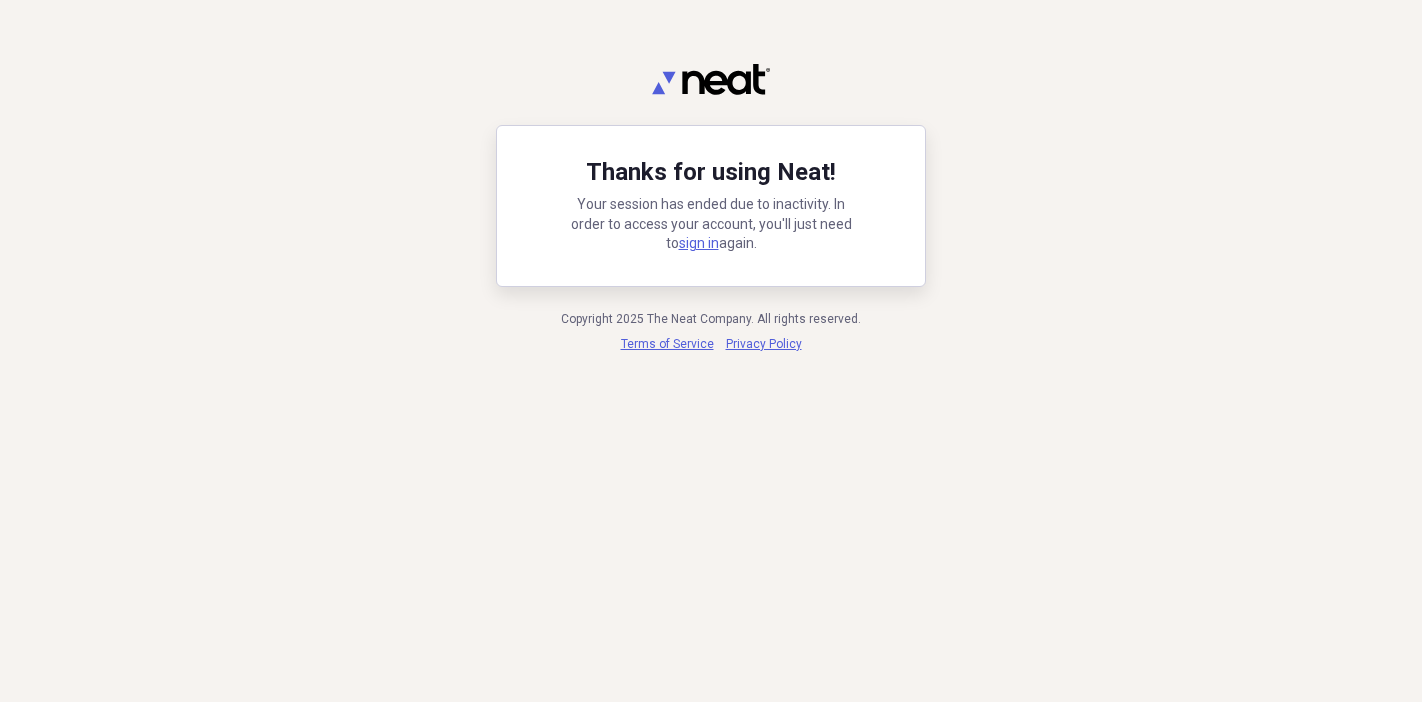 scroll, scrollTop: 0, scrollLeft: 0, axis: both 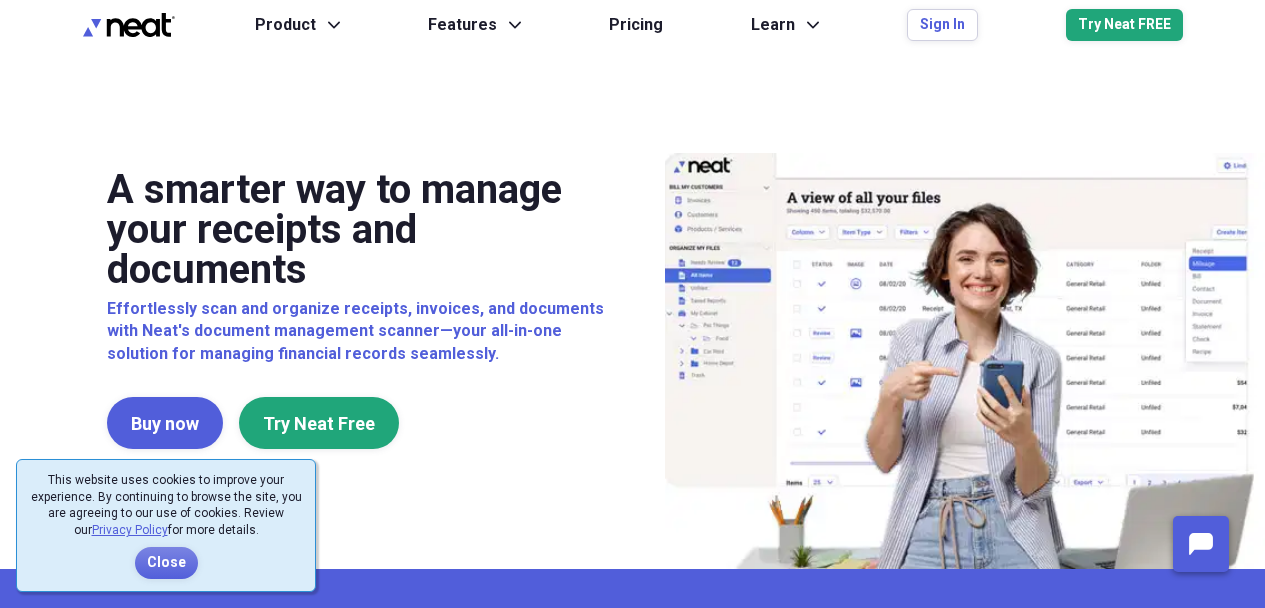 click on "A smarter way to manage your receipts and documents" at bounding box center [359, 230] 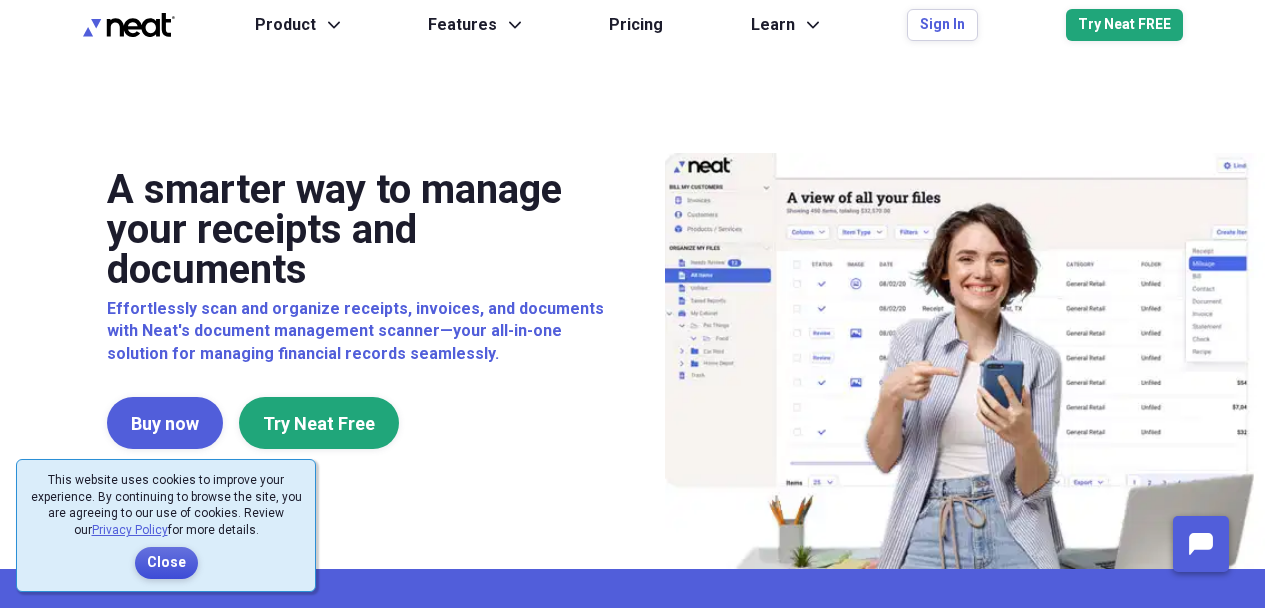 click on "Close" at bounding box center (166, 563) 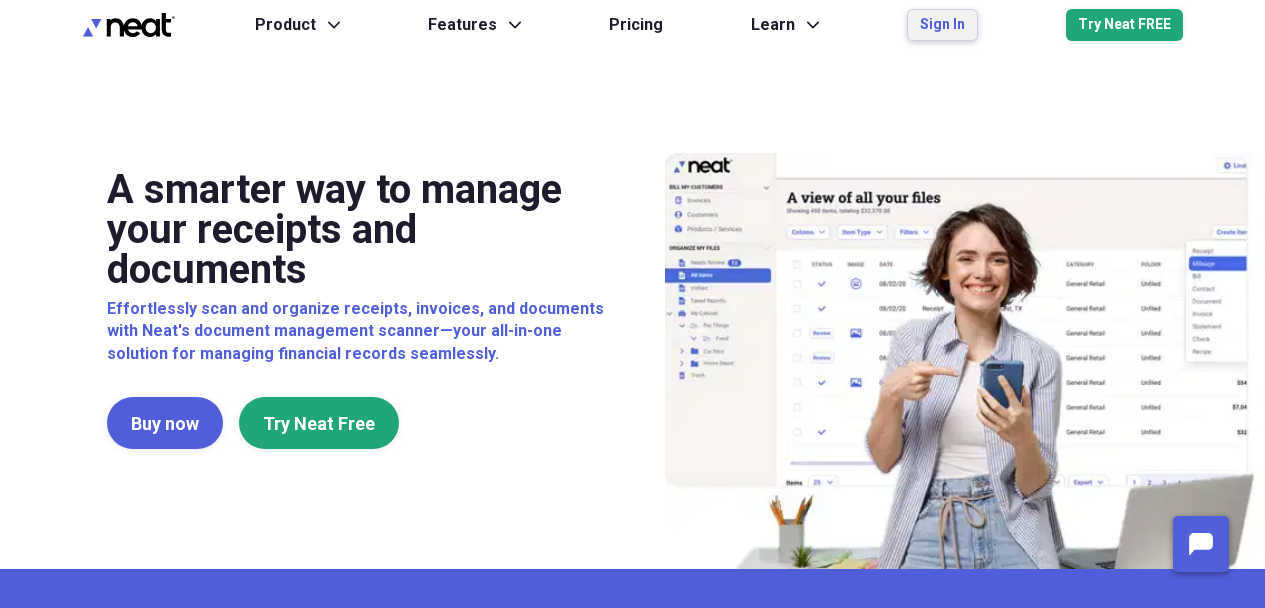 click on "Sign In" at bounding box center [942, 25] 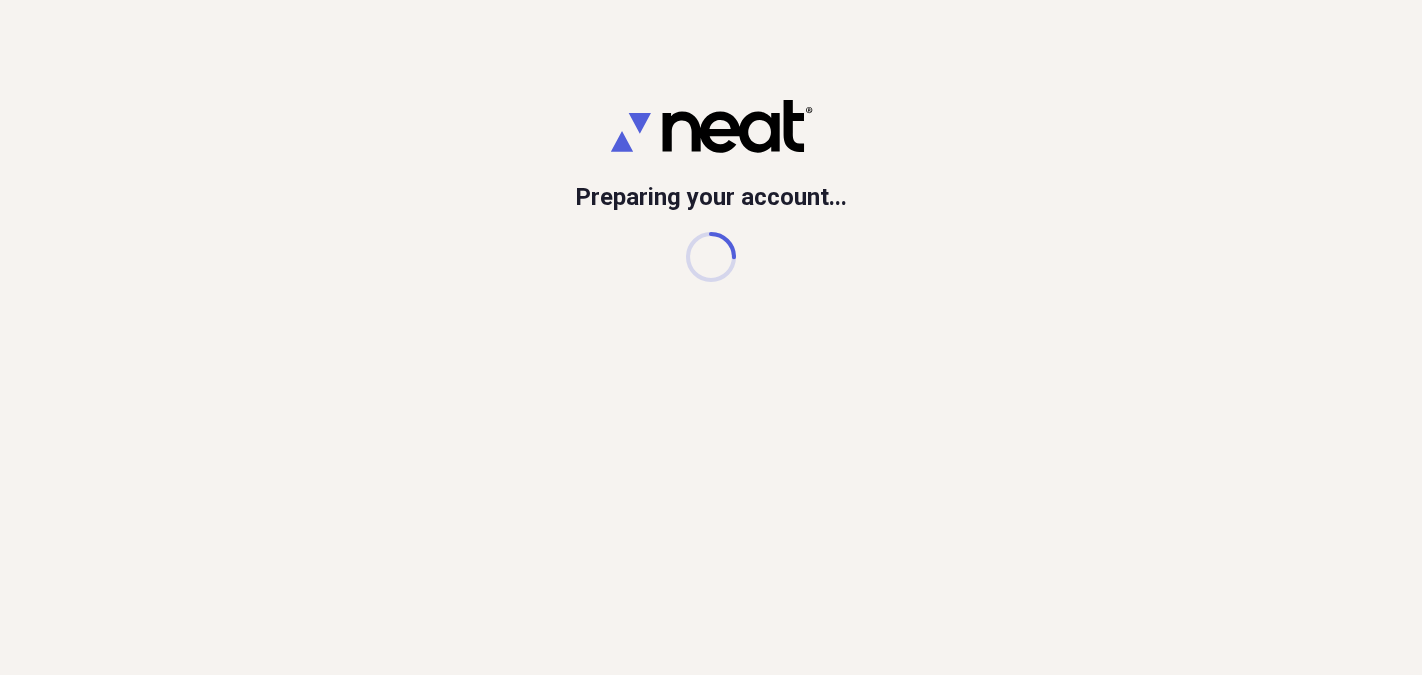 scroll, scrollTop: 0, scrollLeft: 0, axis: both 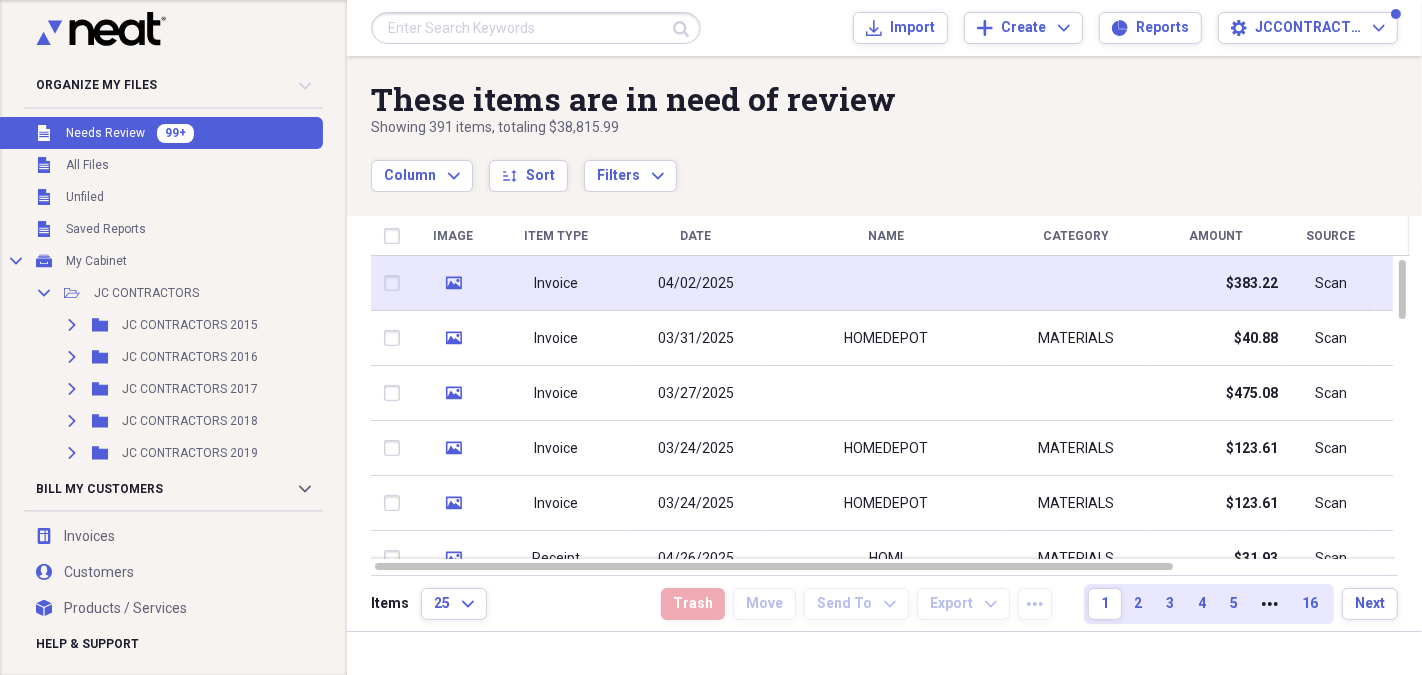 click at bounding box center [886, 283] 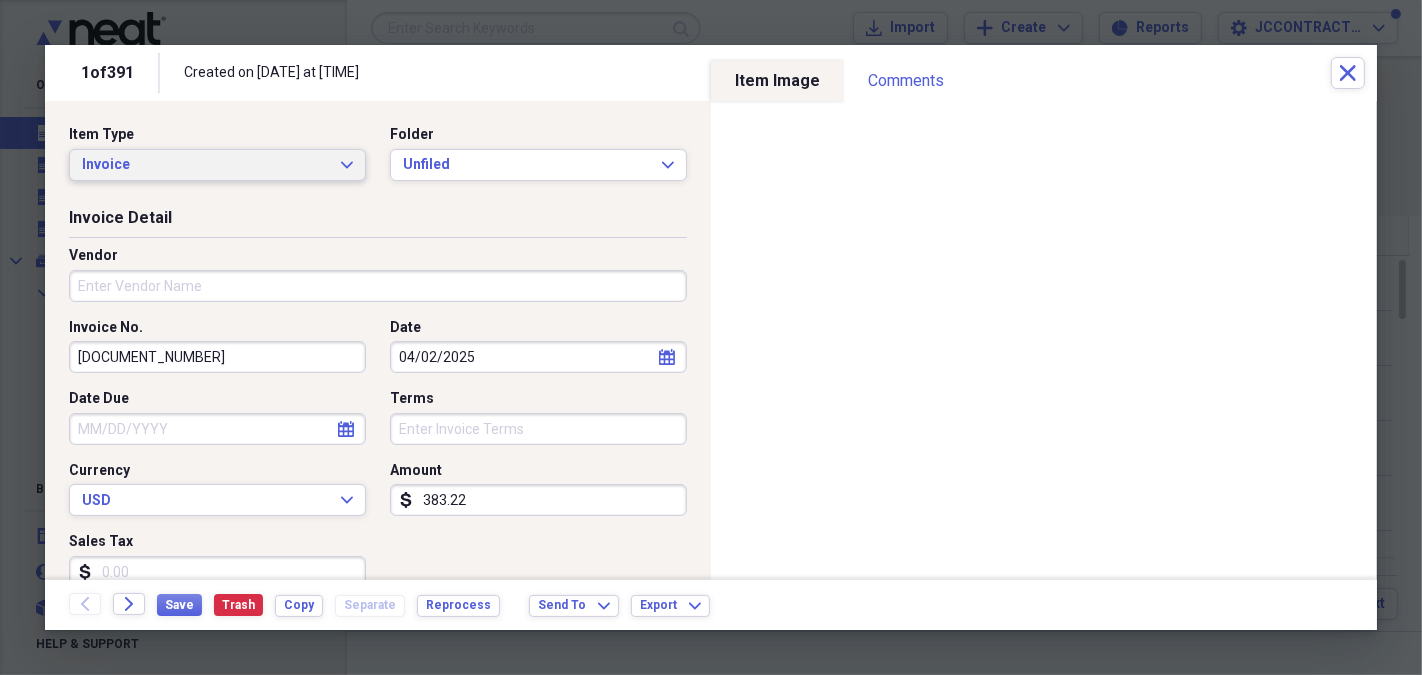 click on "Invoice" at bounding box center [205, 165] 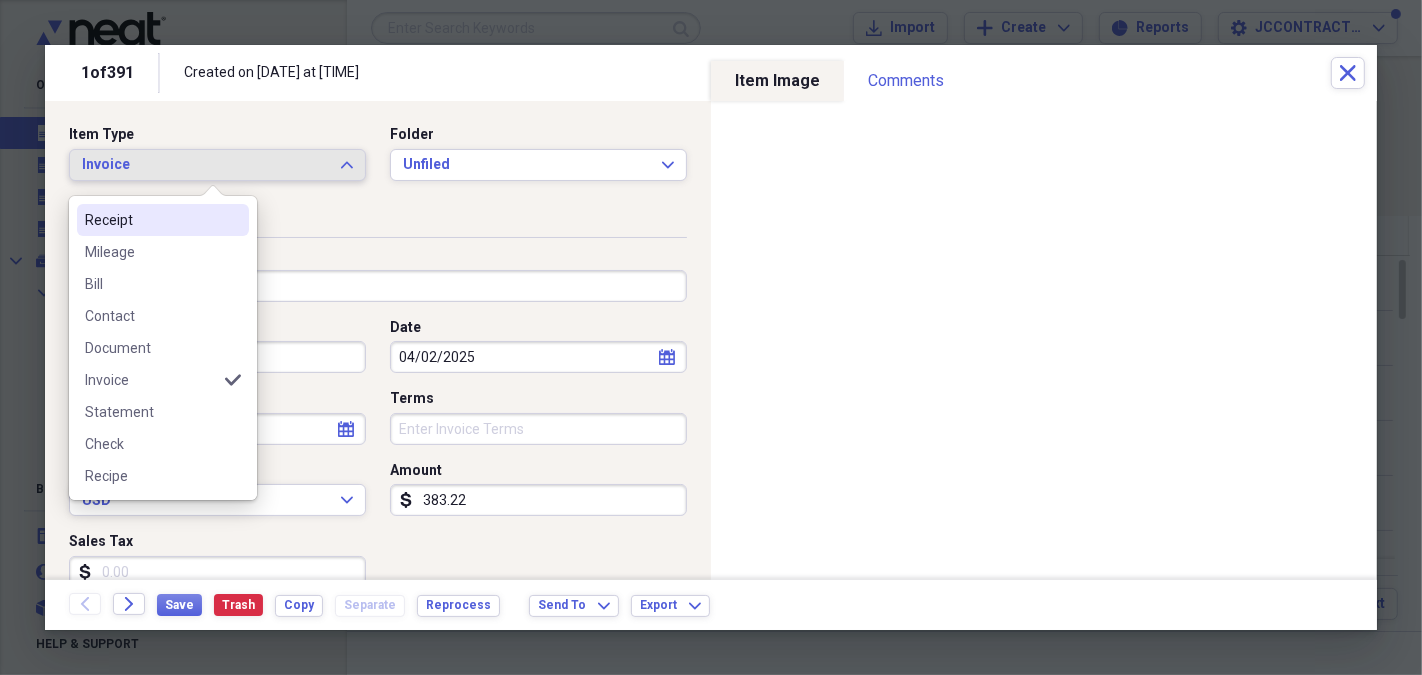 click on "Receipt" at bounding box center (151, 220) 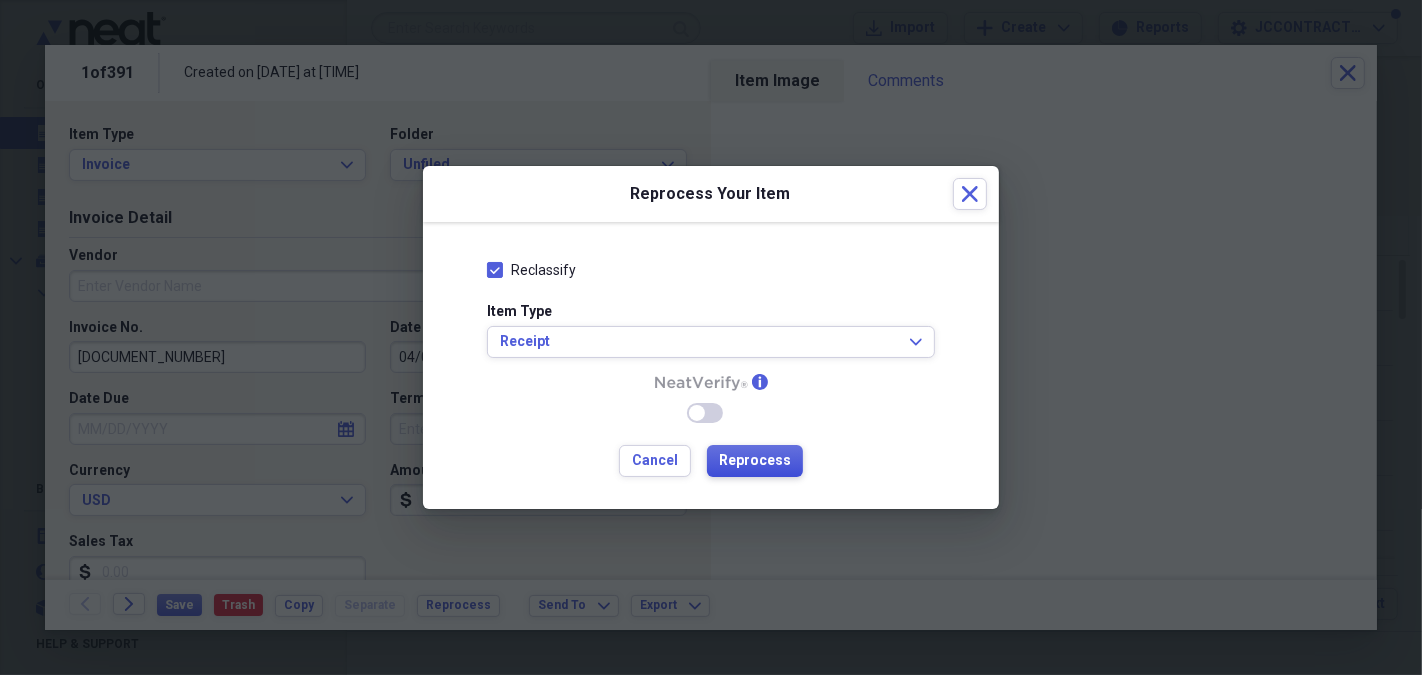 click on "Reprocess" at bounding box center [755, 461] 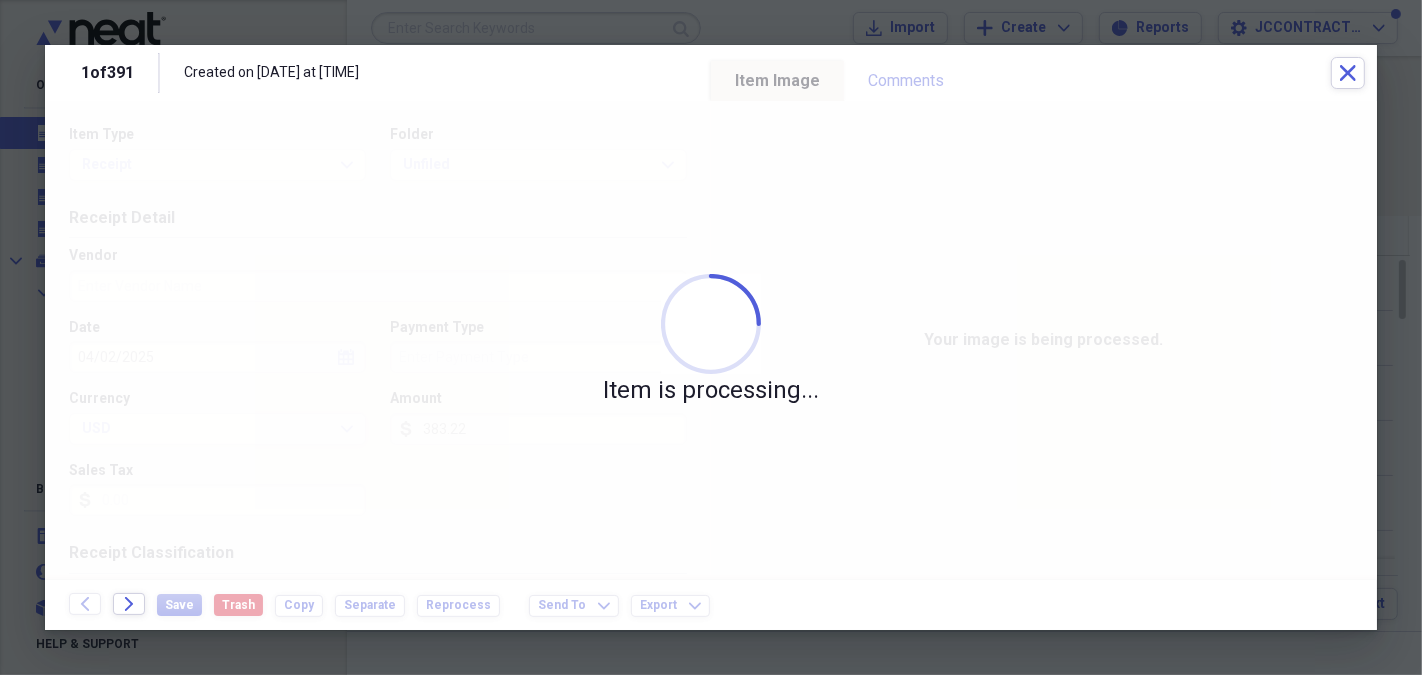 click on "Item is processing..." at bounding box center (711, 340) 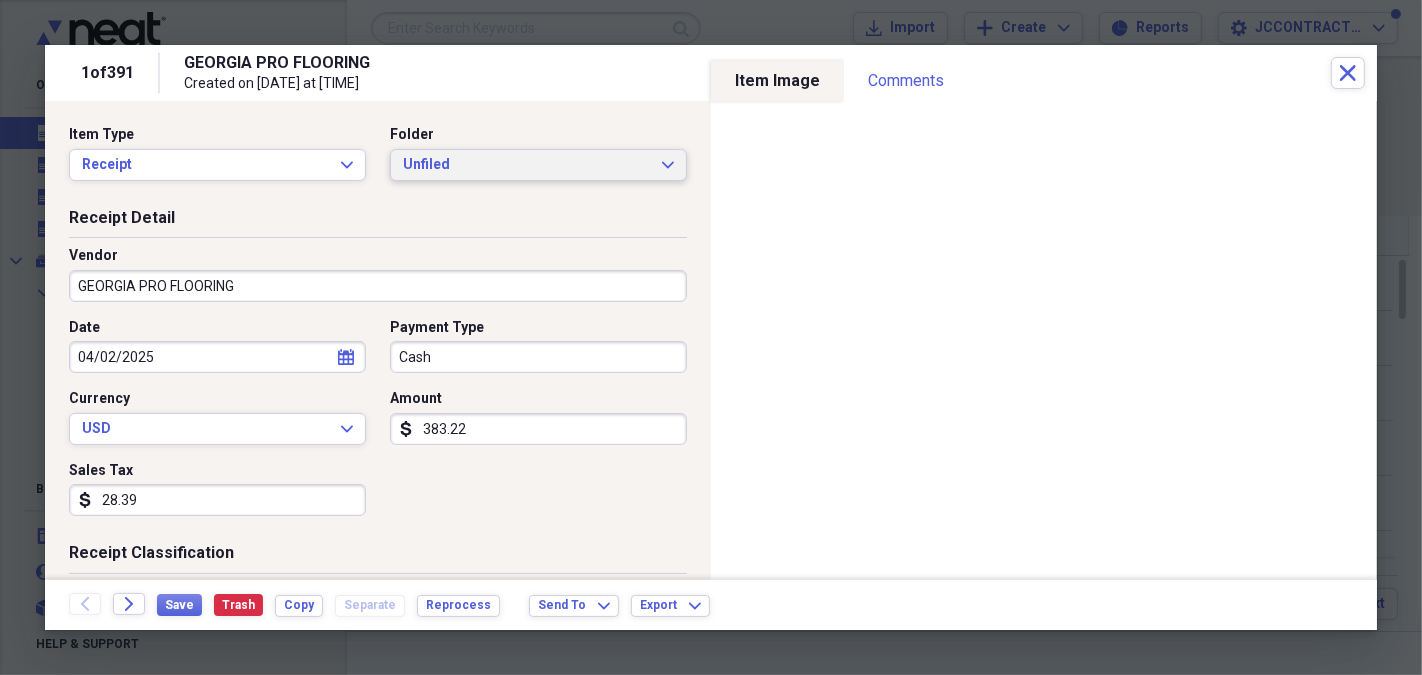 click on "Unfiled Expand" at bounding box center (538, 165) 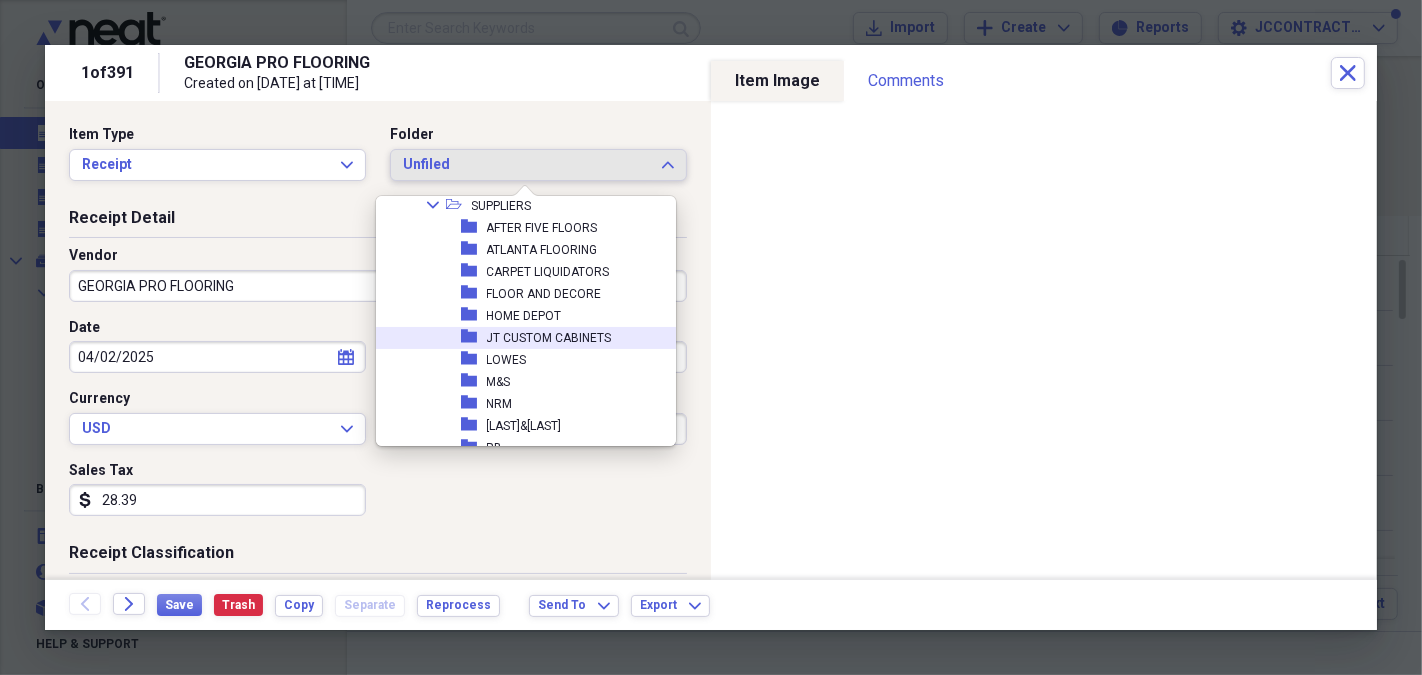 scroll, scrollTop: 715, scrollLeft: 0, axis: vertical 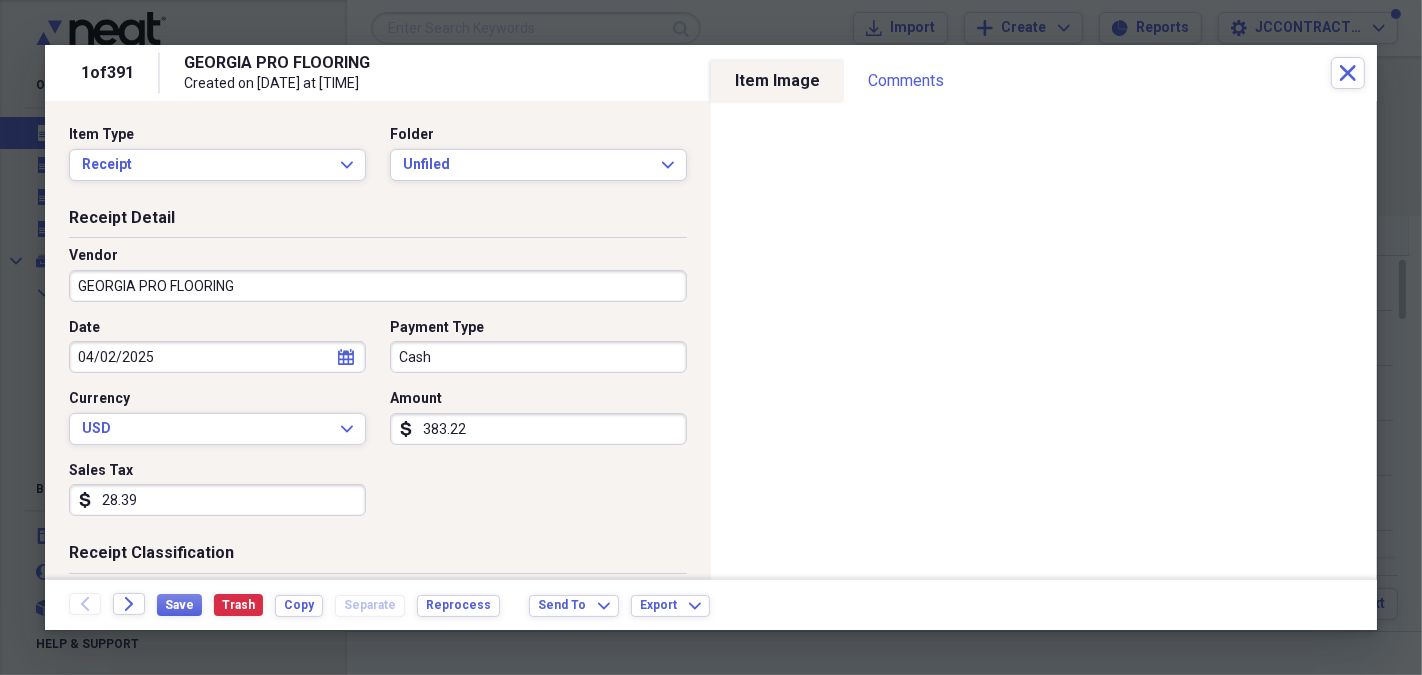 click on "Date [DATE] calendar Calendar Payment Type Cash Currency USD Expand Amount dollar-sign 383.22 Sales Tax dollar-sign 28.39" at bounding box center (378, 425) 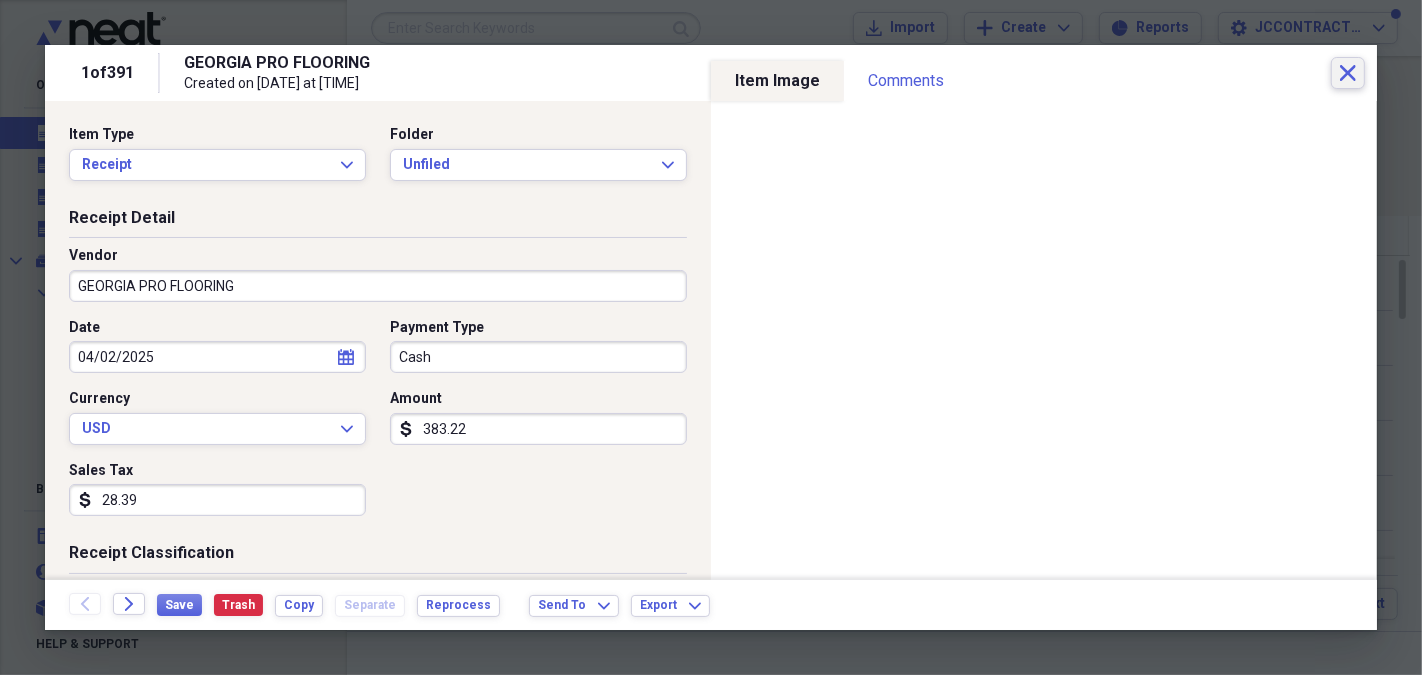 click on "Close" at bounding box center [1348, 73] 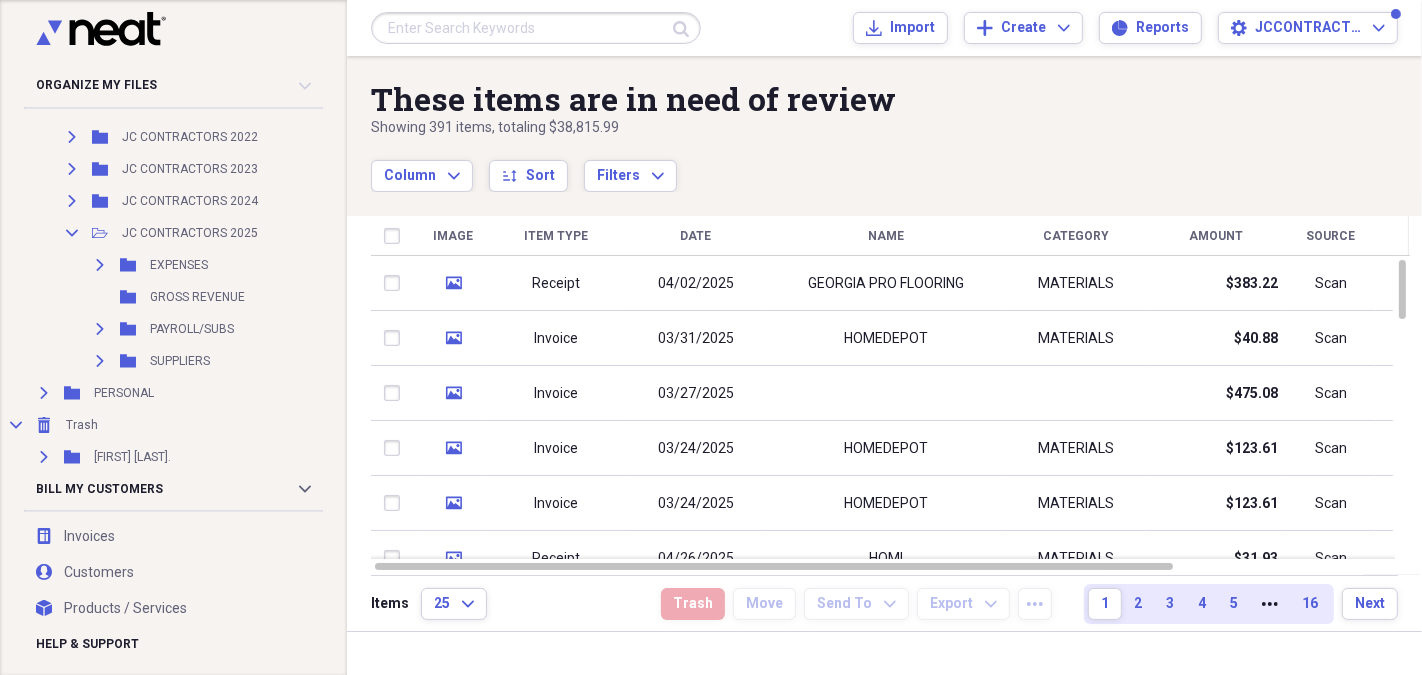 scroll, scrollTop: 384, scrollLeft: 0, axis: vertical 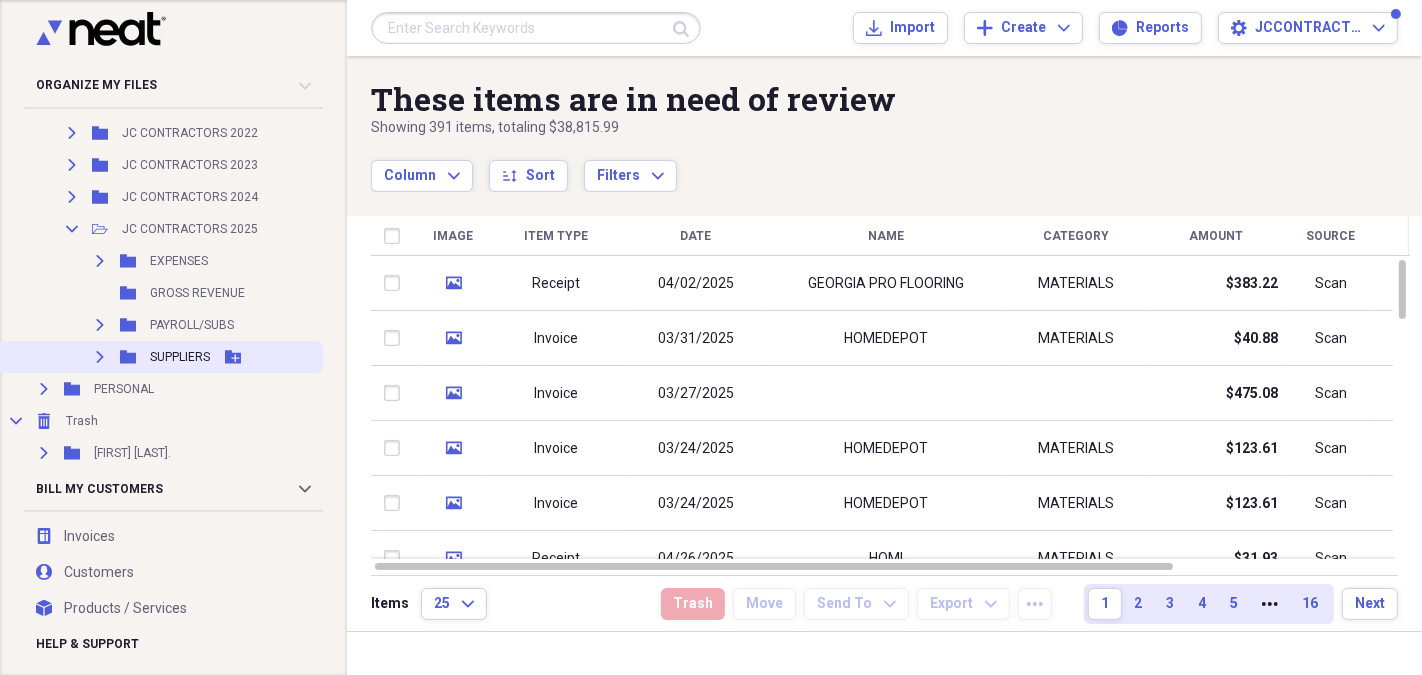 click on "Expand" at bounding box center [100, 357] 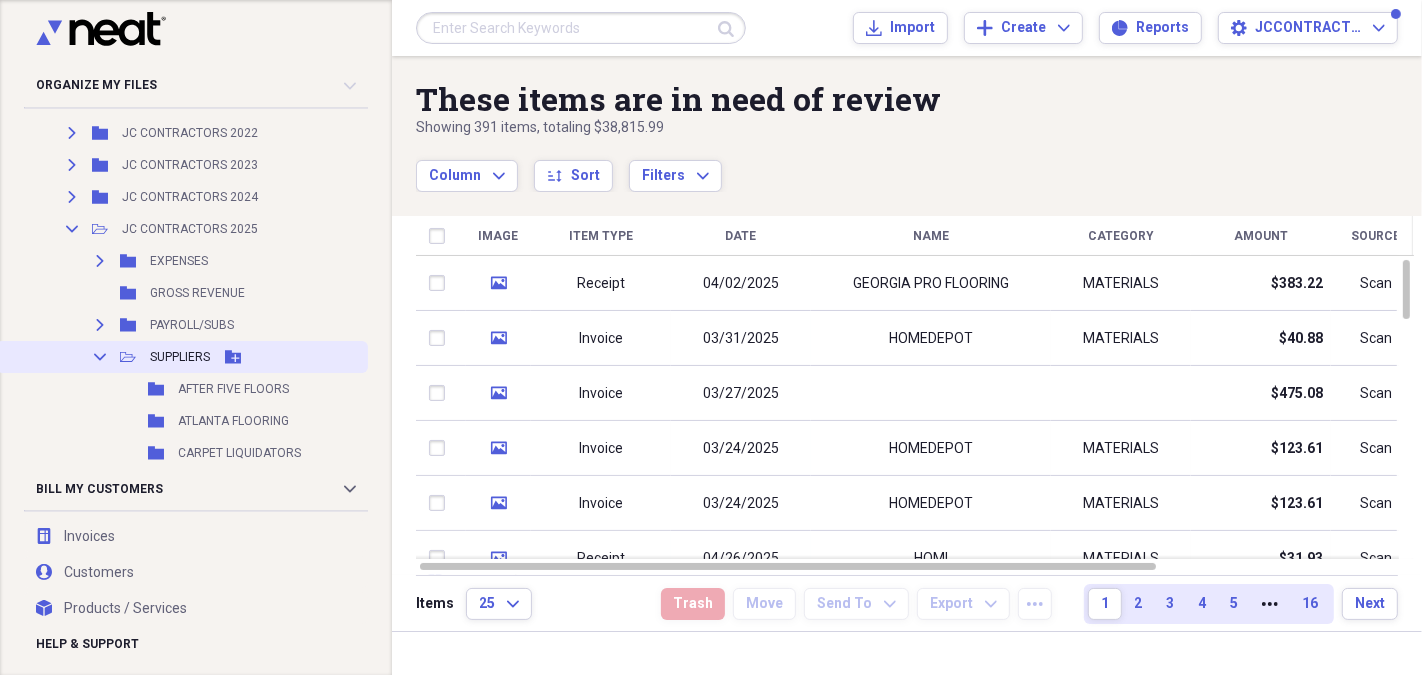 click on "Collapse" 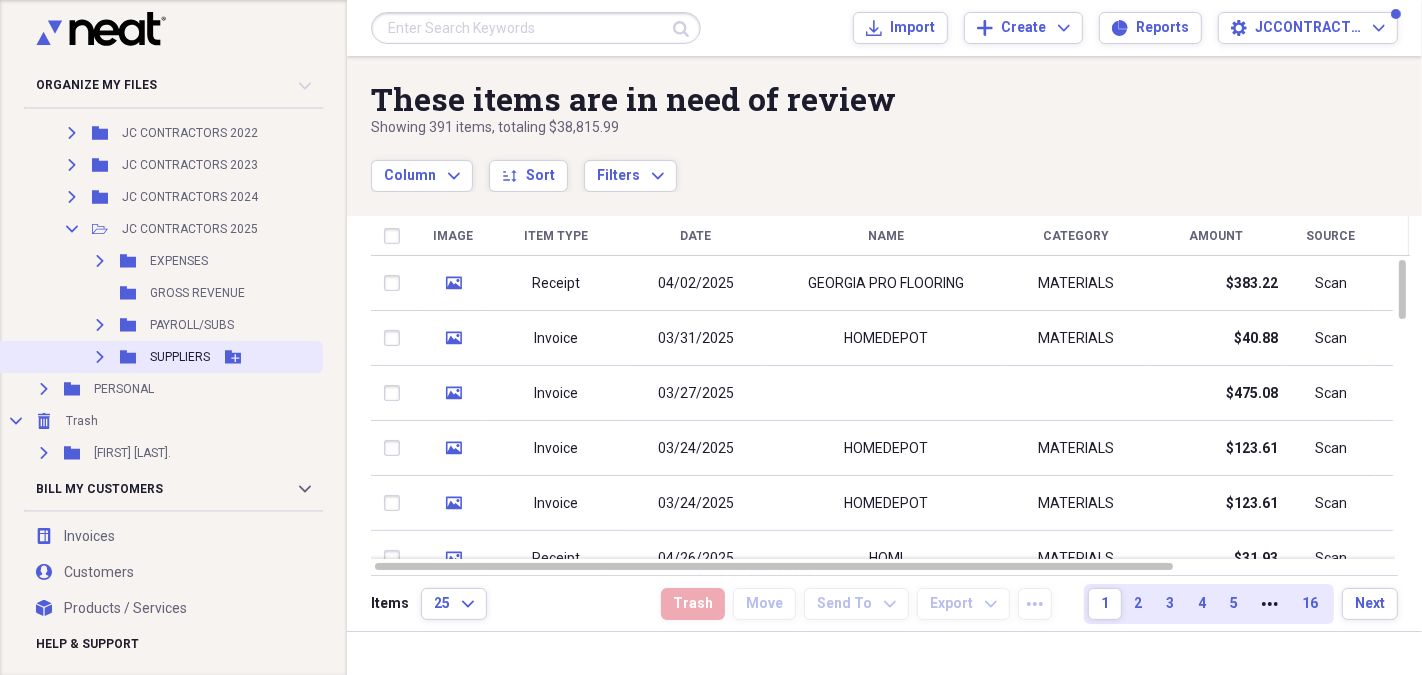click on "Expand" 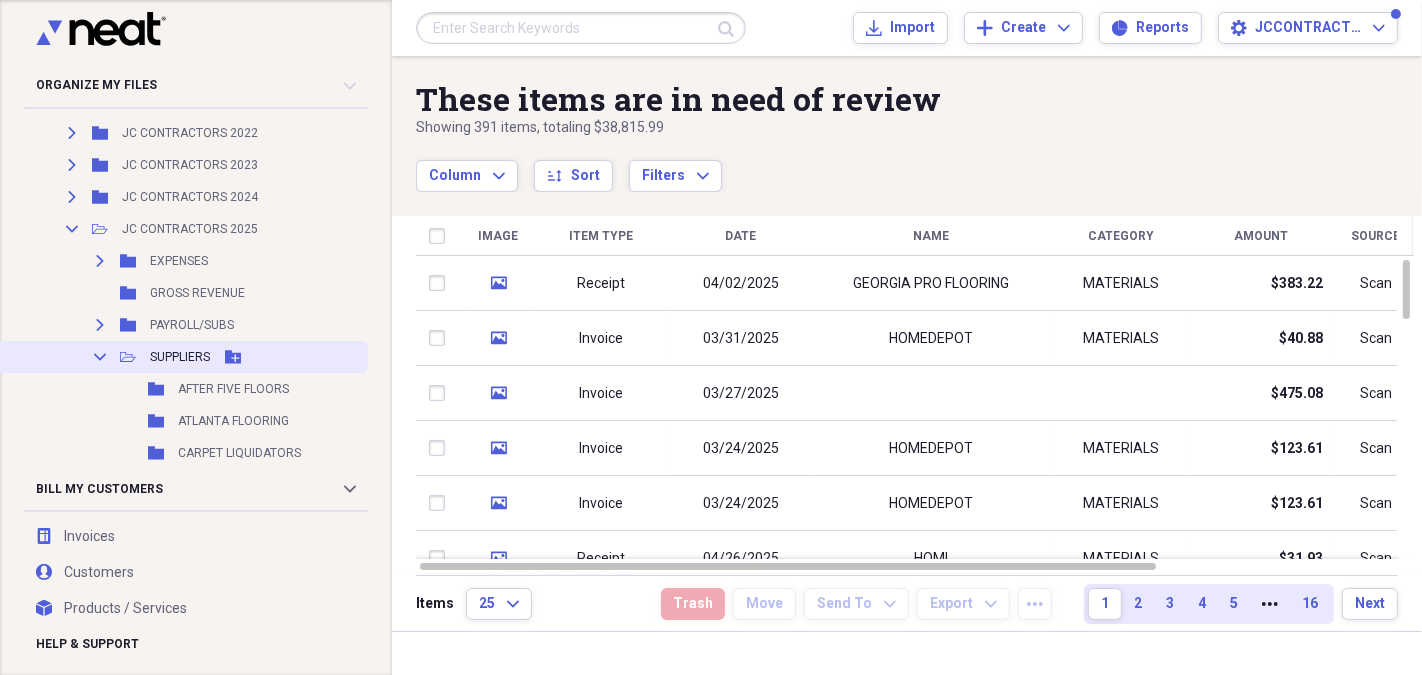 click 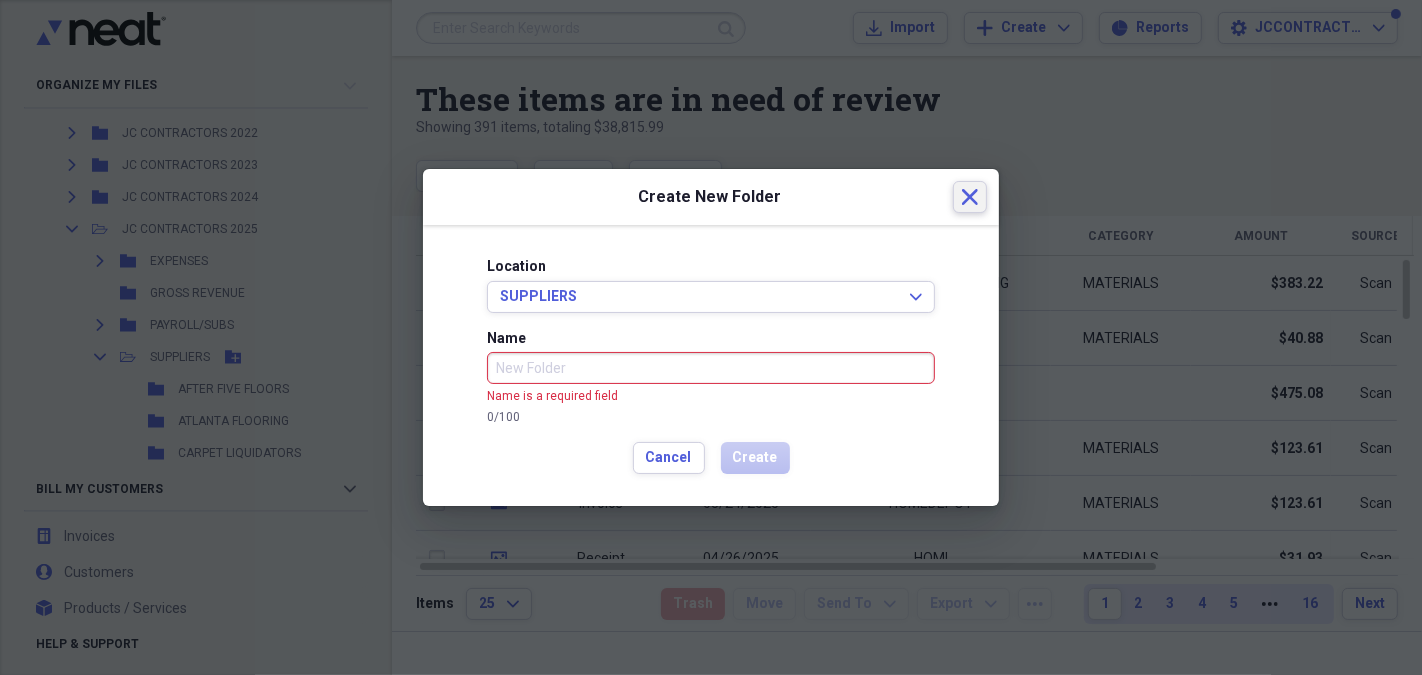 click on "Close" at bounding box center (970, 197) 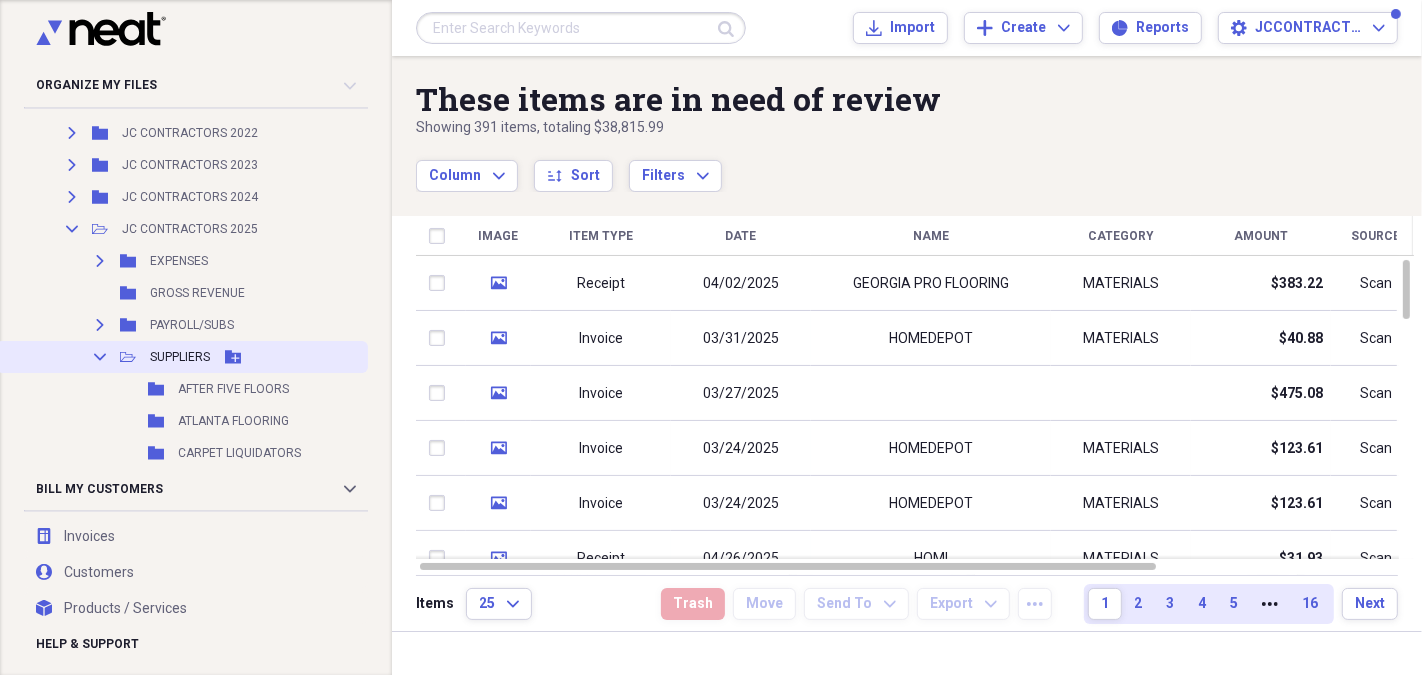 click on "Add Folder" 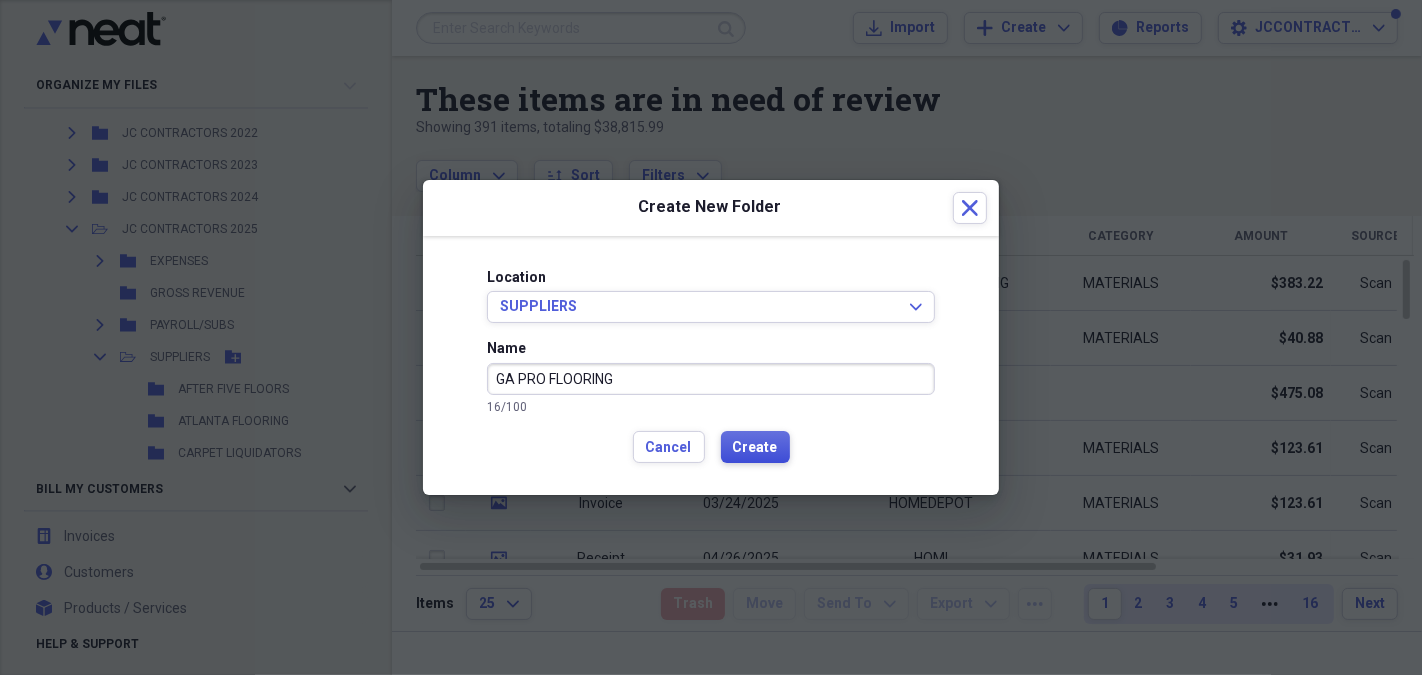 type on "GA PRO FLOORING" 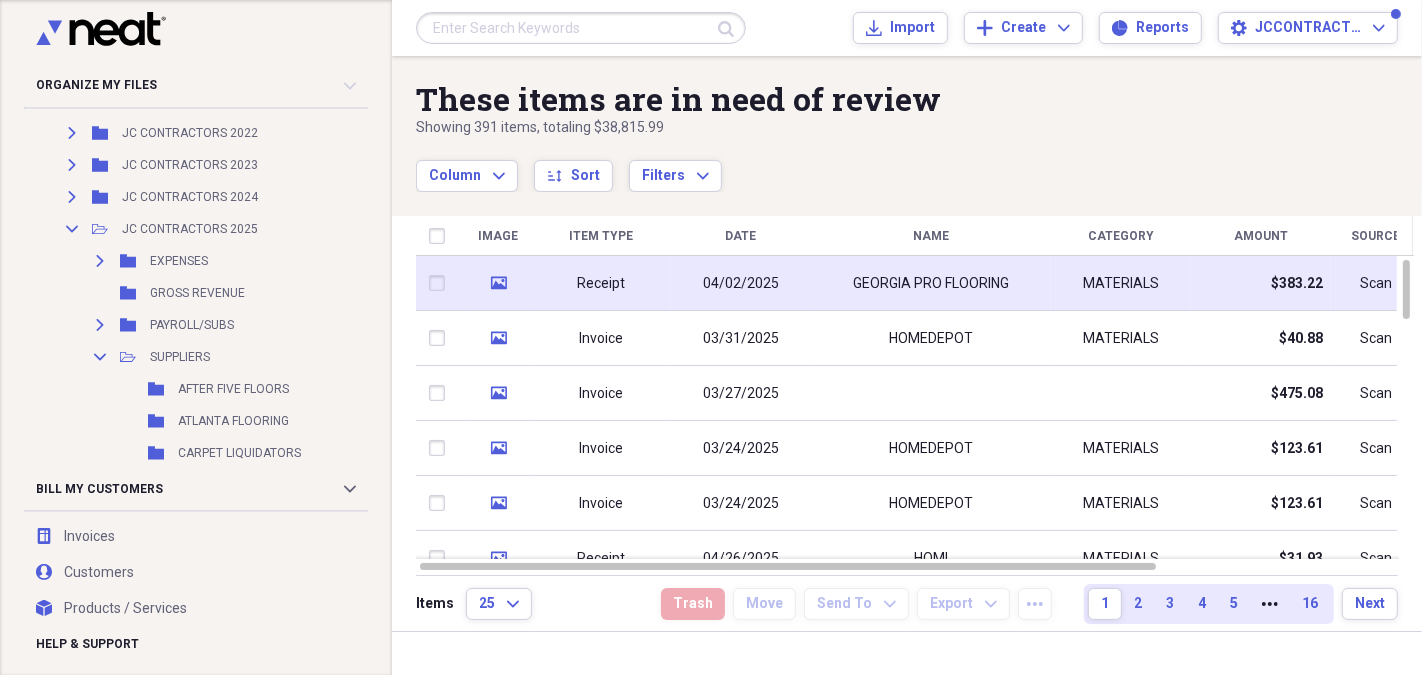 click on "GEORGIA PRO FLOORING" at bounding box center [931, 283] 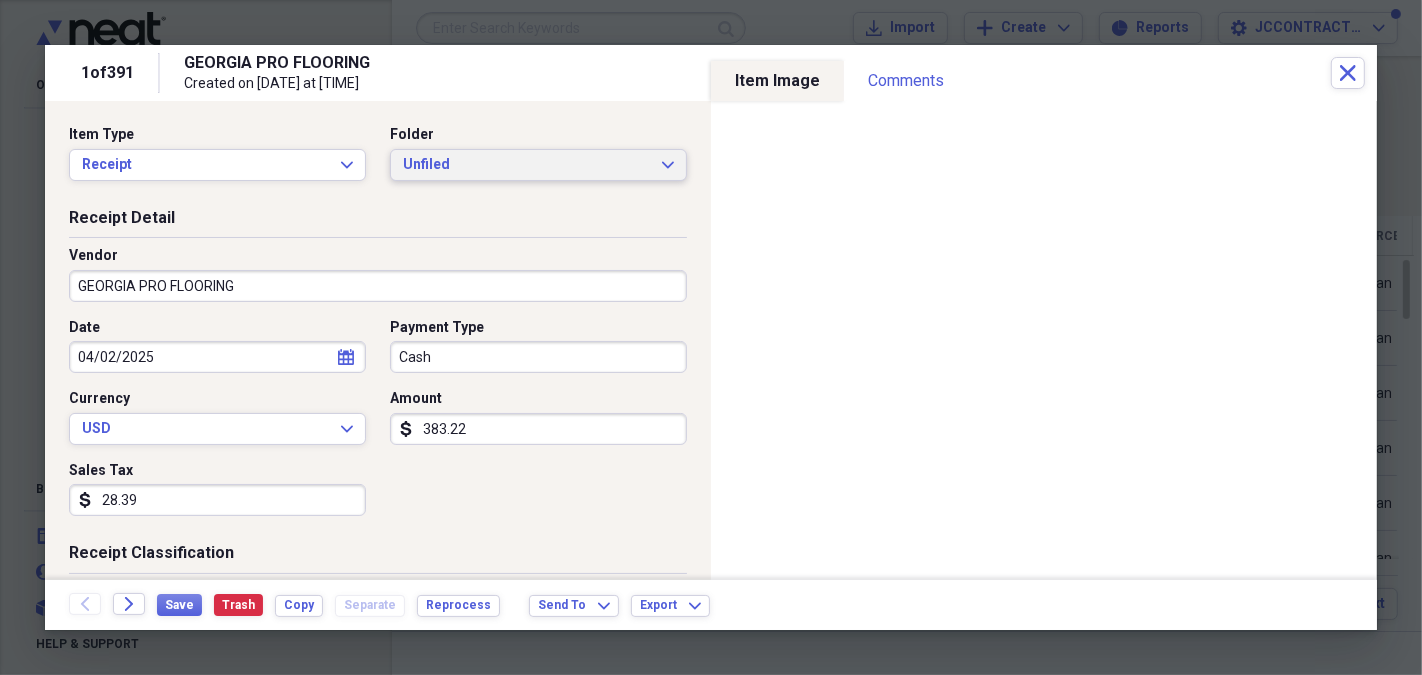 click on "Unfiled" at bounding box center (526, 165) 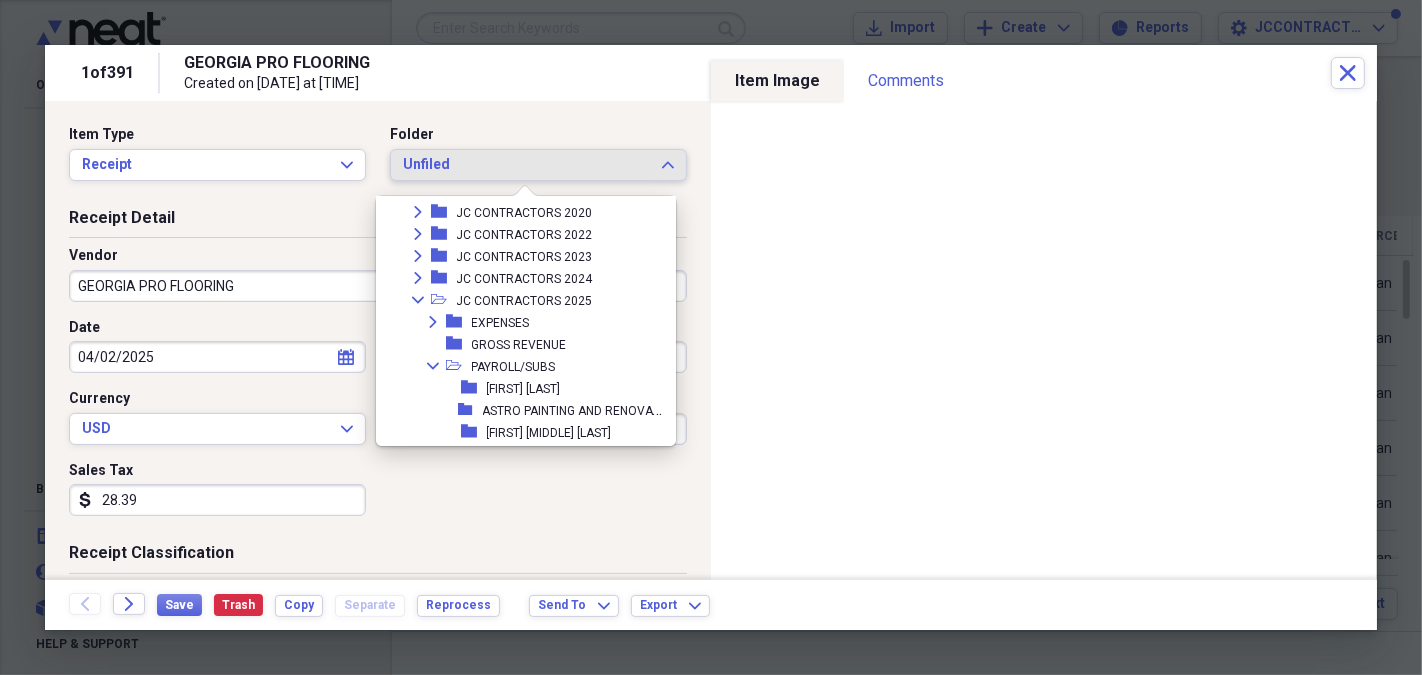 scroll, scrollTop: 188, scrollLeft: 0, axis: vertical 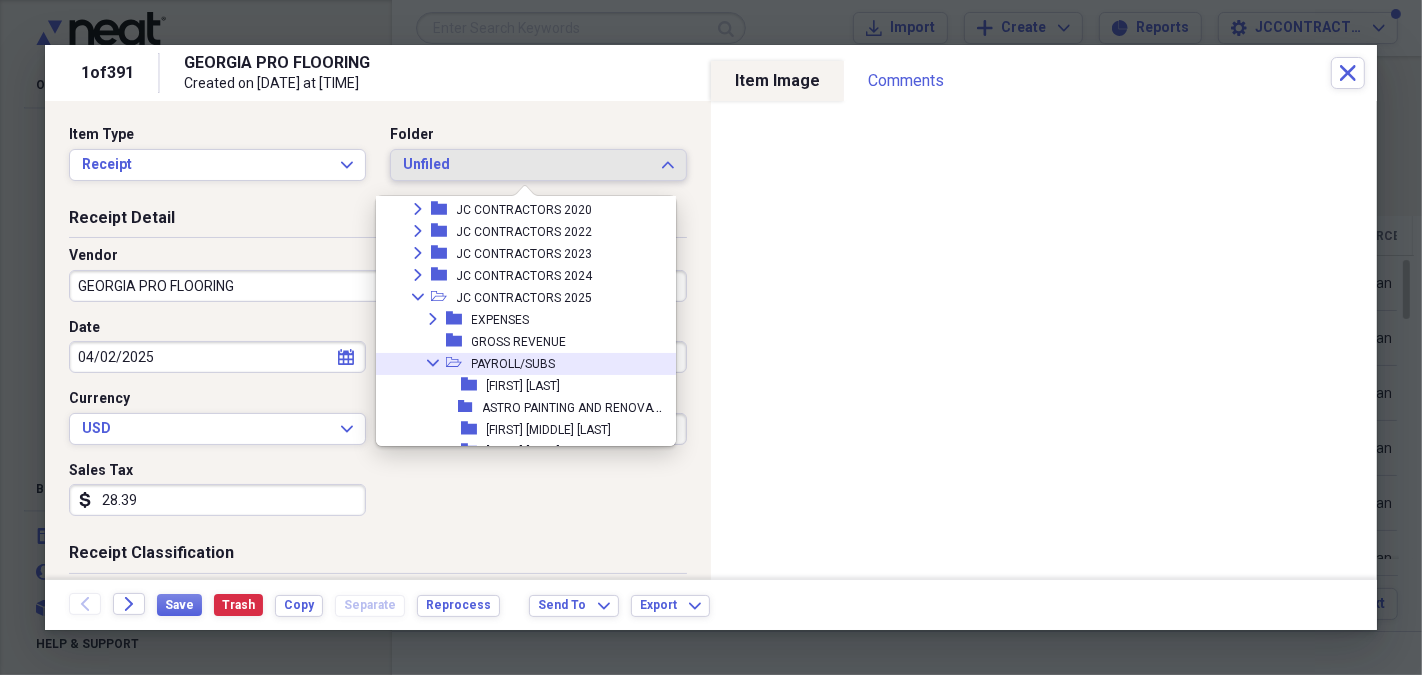 click 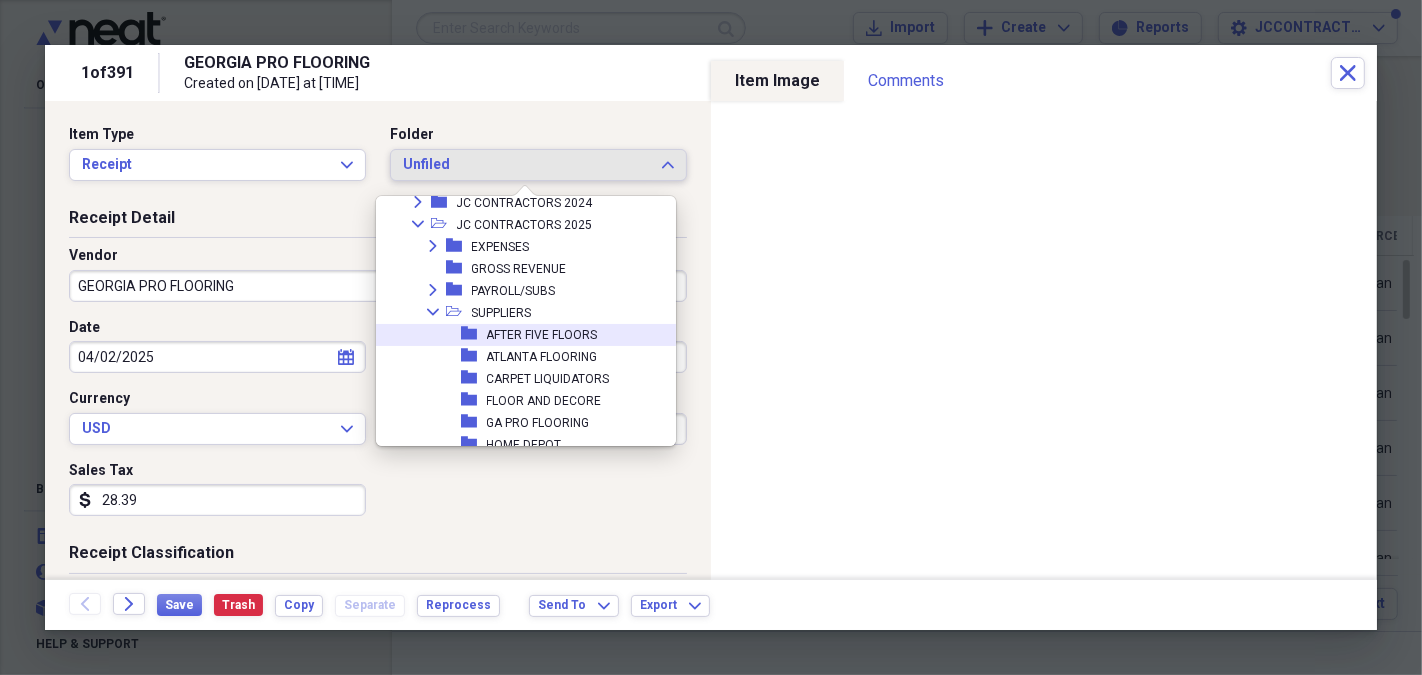 scroll, scrollTop: 265, scrollLeft: 0, axis: vertical 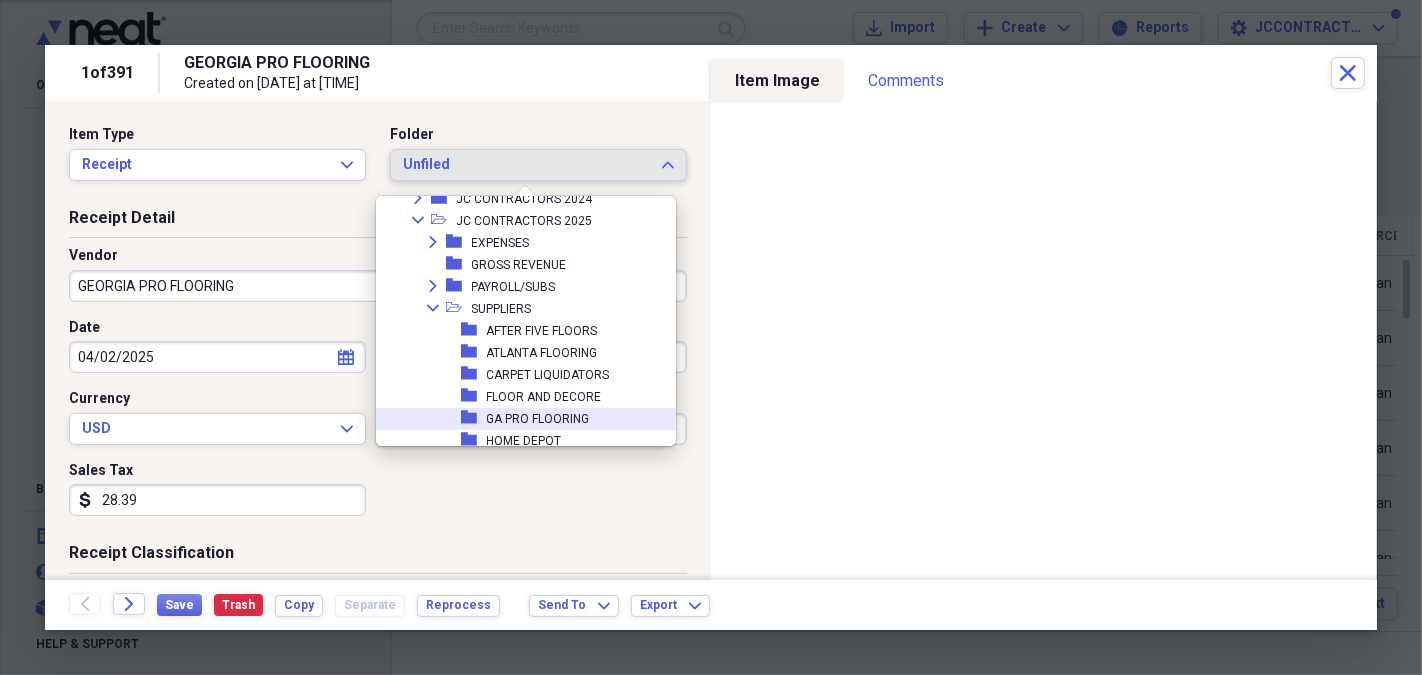 click on "GA PRO FLOORING" at bounding box center (538, 419) 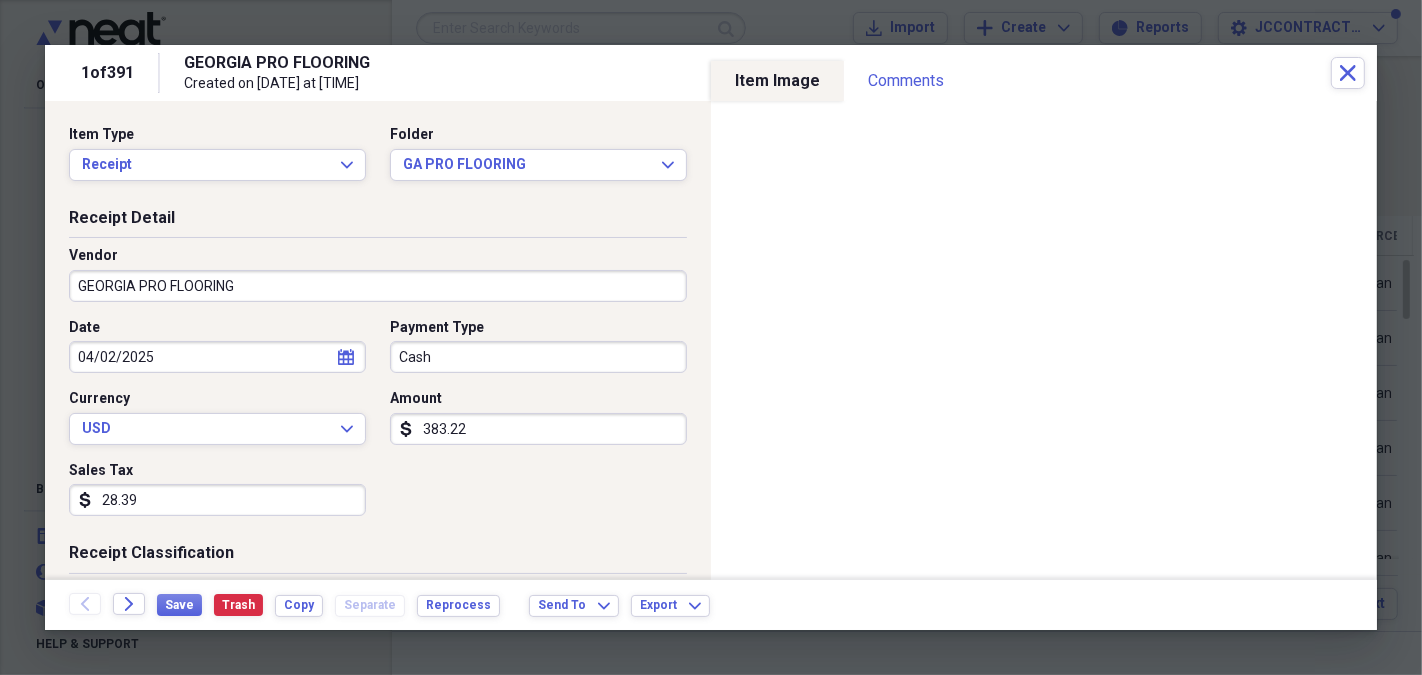 click on "Cash" at bounding box center (538, 357) 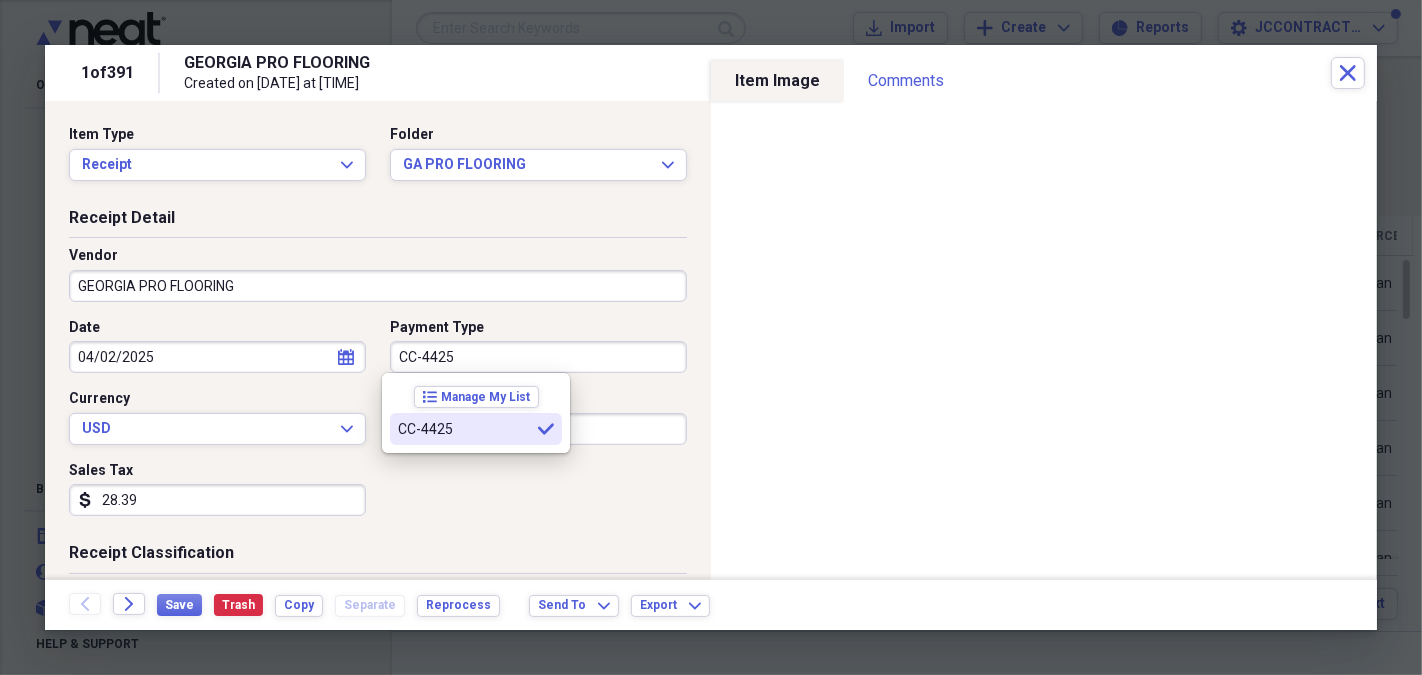 type on "CC-4425" 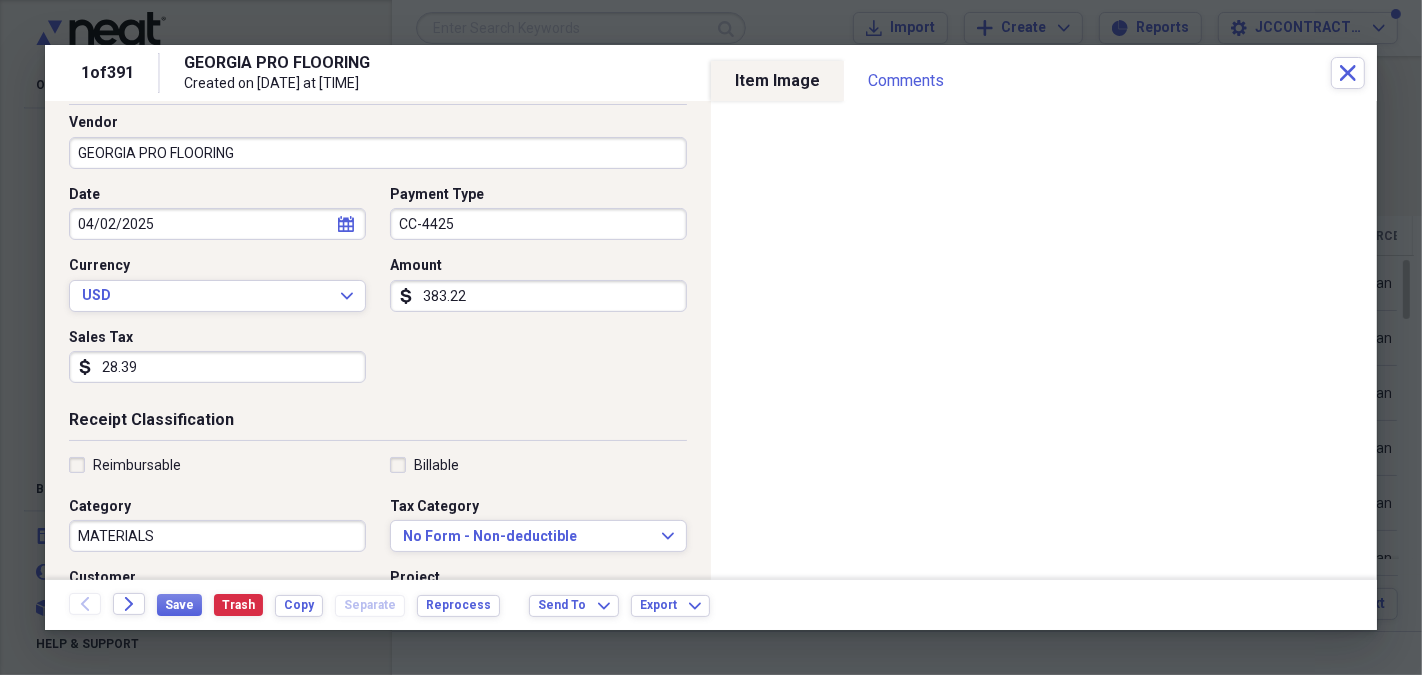 scroll, scrollTop: 495, scrollLeft: 0, axis: vertical 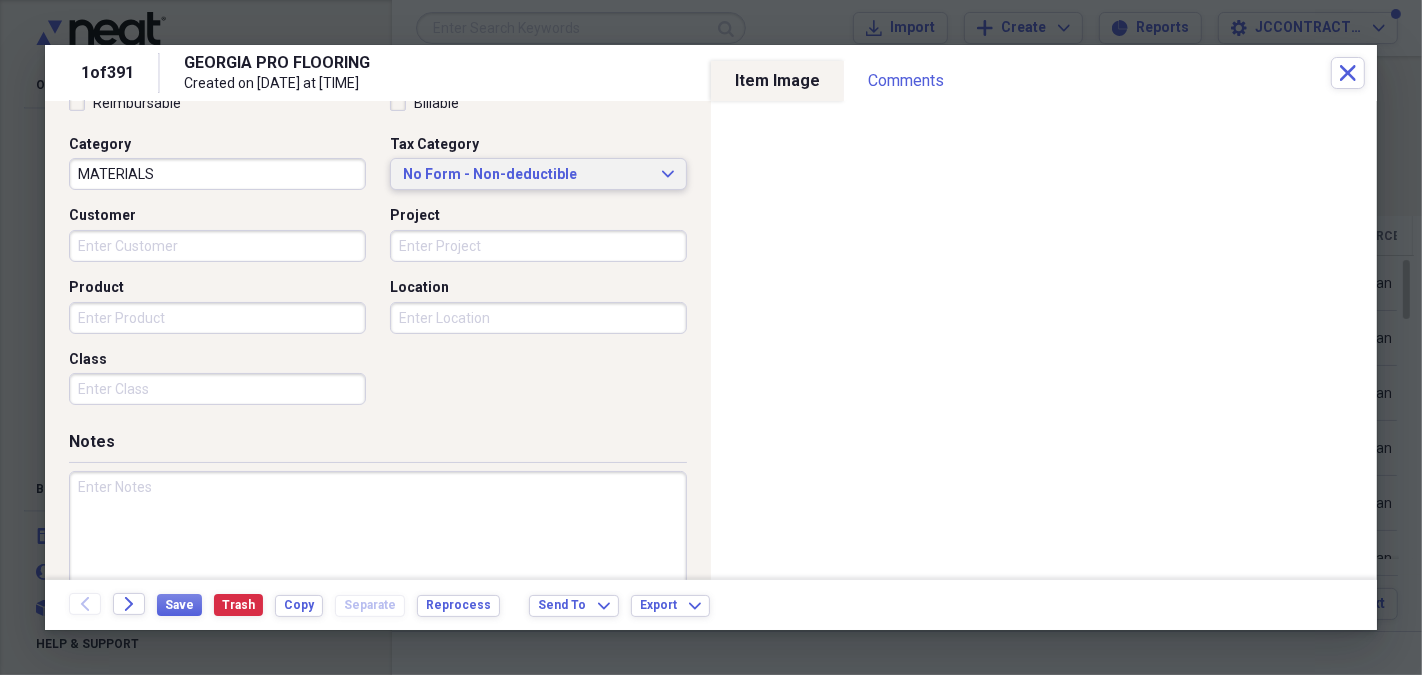 click on "No Form - Non-deductible" at bounding box center [526, 175] 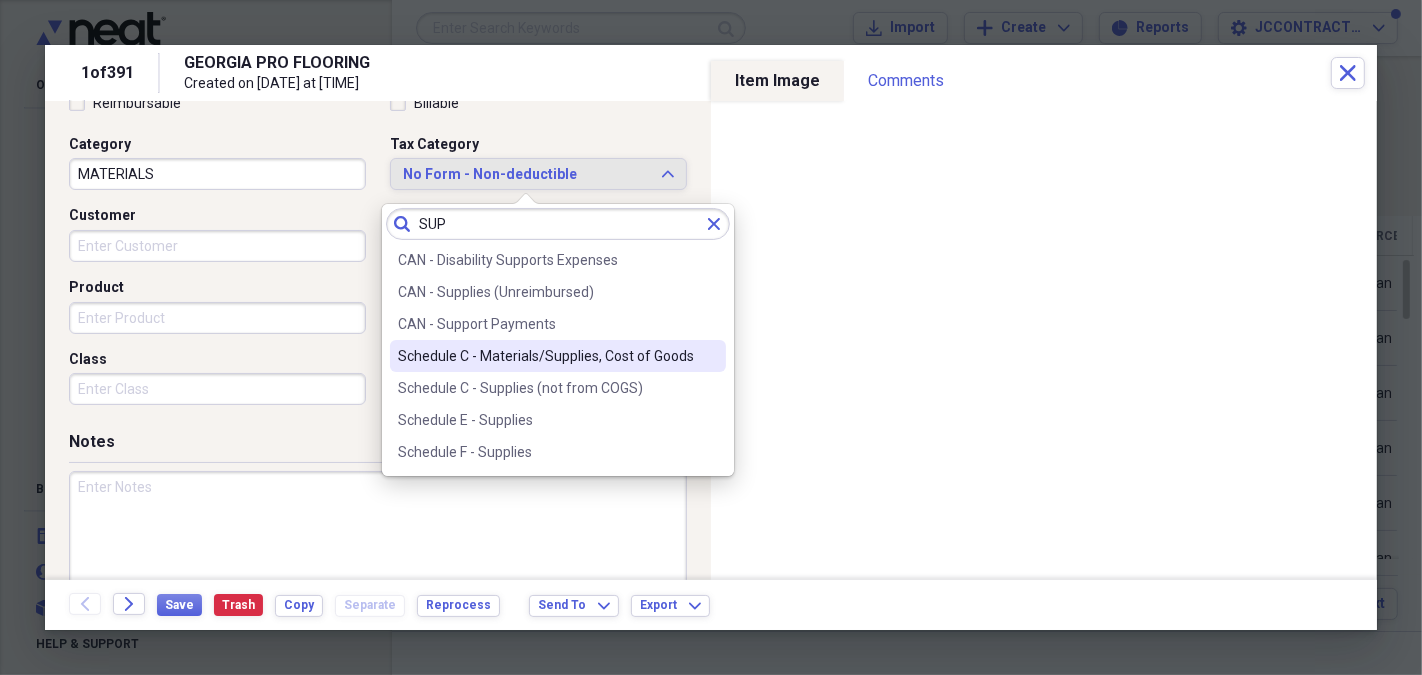 type on "SUP" 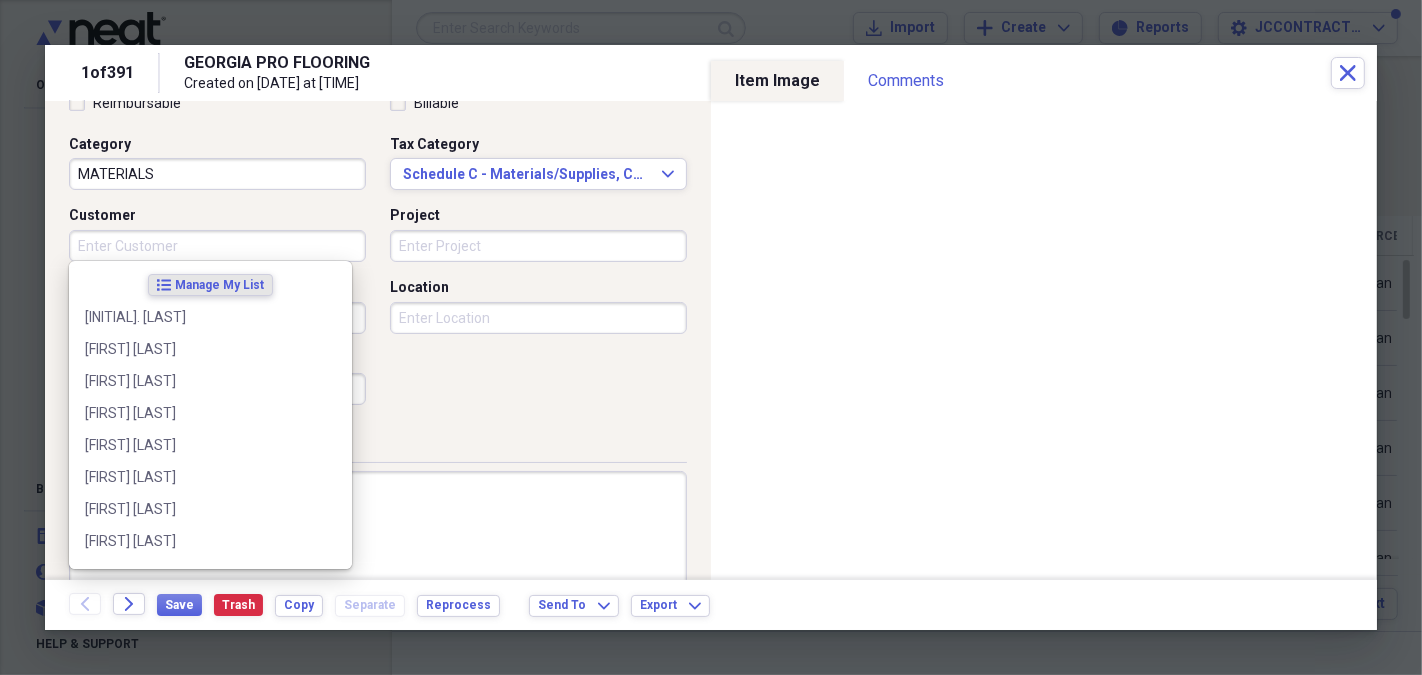 click on "Customer" at bounding box center [217, 246] 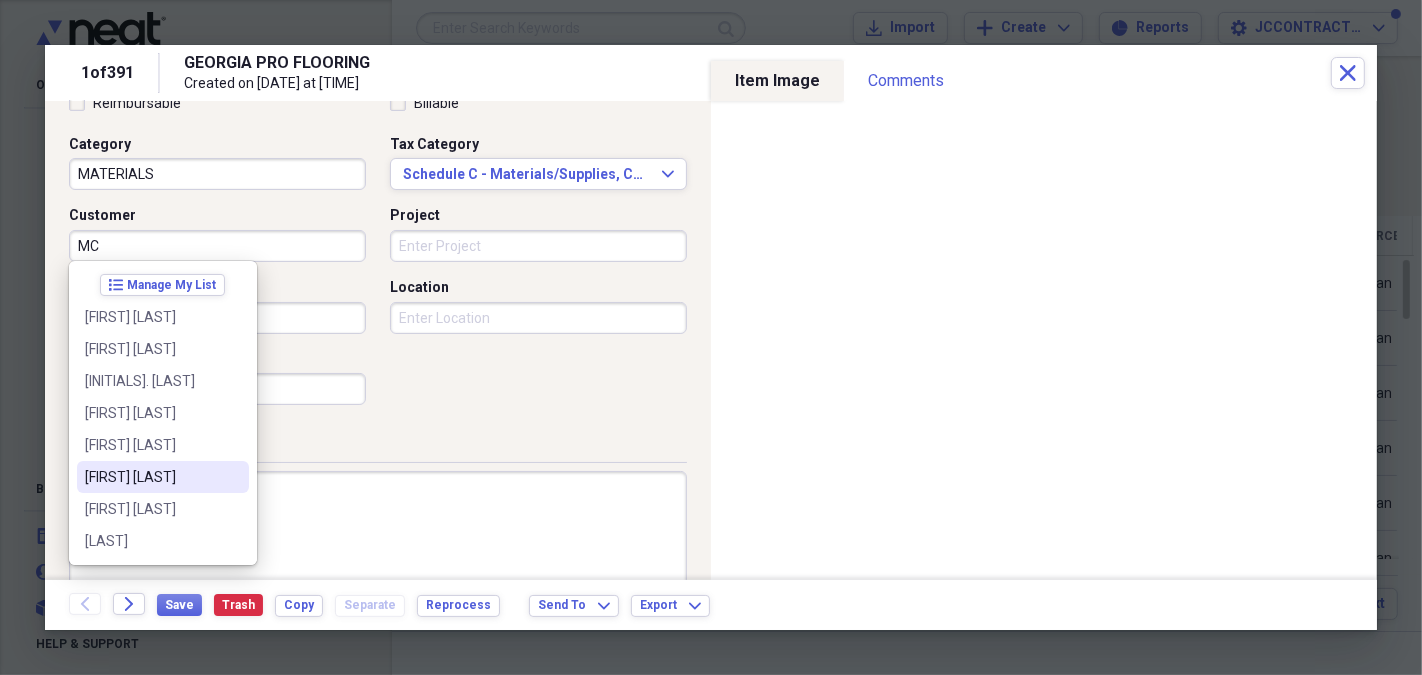 click on "[FIRST] [LAST]" at bounding box center (151, 477) 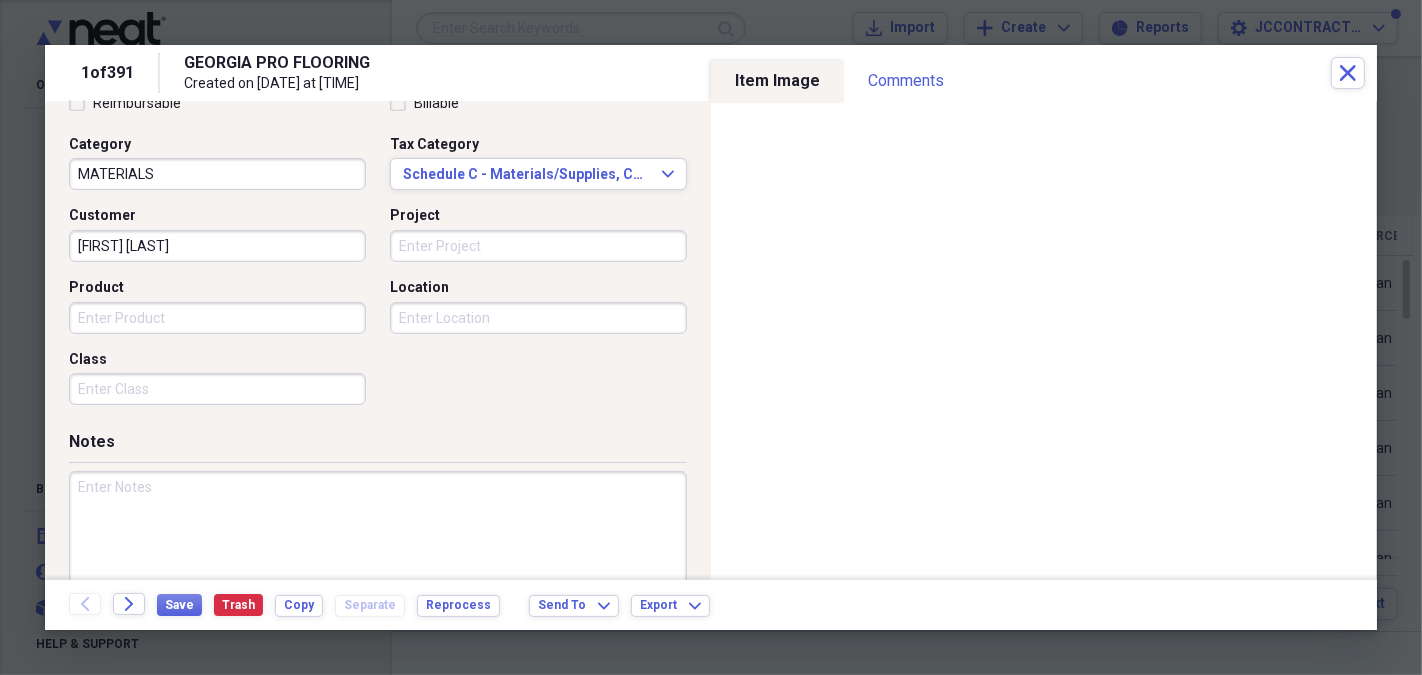 click on "Project" at bounding box center [538, 246] 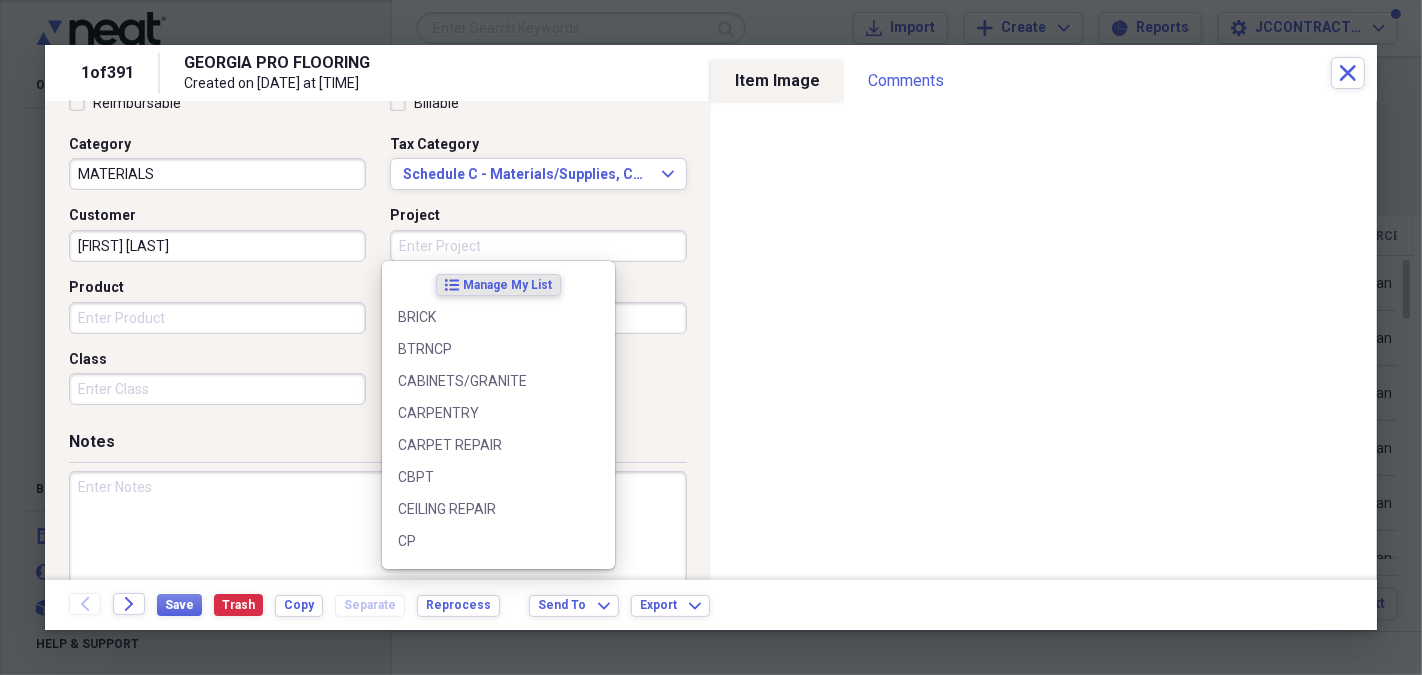 type on "I" 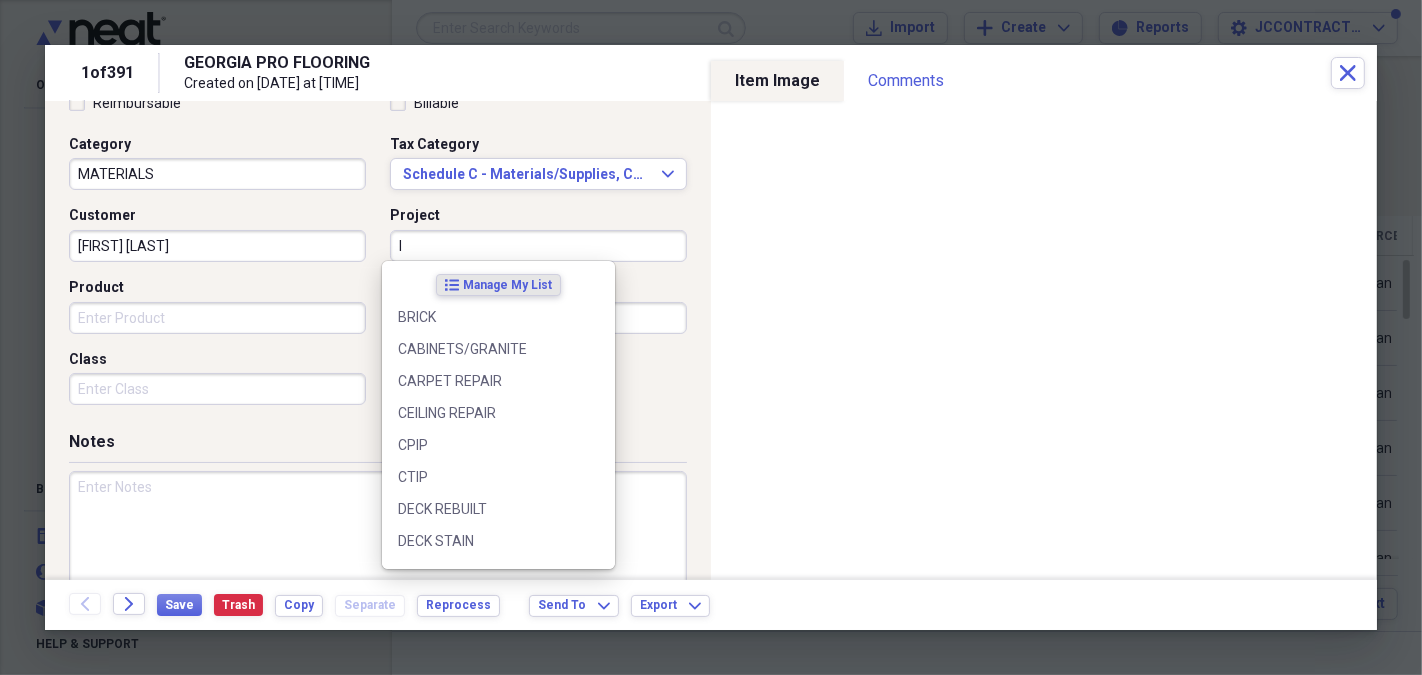 type 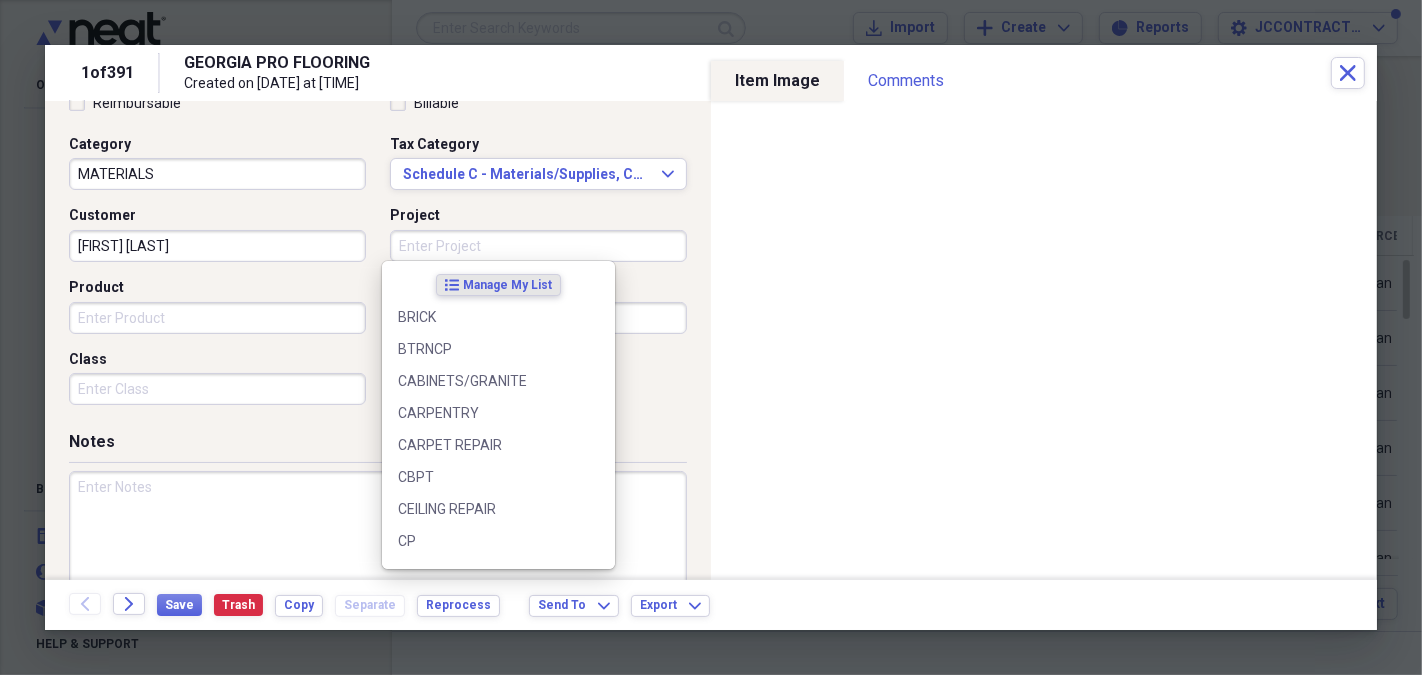 click on "Product" at bounding box center [217, 318] 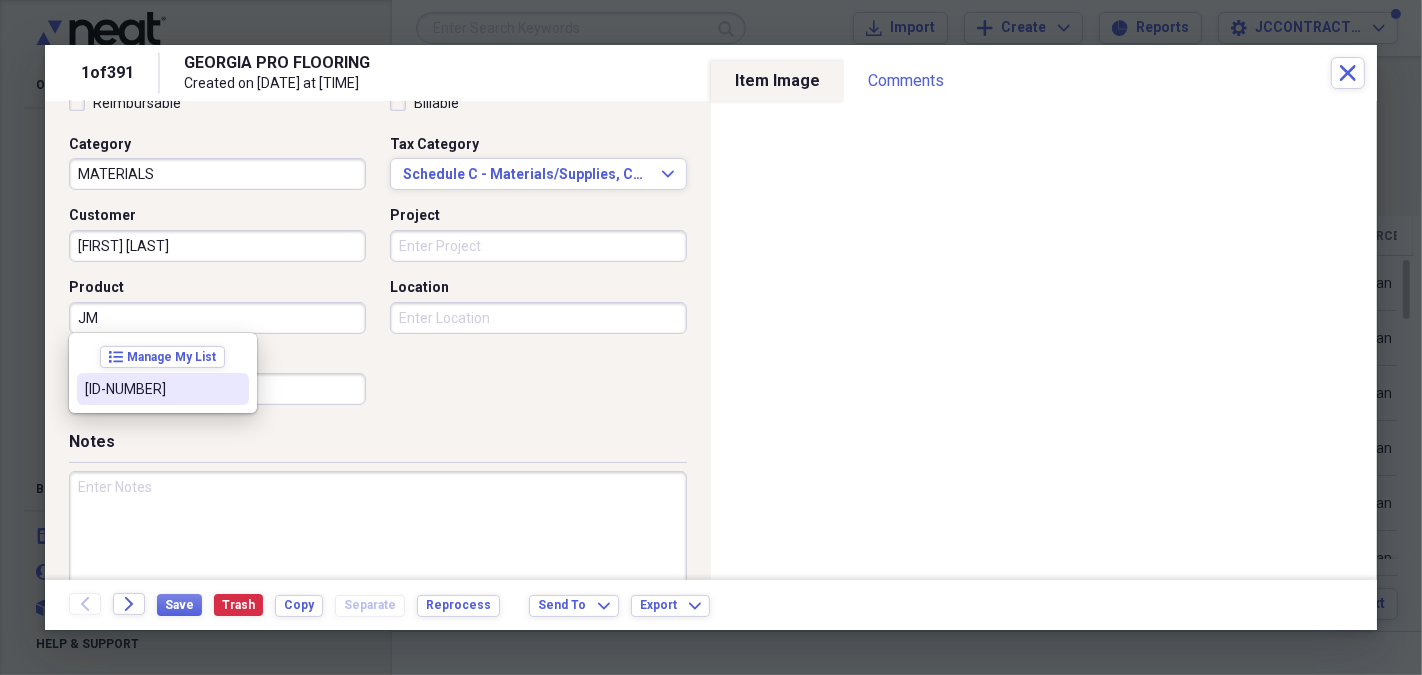 click on "[ID-NUMBER]" at bounding box center (151, 389) 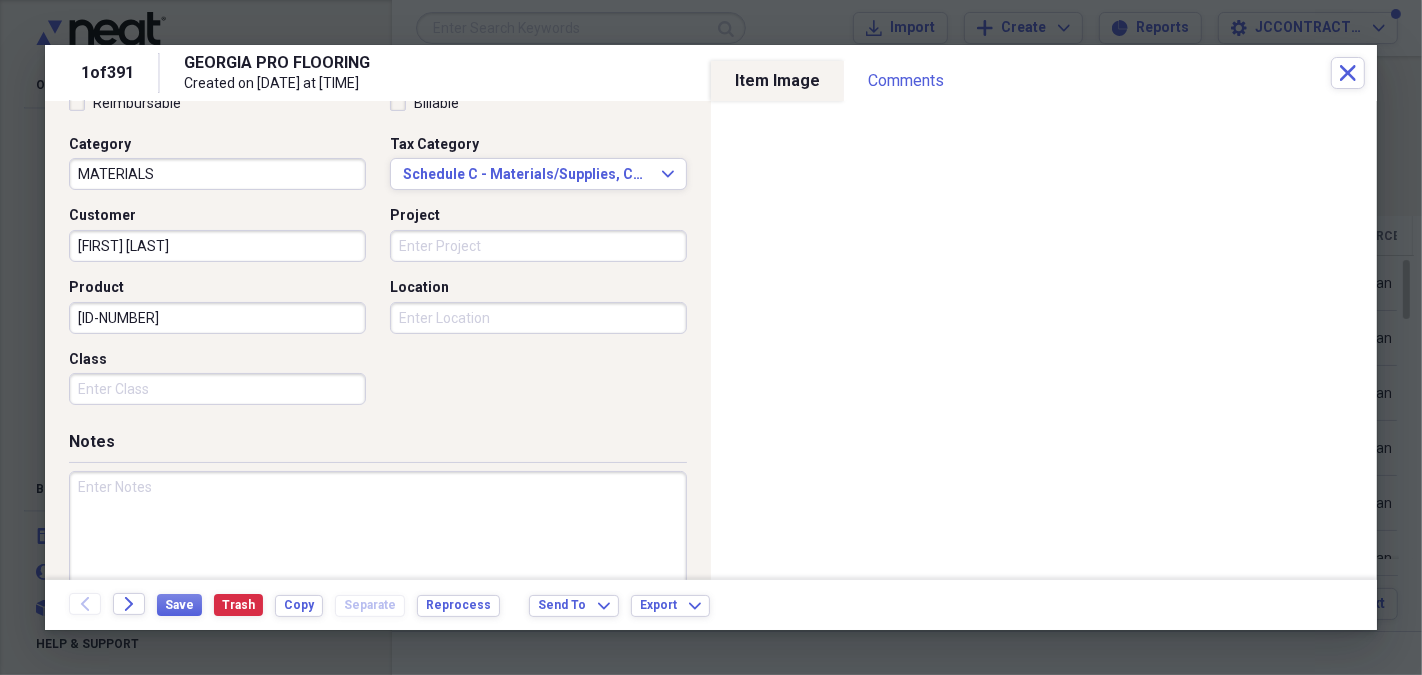 click on "Project" at bounding box center (538, 246) 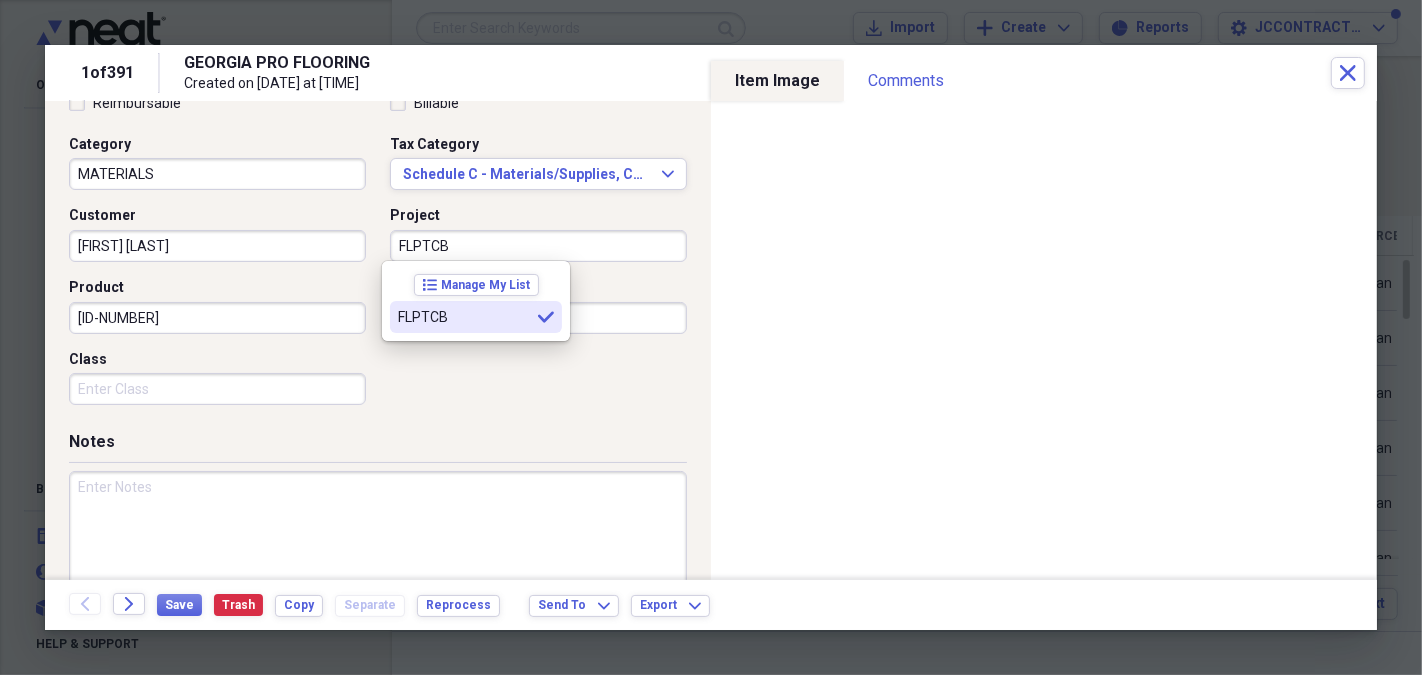 type on "FLPTCB" 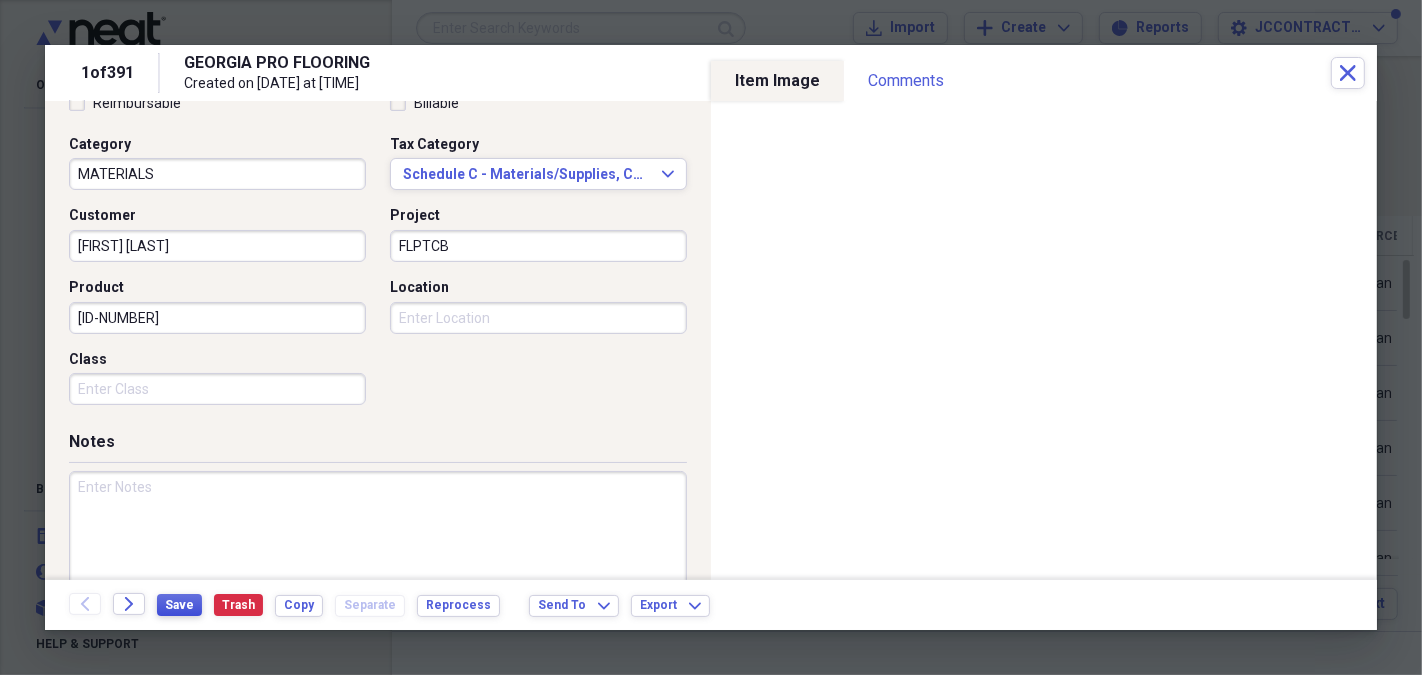 click on "Save" at bounding box center (179, 605) 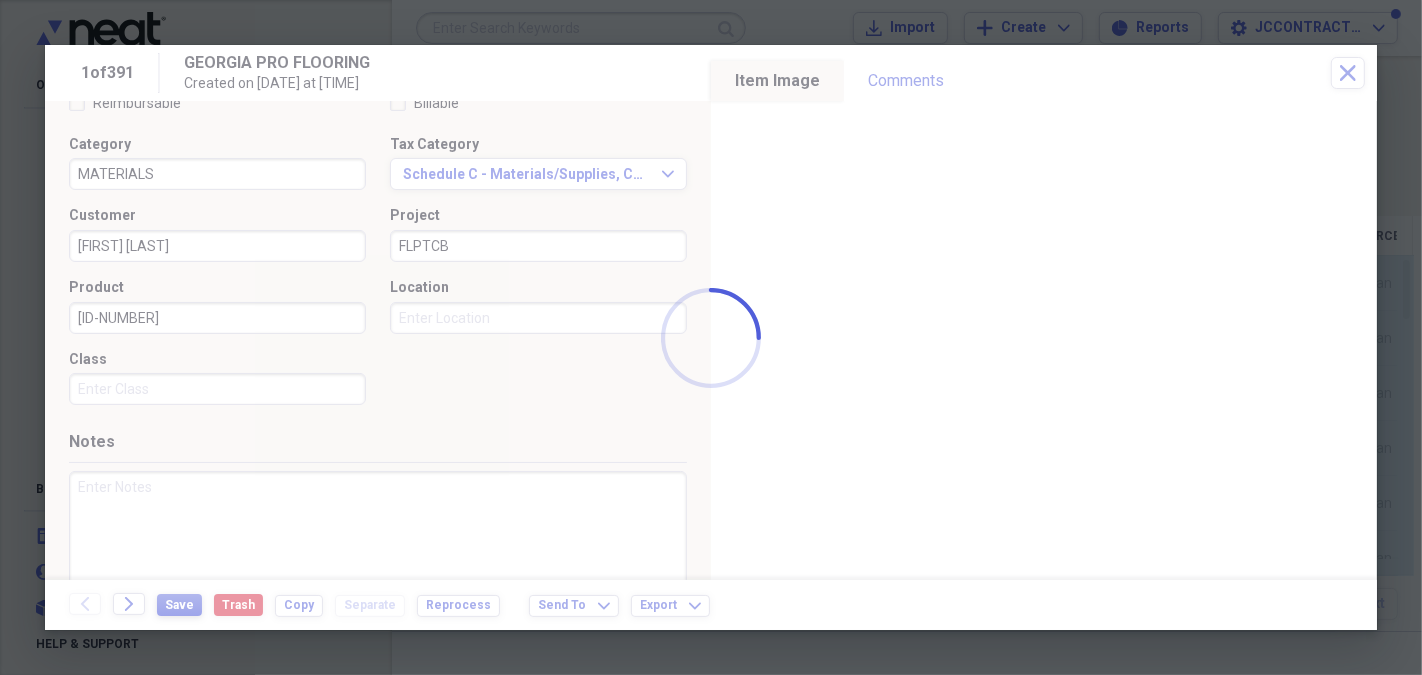 click at bounding box center [711, 337] 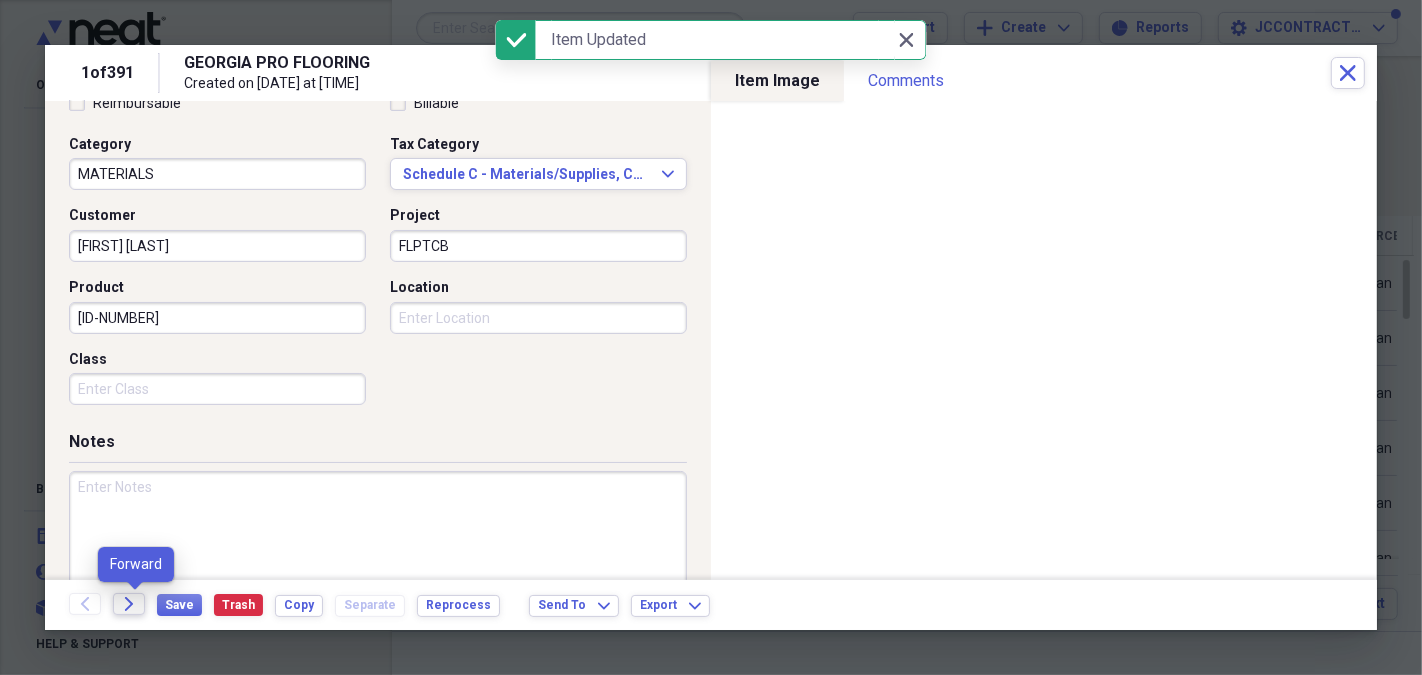 click on "Forward" 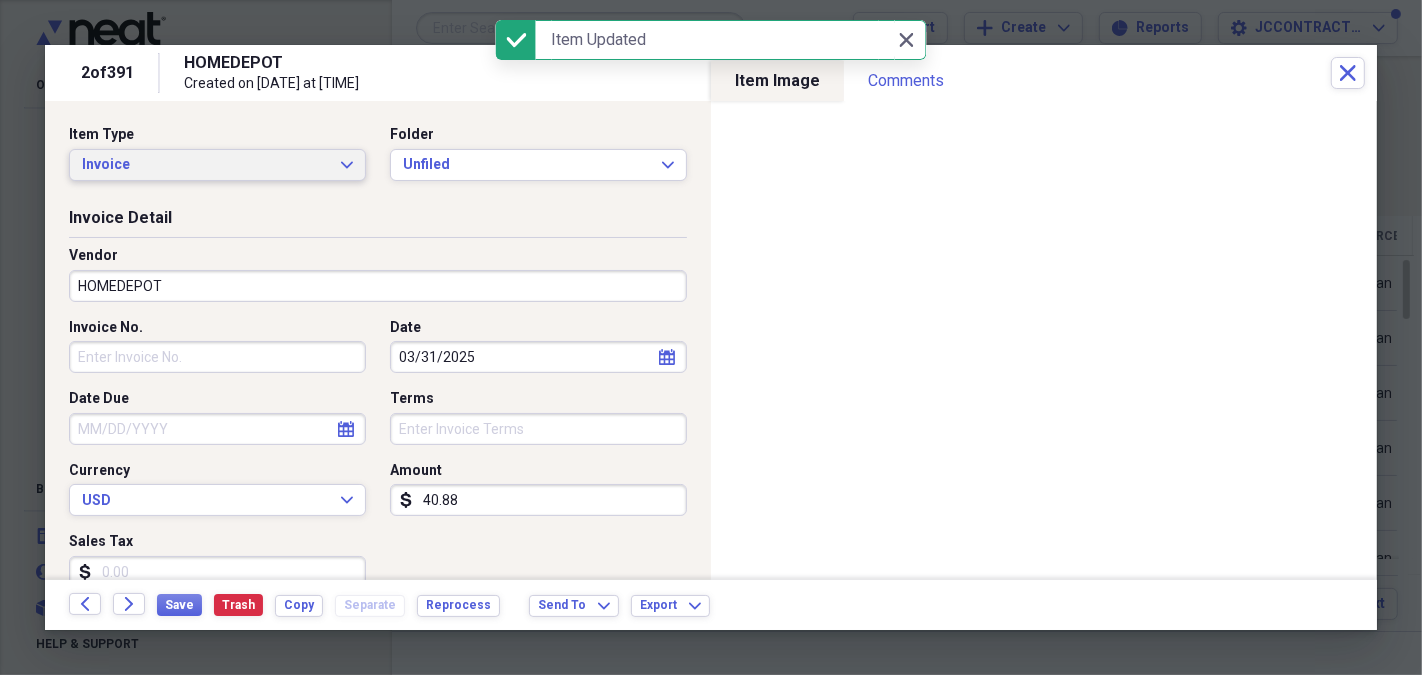 click on "Invoice" at bounding box center [205, 165] 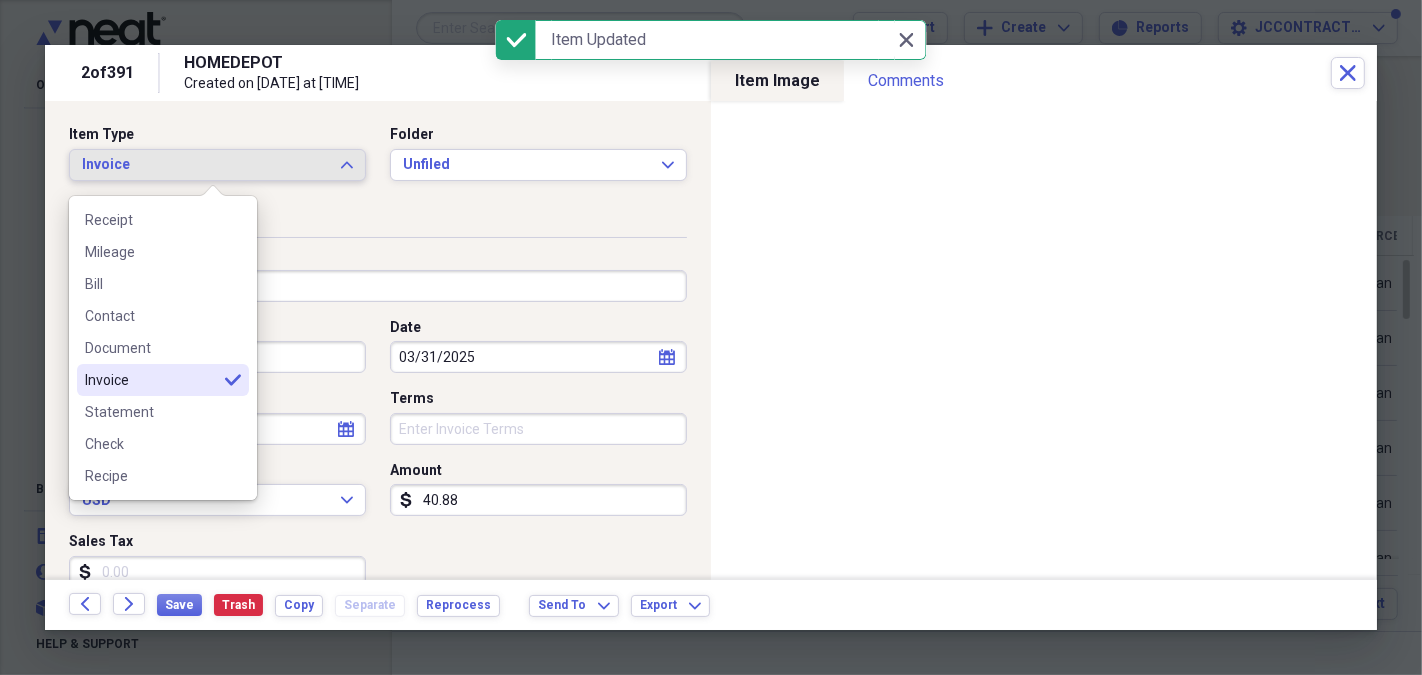 click on "Receipt Mileage Bill Contact Document Invoice selected Statement Check Recipe" at bounding box center [163, 348] 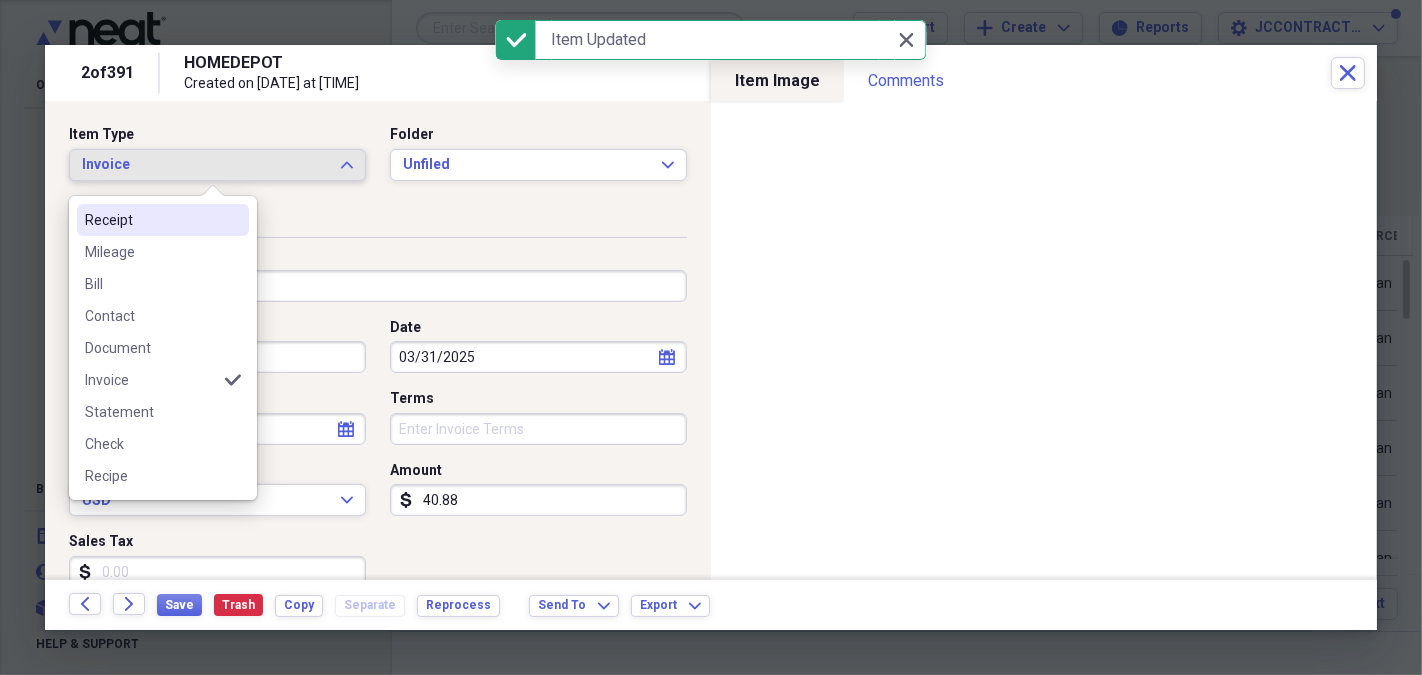 click on "Receipt" at bounding box center (163, 220) 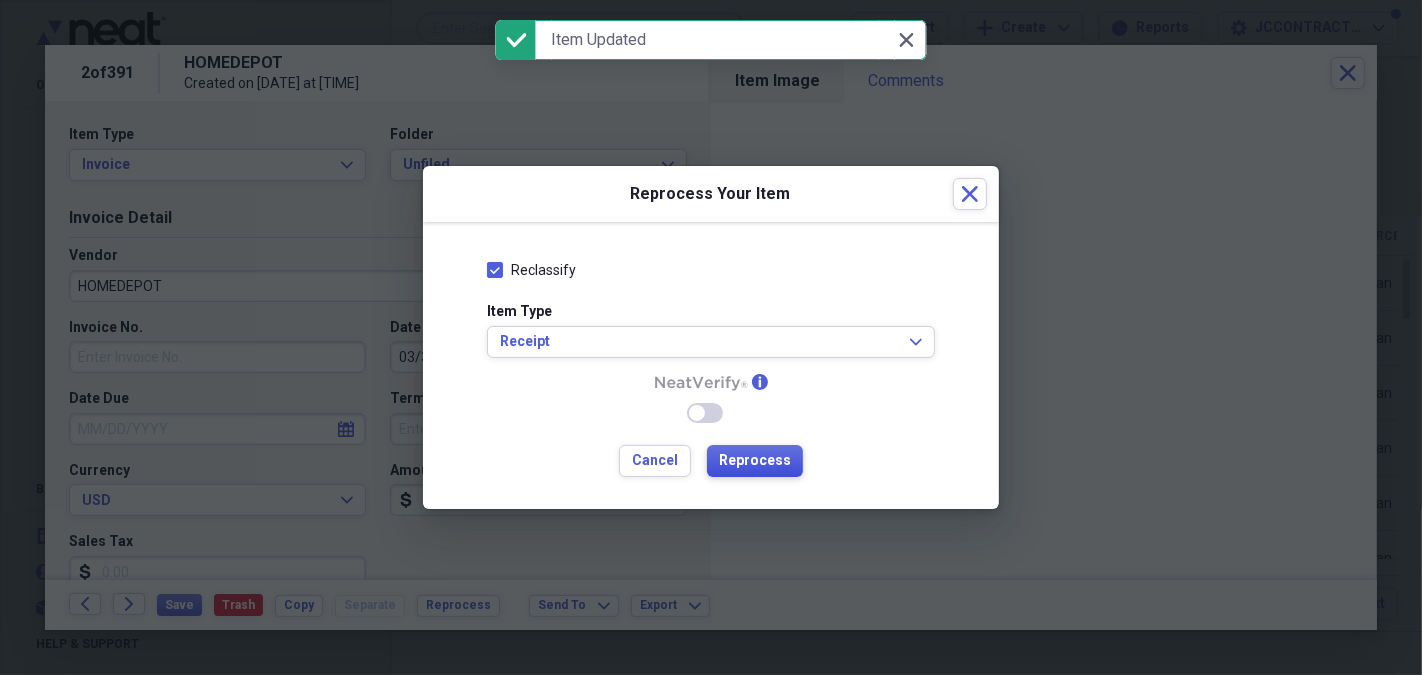 click on "Reprocess" at bounding box center [755, 461] 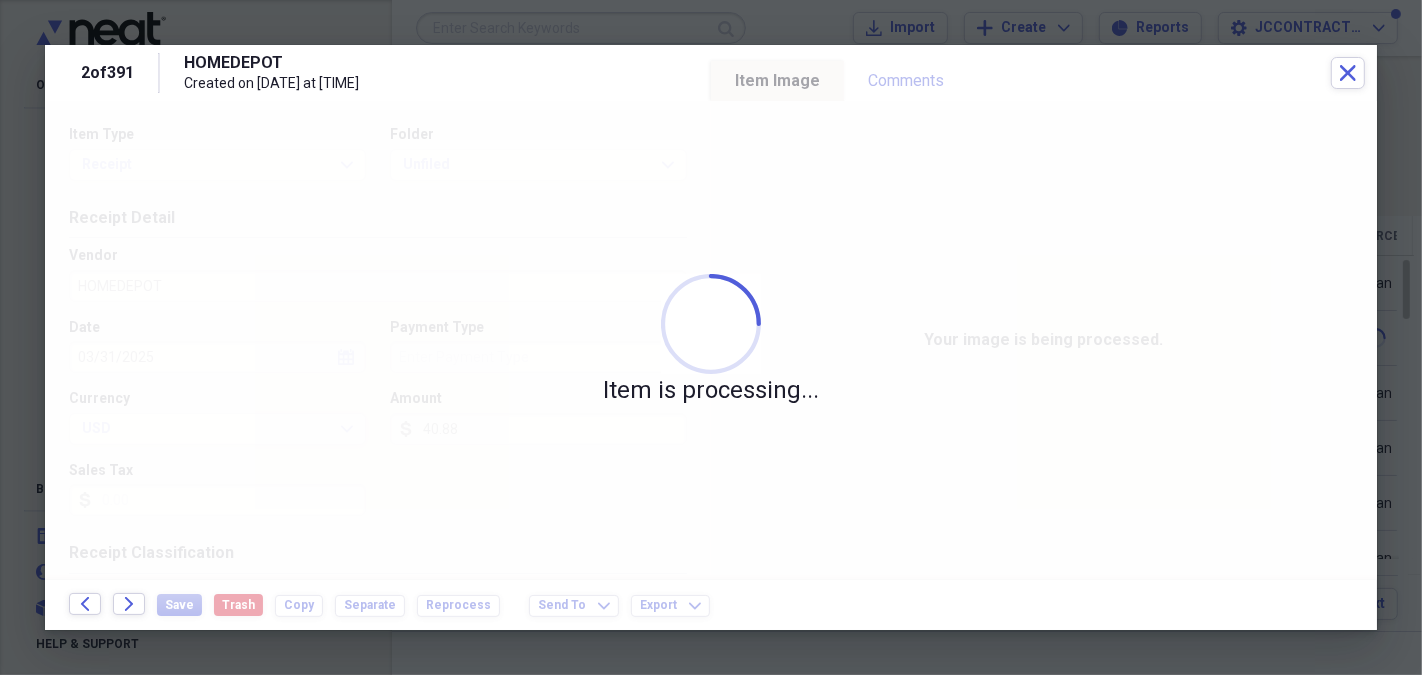 type on "[FIRST] [LAST]" 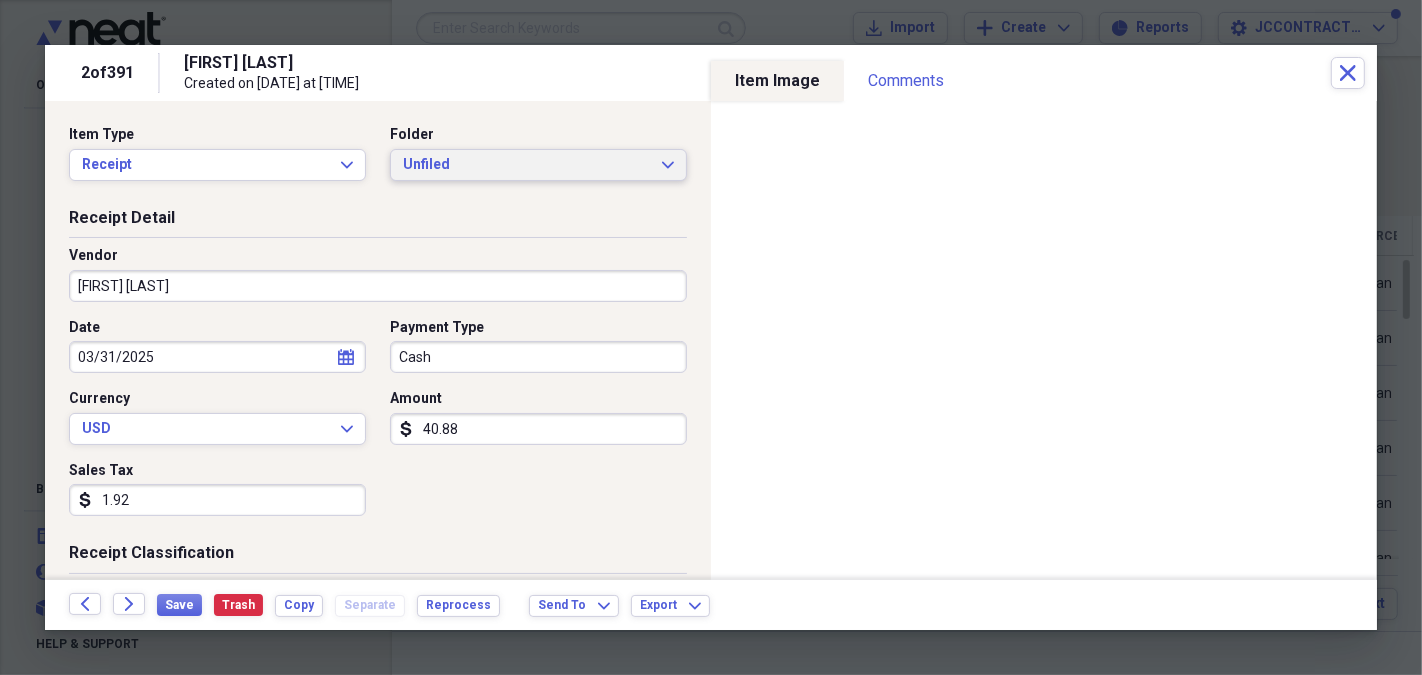 click on "Unfiled Expand" at bounding box center [538, 165] 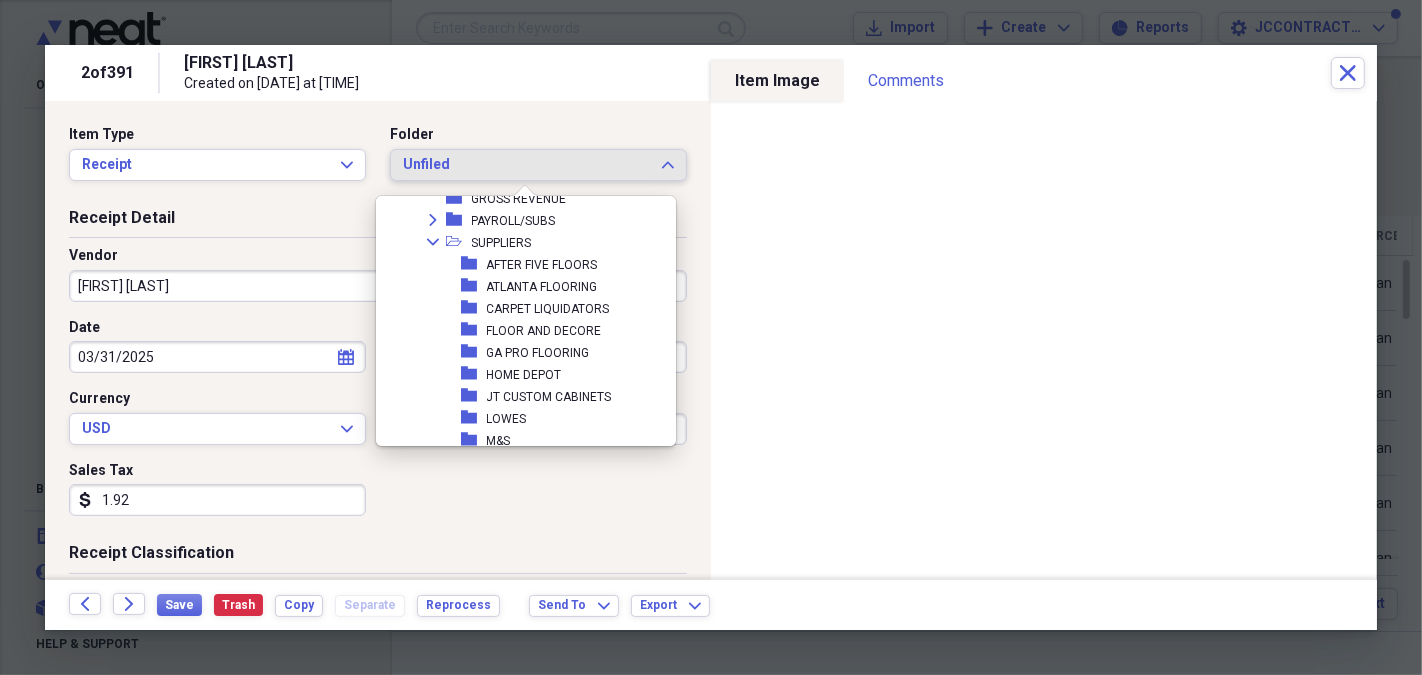 scroll, scrollTop: 335, scrollLeft: 0, axis: vertical 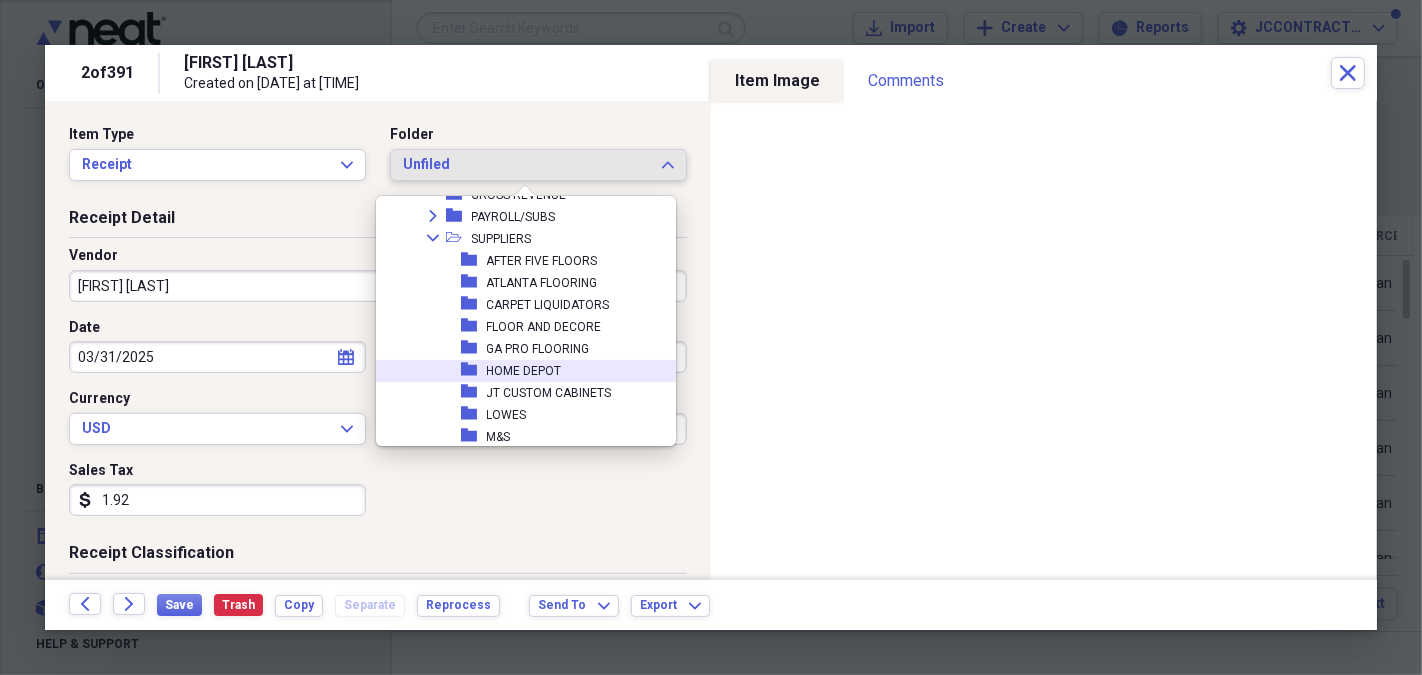 click on "HOME DEPOT" at bounding box center (524, 371) 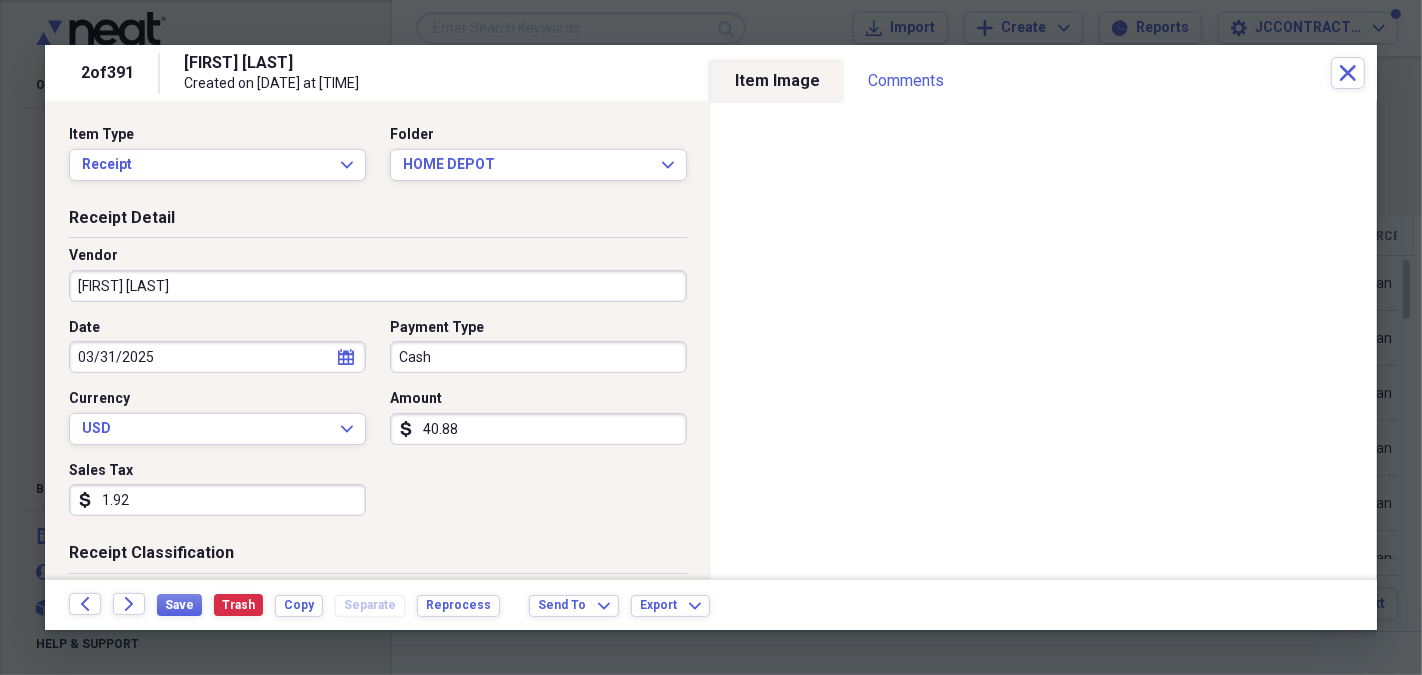 click on "[FIRST] [LAST]" at bounding box center (378, 286) 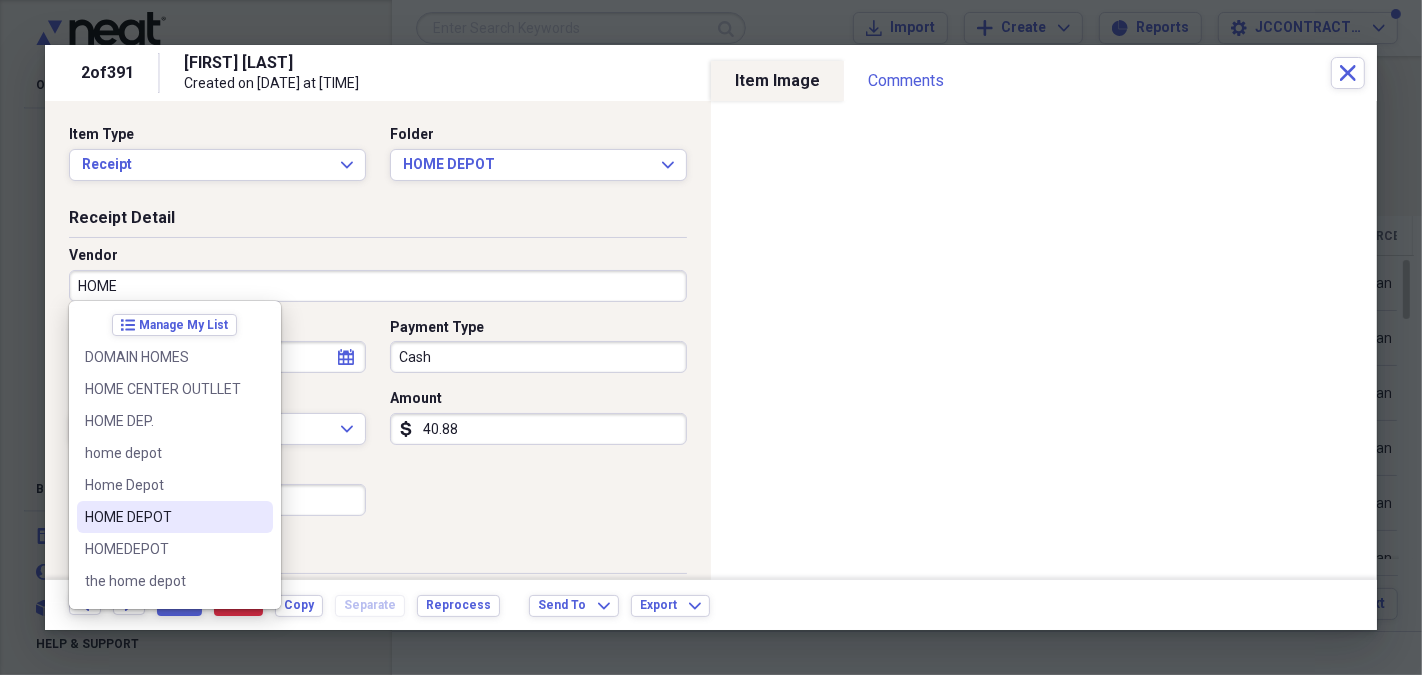 click on "HOME DEPOT" at bounding box center (163, 517) 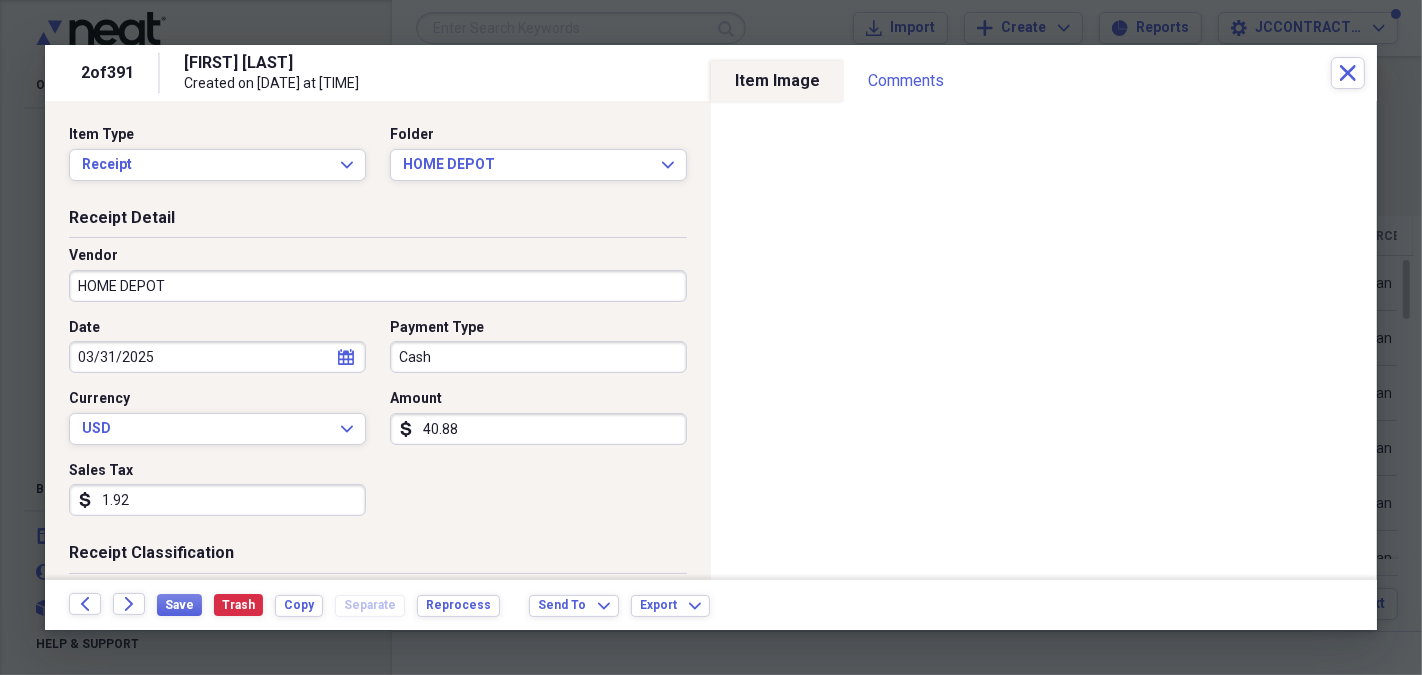 click on "Cash" at bounding box center (538, 357) 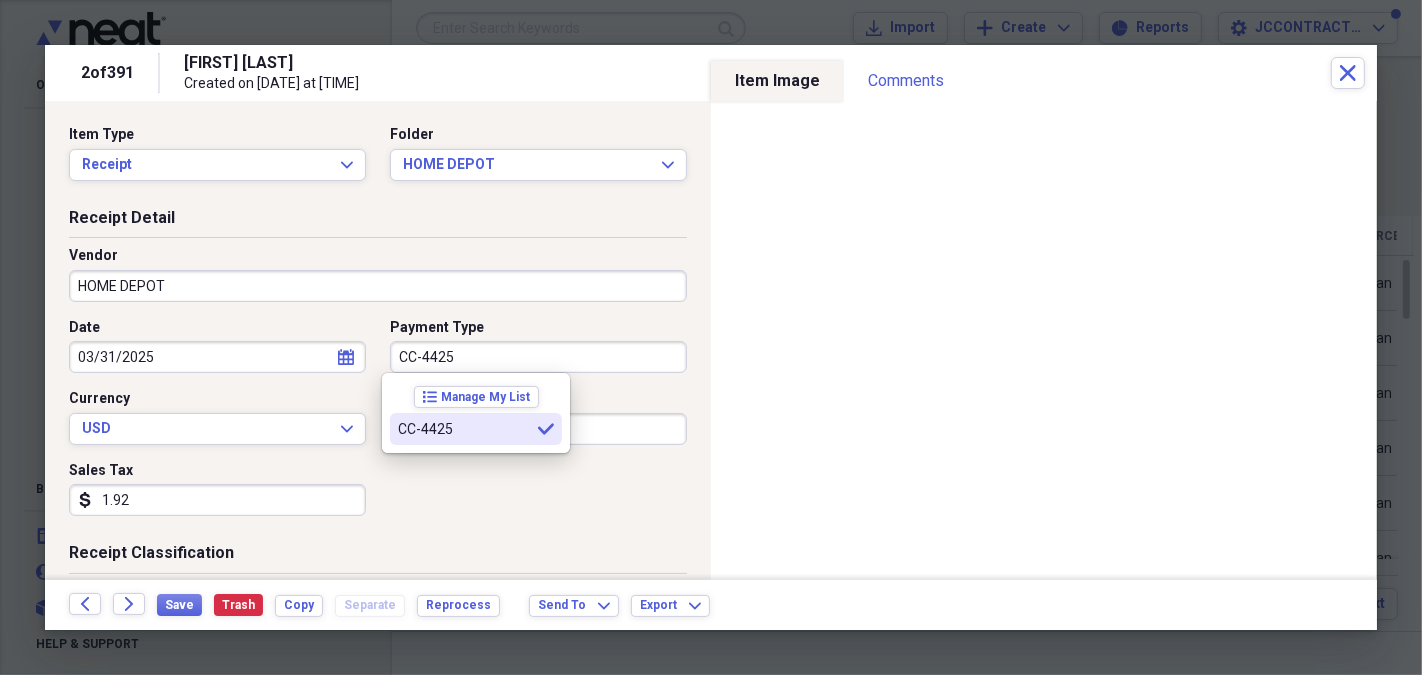 type on "CC-4425" 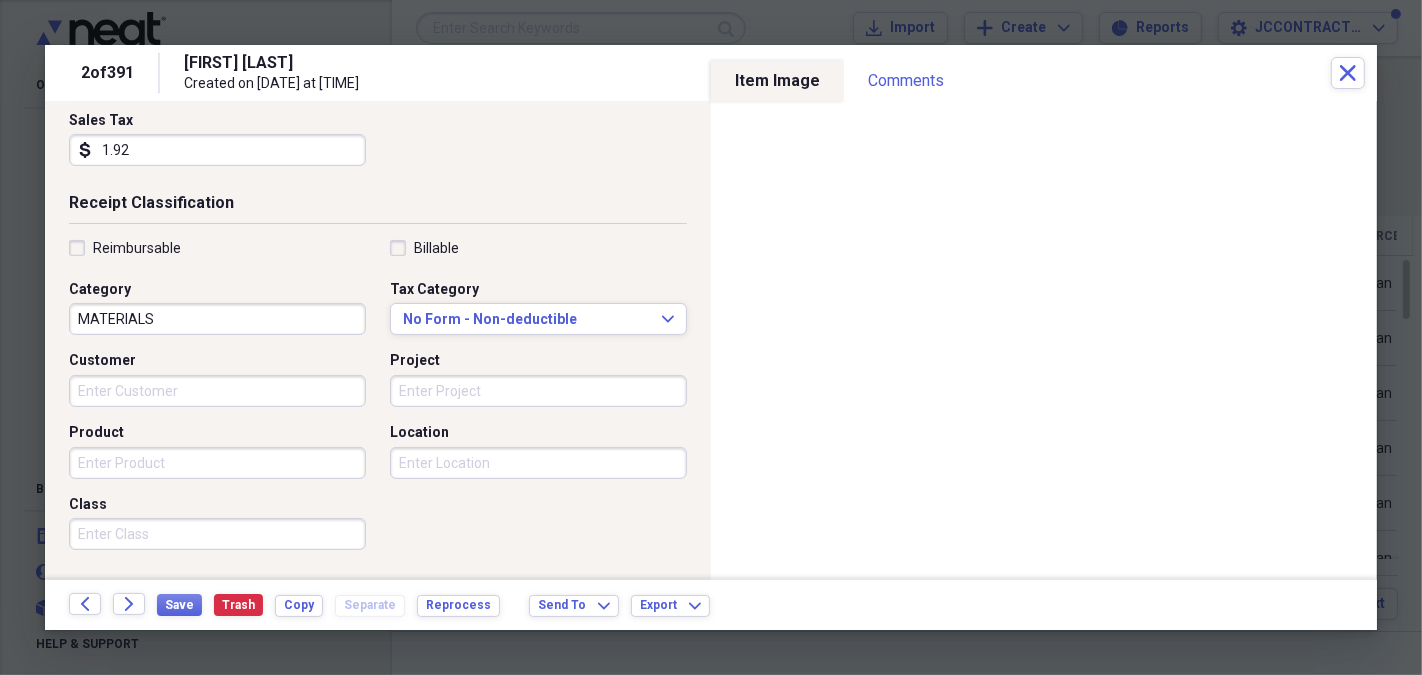 scroll, scrollTop: 354, scrollLeft: 0, axis: vertical 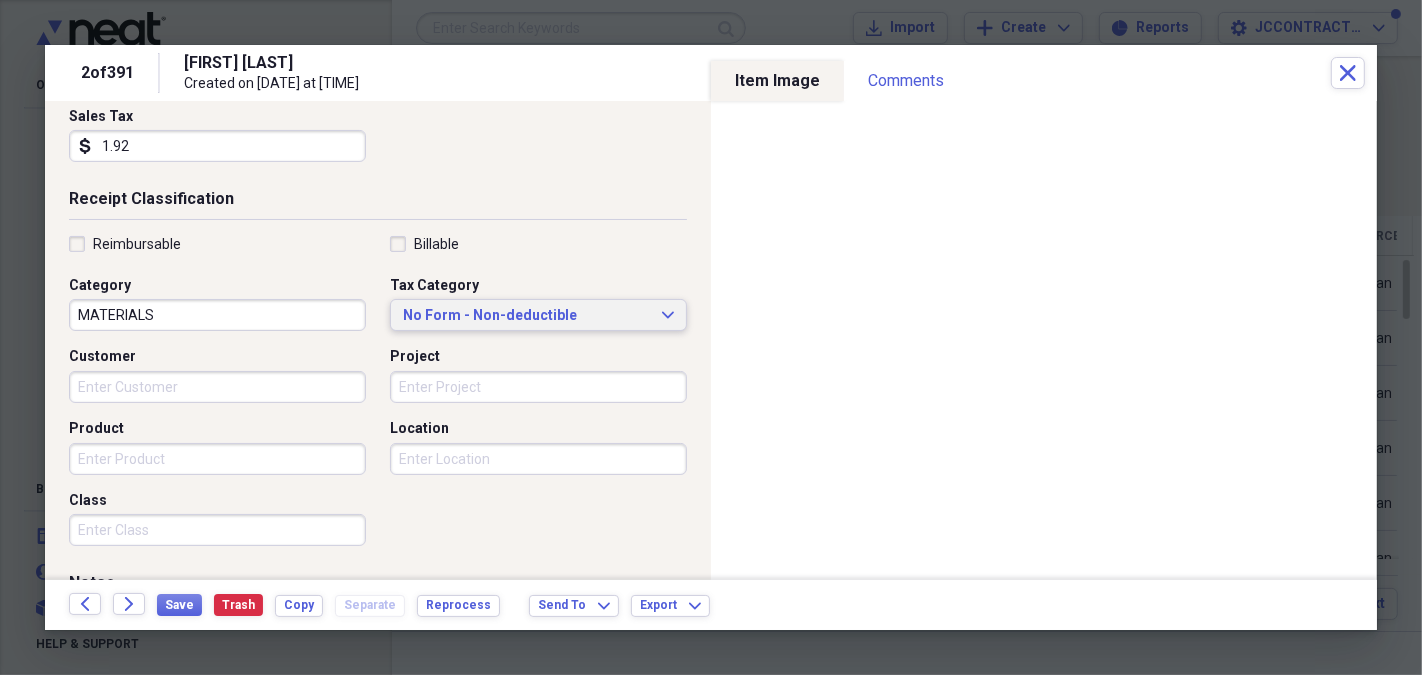 click on "No Form - Non-deductible" at bounding box center (526, 316) 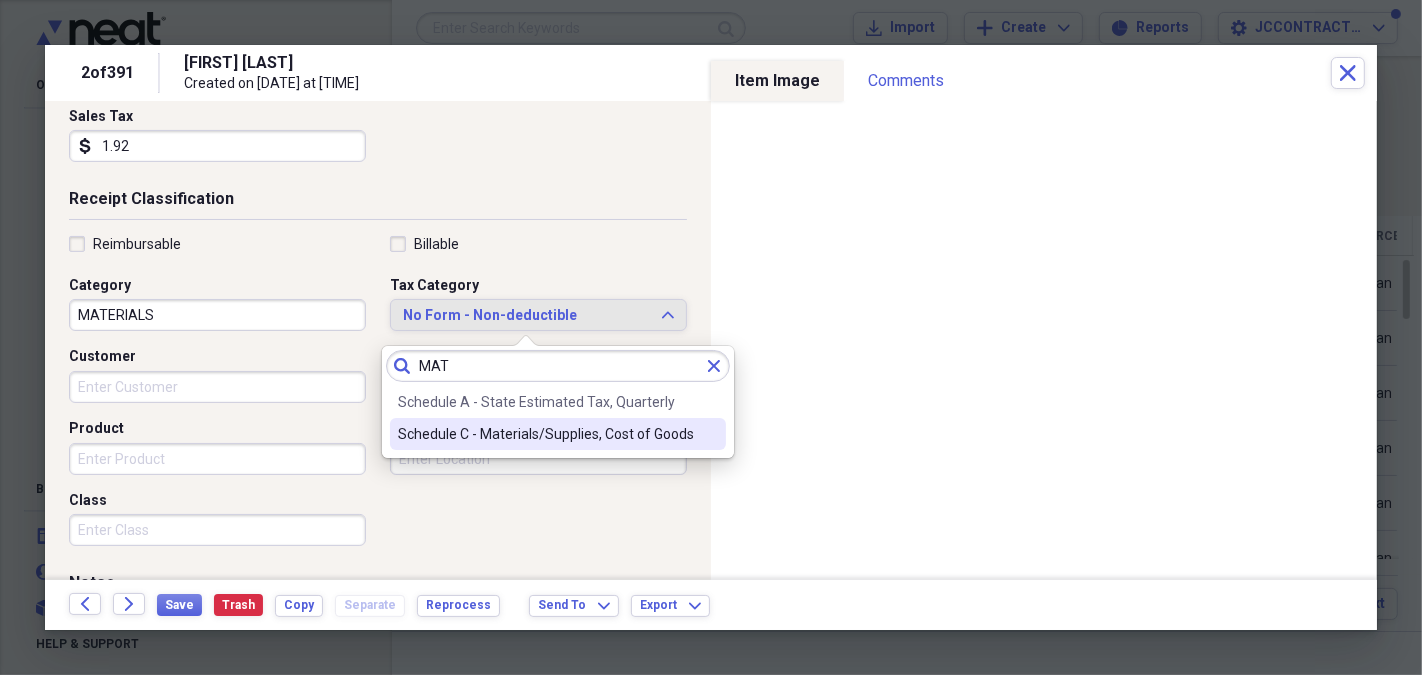 type on "MAT" 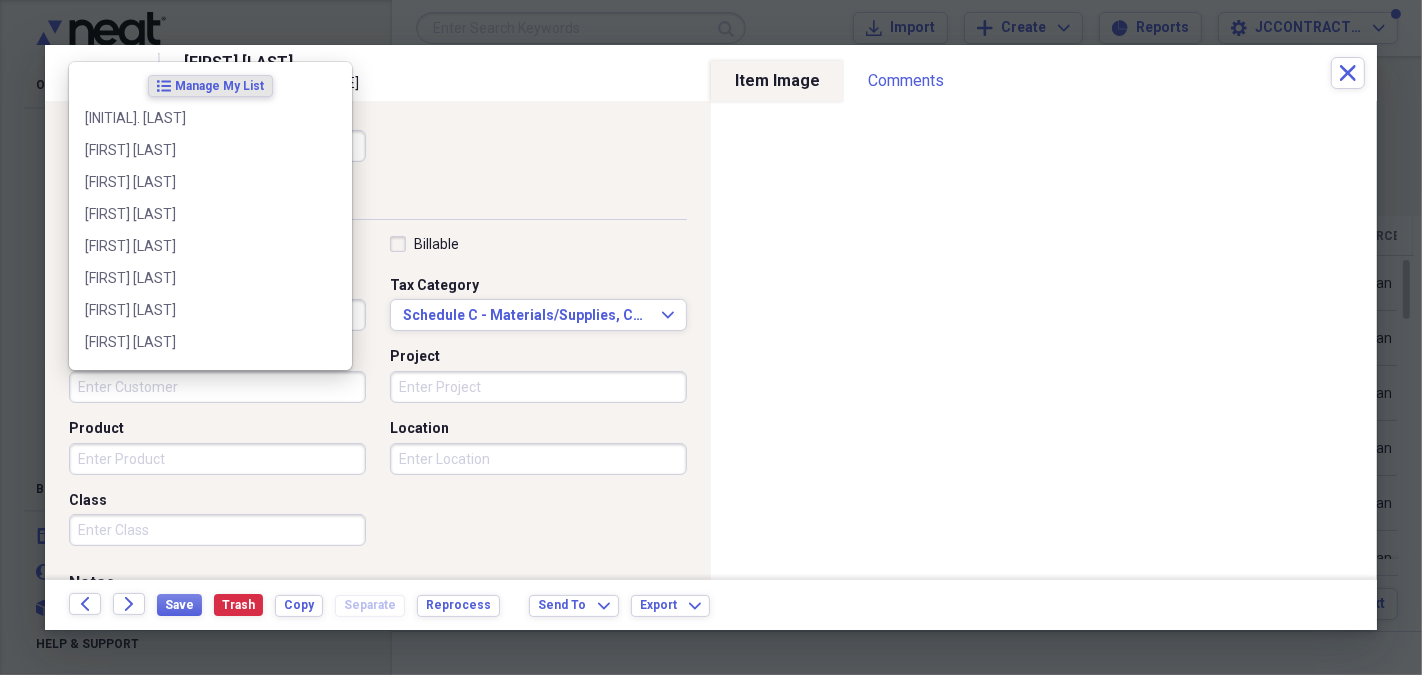 click on "Customer" at bounding box center [217, 387] 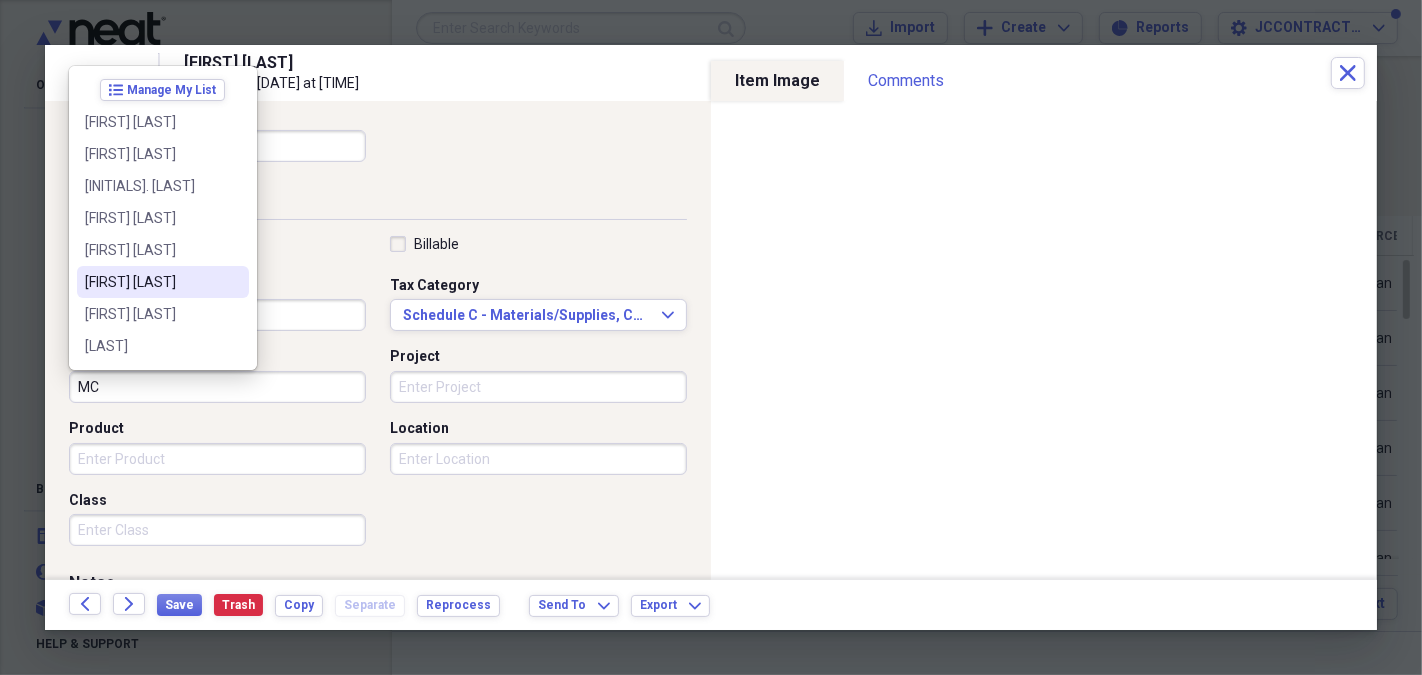 click on "[FIRST] [LAST]" at bounding box center (151, 282) 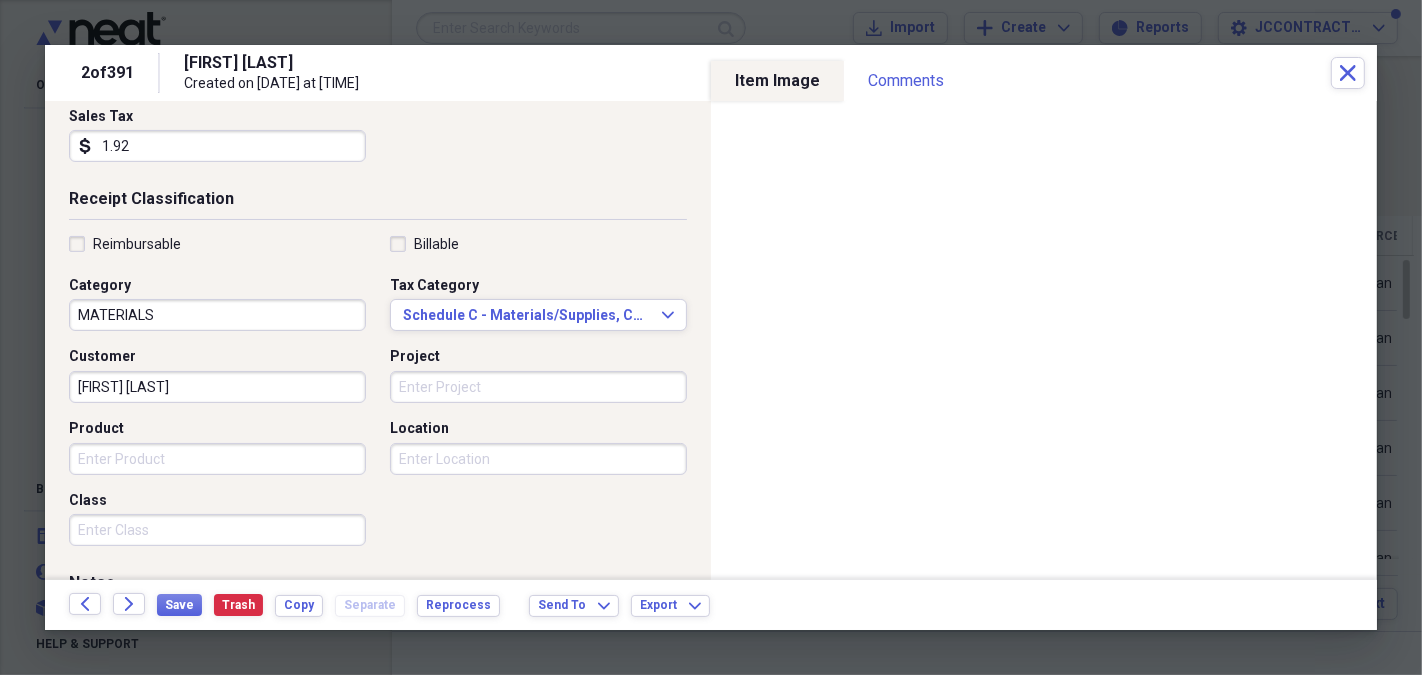 click on "Project" at bounding box center [538, 387] 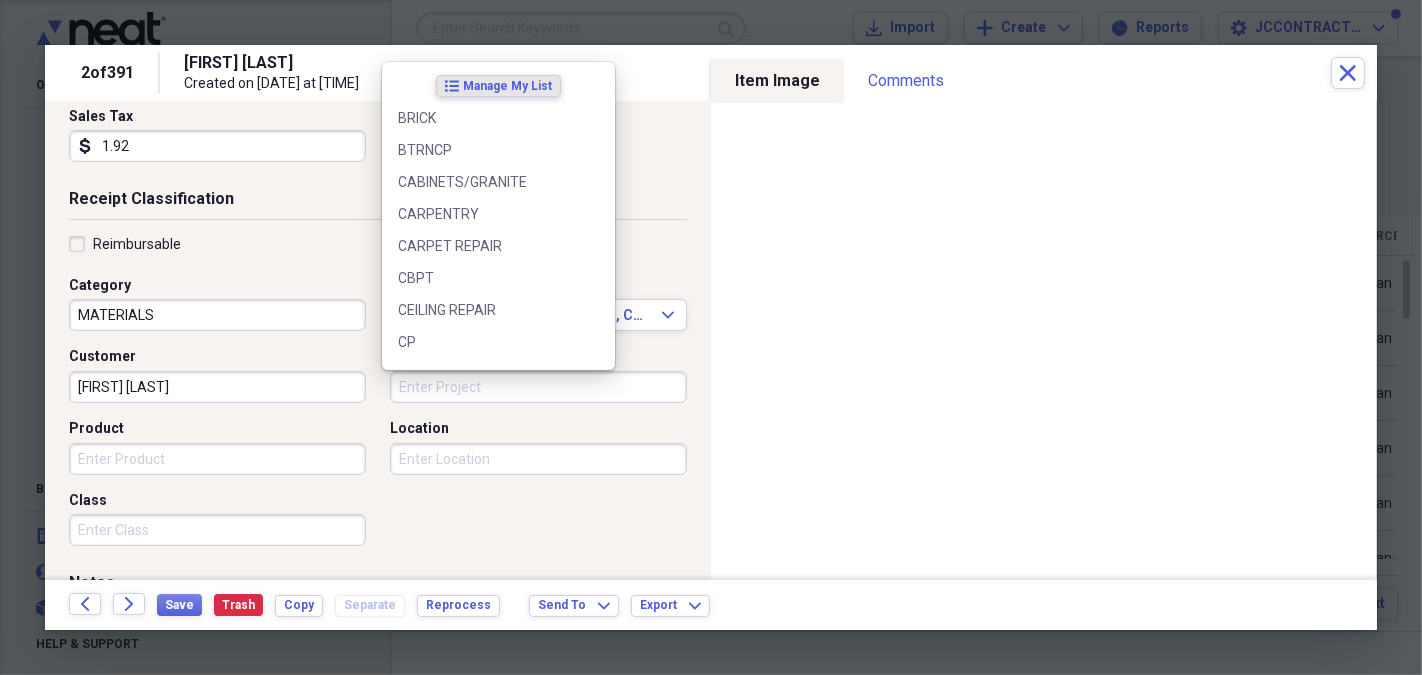 click on "Product" at bounding box center (217, 459) 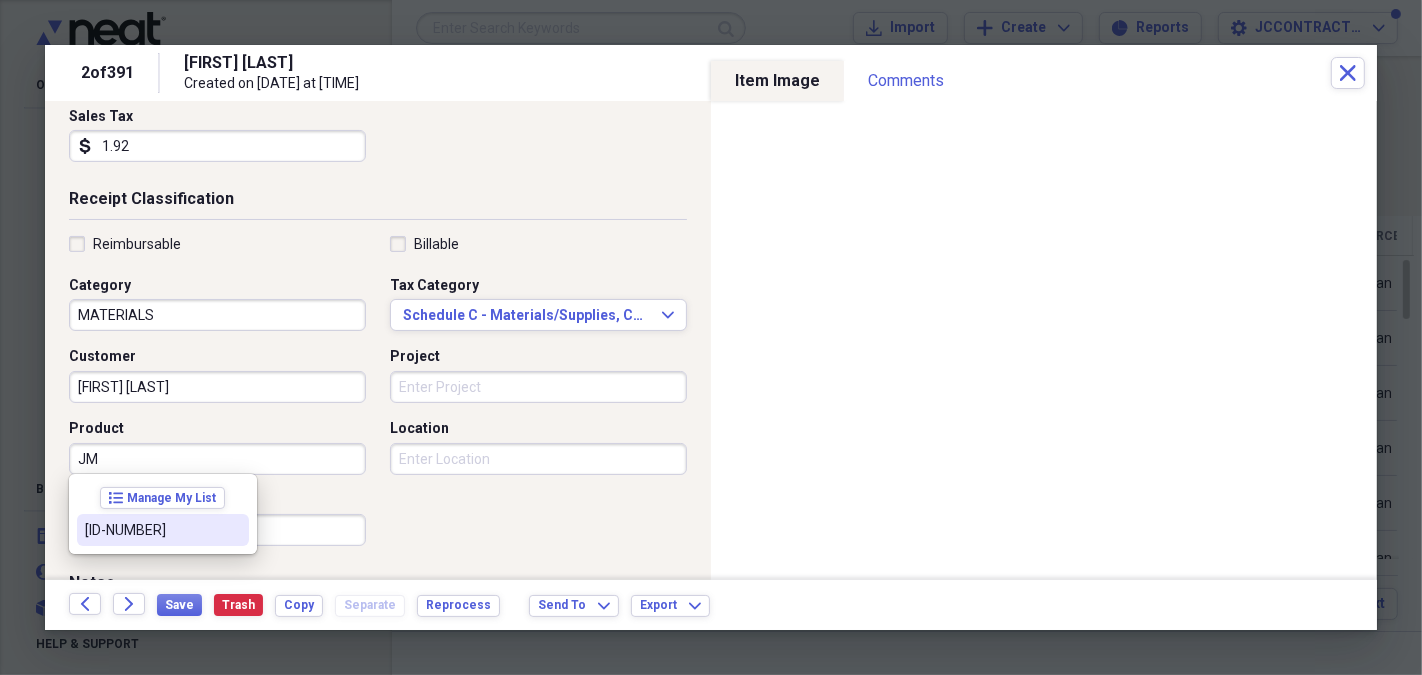 click on "[ID-NUMBER]" at bounding box center [163, 530] 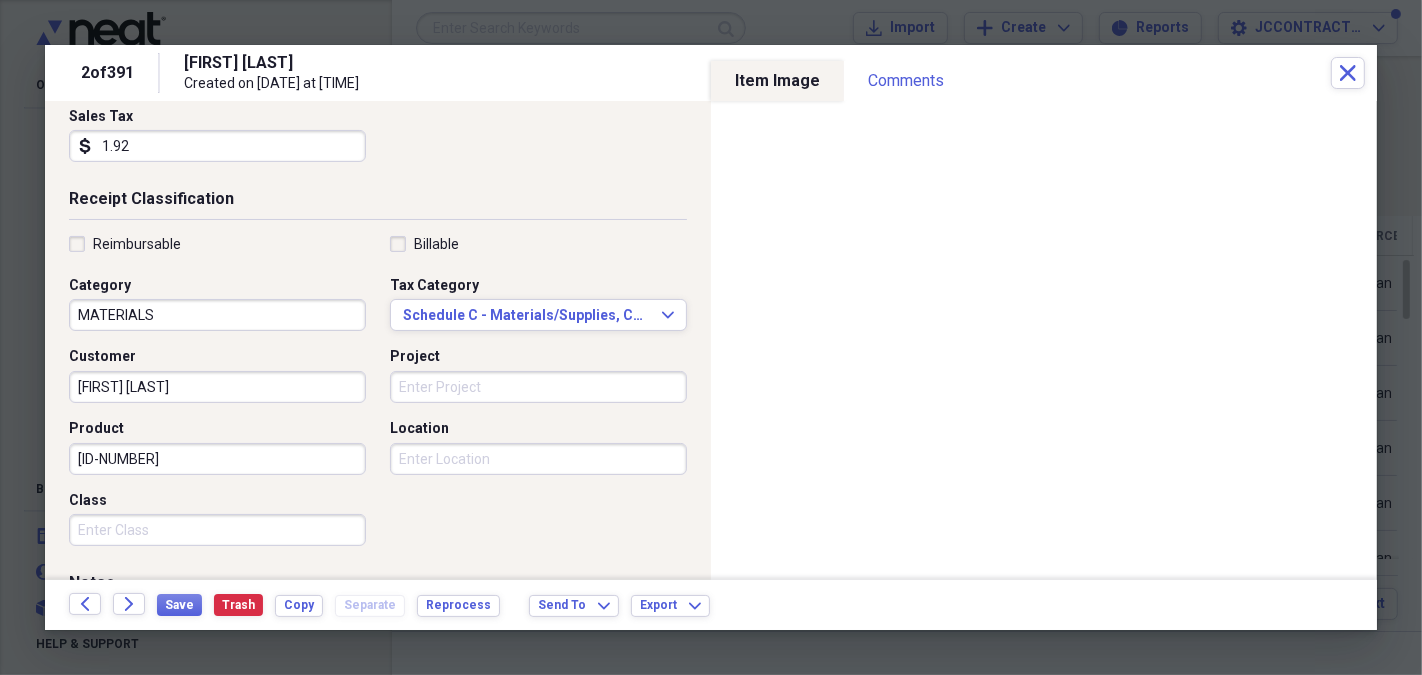 click on "Project" at bounding box center [538, 387] 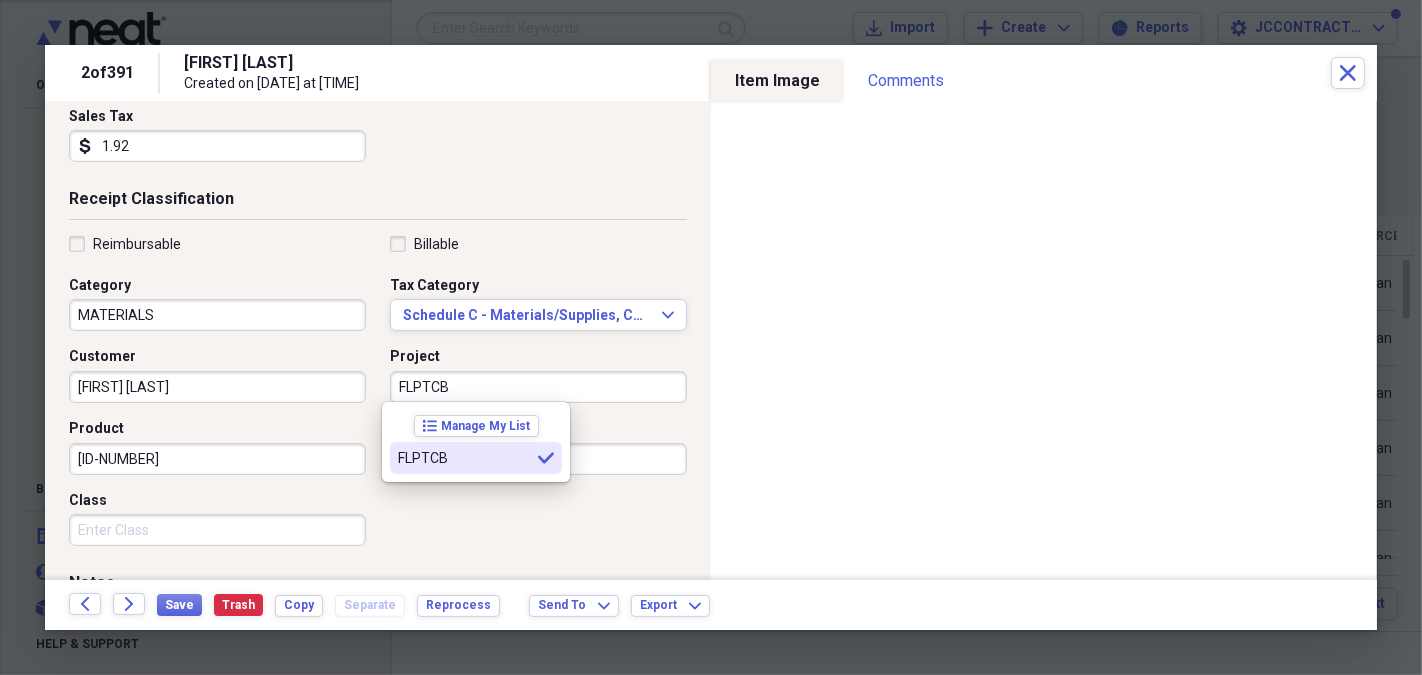type on "FLPTCB" 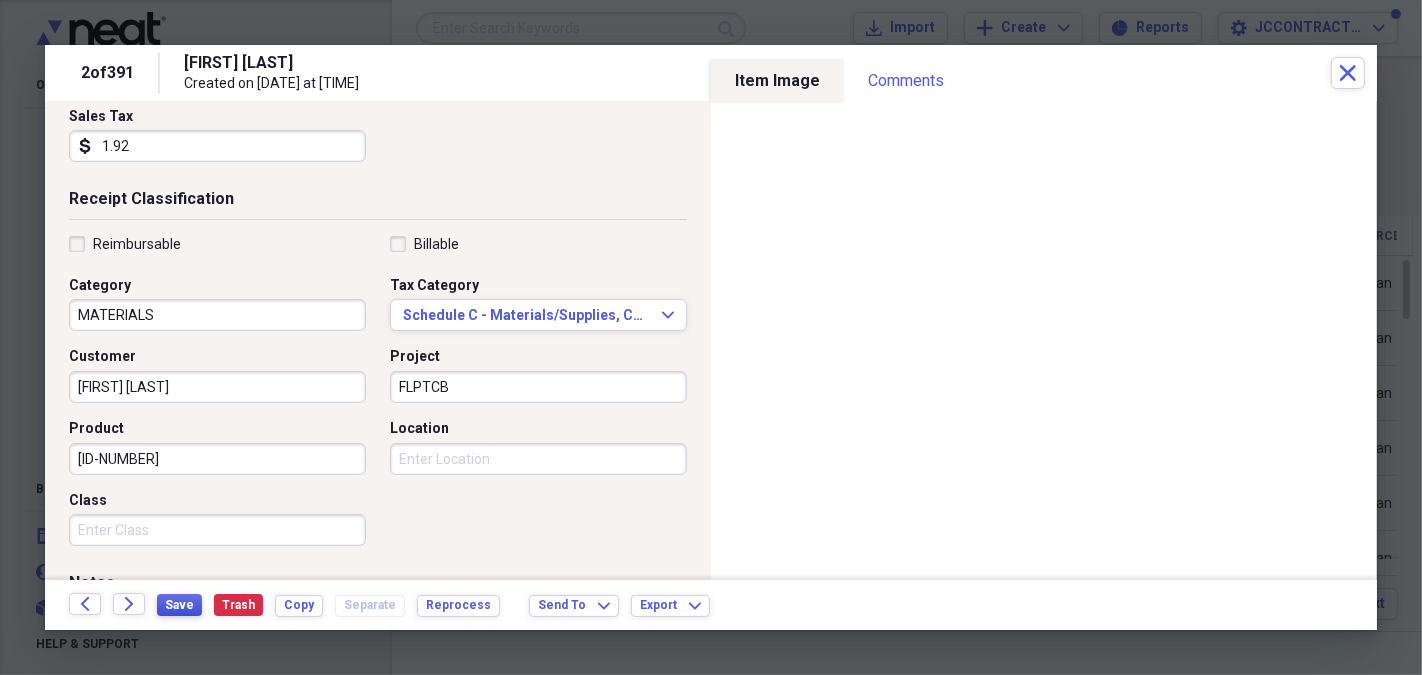 click on "Save" at bounding box center (179, 605) 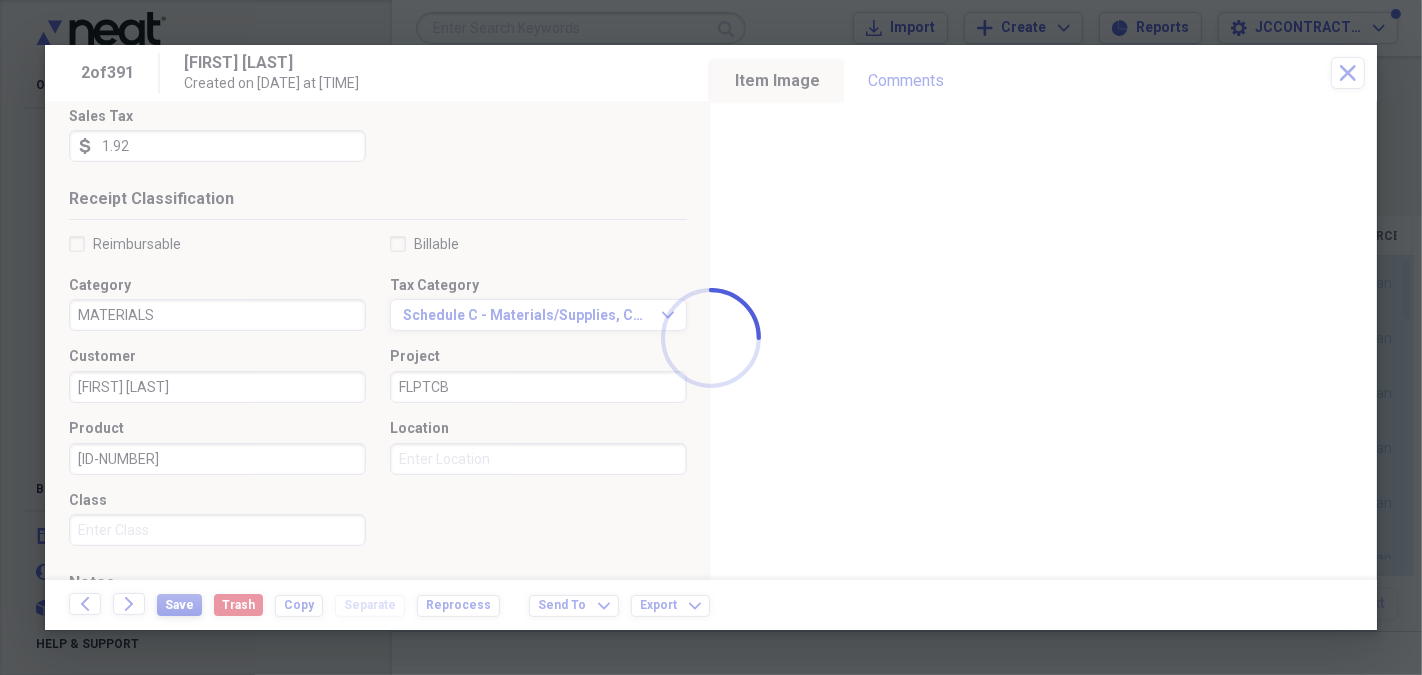 click at bounding box center (711, 337) 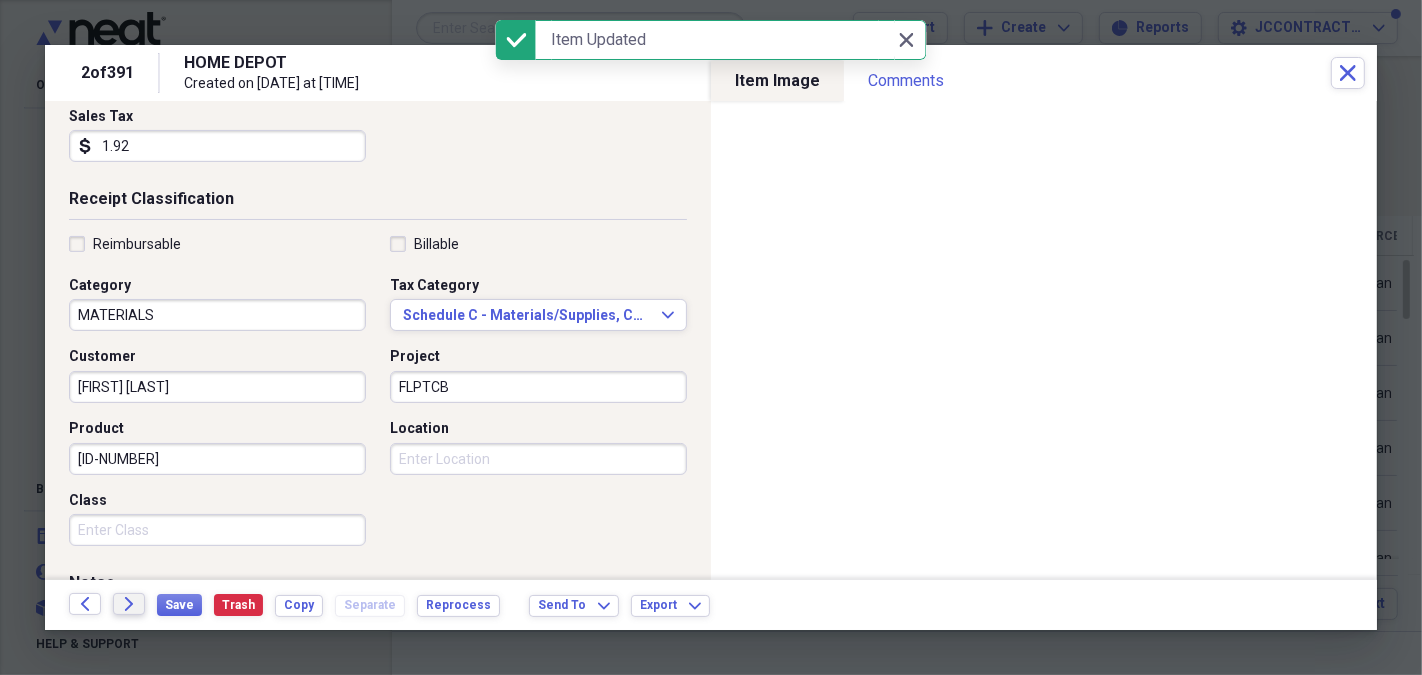 click on "Forward" 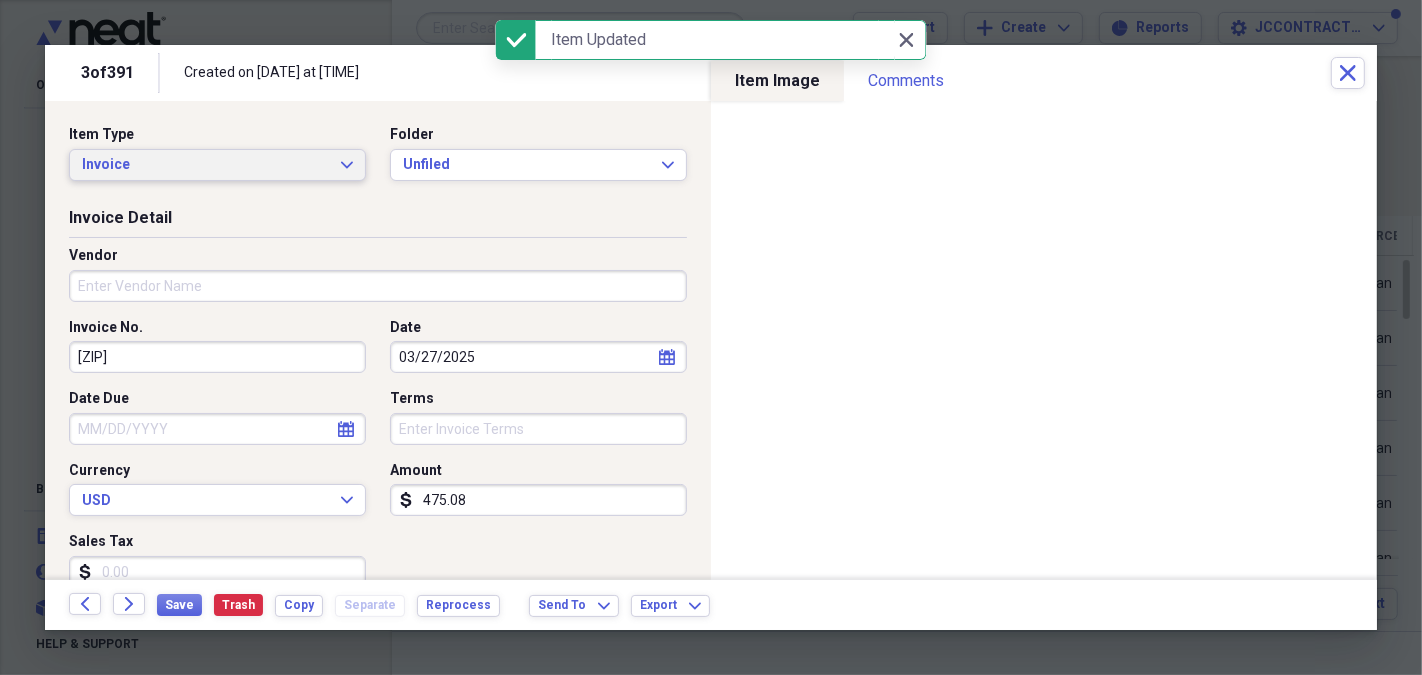 click on "Invoice" at bounding box center (205, 165) 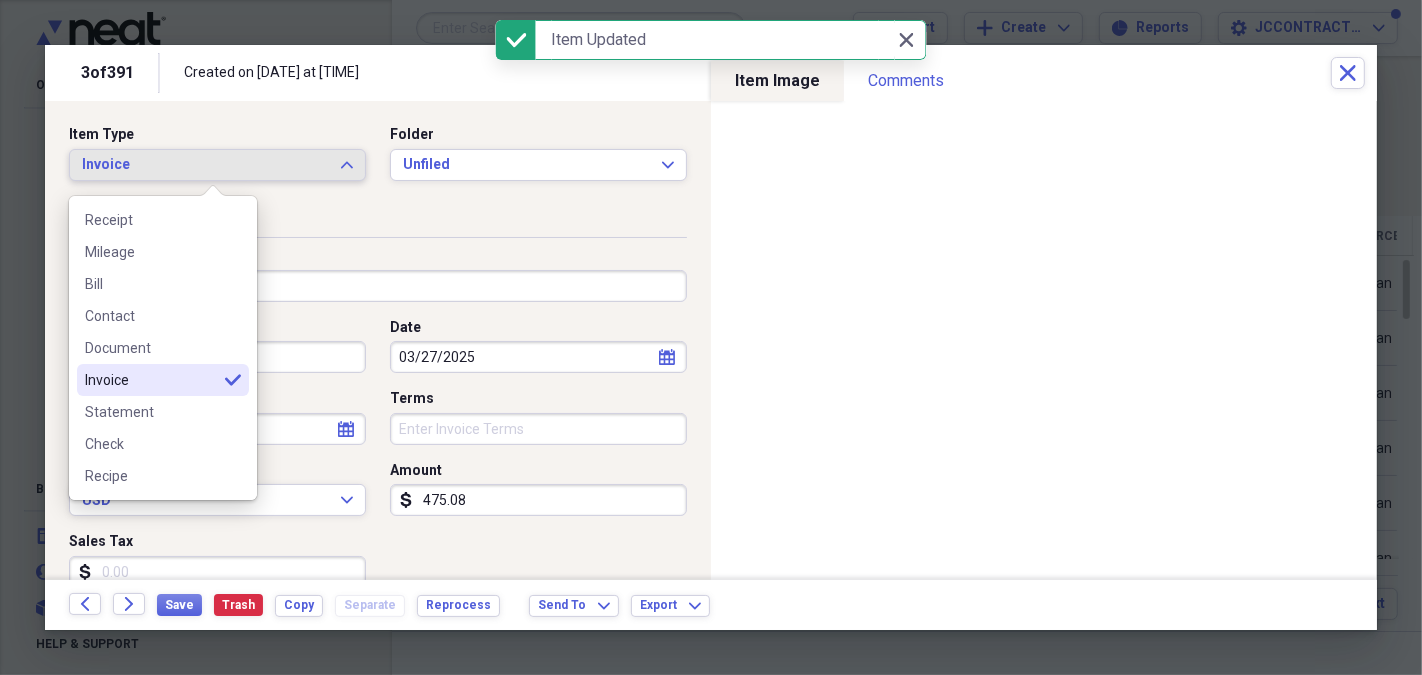 click on "Receipt" at bounding box center [151, 220] 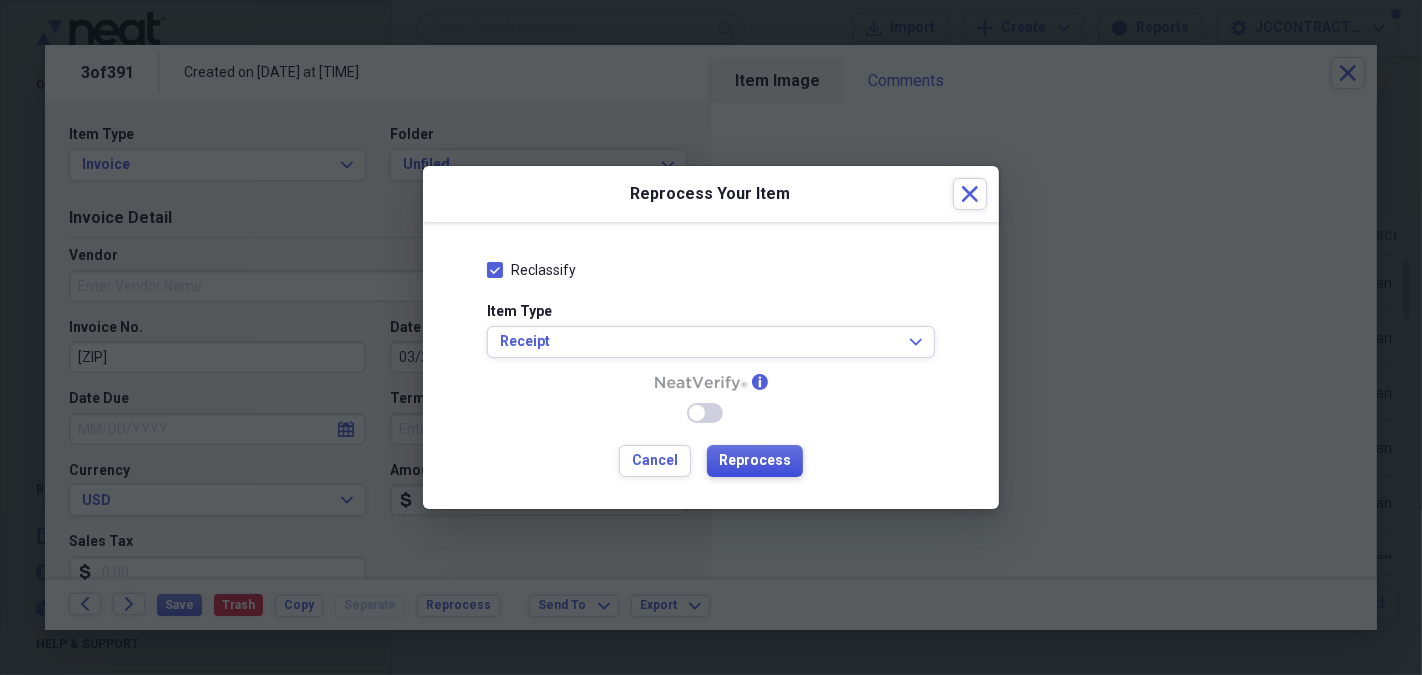 click on "Reprocess" at bounding box center [755, 461] 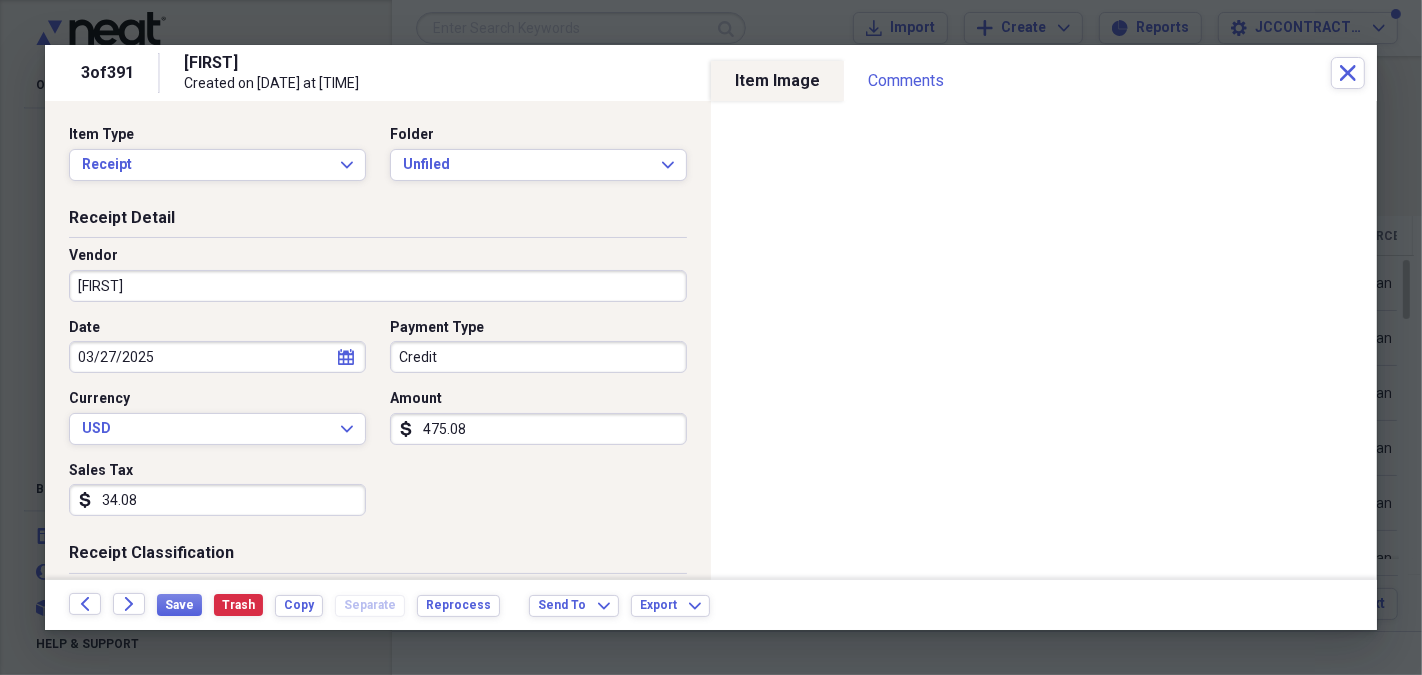 type on "[FIRST]" 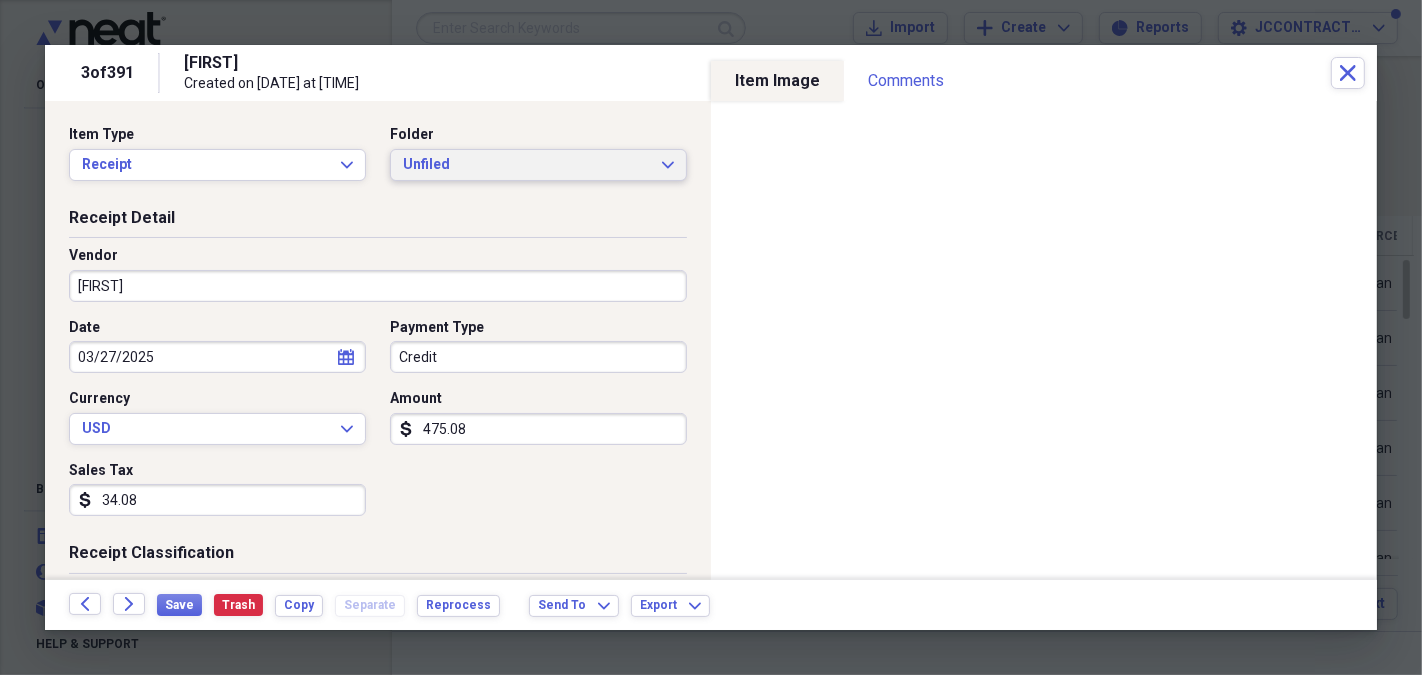 click on "Expand" 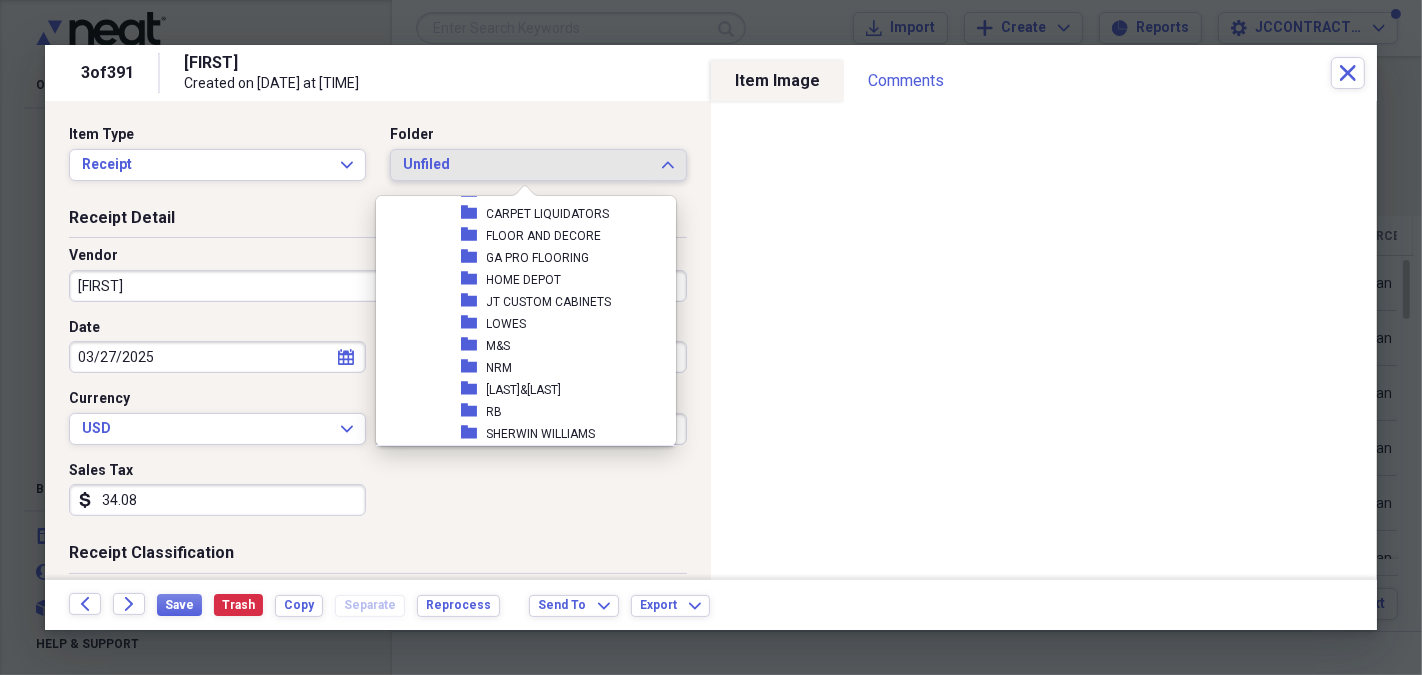 scroll, scrollTop: 422, scrollLeft: 0, axis: vertical 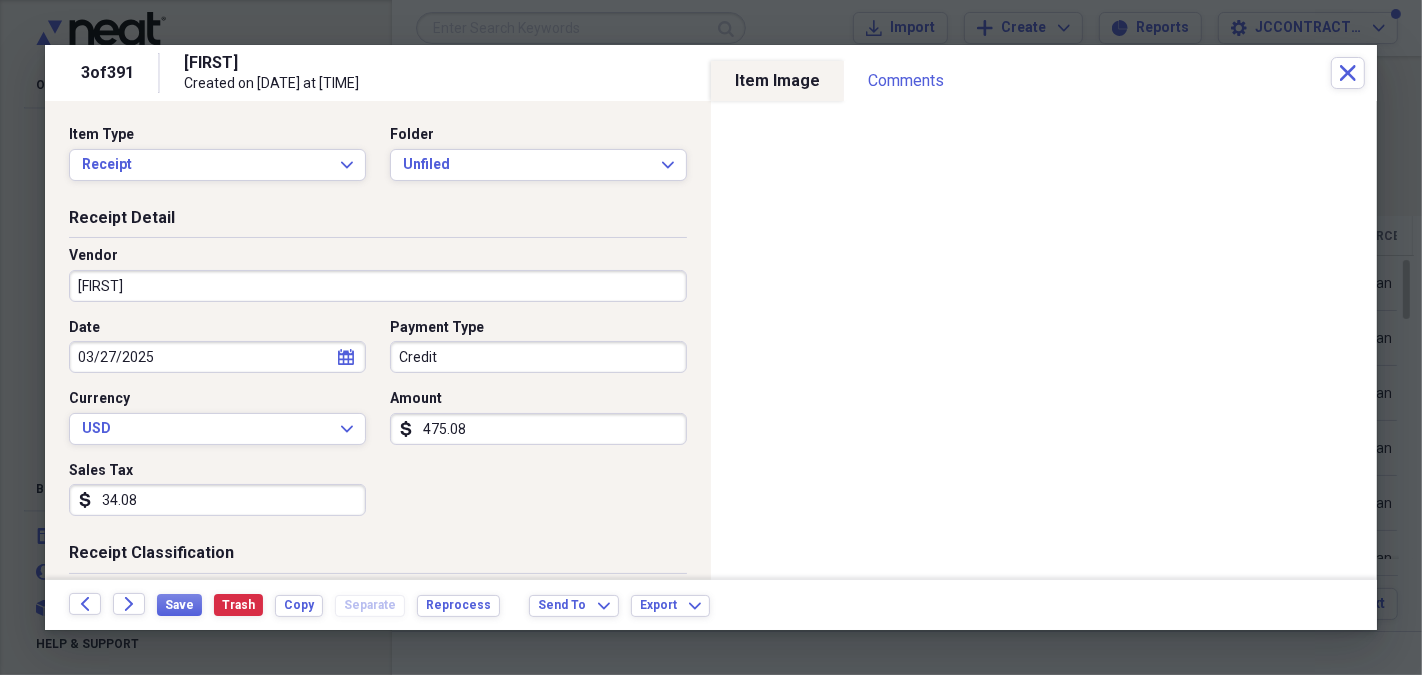 click on "Item Type Receipt Expand Folder Unfiled Expand Receipt Detail Vendor [FIRST] [LAST] Date [DATE] calendar Calendar Payment Type Credit Currency USD Expand Amount dollar-sign [AMOUNT] Sales Tax dollar-sign [AMOUNT] Receipt Classification Reimbursable Billable Category Meals/Restaurants Tax Category No Form - Non-deductible Expand Customer Project Product Location Class Notes" at bounding box center (378, 340) 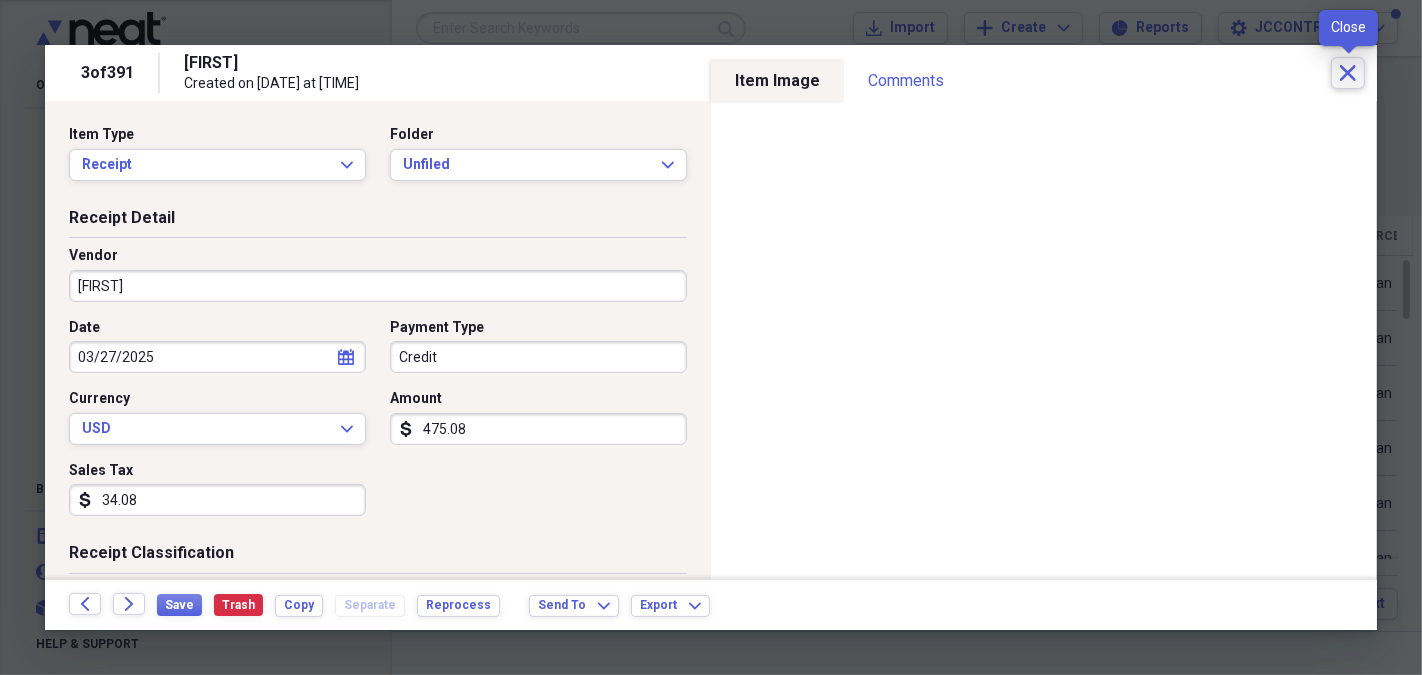 click on "Close" 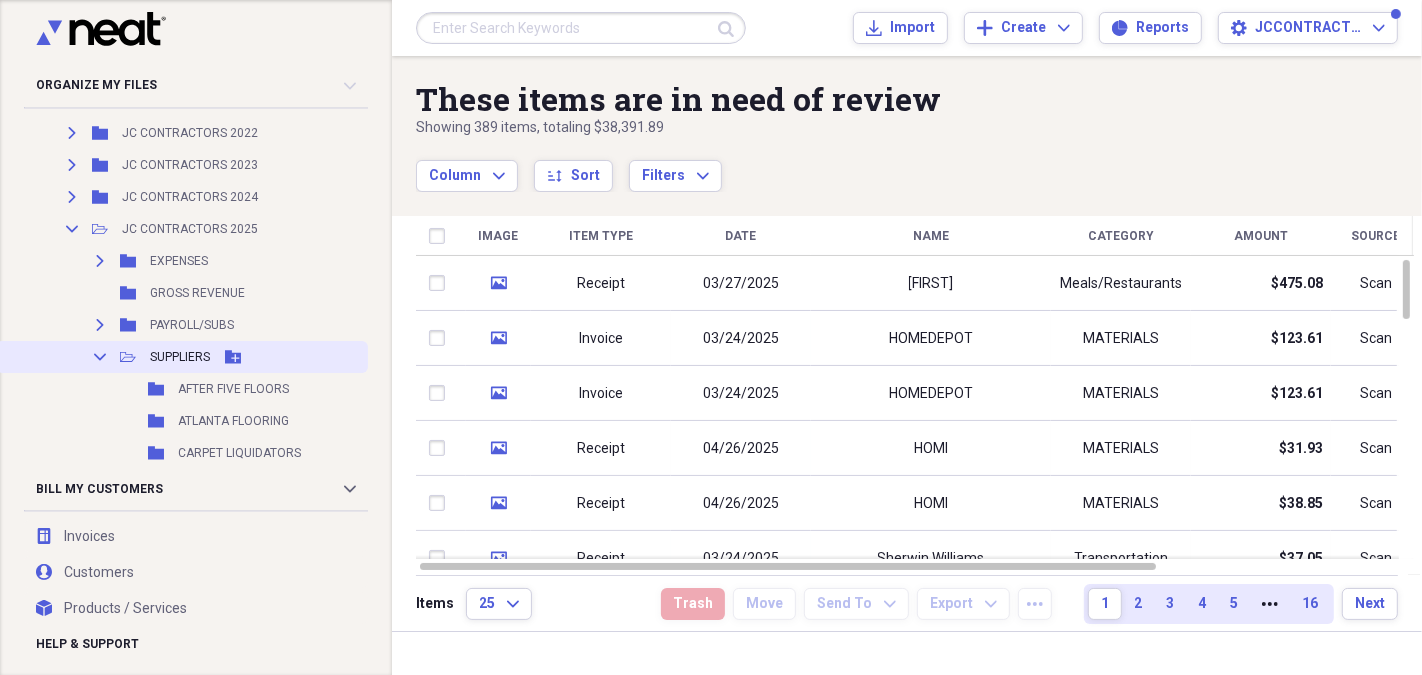 click 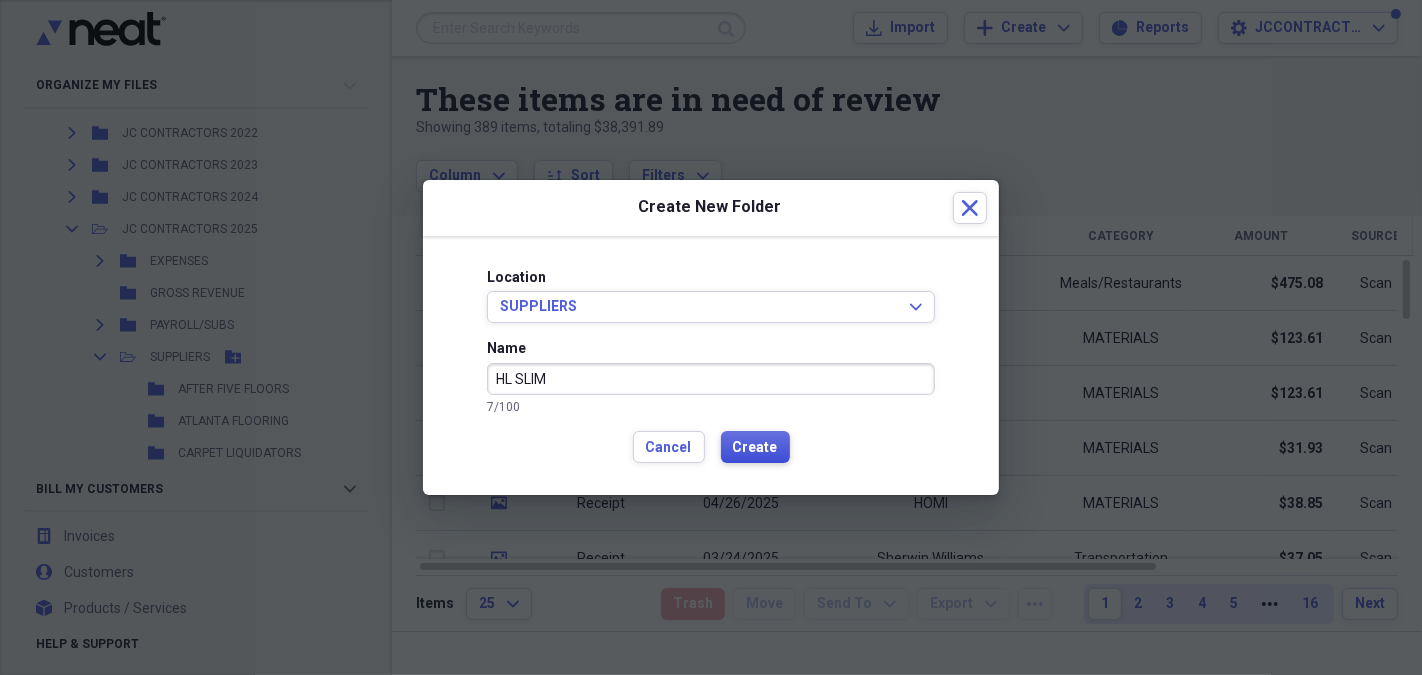 type on "HL SLIM" 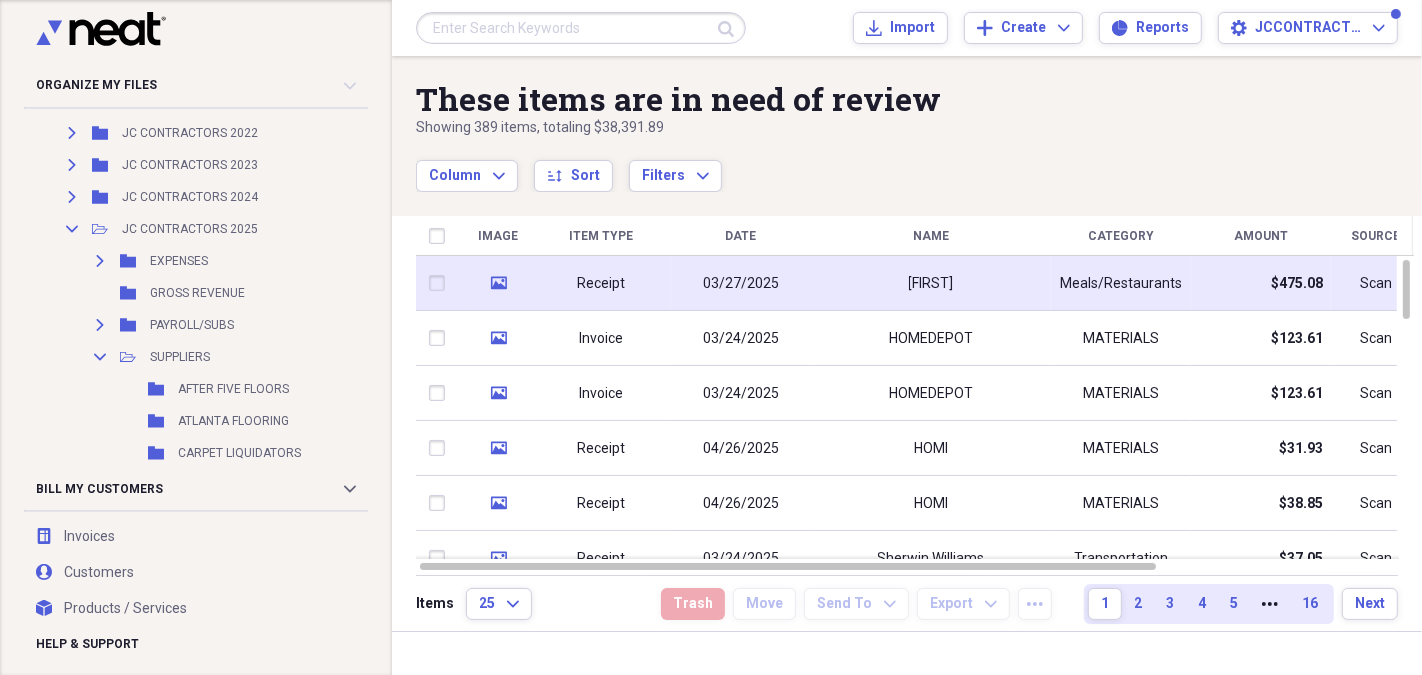 click on "03/27/2025" at bounding box center (741, 284) 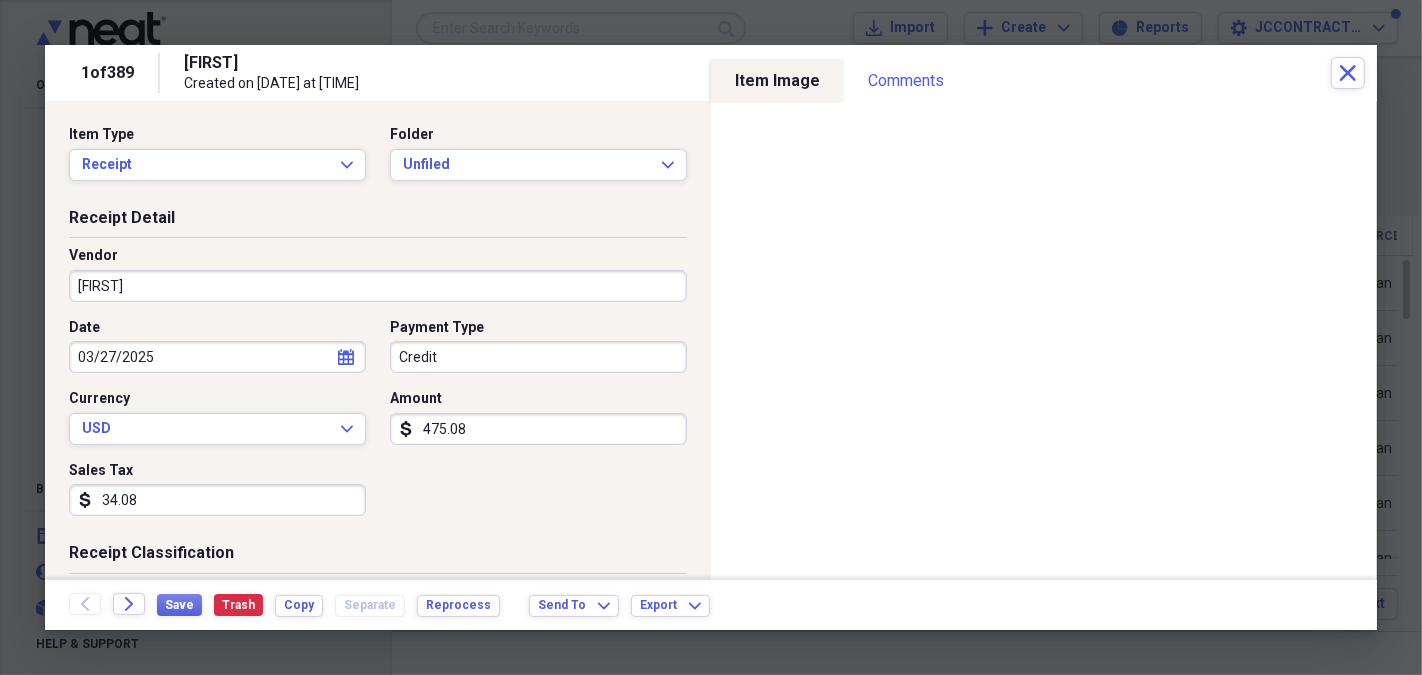 click on "[FIRST]" at bounding box center (378, 286) 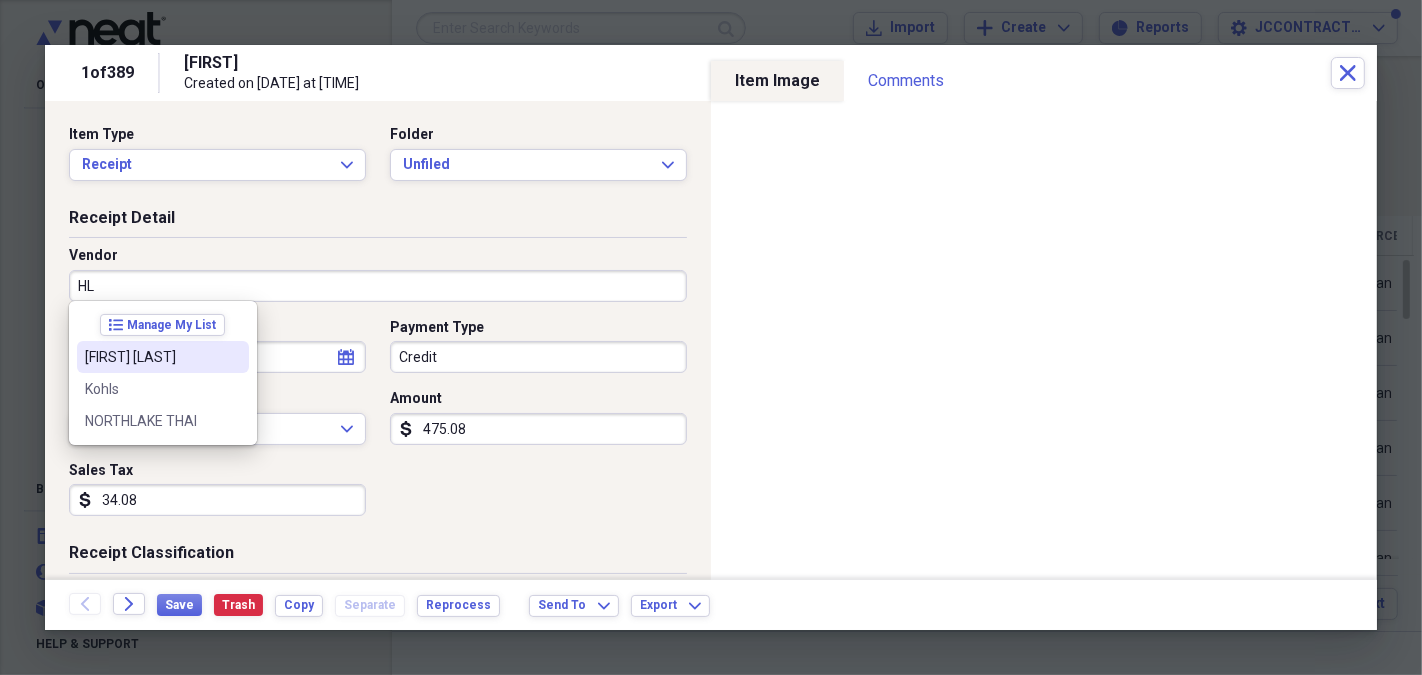 click on "[FIRST] [LAST]" at bounding box center [151, 357] 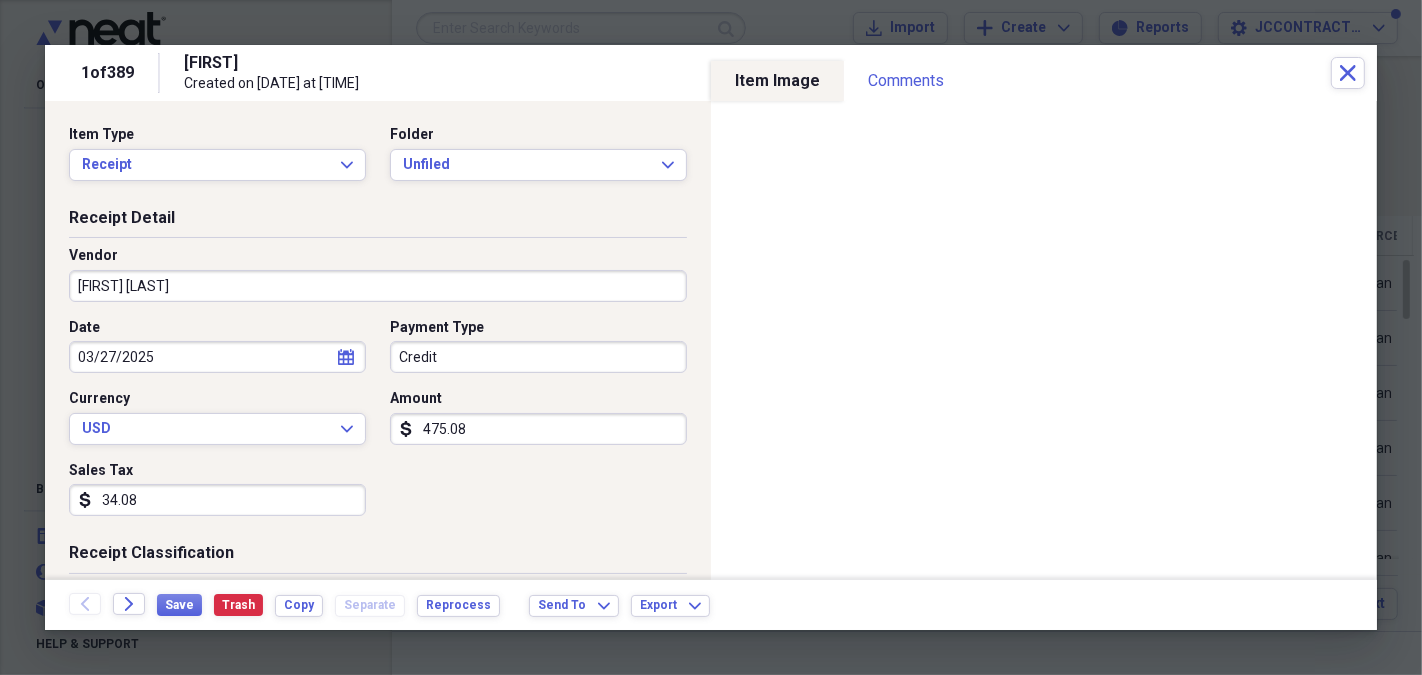 type on "MATERIALS" 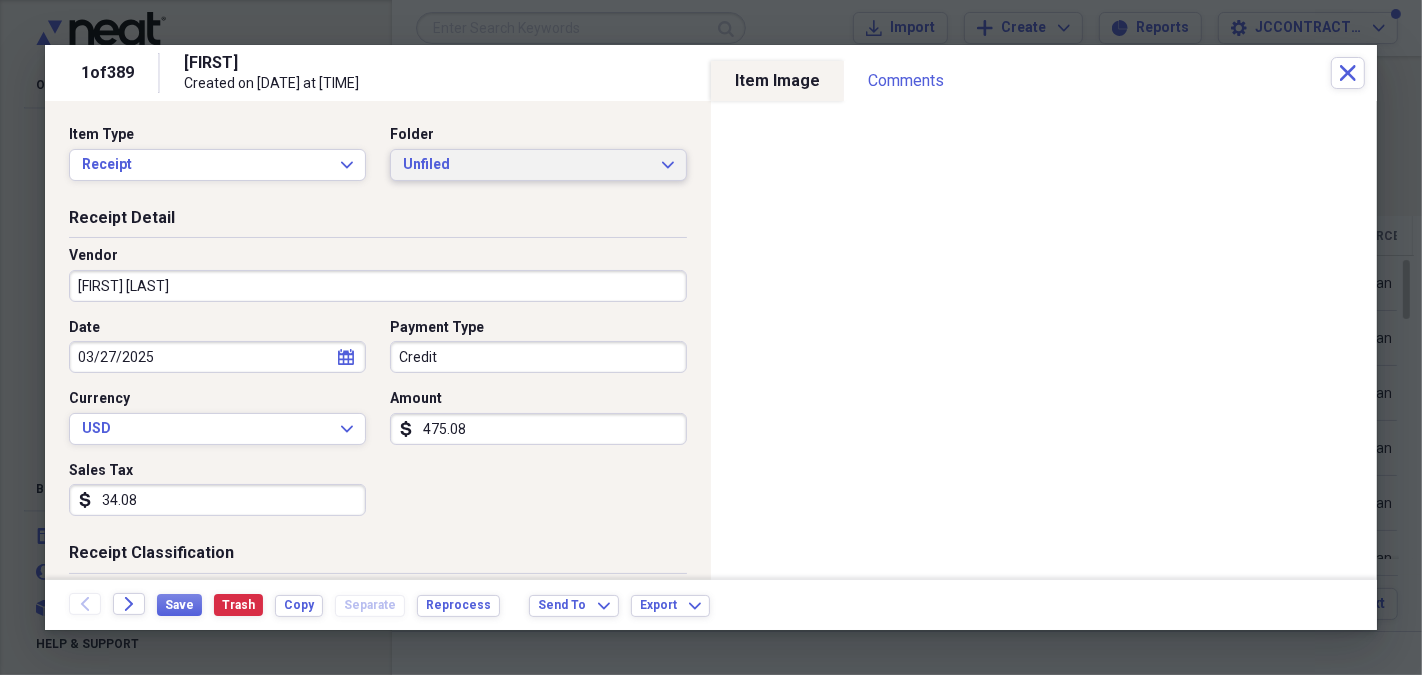 click on "Unfiled Expand" at bounding box center [538, 165] 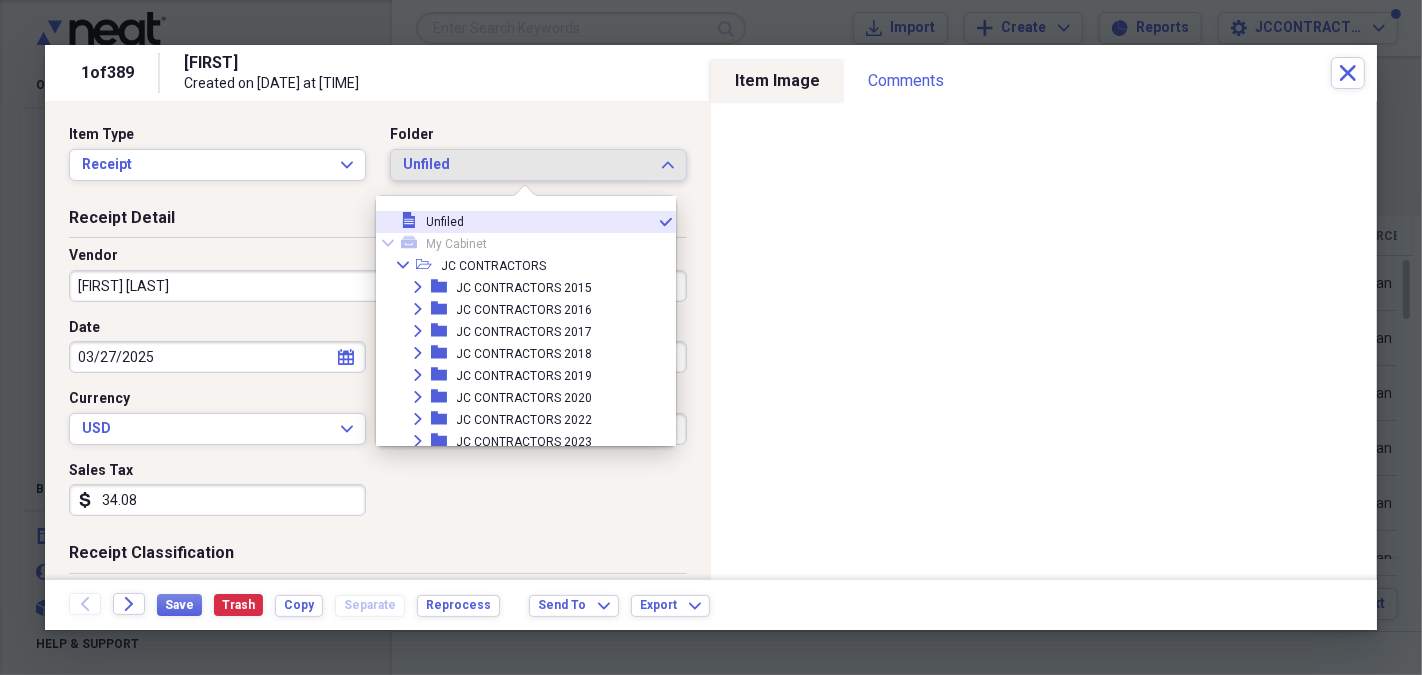 click on "Unfiled Expand" at bounding box center (538, 165) 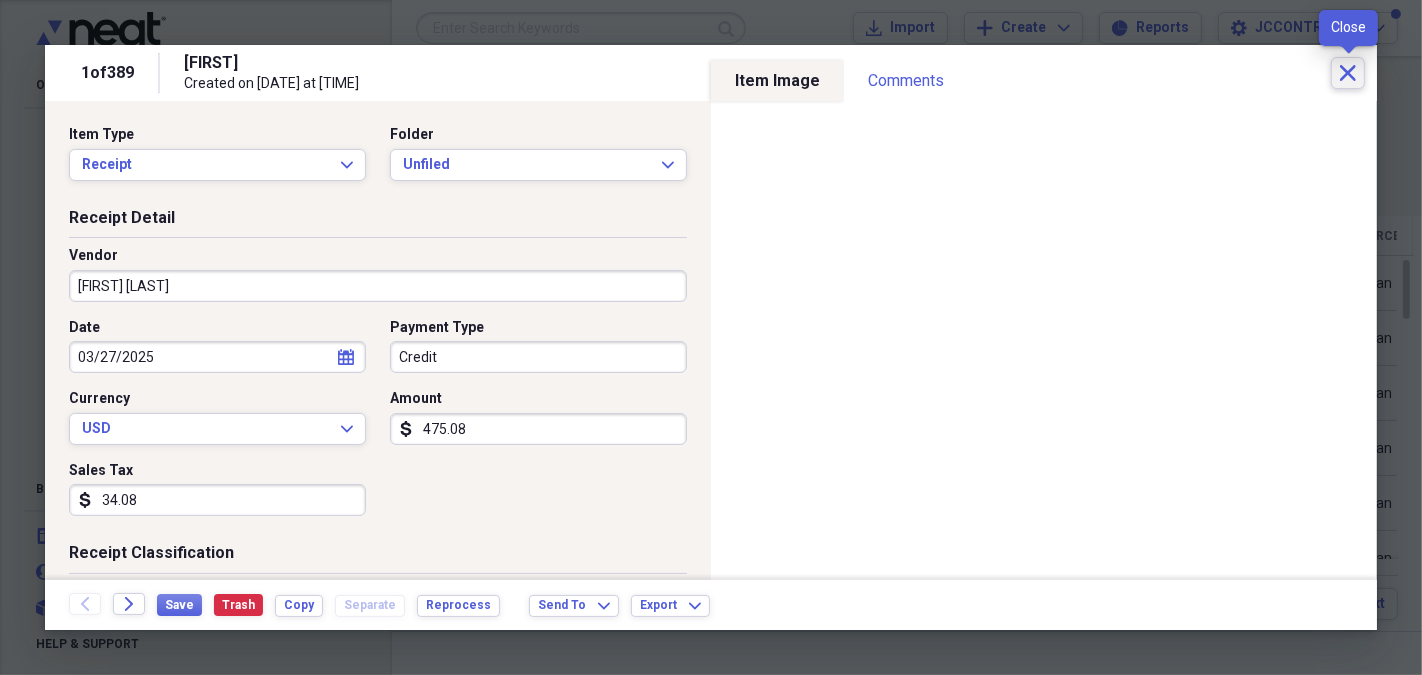 click on "Close" at bounding box center (1348, 73) 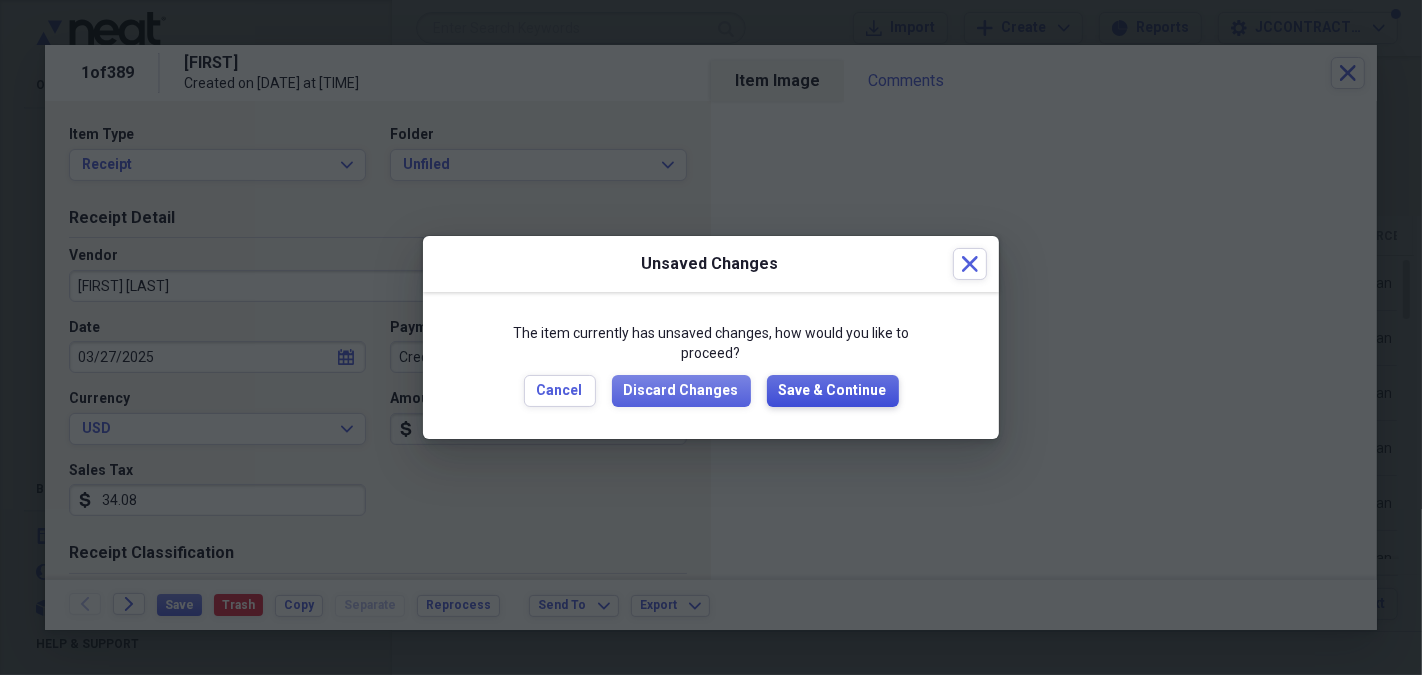 click on "Save & Continue" at bounding box center (833, 391) 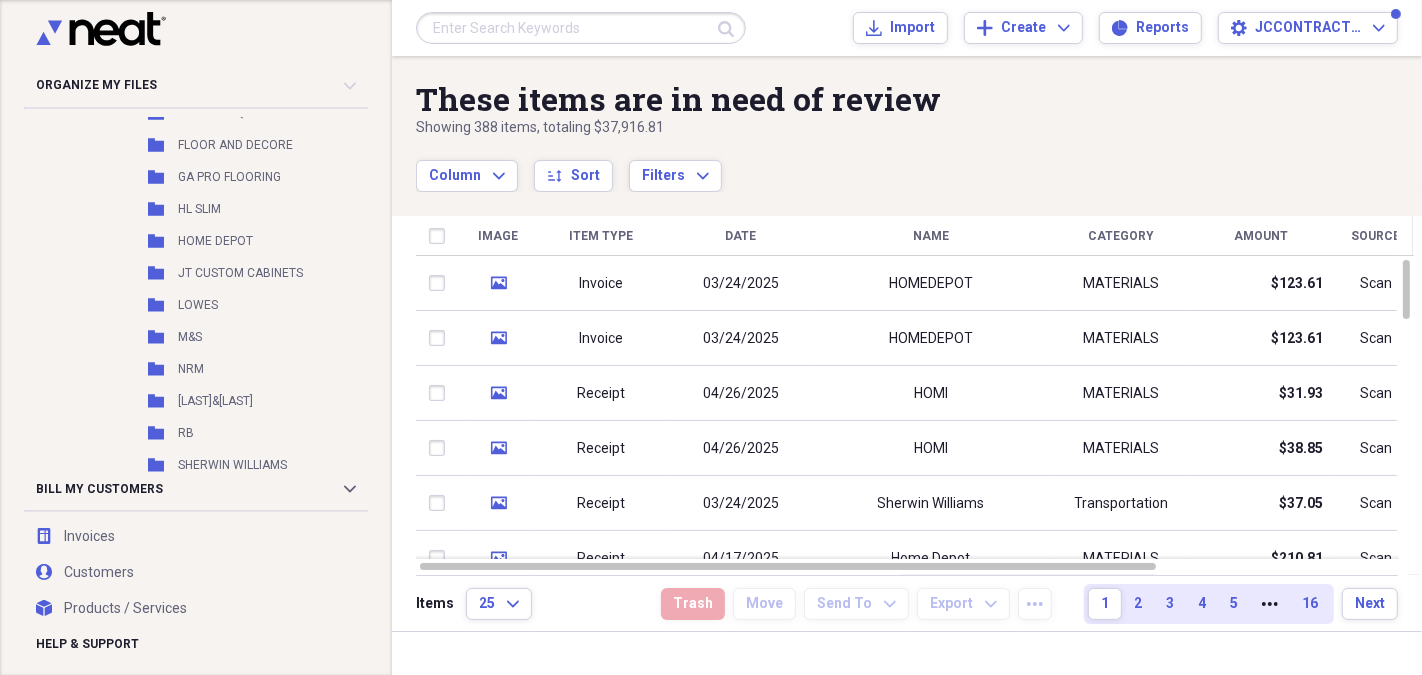 scroll, scrollTop: 718, scrollLeft: 0, axis: vertical 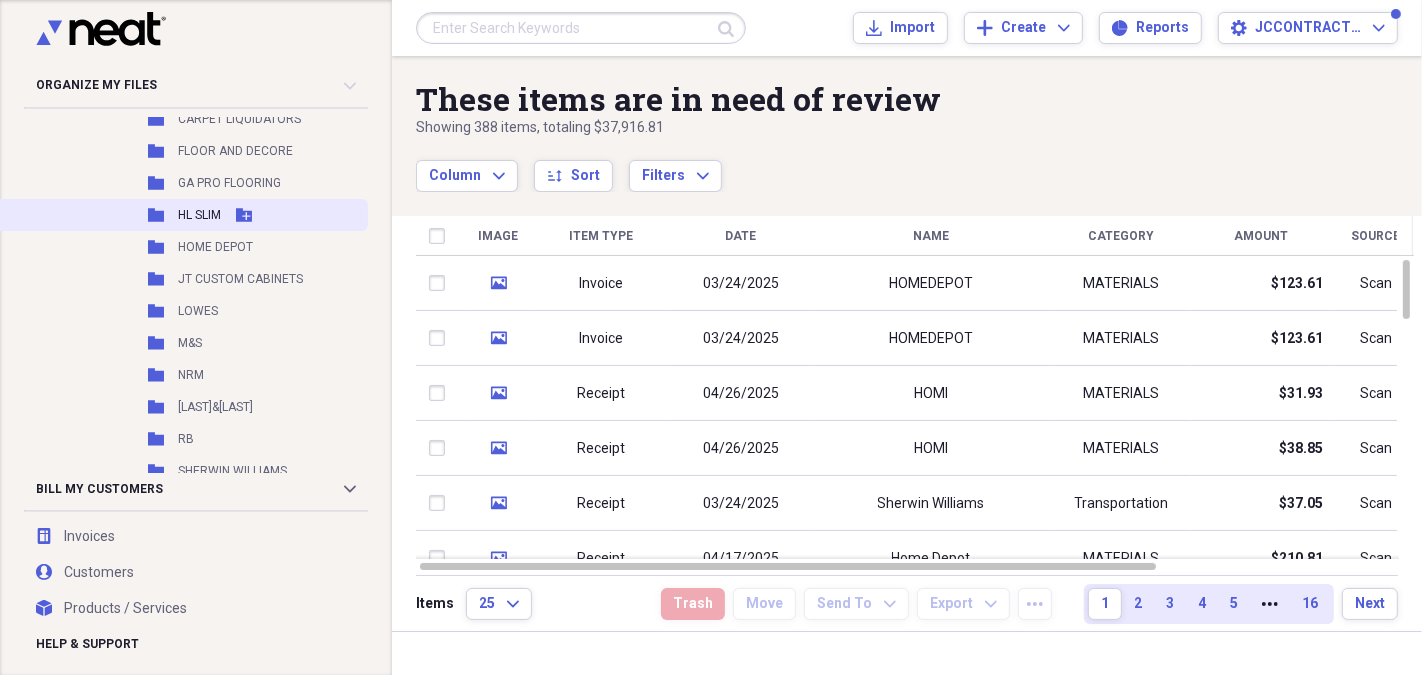 click on "Folder [LAST] [LAST]" at bounding box center (182, 215) 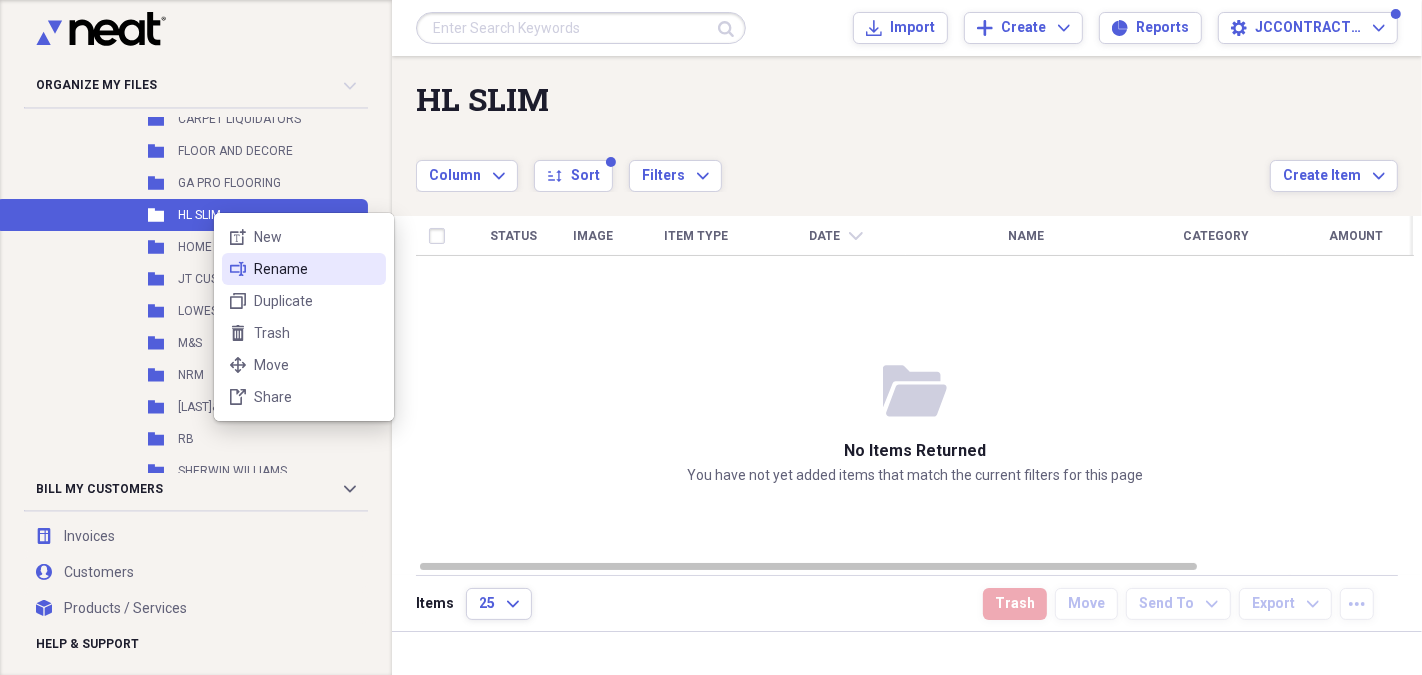 click on "Rename" at bounding box center [316, 269] 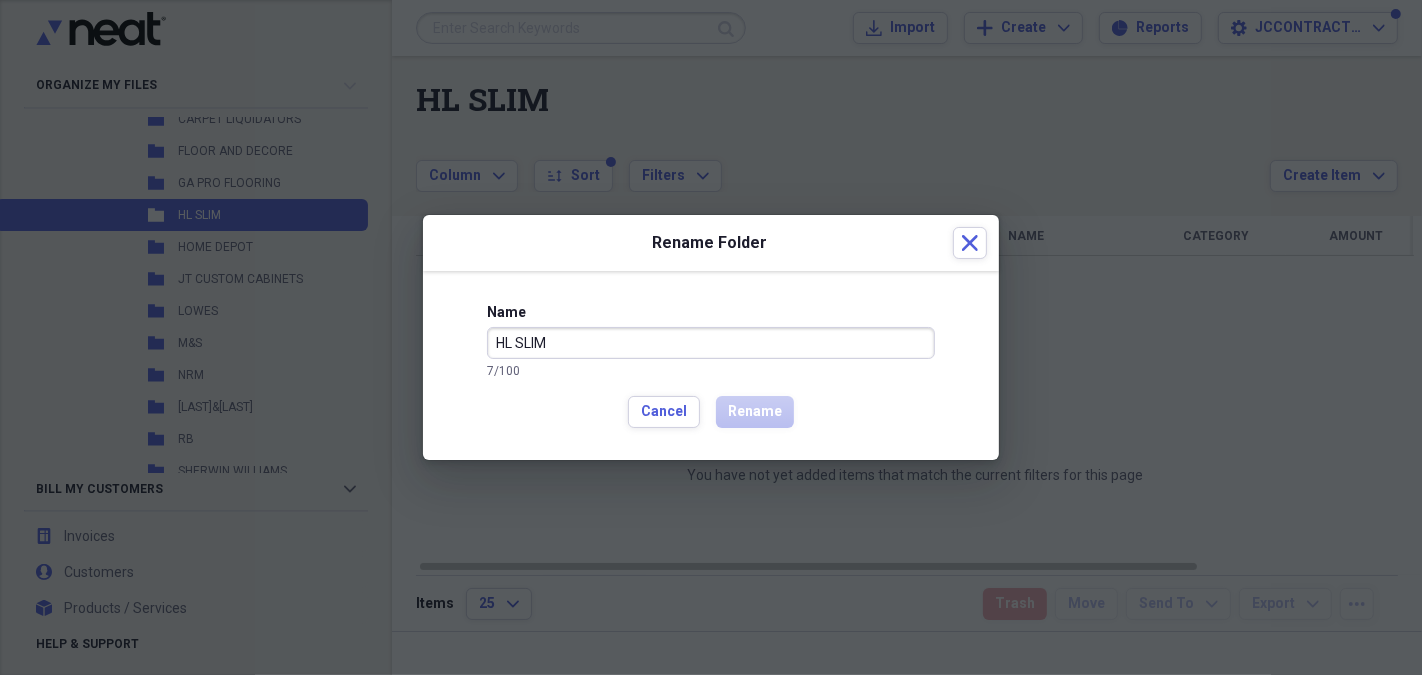click on "HL SLIM" at bounding box center [711, 343] 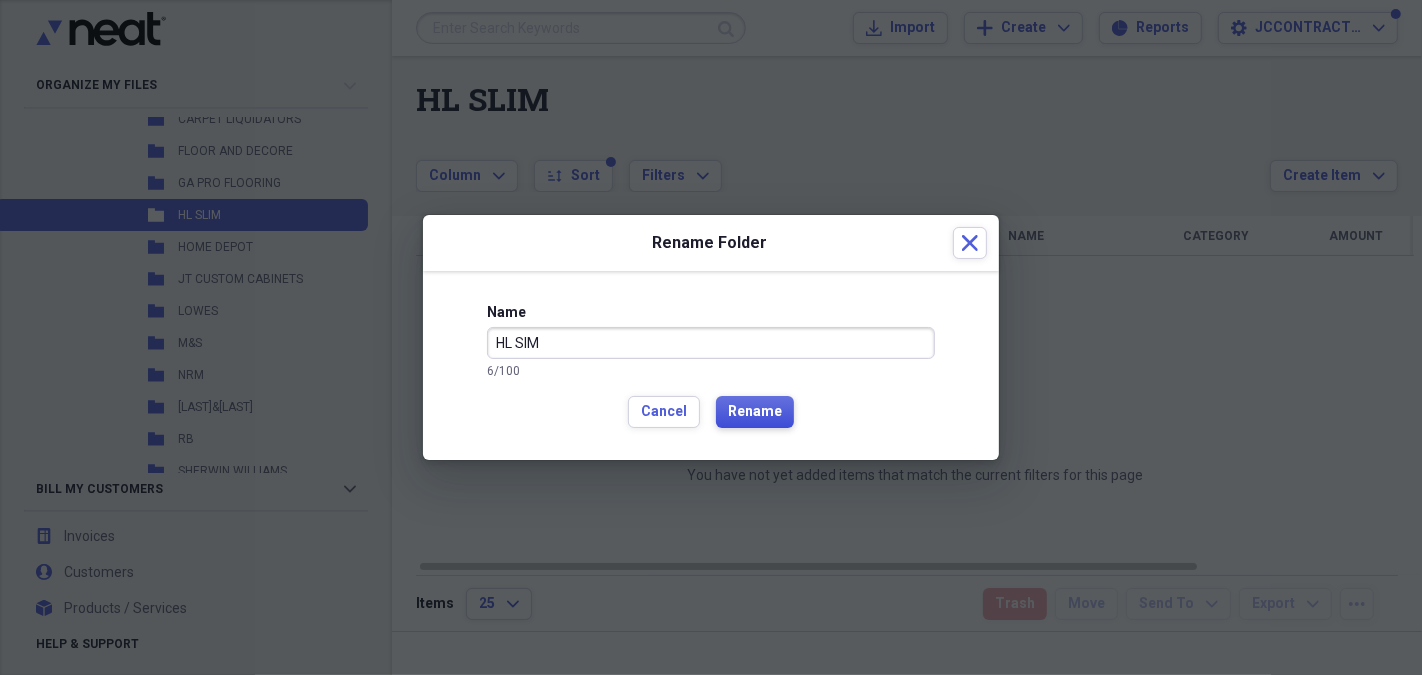 type on "HL SIM" 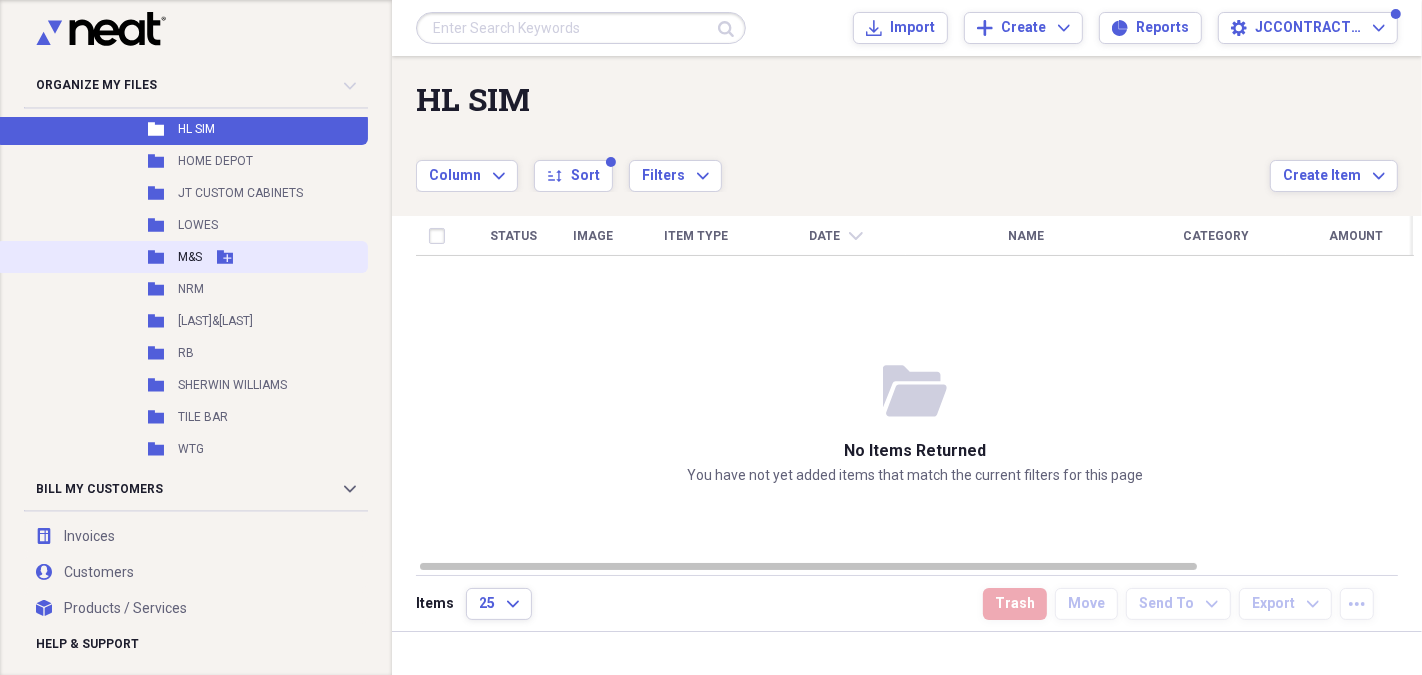 scroll, scrollTop: 0, scrollLeft: 0, axis: both 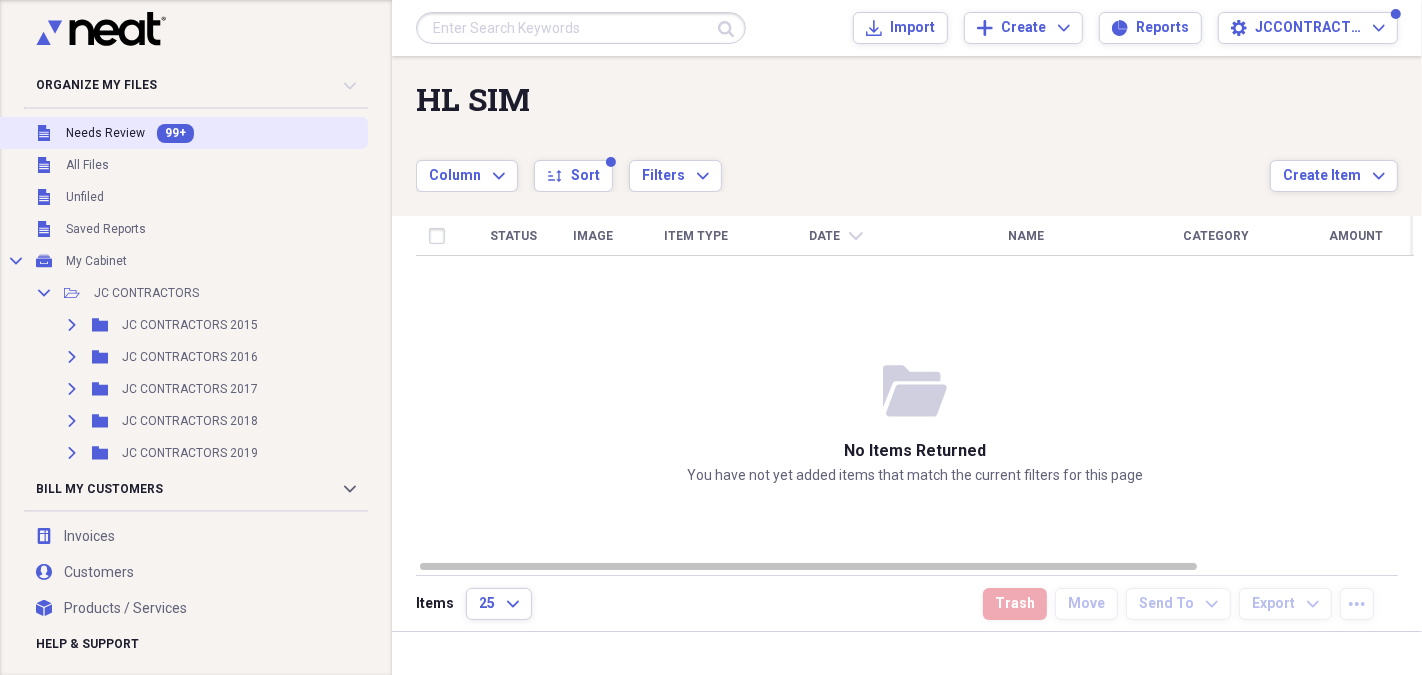 click on "Needs Review" at bounding box center (105, 133) 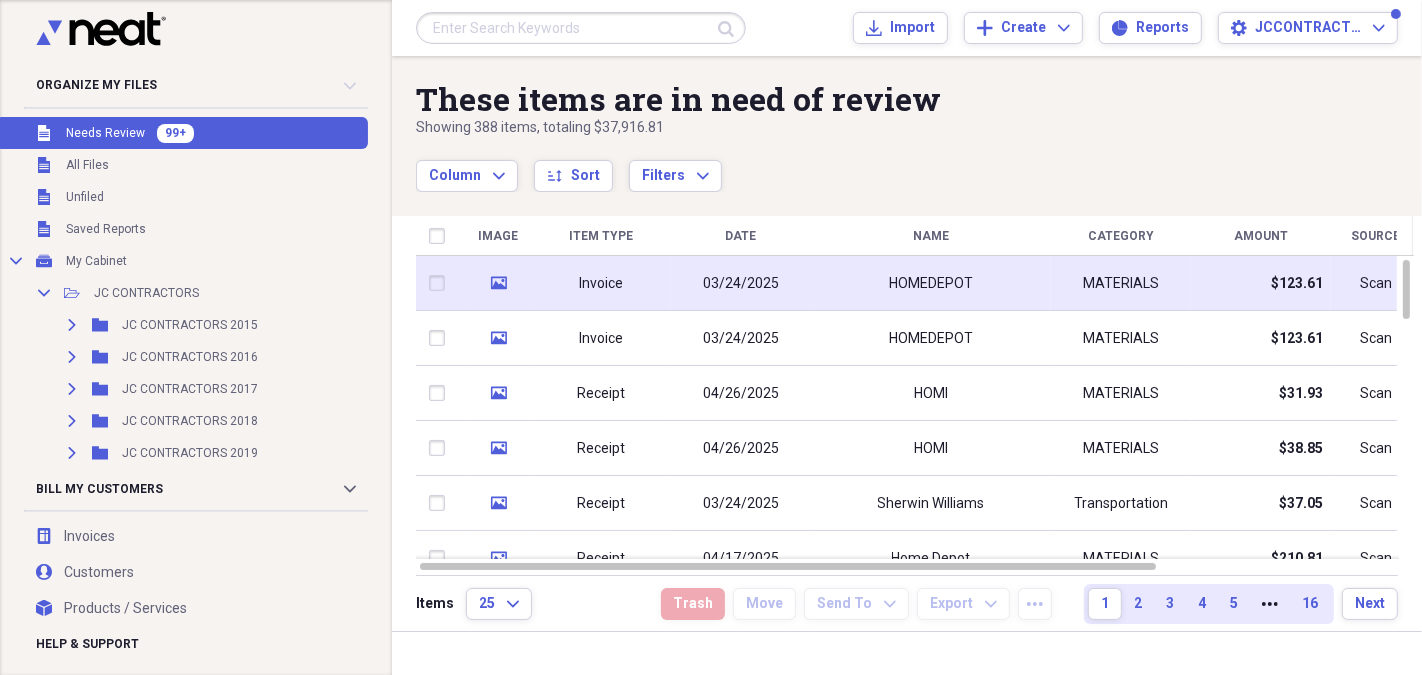 click on "Invoice" at bounding box center (601, 283) 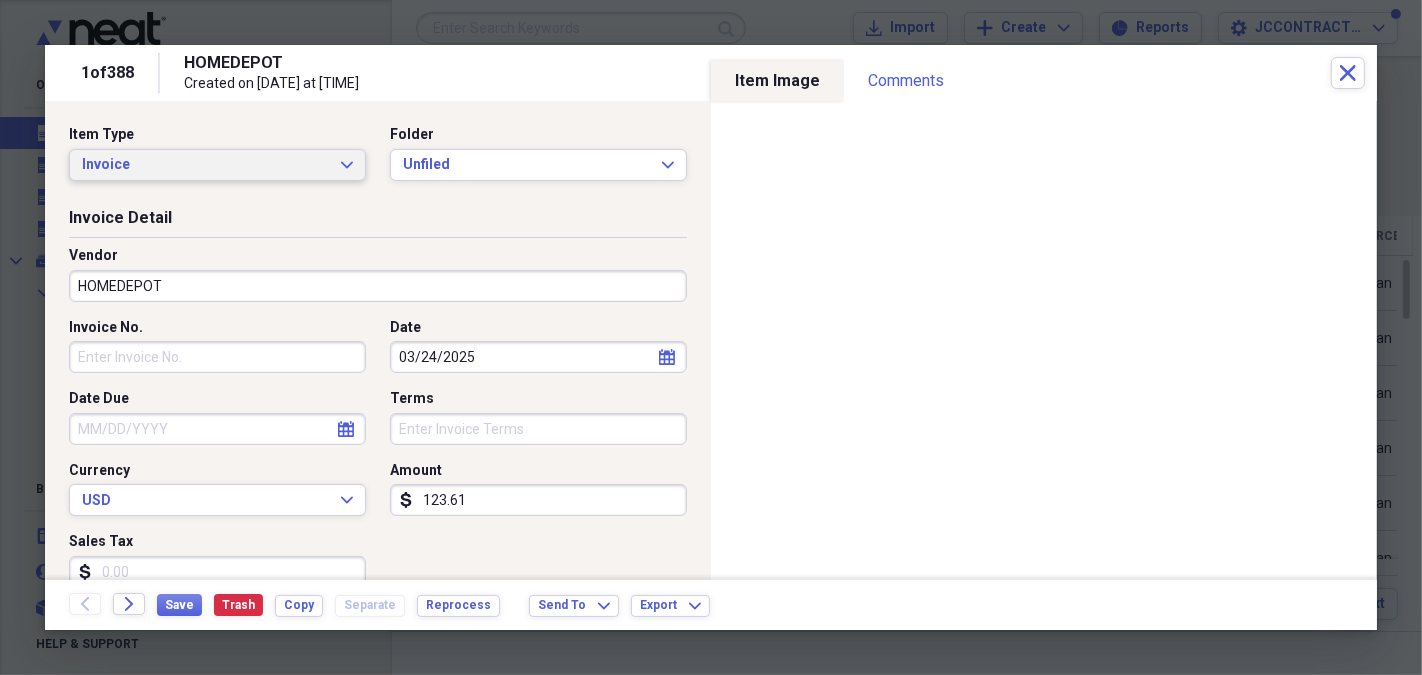 click on "Expand" 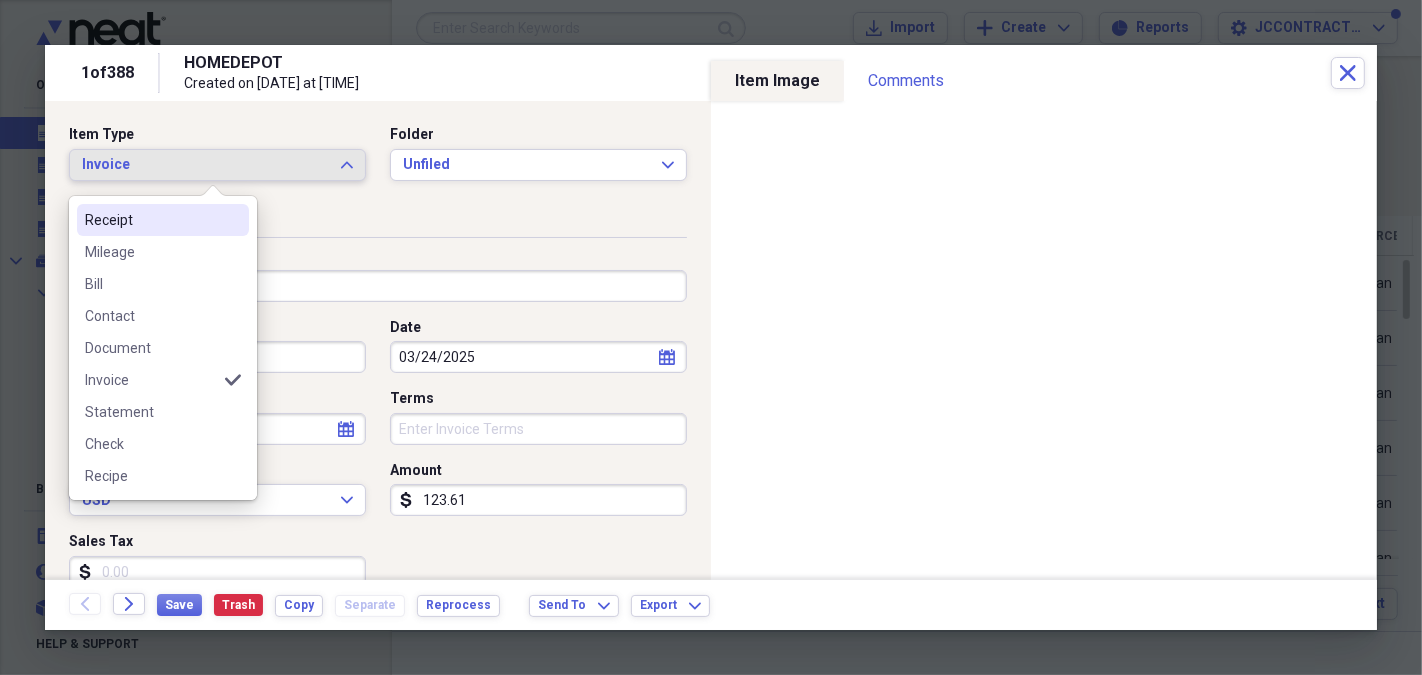 click on "Invoice Detail" at bounding box center (378, 222) 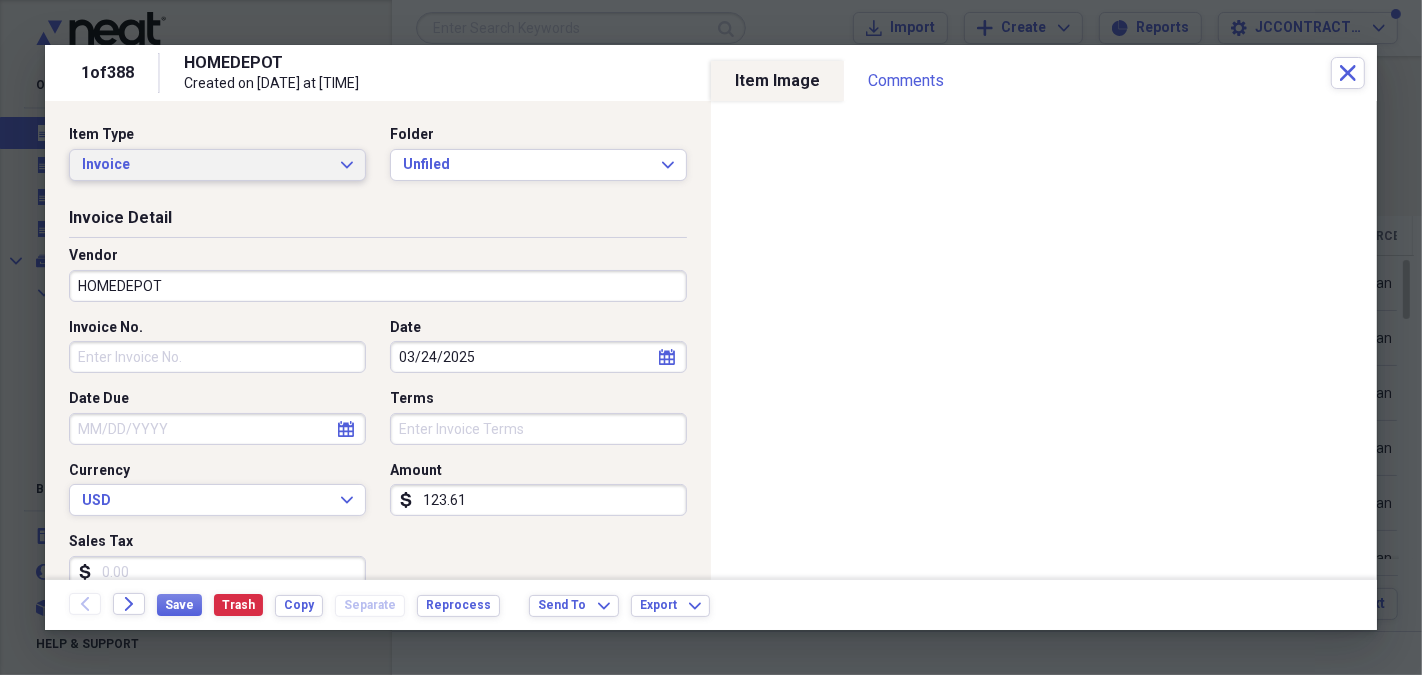 click on "Invoice Expand" at bounding box center [217, 165] 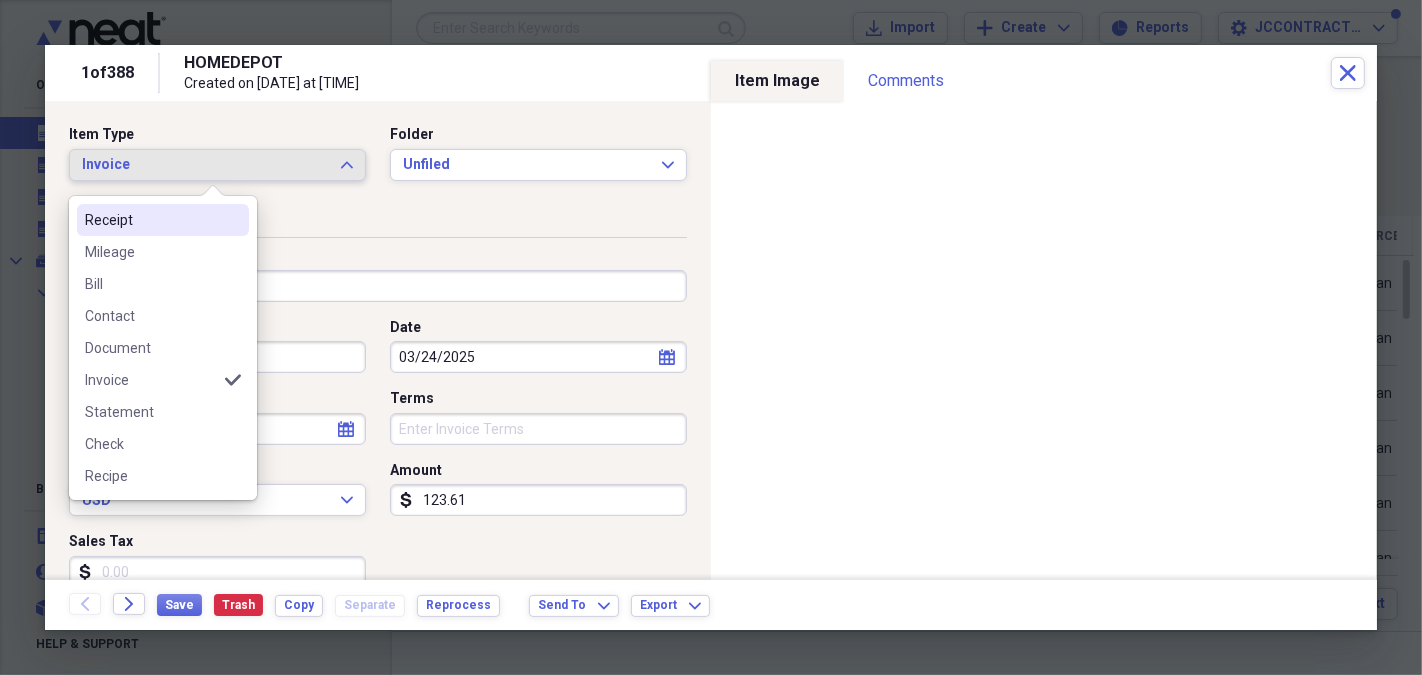 click on "Receipt" at bounding box center [151, 220] 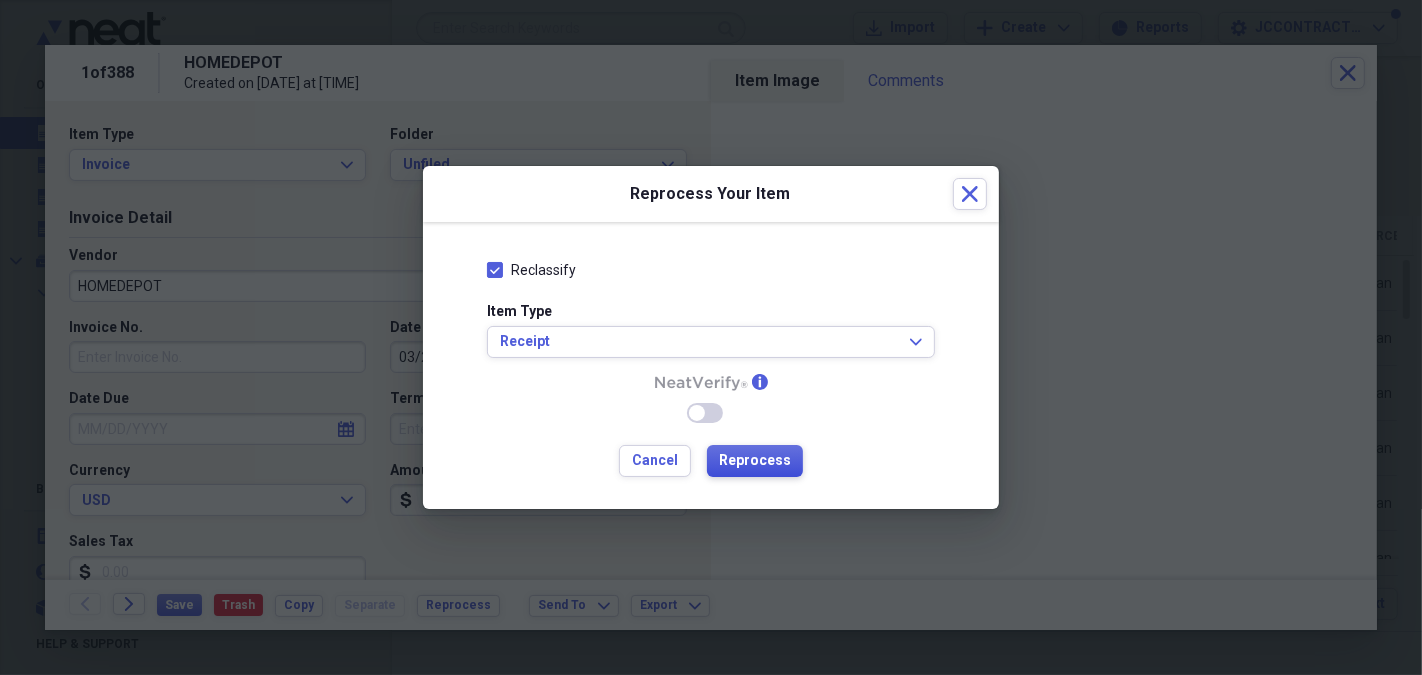 click on "Reprocess" at bounding box center [755, 461] 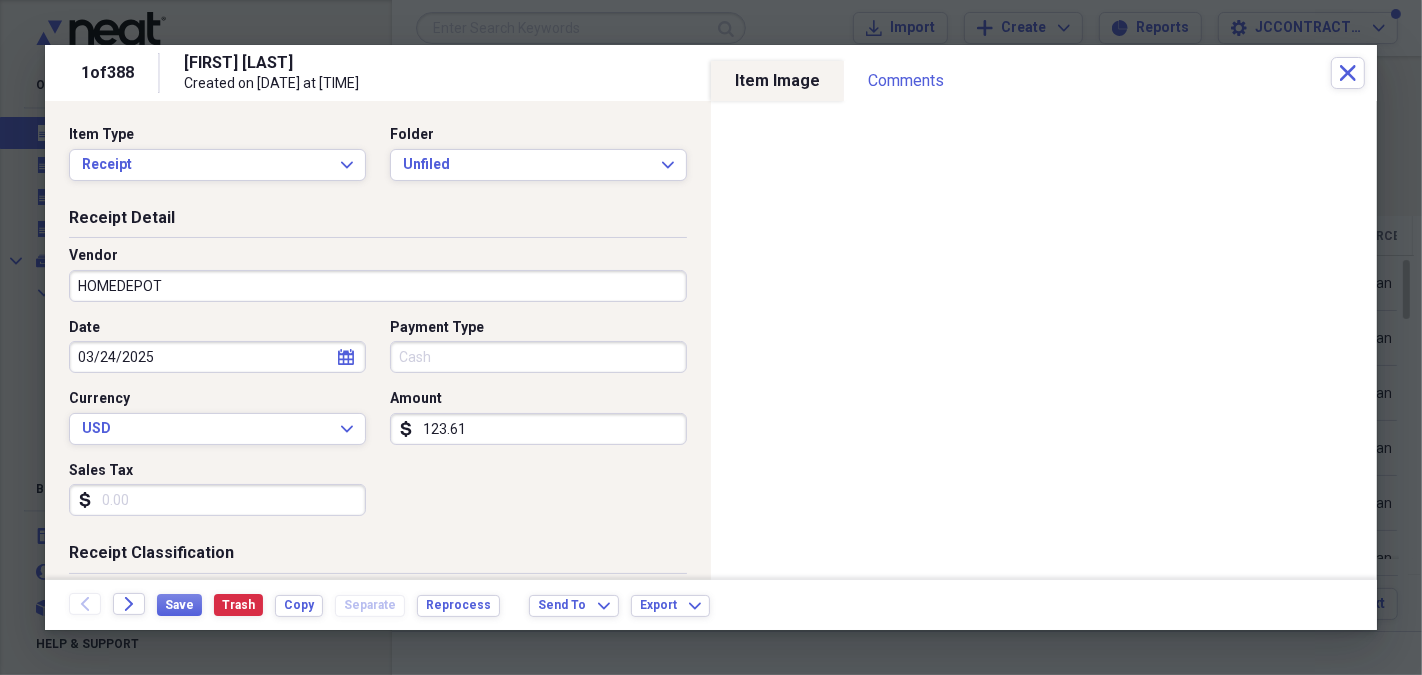 type on "[FIRST] [LAST]" 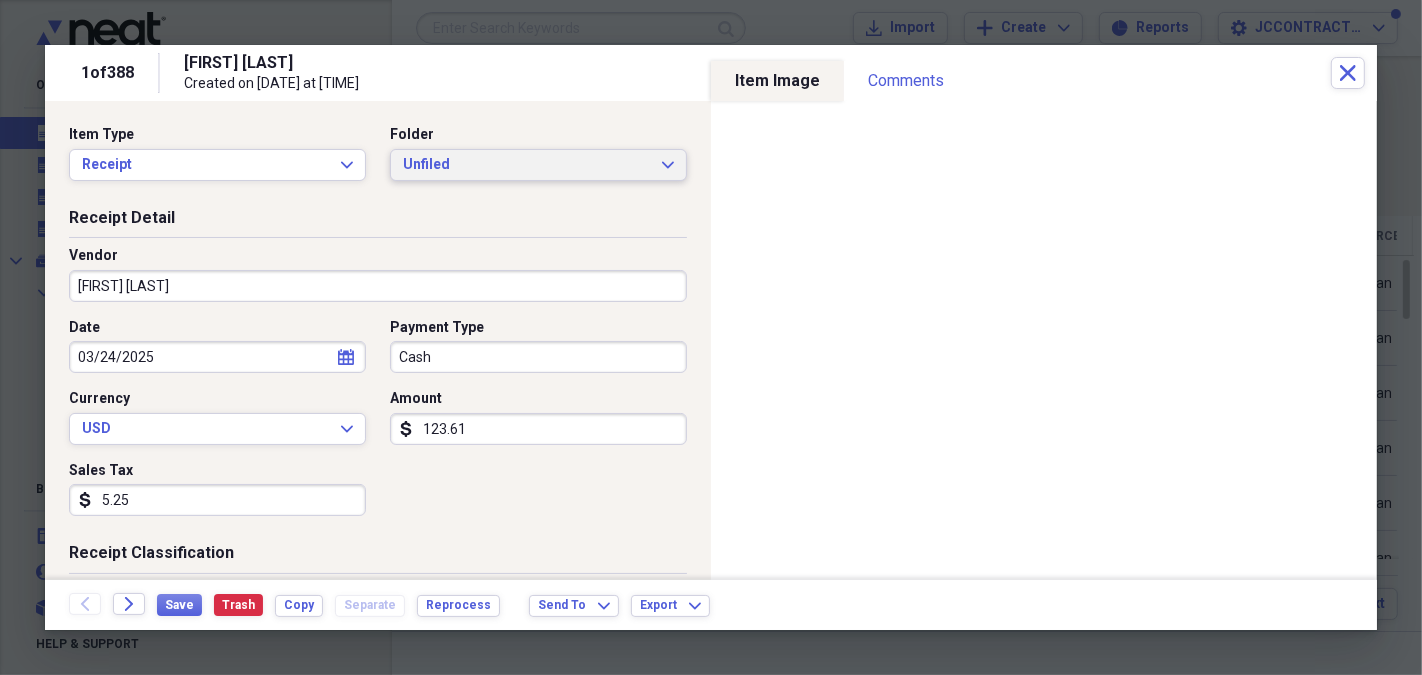 click on "Unfiled Expand" at bounding box center (538, 165) 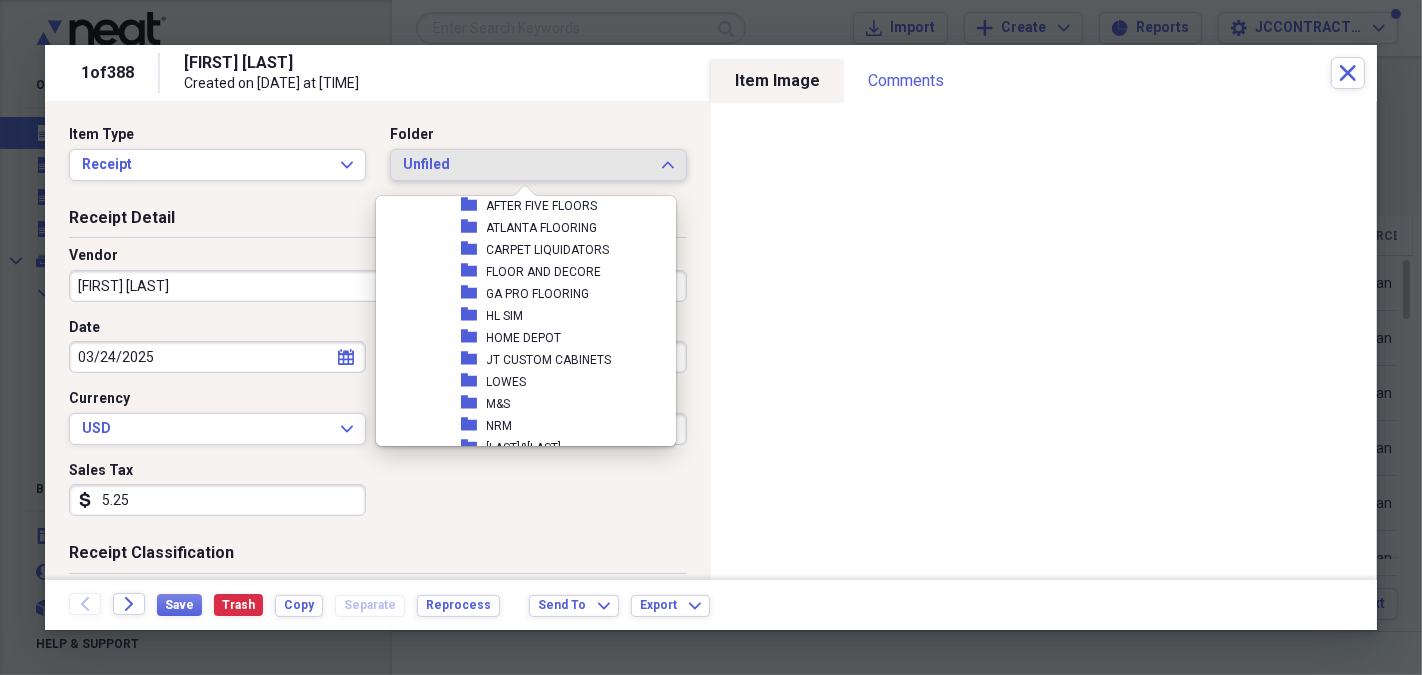scroll, scrollTop: 394, scrollLeft: 0, axis: vertical 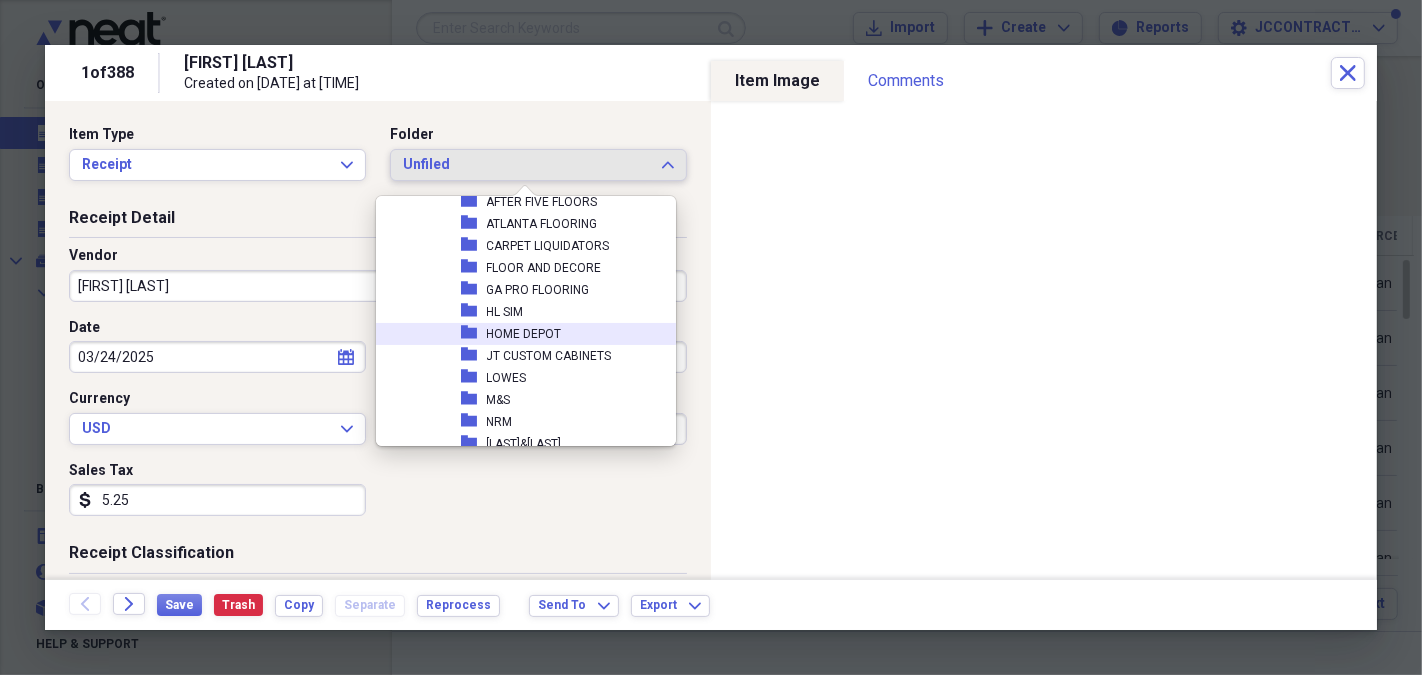 click on "HOME DEPOT" at bounding box center (524, 334) 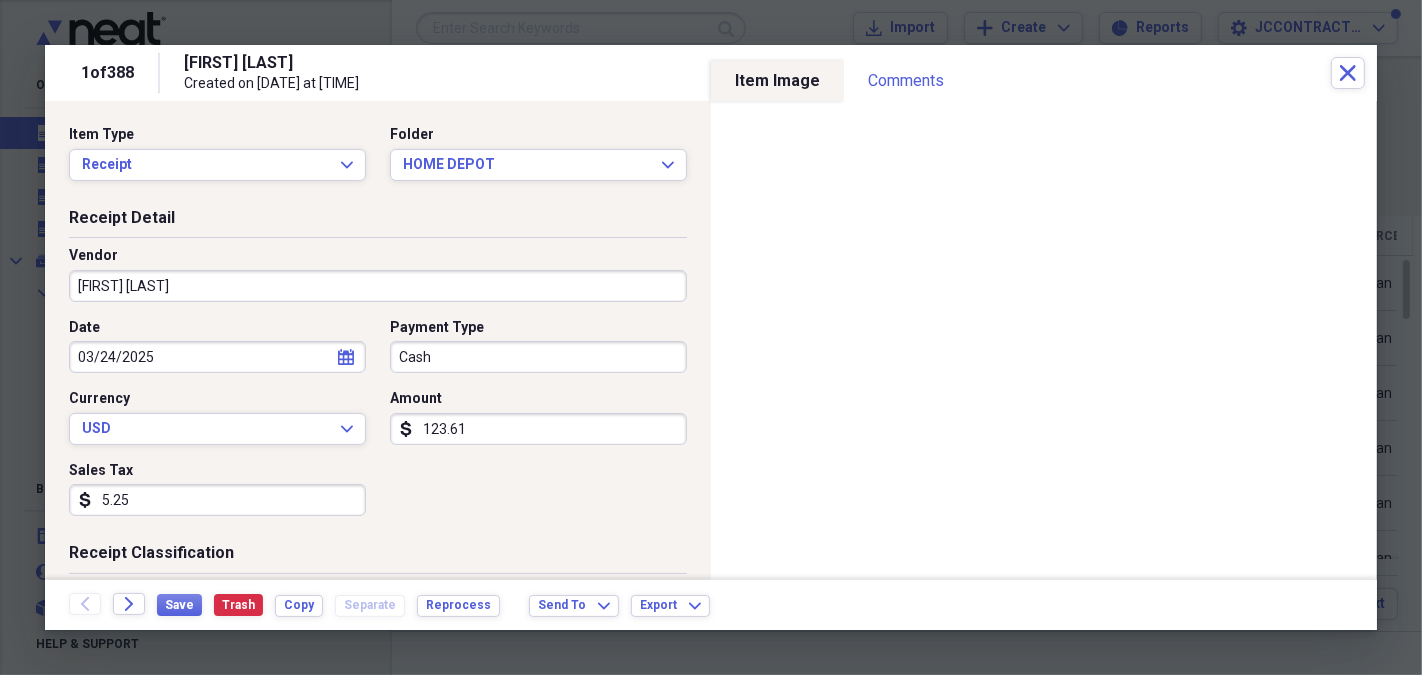click on "[FIRST] [LAST]" at bounding box center (378, 286) 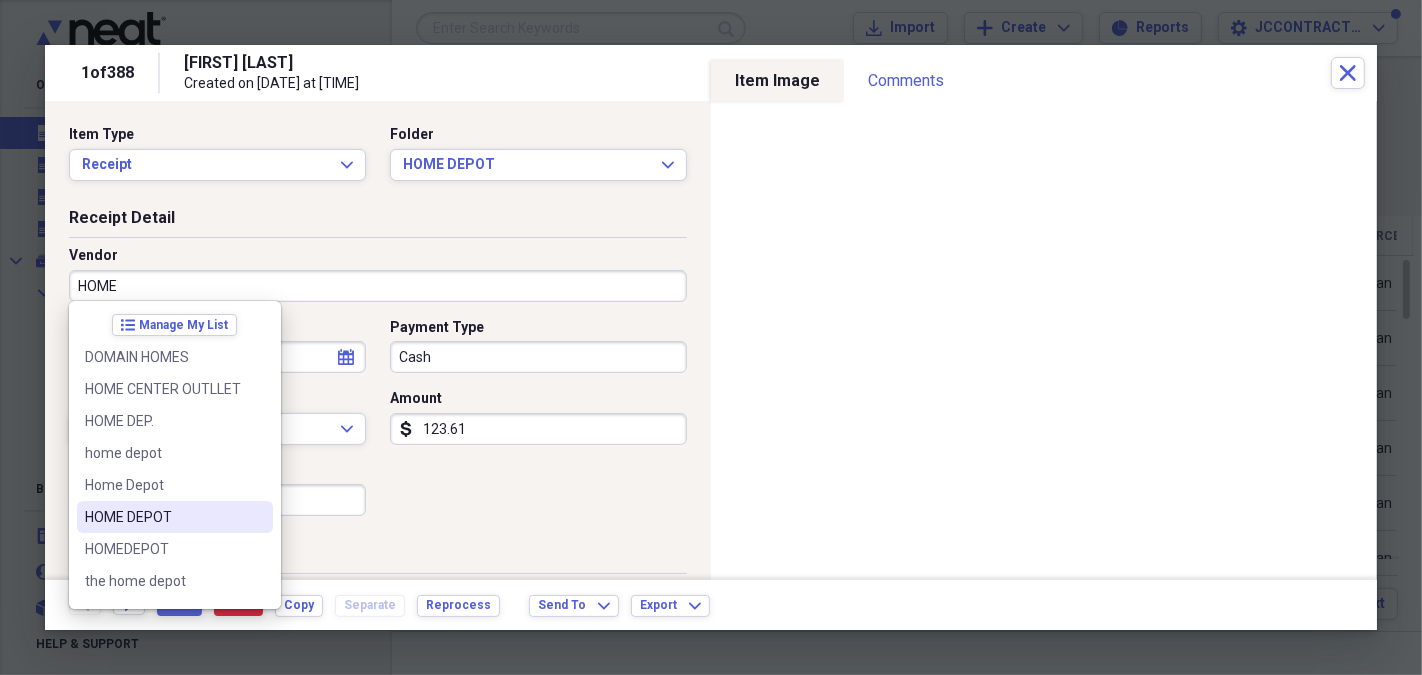 click on "HOME DEPOT" at bounding box center (163, 517) 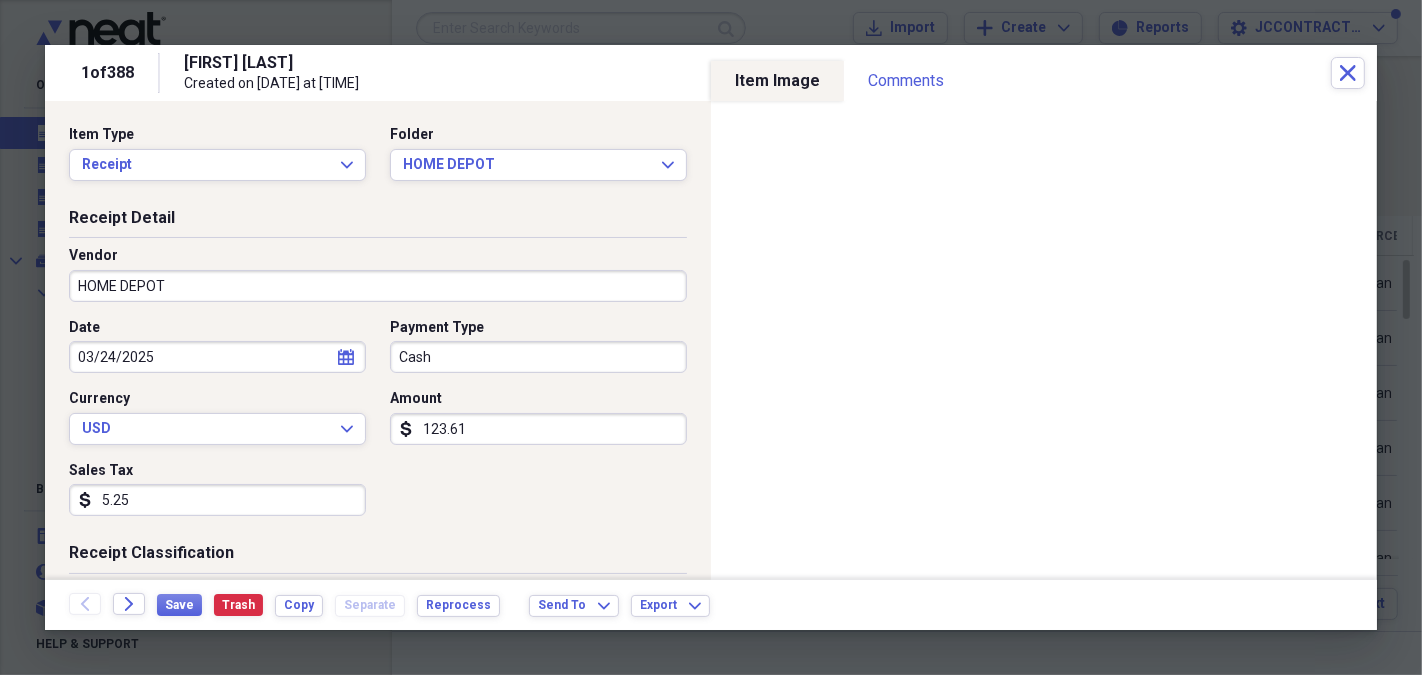click on "Cash" at bounding box center [538, 357] 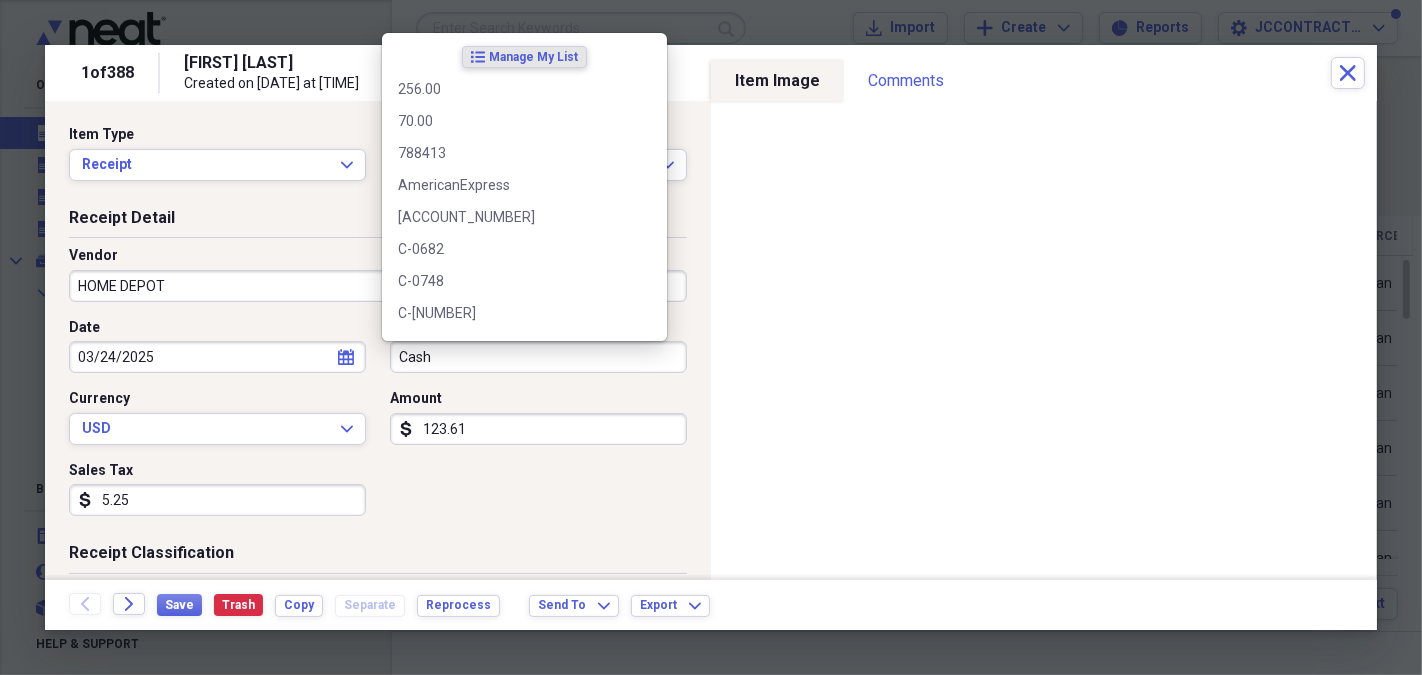 type on "X" 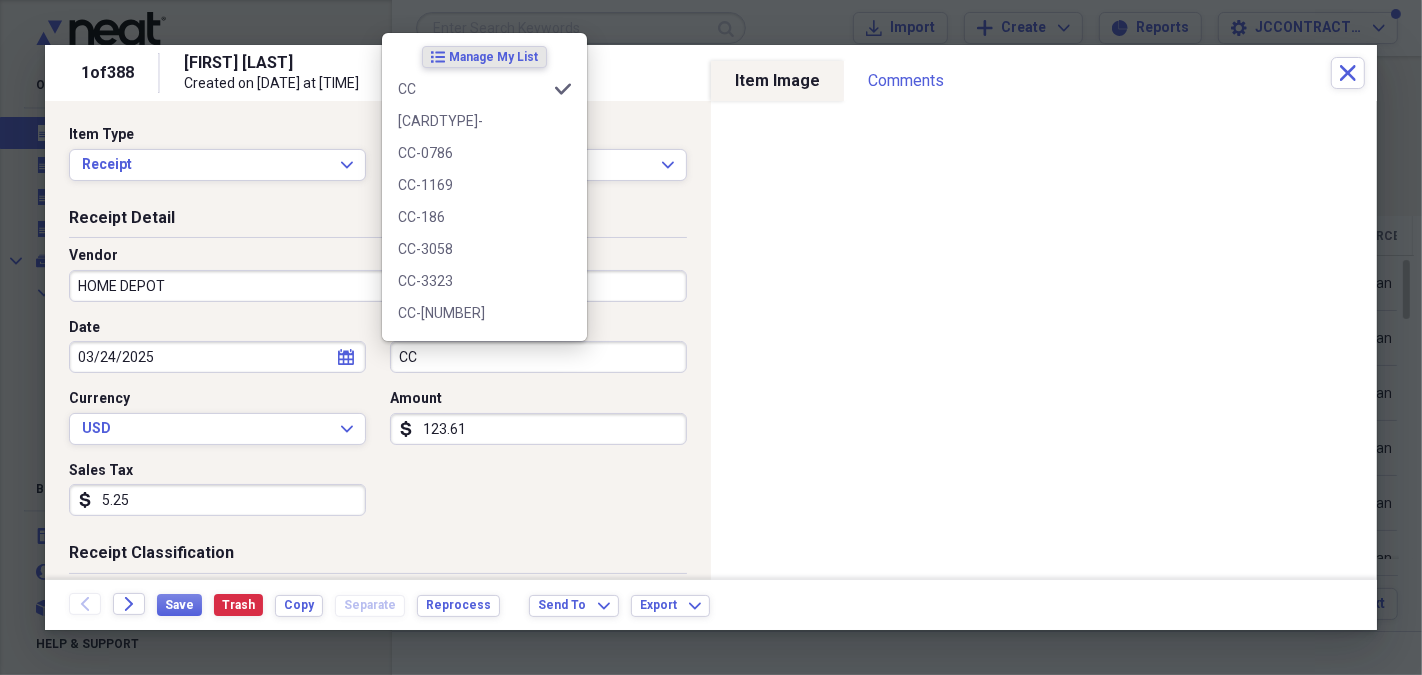 type on "C" 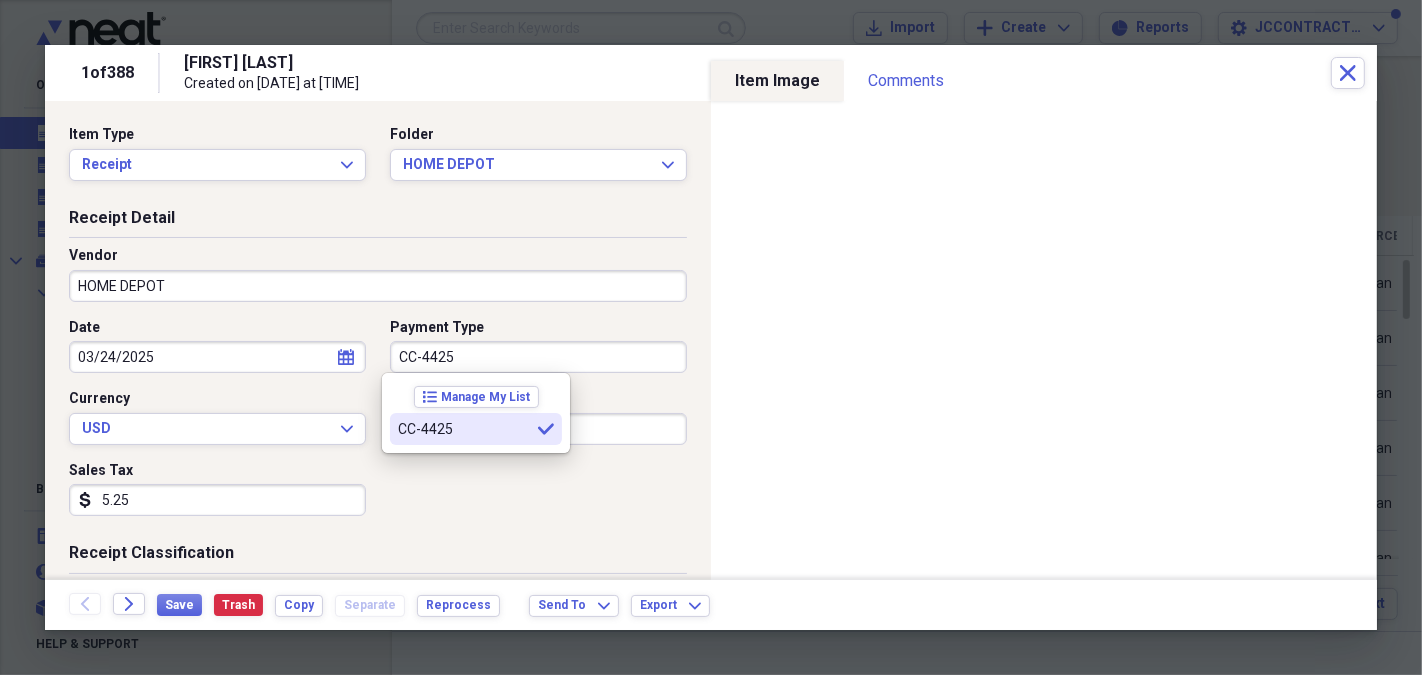 type on "CC-4425" 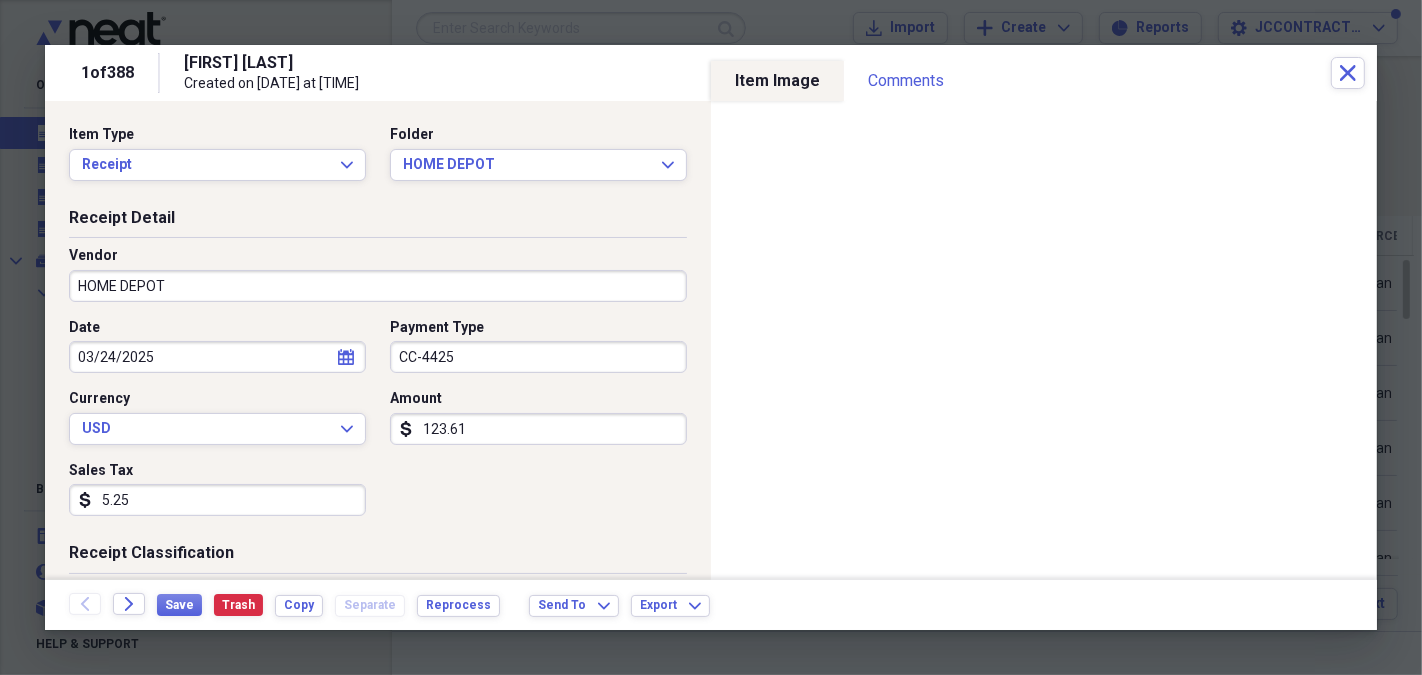 scroll, scrollTop: 4, scrollLeft: 0, axis: vertical 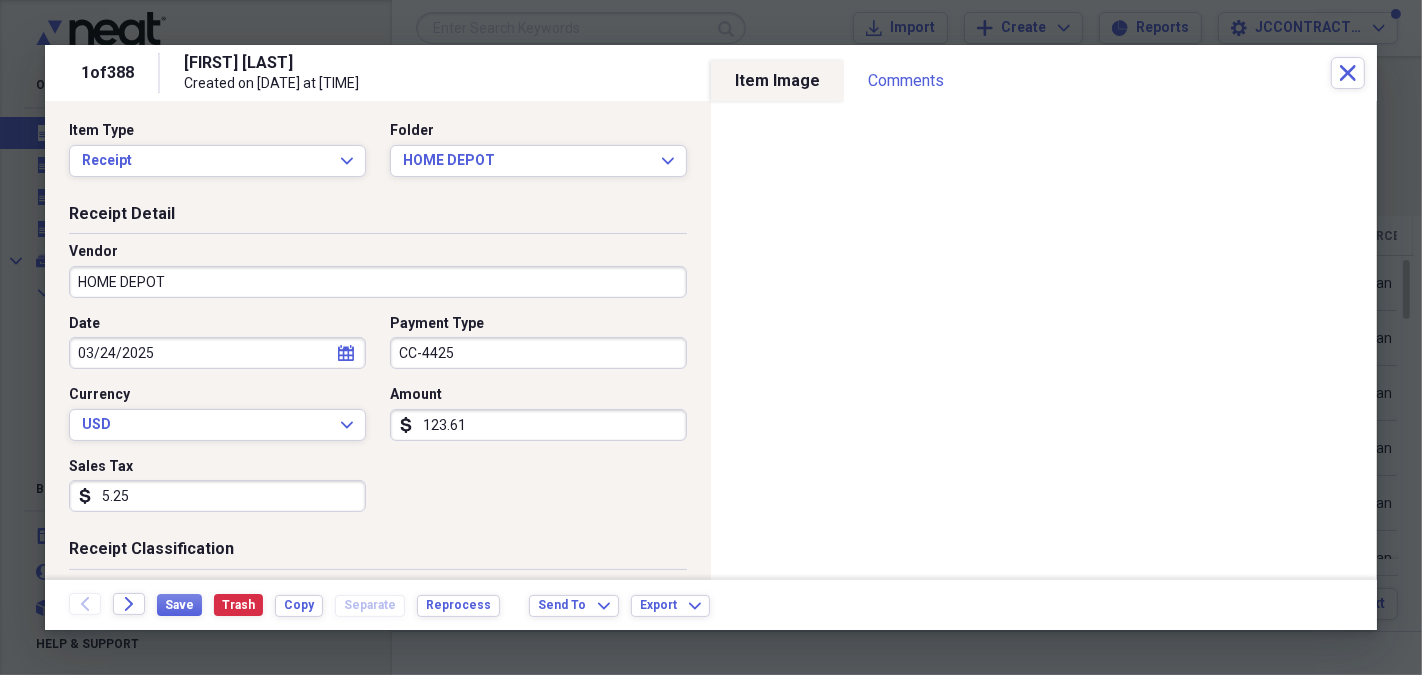 click on "5.25" at bounding box center [217, 496] 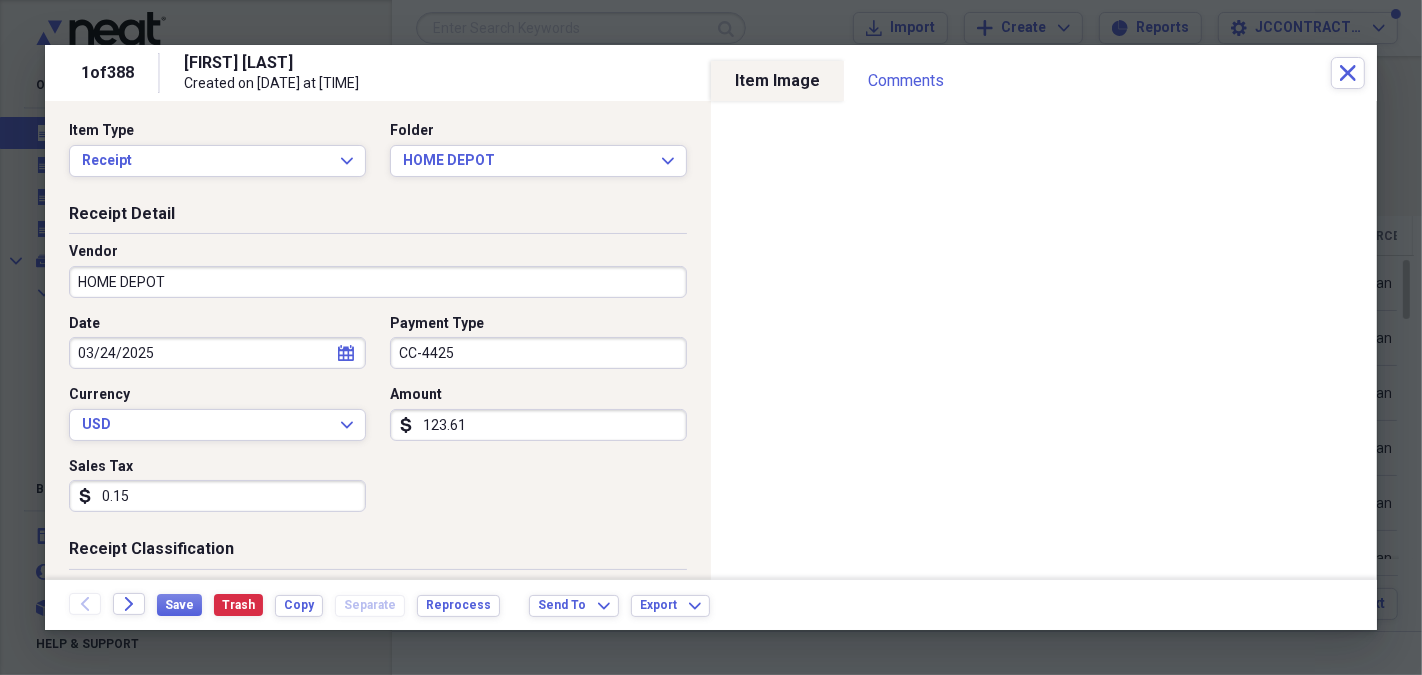 type on "0.01" 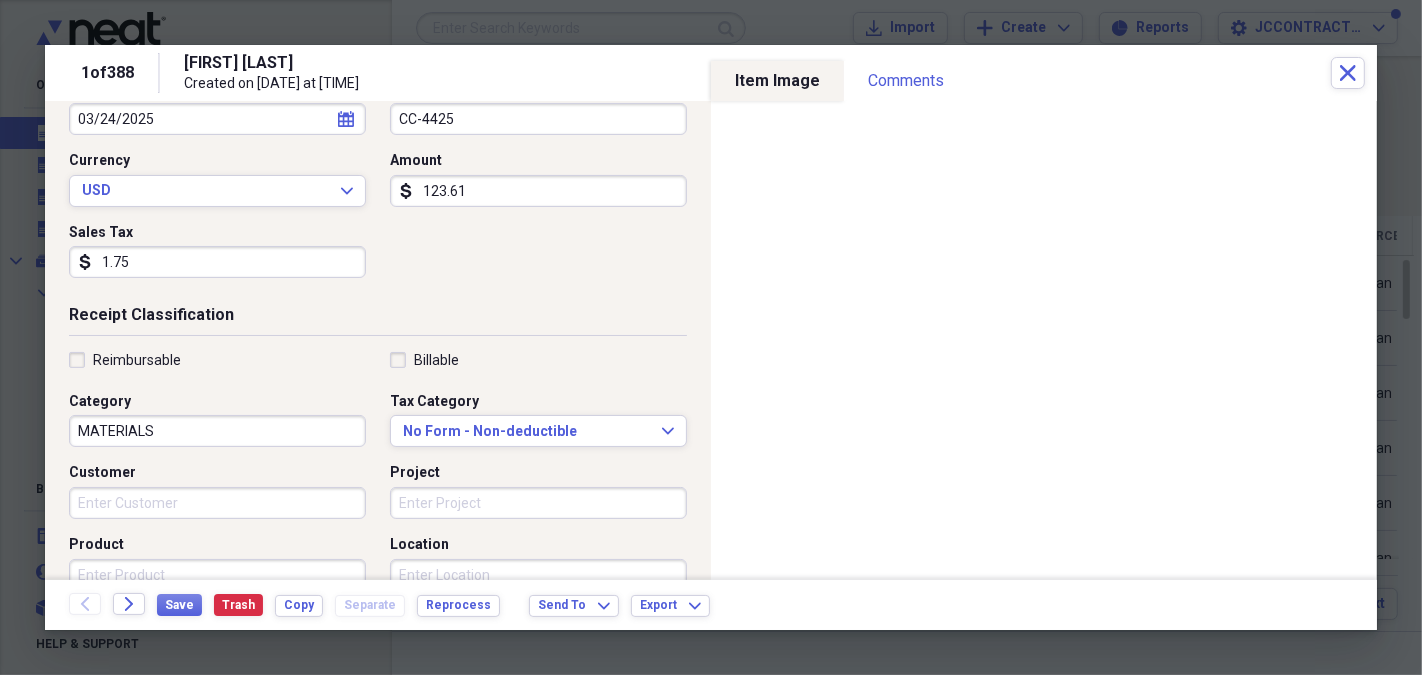 scroll, scrollTop: 305, scrollLeft: 0, axis: vertical 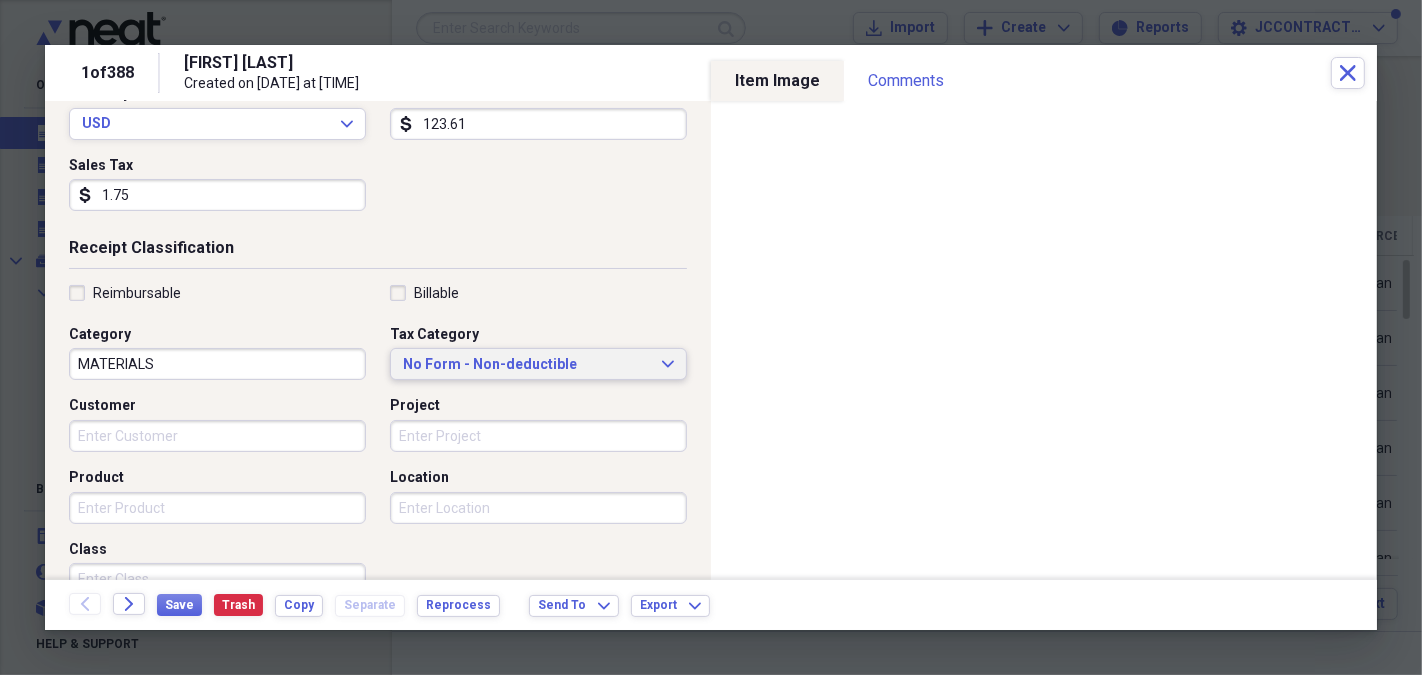 type on "1.75" 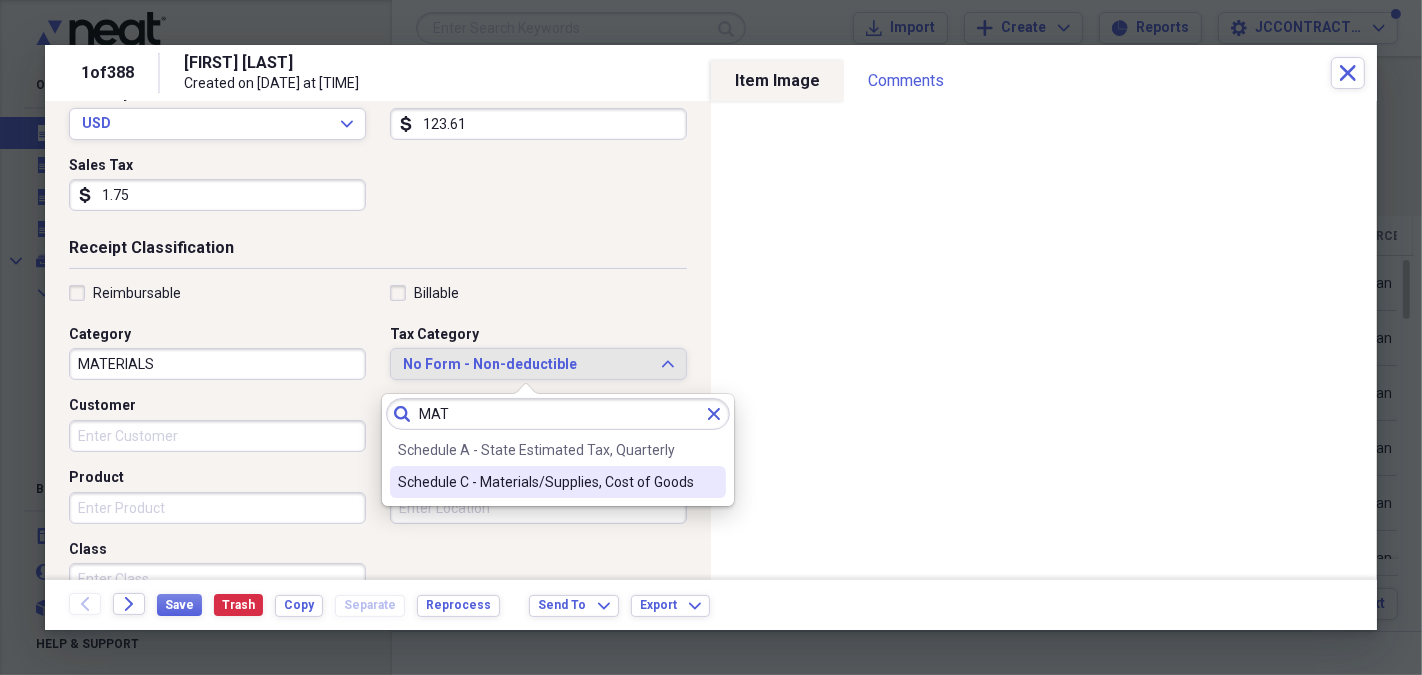 type on "MAT" 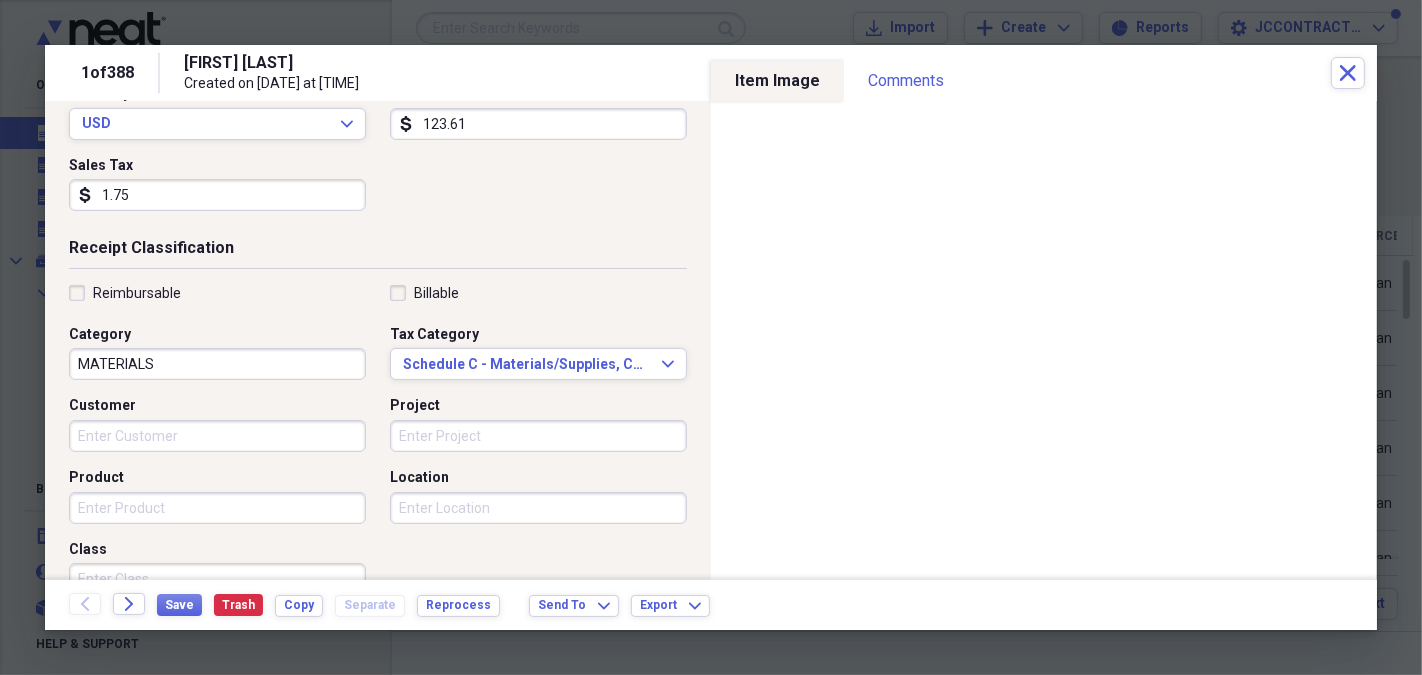 click on "Customer" at bounding box center (217, 436) 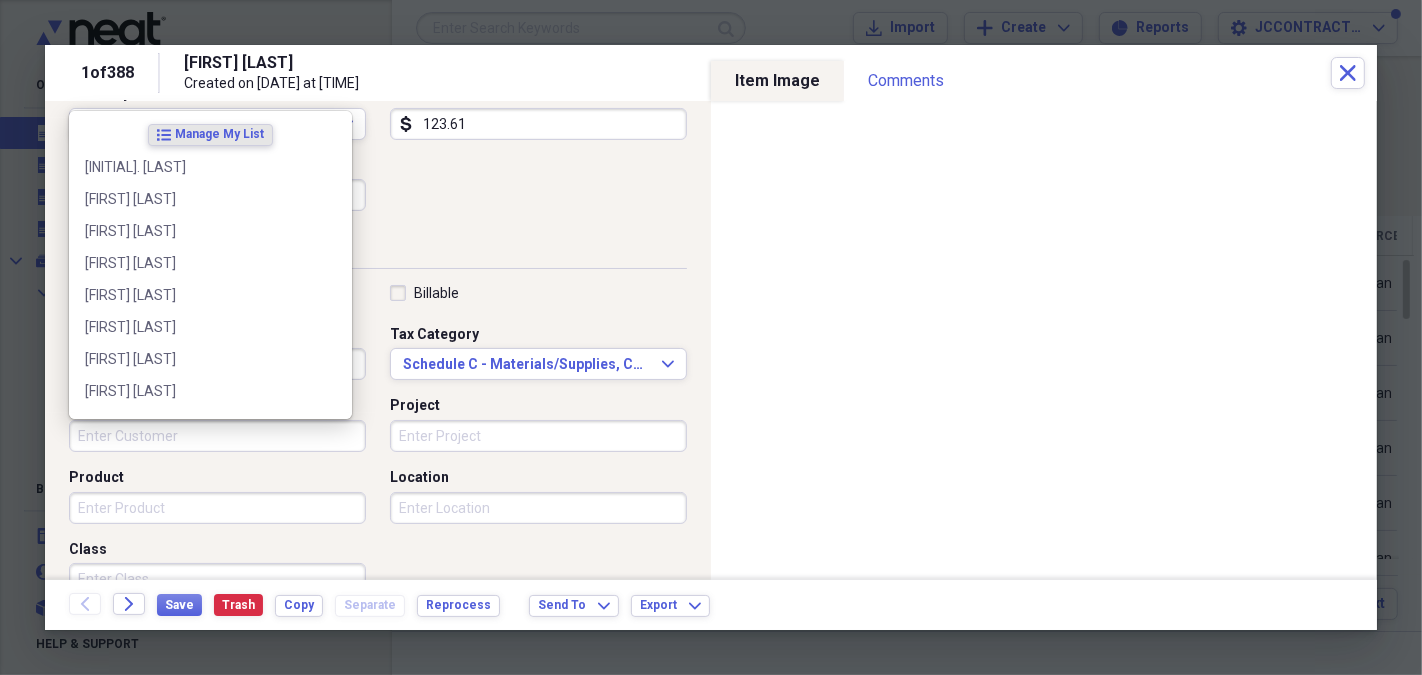 click on "Customer" at bounding box center [217, 436] 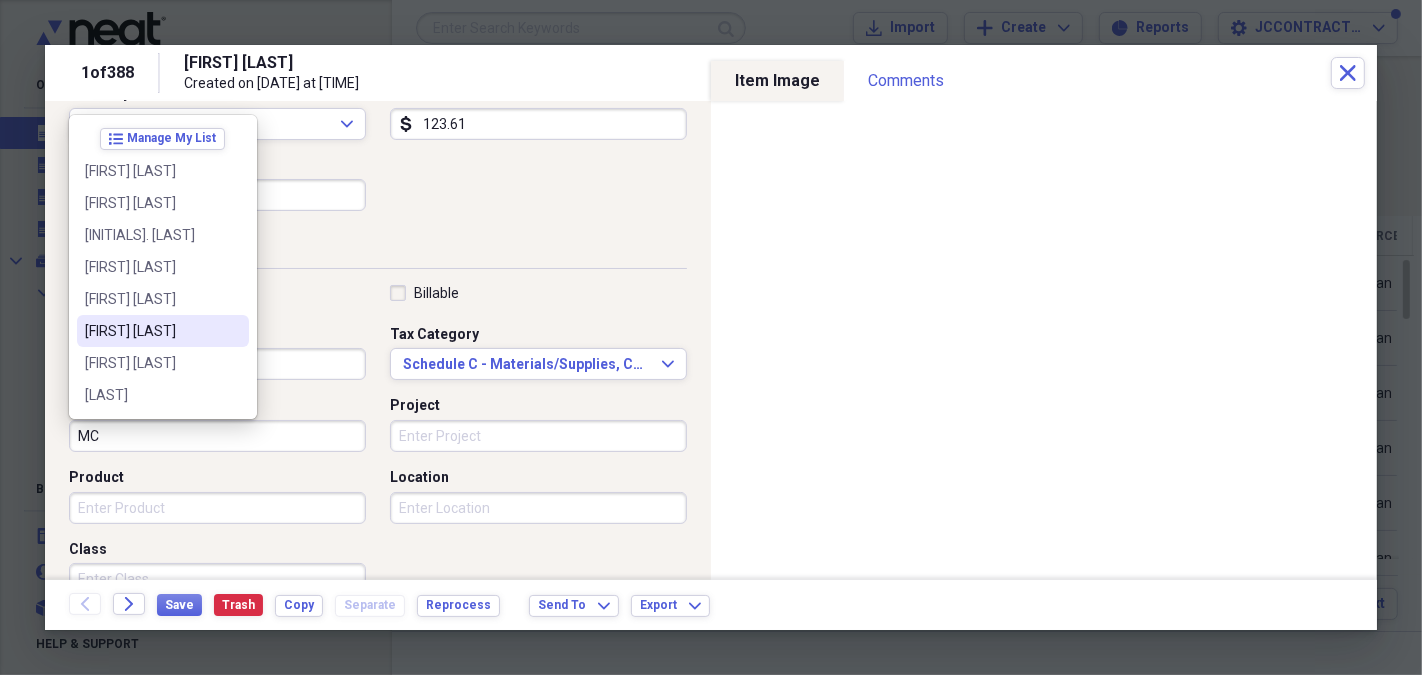 click on "[FIRST] [LAST]" at bounding box center [151, 331] 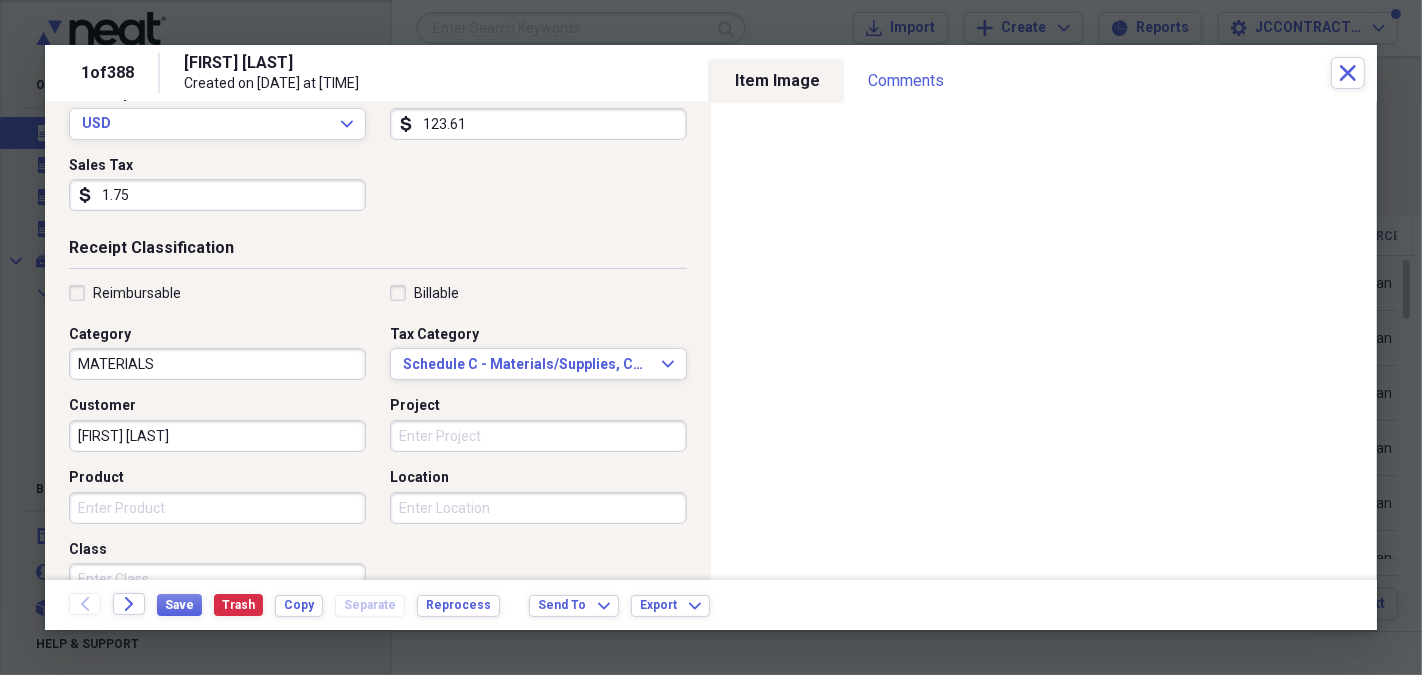 click on "Product" at bounding box center [217, 508] 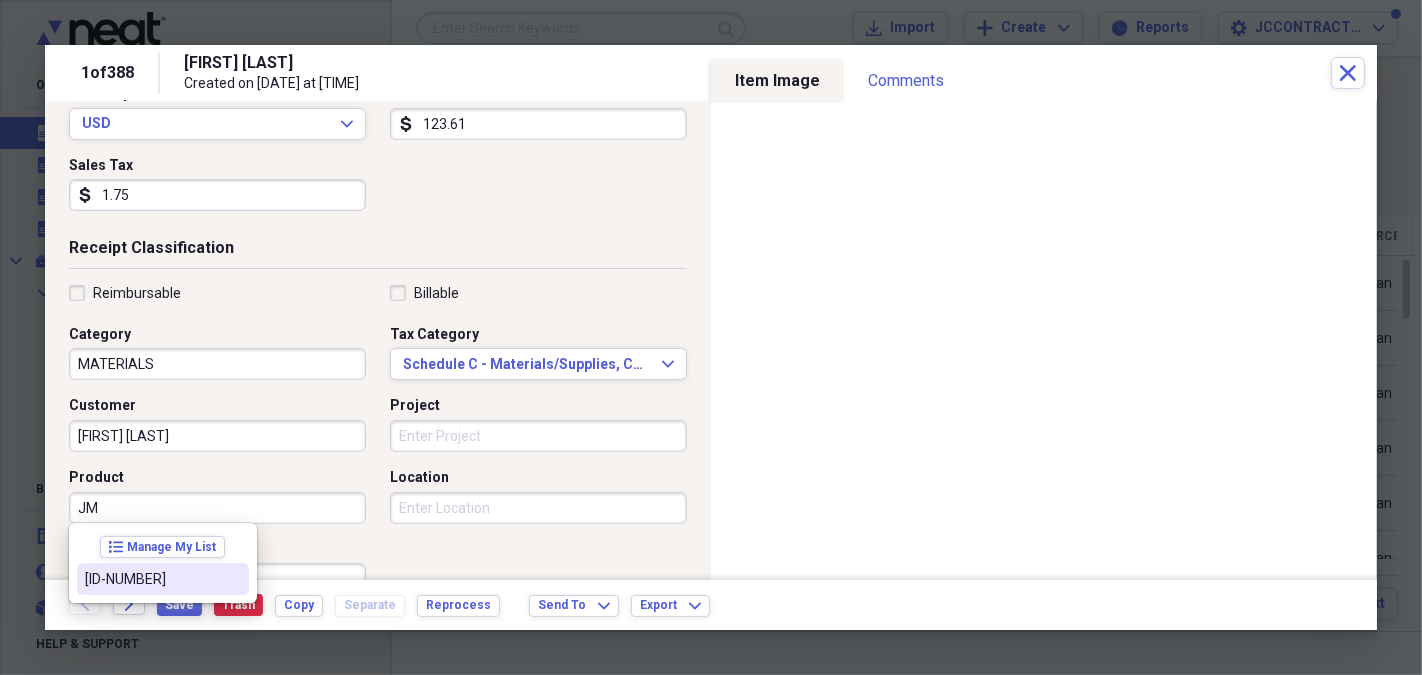 click on "[ID-NUMBER]" at bounding box center (151, 579) 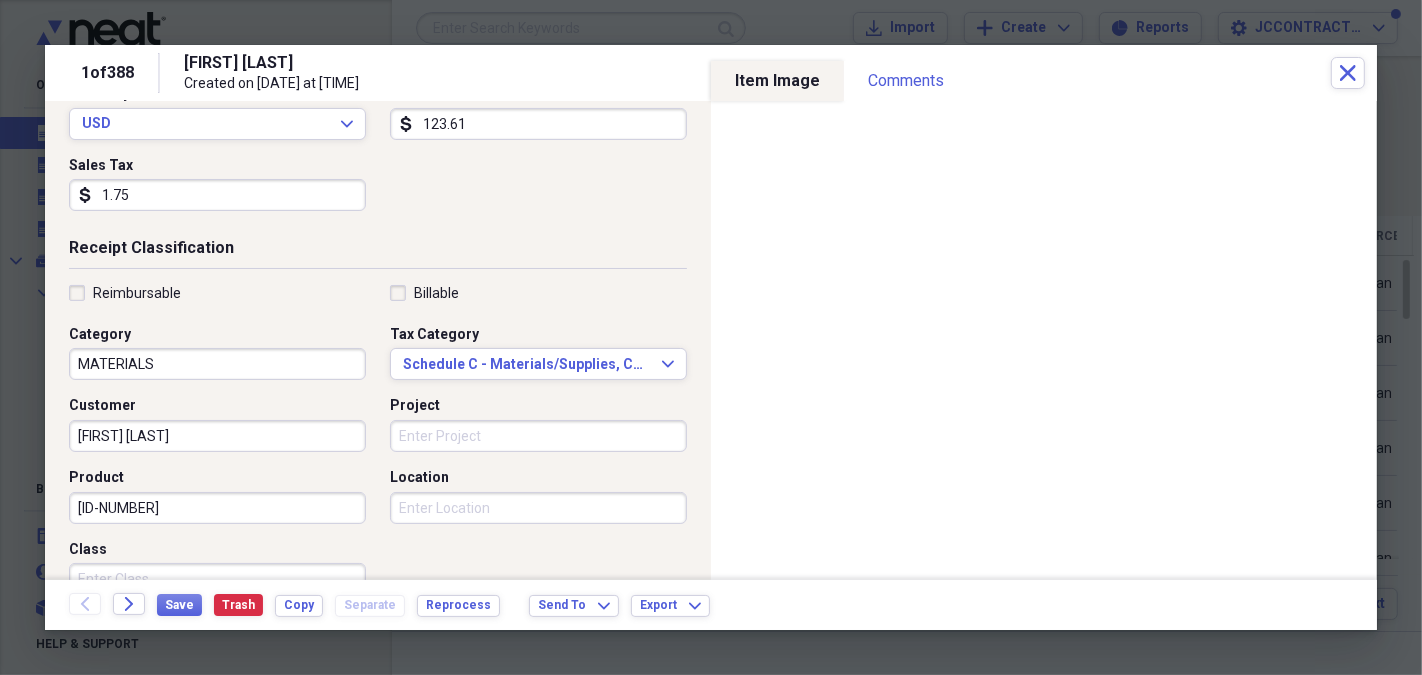 click on "Project" at bounding box center (538, 436) 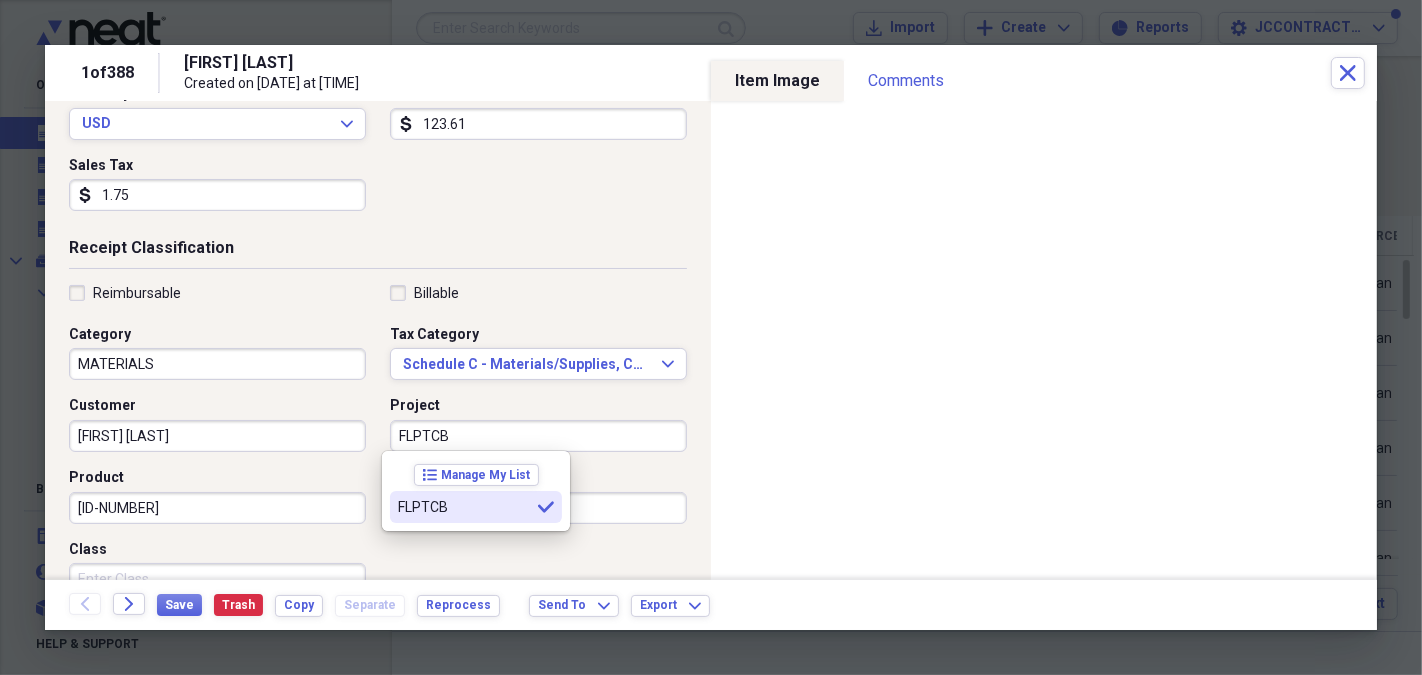 type on "FLPTCB" 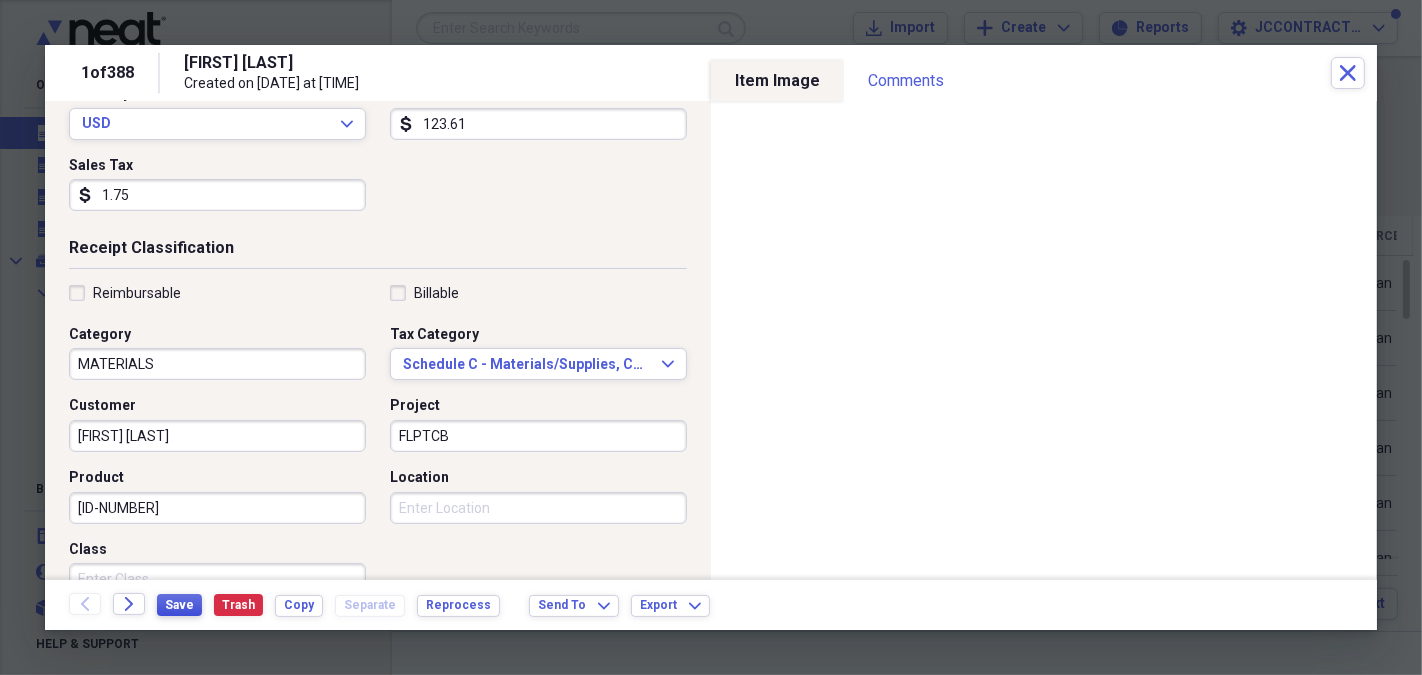 click on "Save" at bounding box center (179, 605) 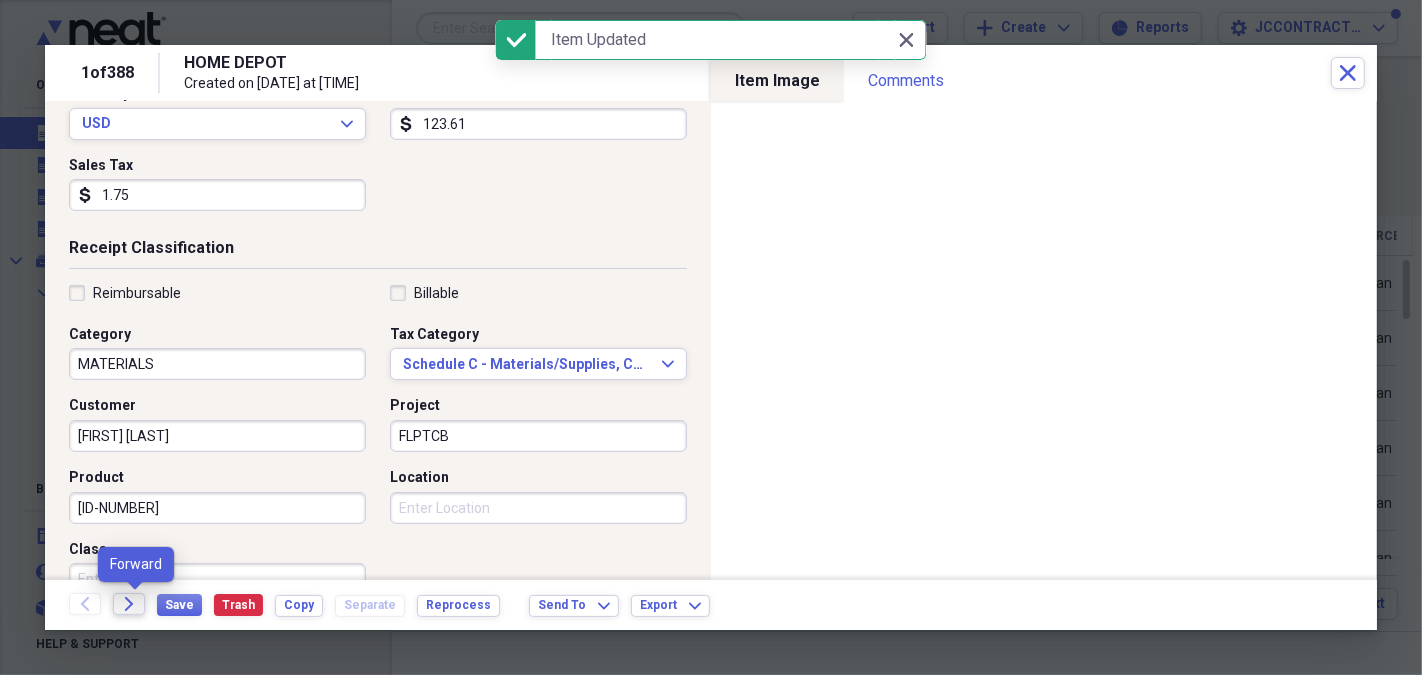 click 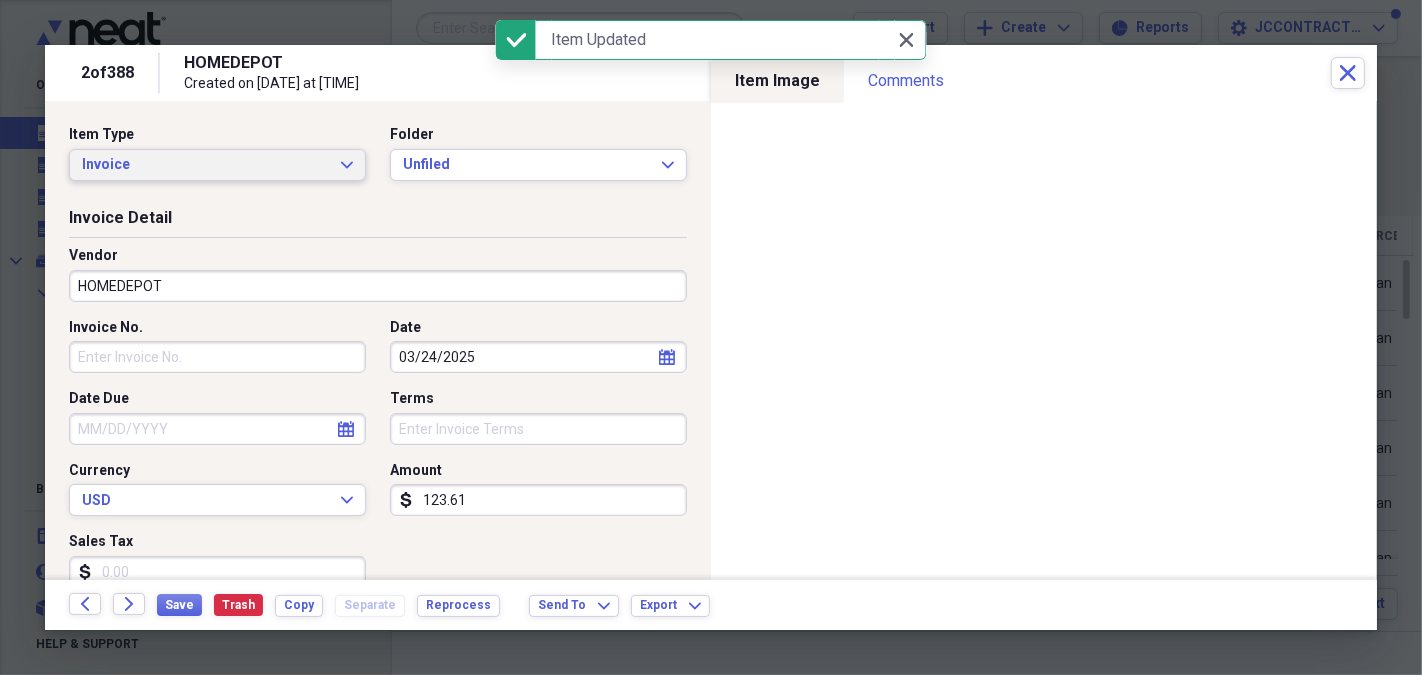 click on "Invoice" at bounding box center (205, 165) 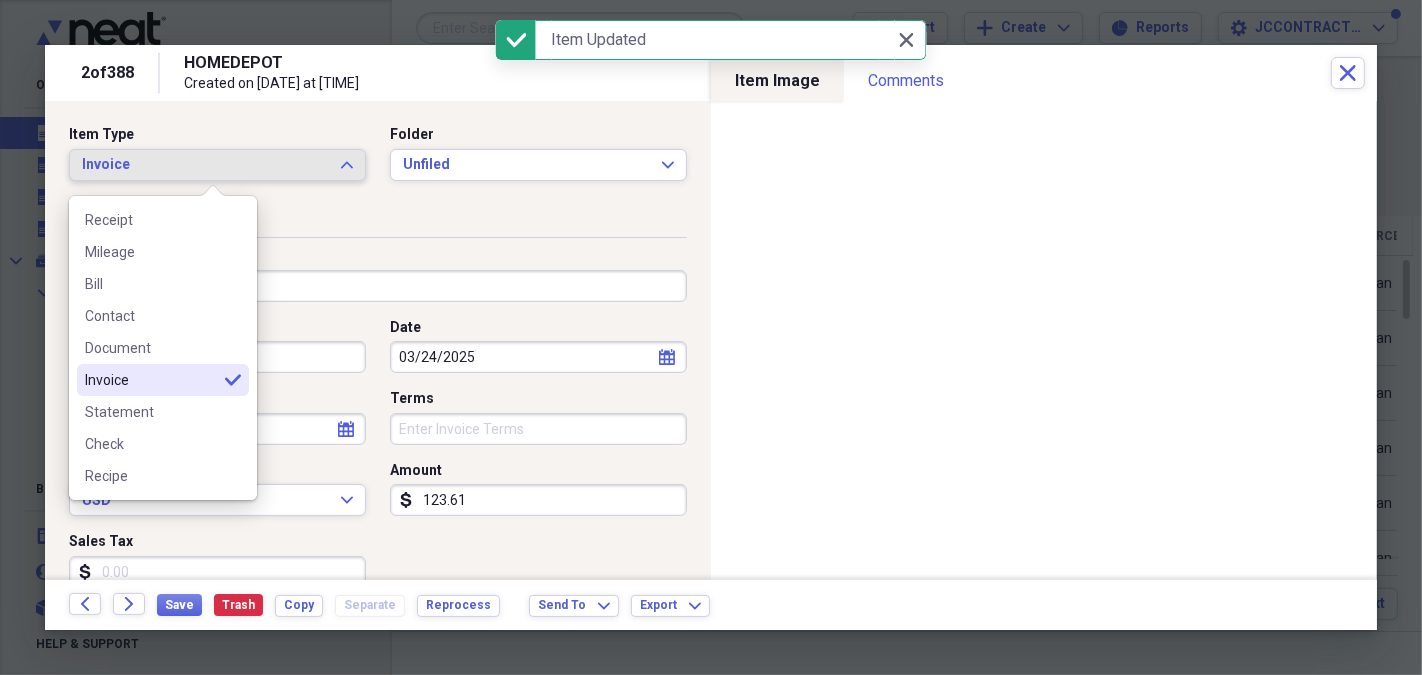 click on "Receipt Mileage Bill Contact Document Invoice selected Statement Check Recipe" at bounding box center [163, 348] 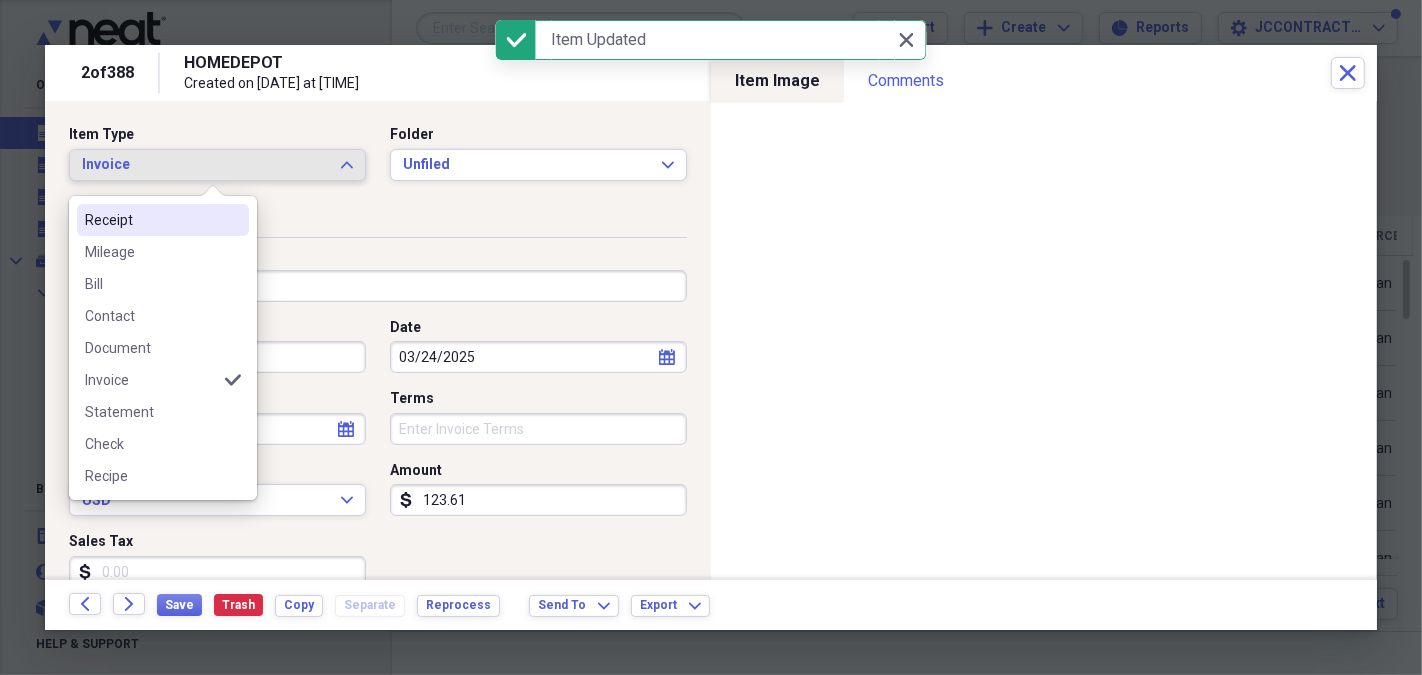 click on "Receipt" at bounding box center [163, 220] 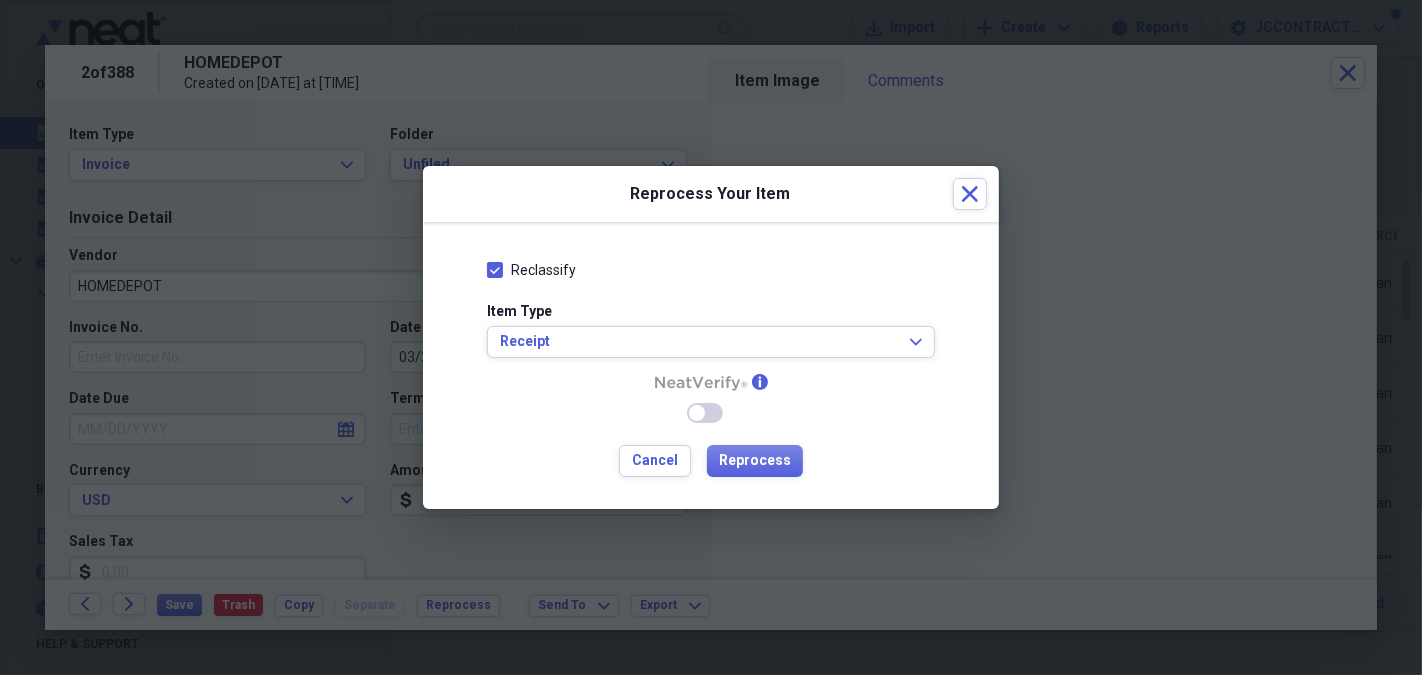 click on "Cancel Reprocess" at bounding box center [711, 461] 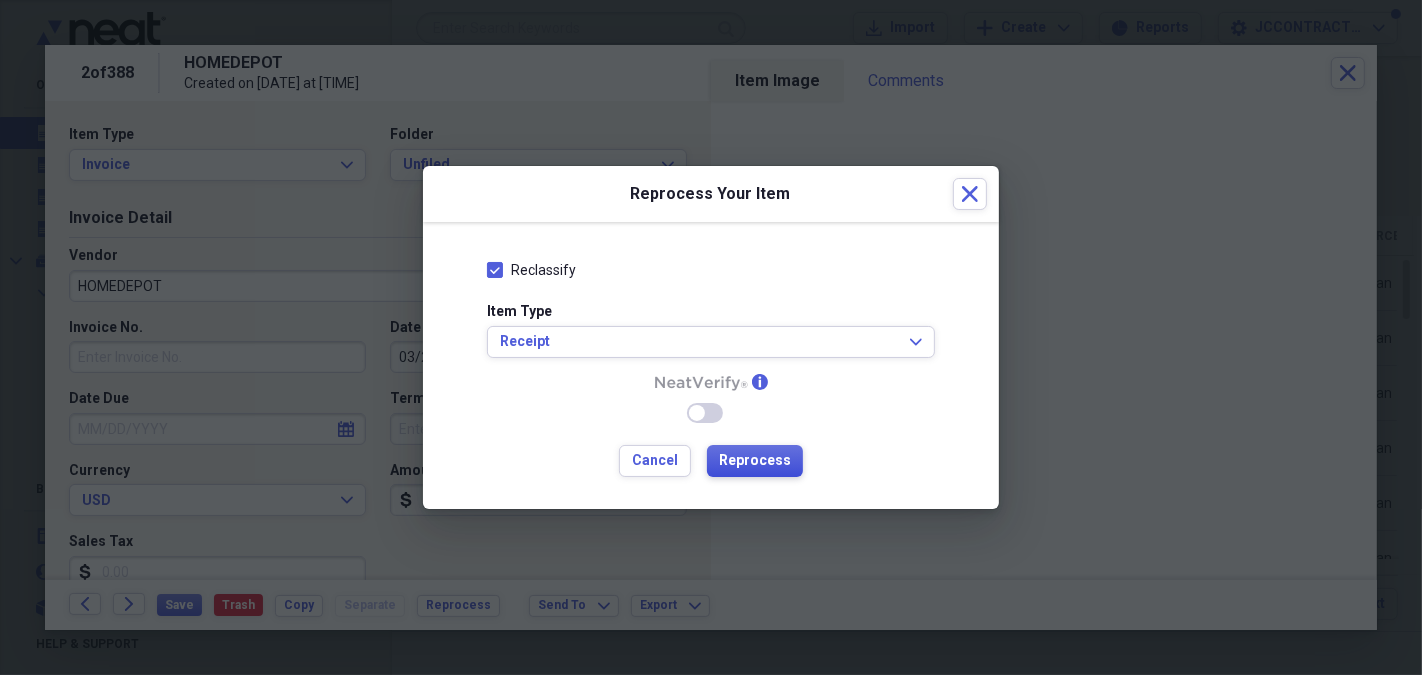 click on "Reprocess" at bounding box center (755, 461) 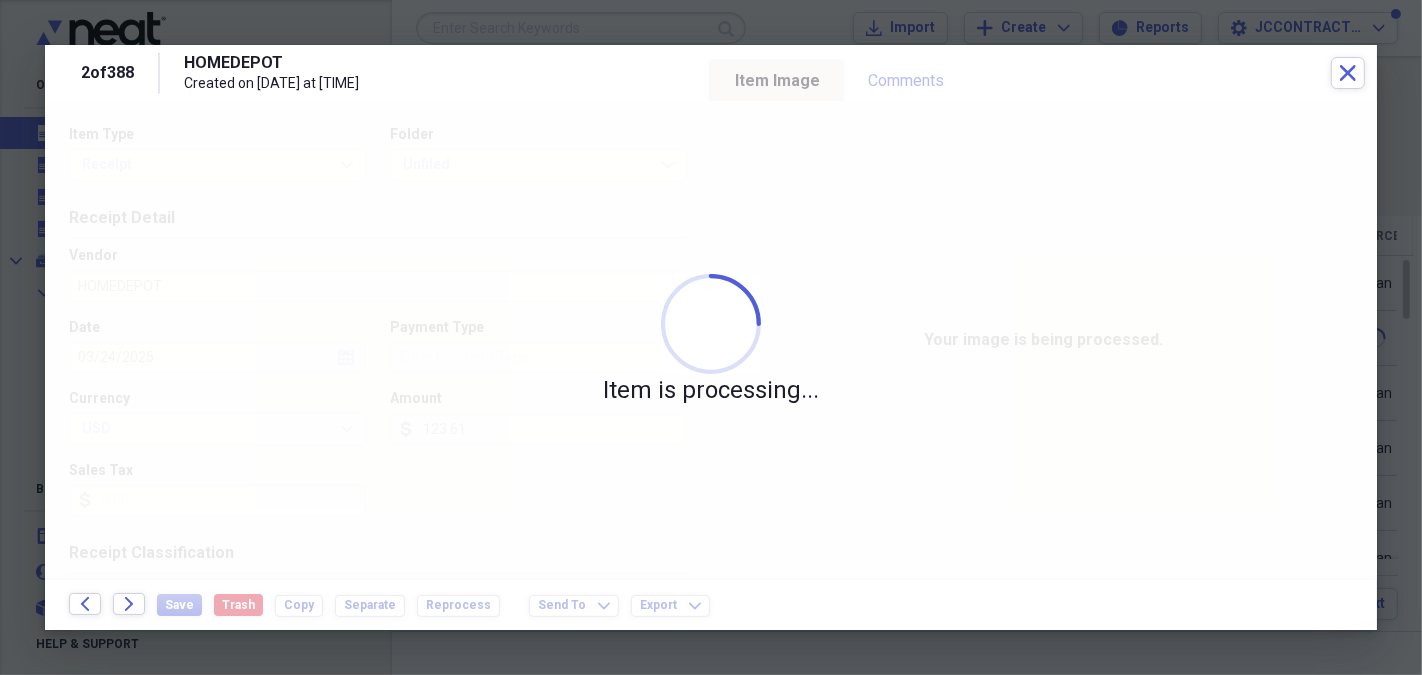 type on "[FIRST] [LAST]" 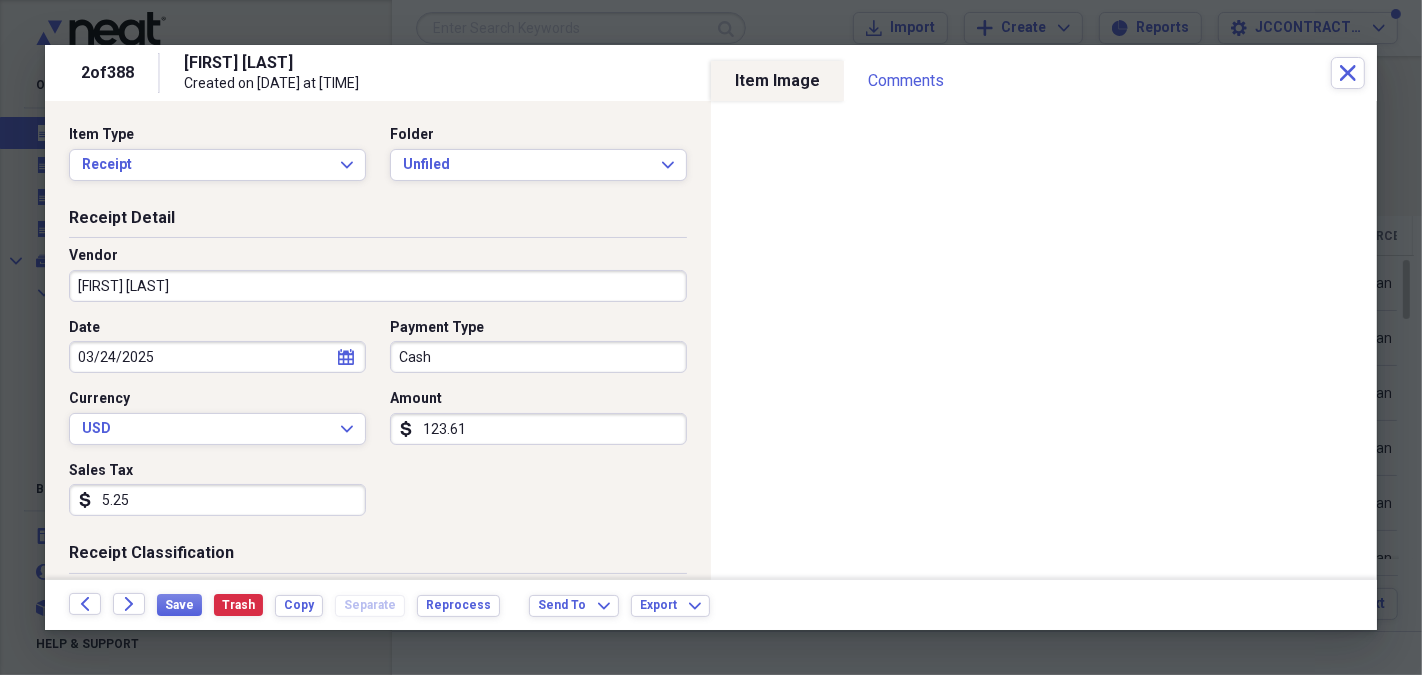 click on "[FIRST] [LAST]" at bounding box center [378, 286] 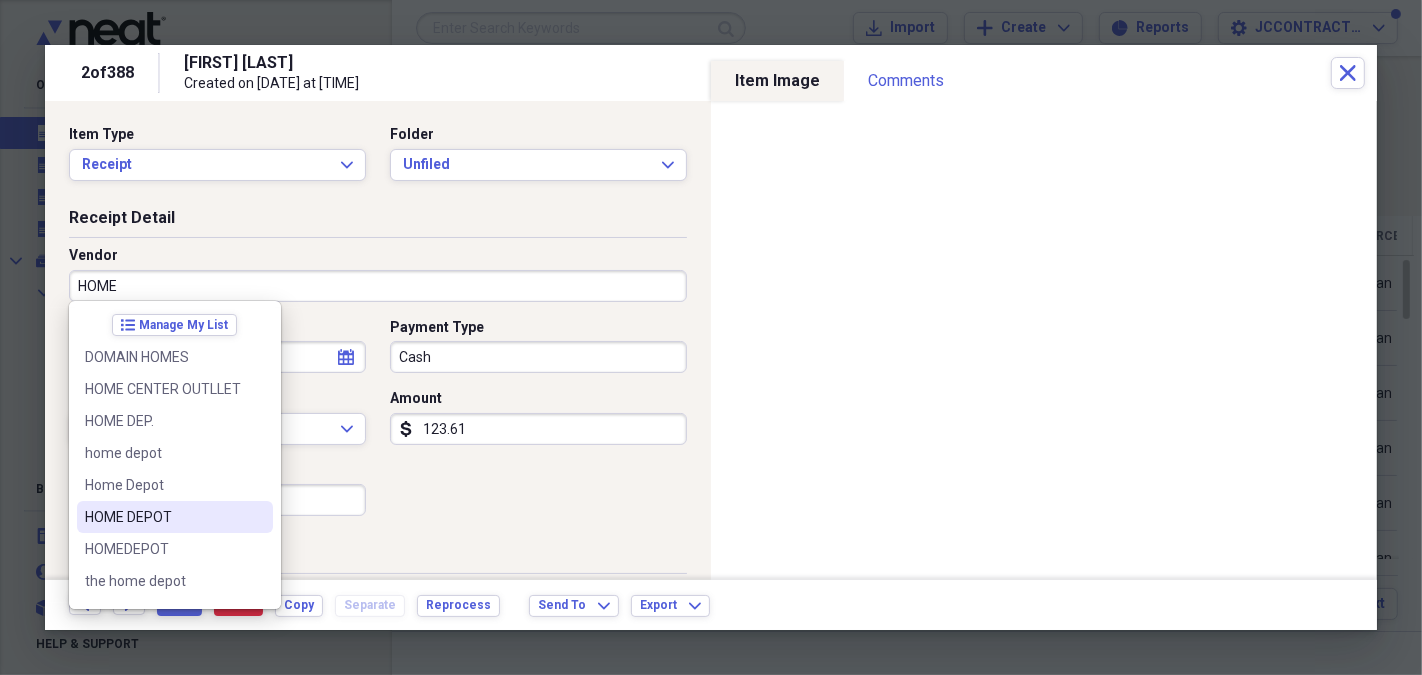click on "HOME DEPOT" at bounding box center [163, 517] 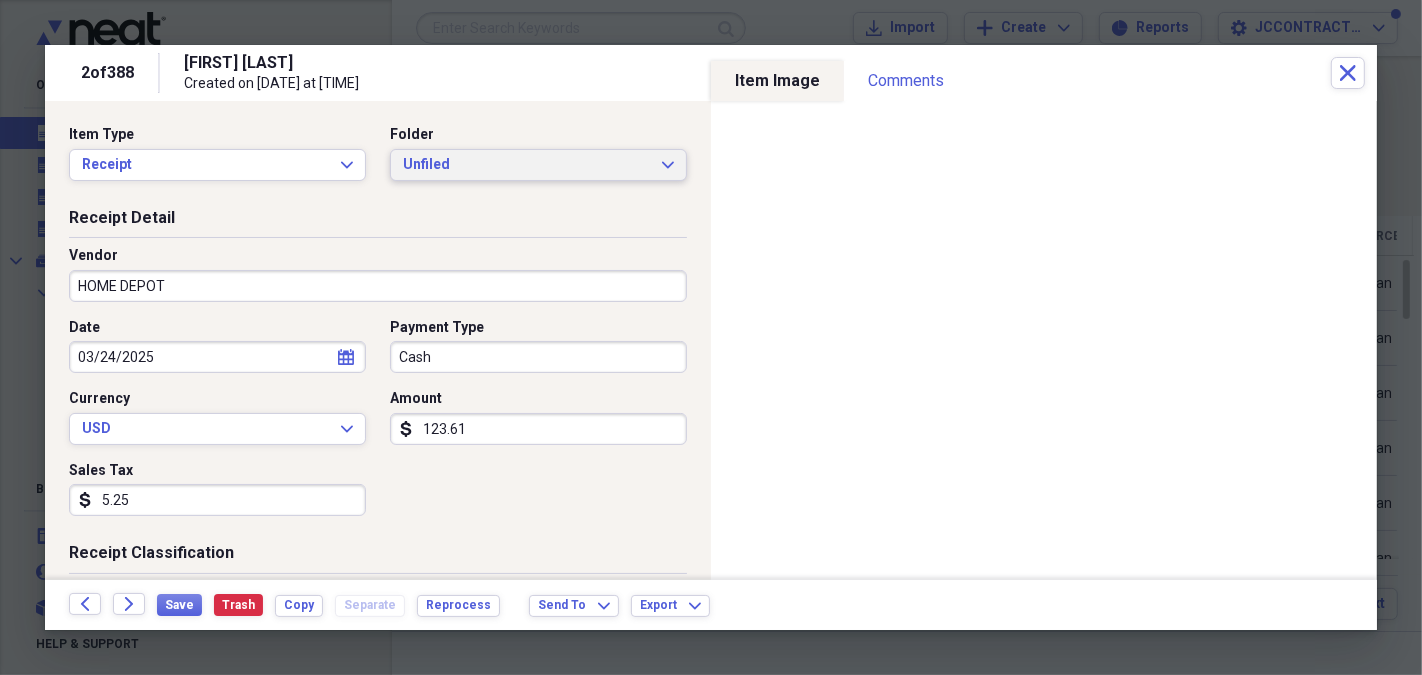 click on "Unfiled Expand" at bounding box center (538, 165) 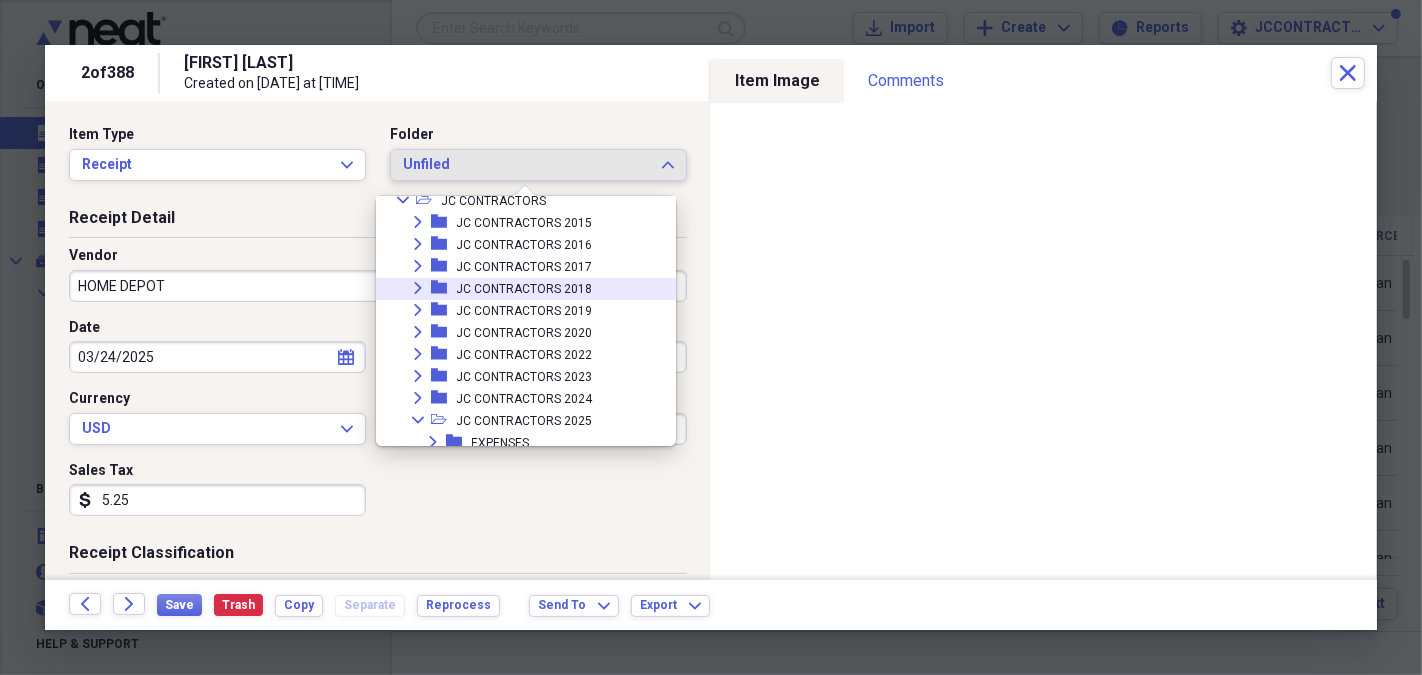 scroll, scrollTop: 356, scrollLeft: 0, axis: vertical 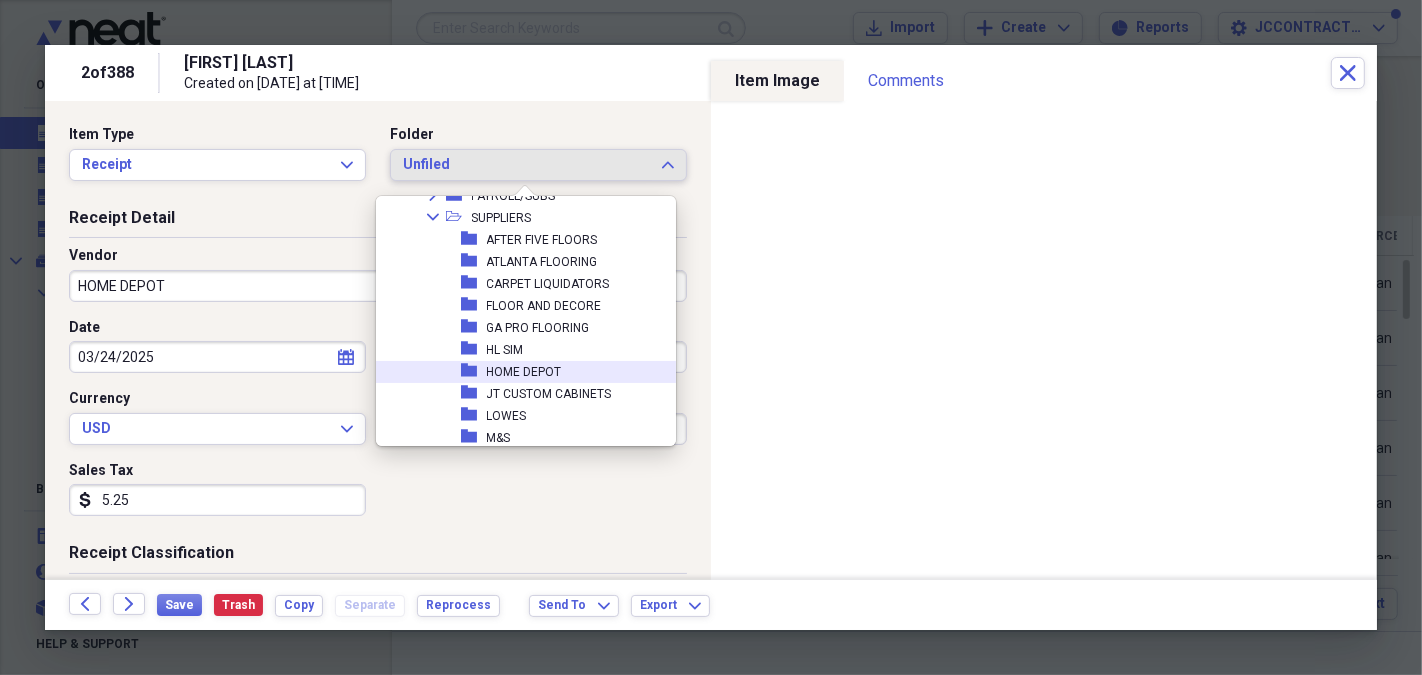 click on "HOME DEPOT" at bounding box center [524, 372] 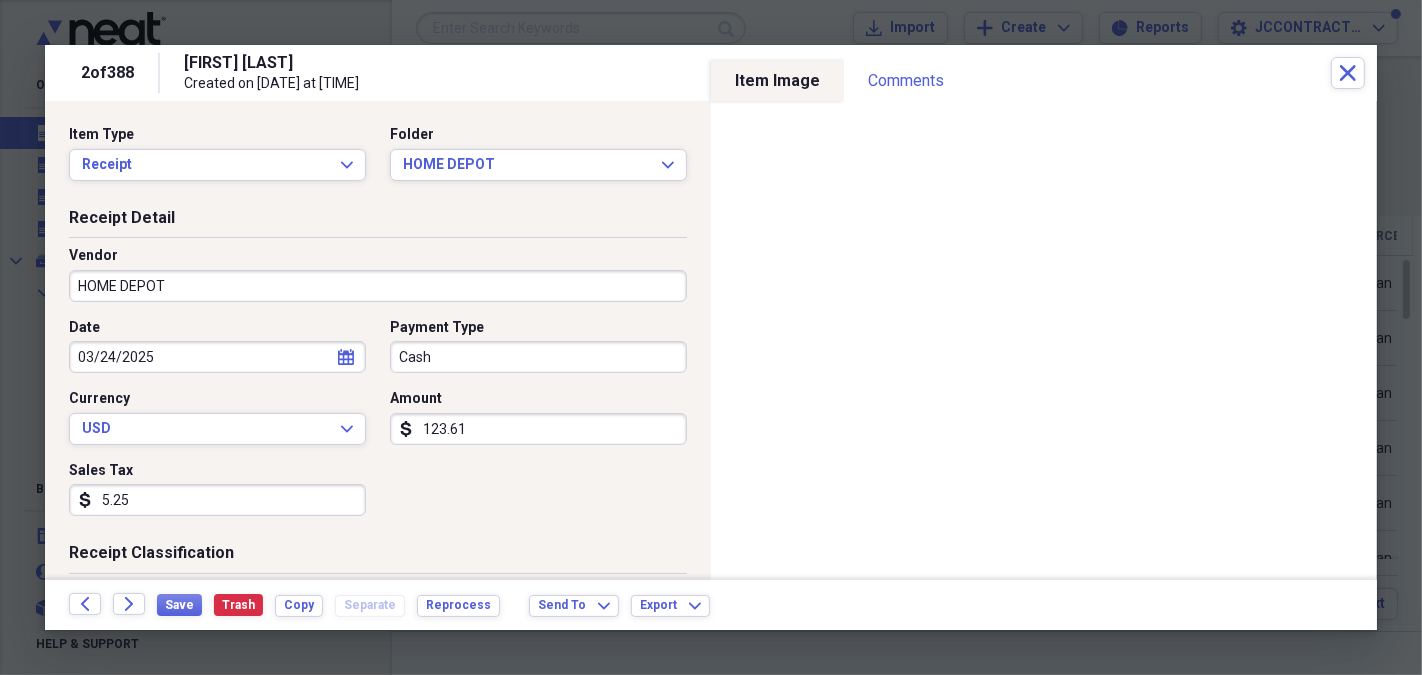 click on "Cash" at bounding box center (538, 357) 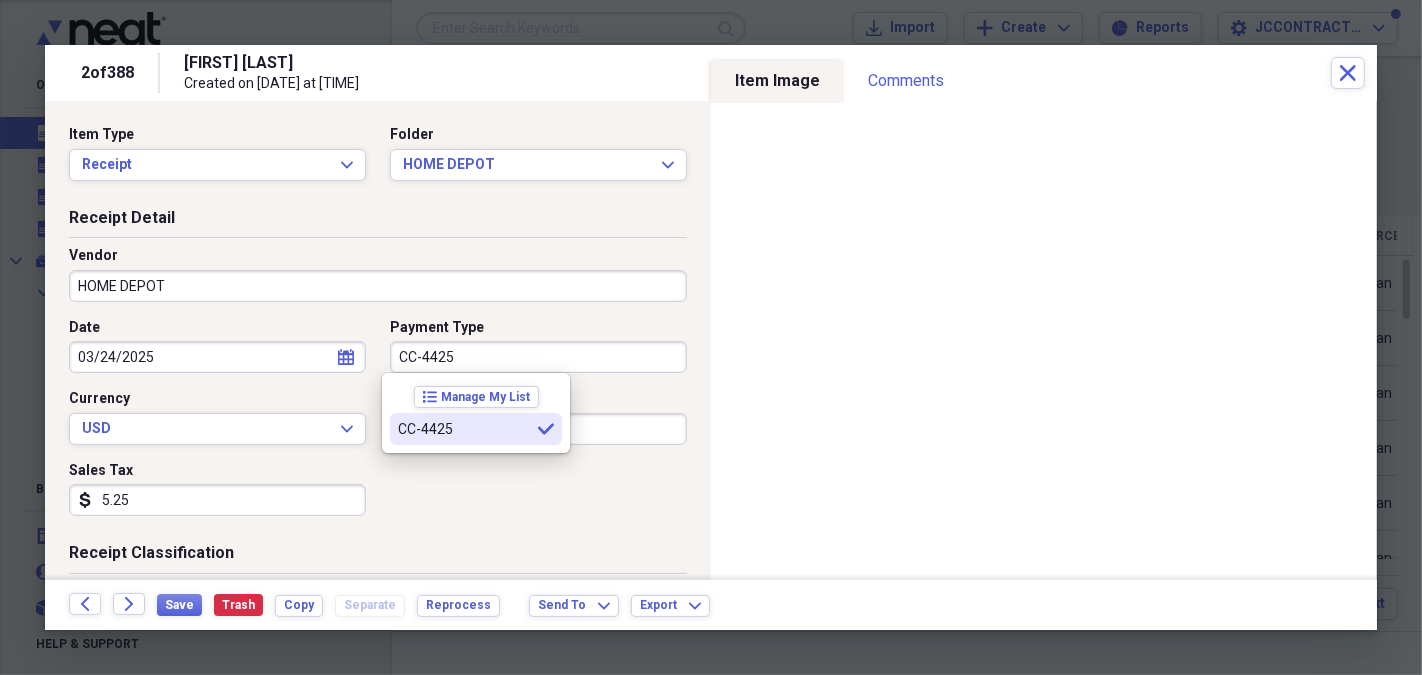 type on "CC-4425" 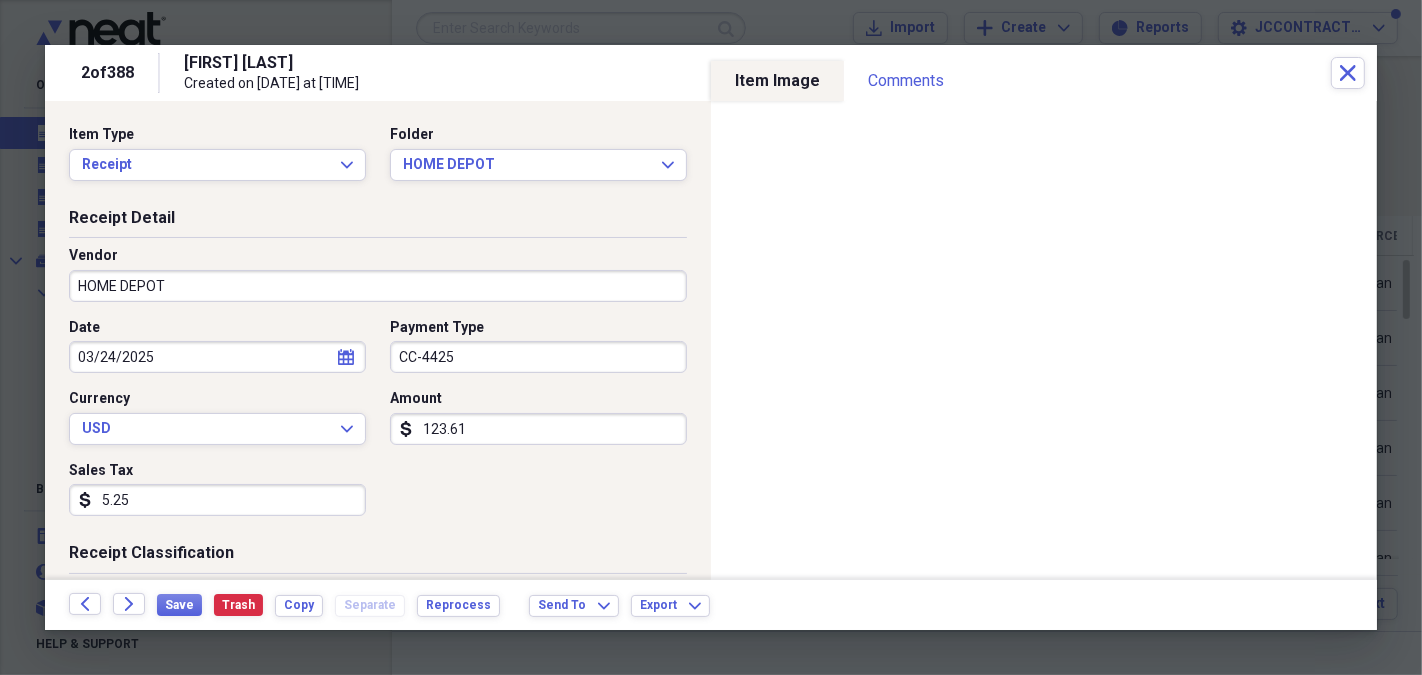 click on "5.25" at bounding box center (217, 500) 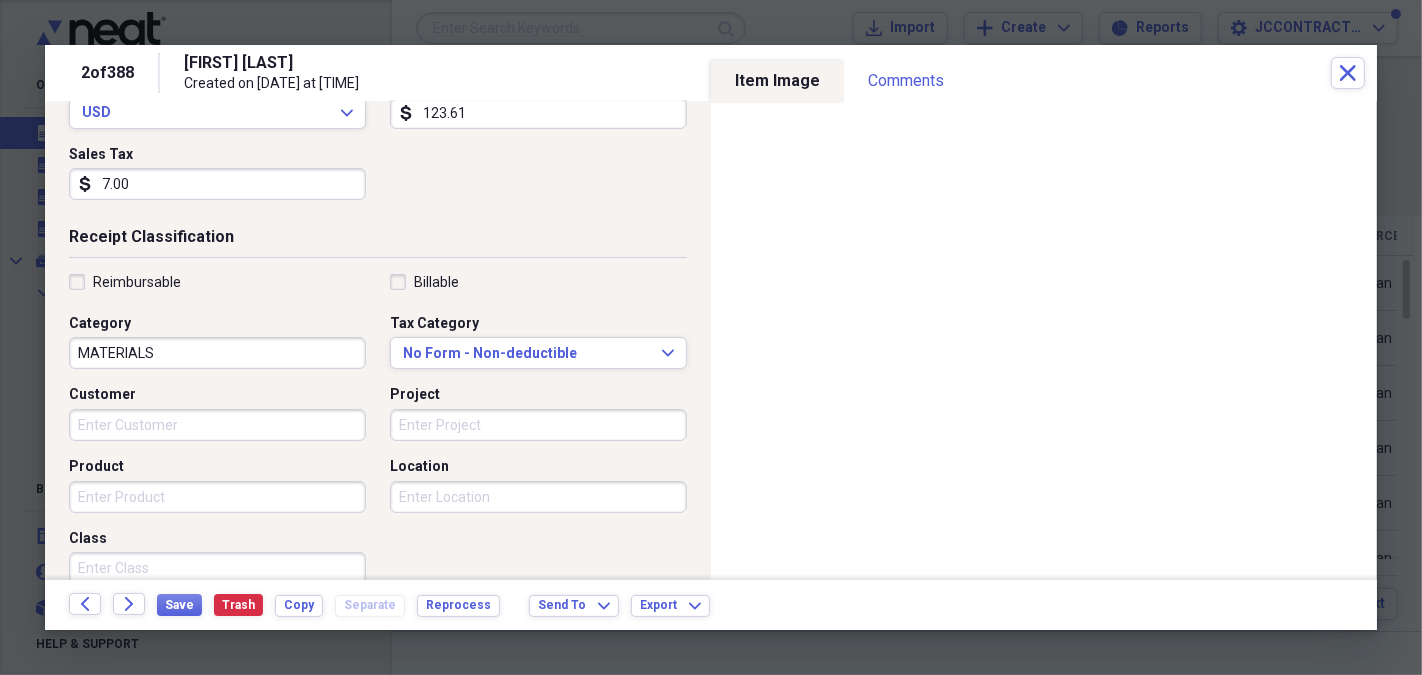 scroll, scrollTop: 476, scrollLeft: 0, axis: vertical 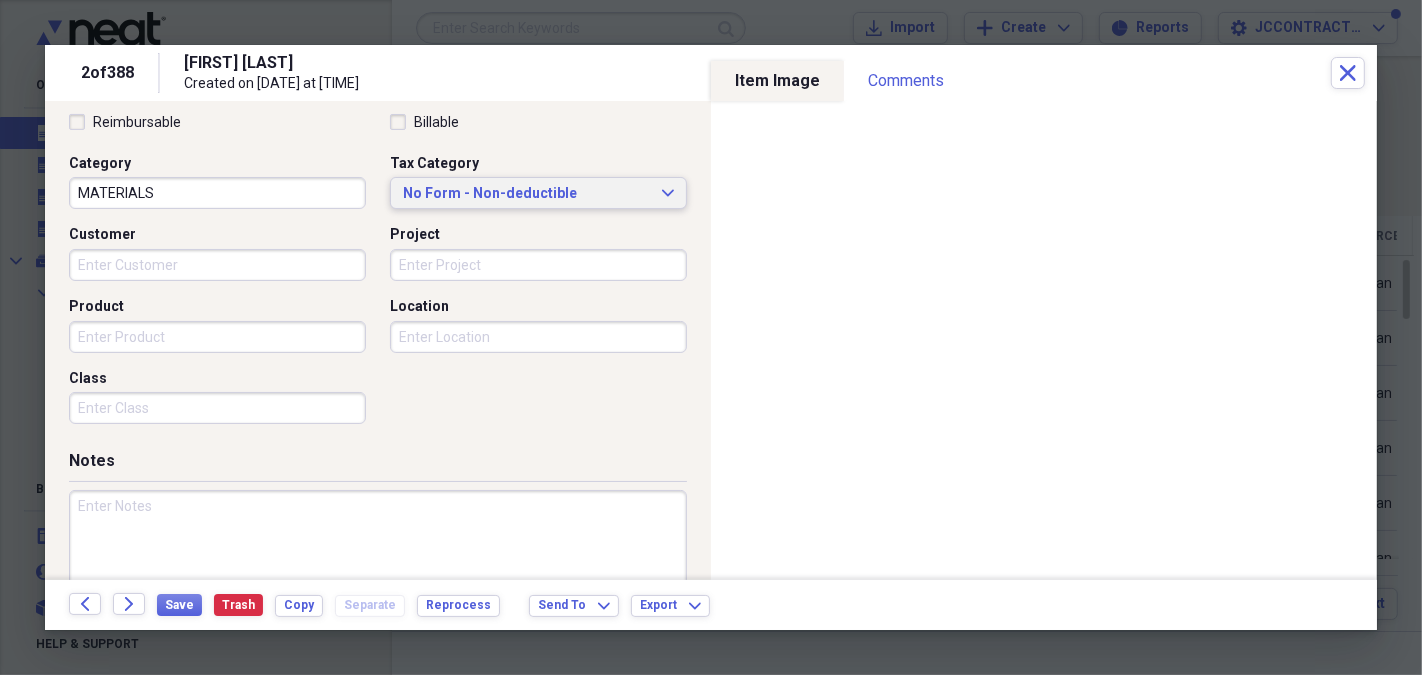 type on "7.00" 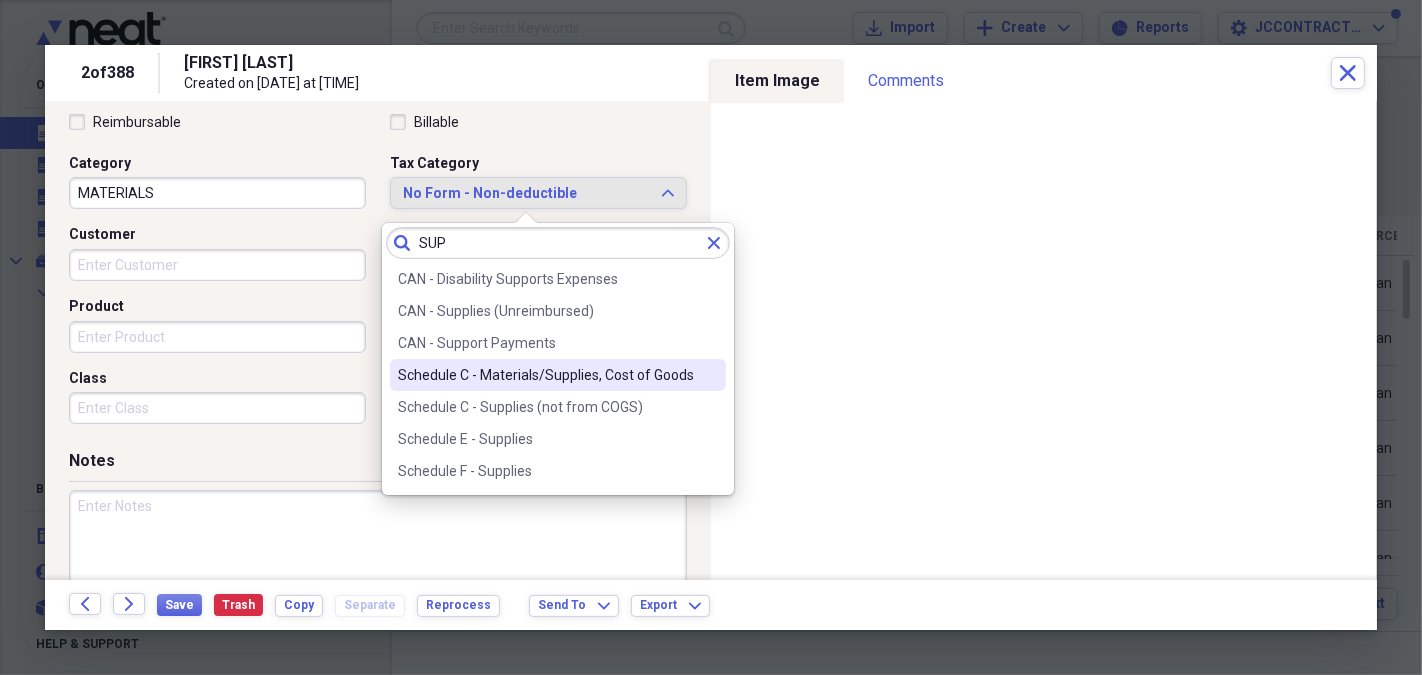 type on "SUP" 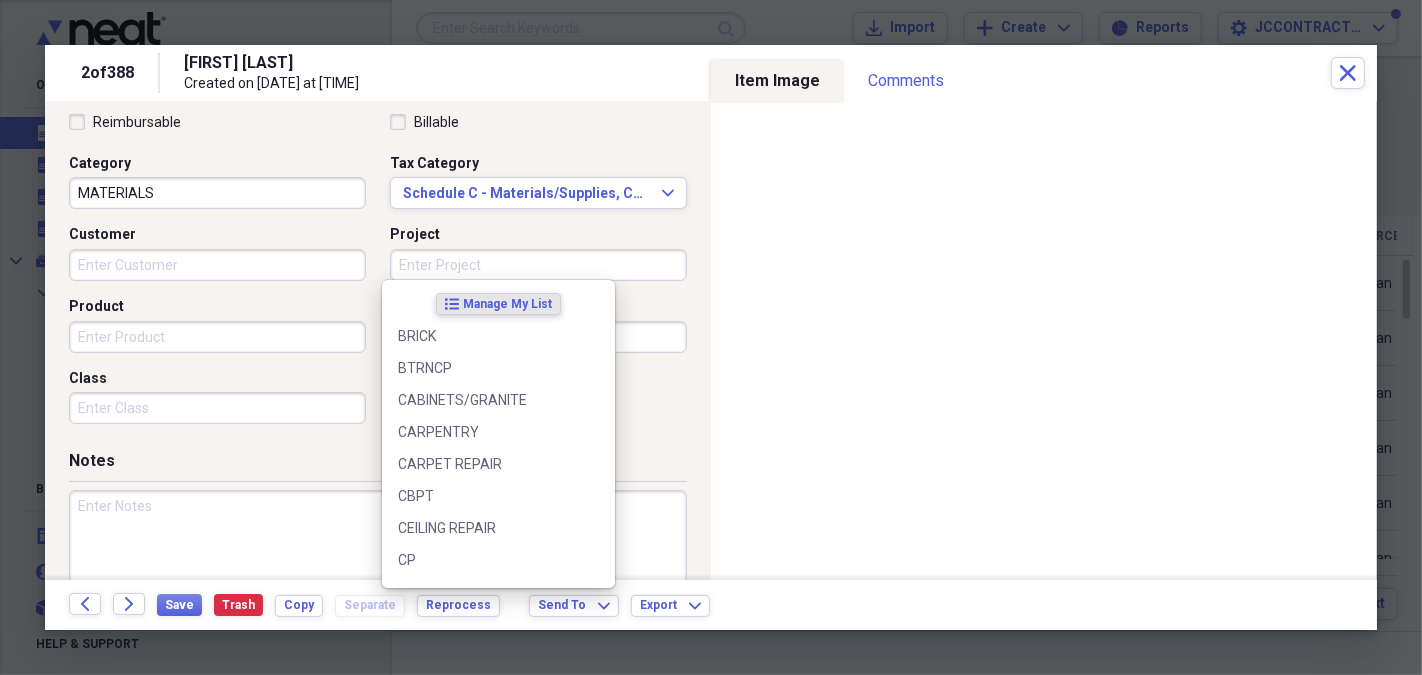 click on "Project" at bounding box center (538, 265) 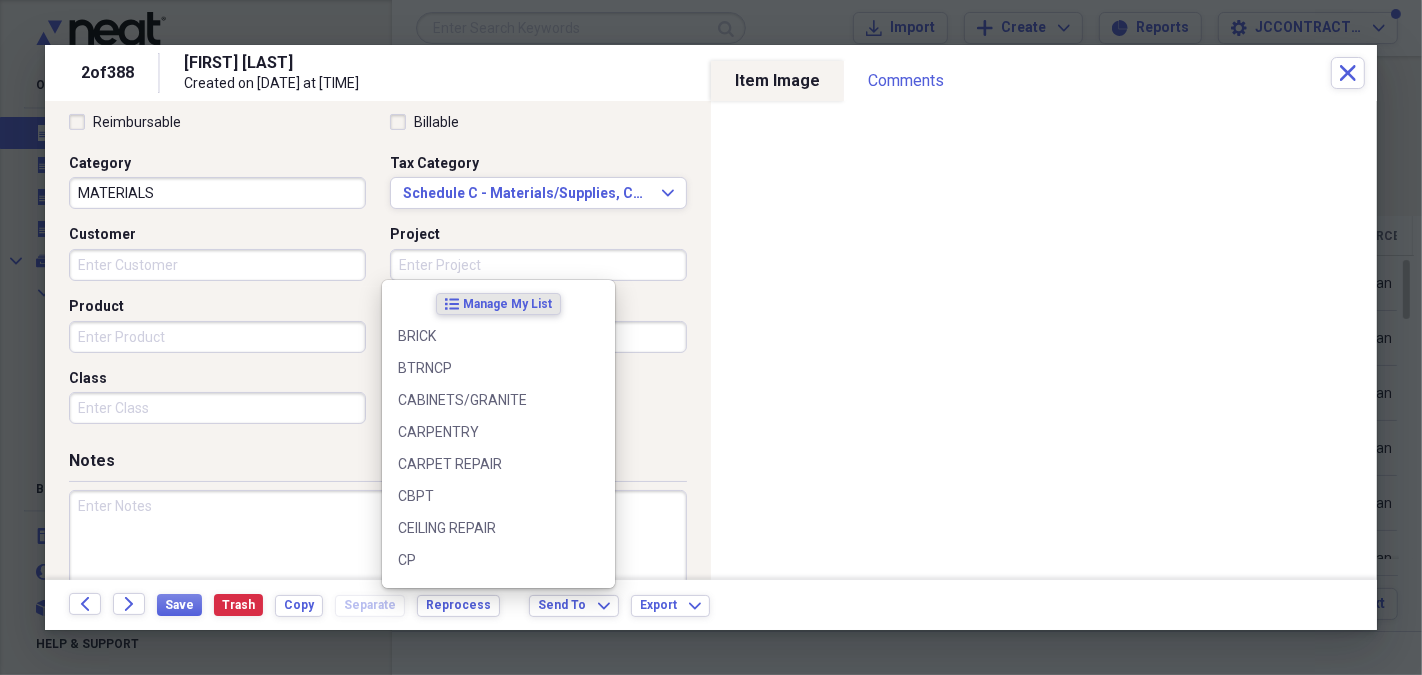 click on "Reimbursable Billable Category MATERIALS Tax Category Schedule C - Materials/Supplies, Cost of Goods Expand Customer Project Product Location Class" at bounding box center (378, 273) 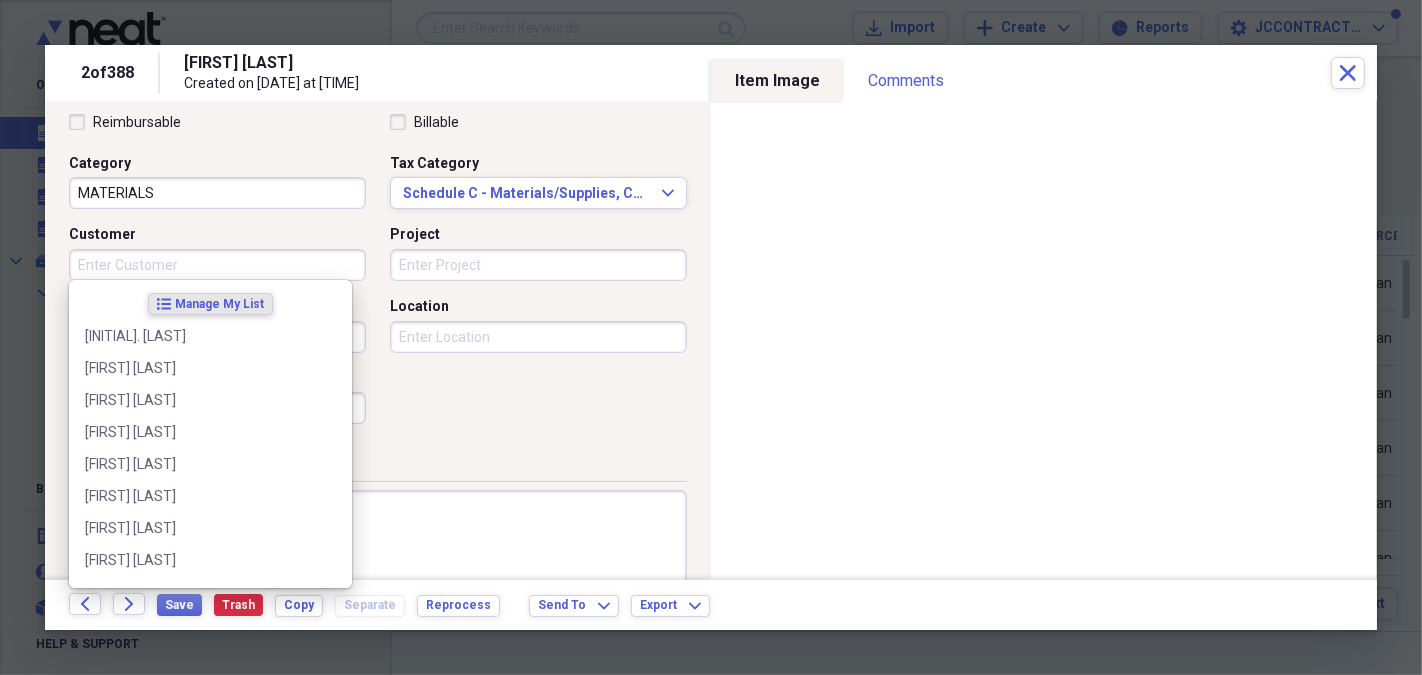 click on "Customer" at bounding box center (217, 265) 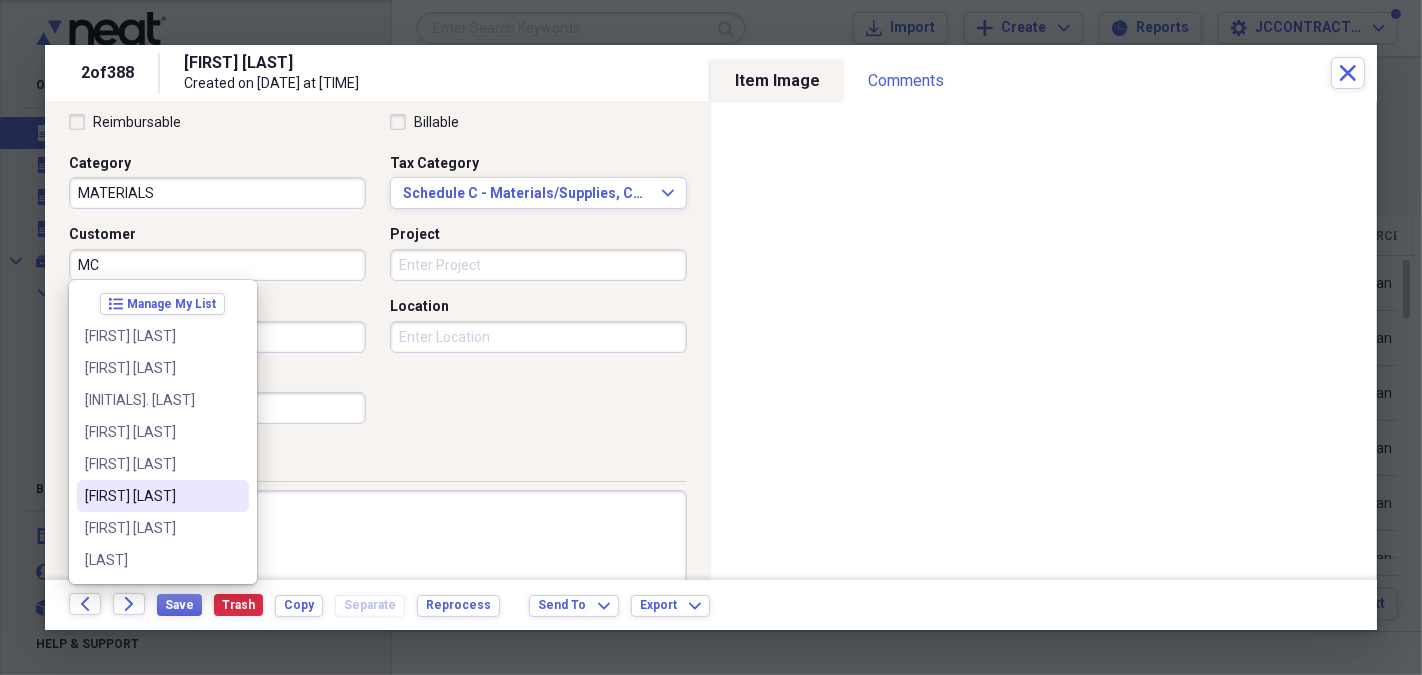 click on "[FIRST] [LAST]" at bounding box center (151, 496) 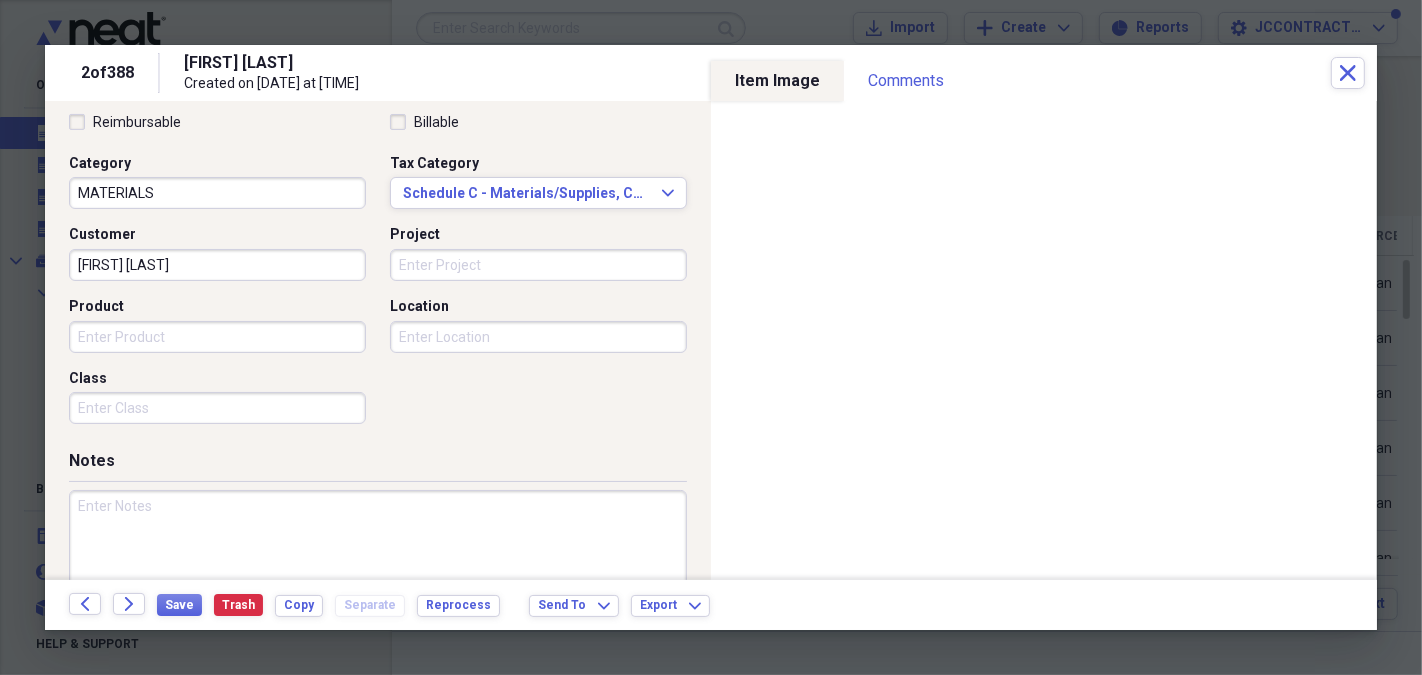 click on "Product" at bounding box center [217, 337] 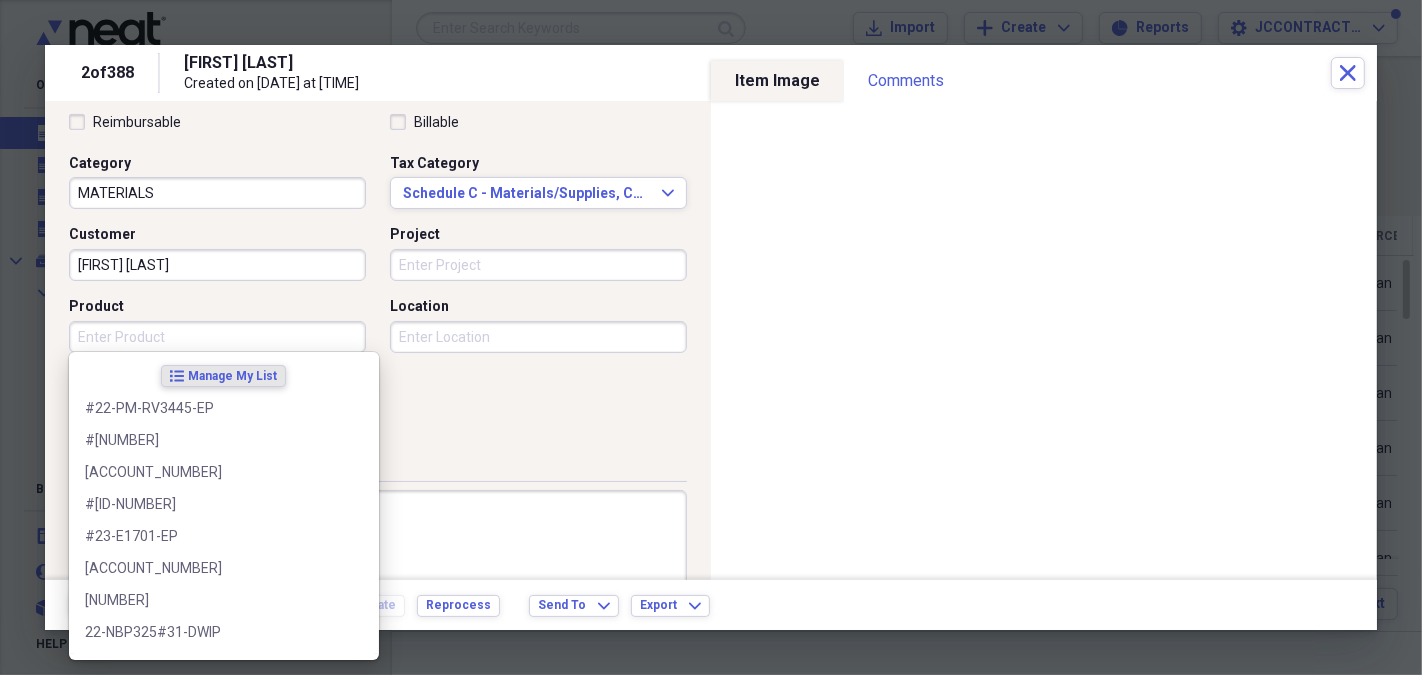 click on "Product" at bounding box center [217, 337] 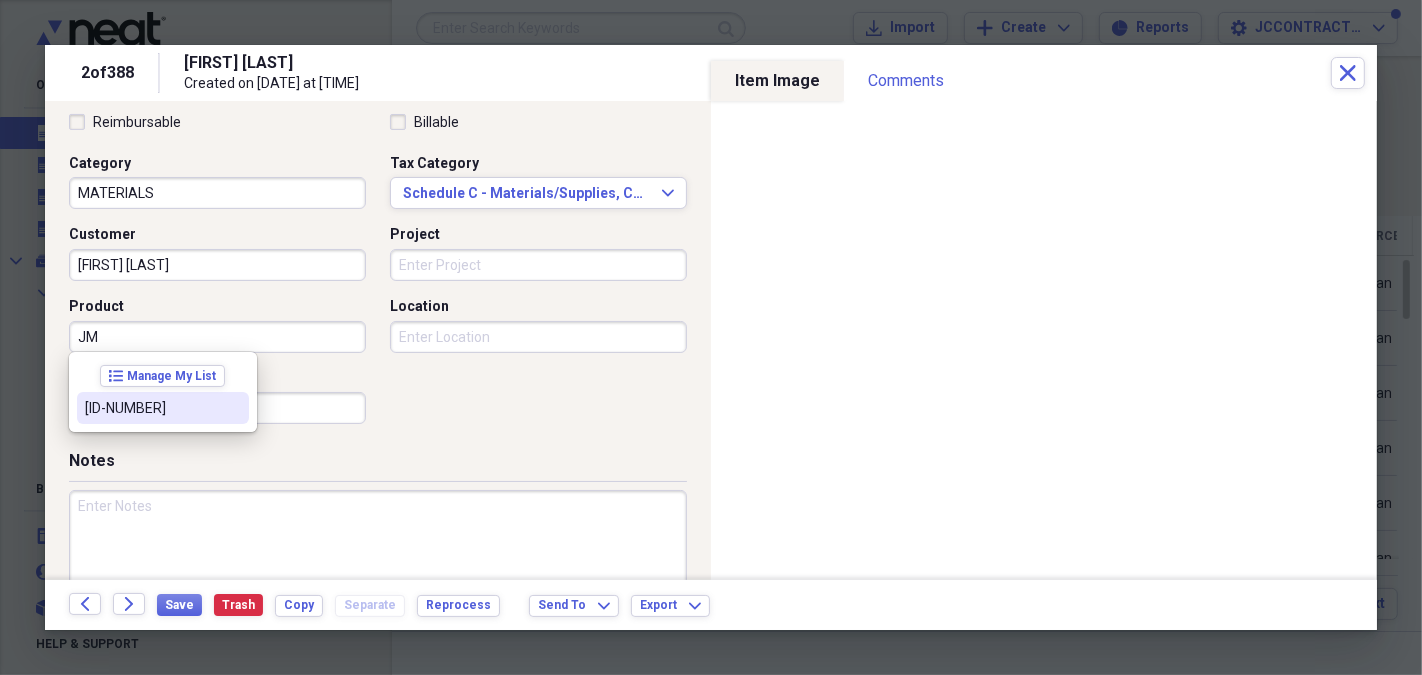 click on "[ID-NUMBER]" at bounding box center [151, 408] 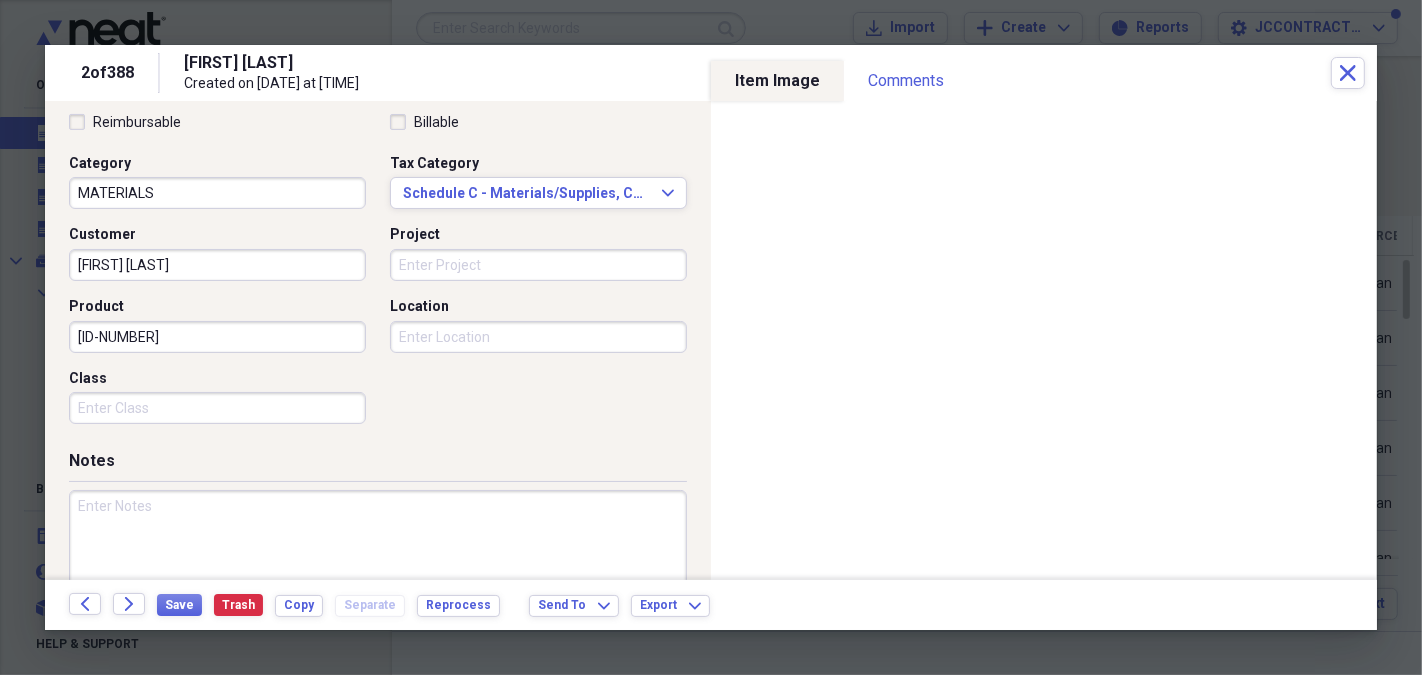 click on "Project" at bounding box center (538, 265) 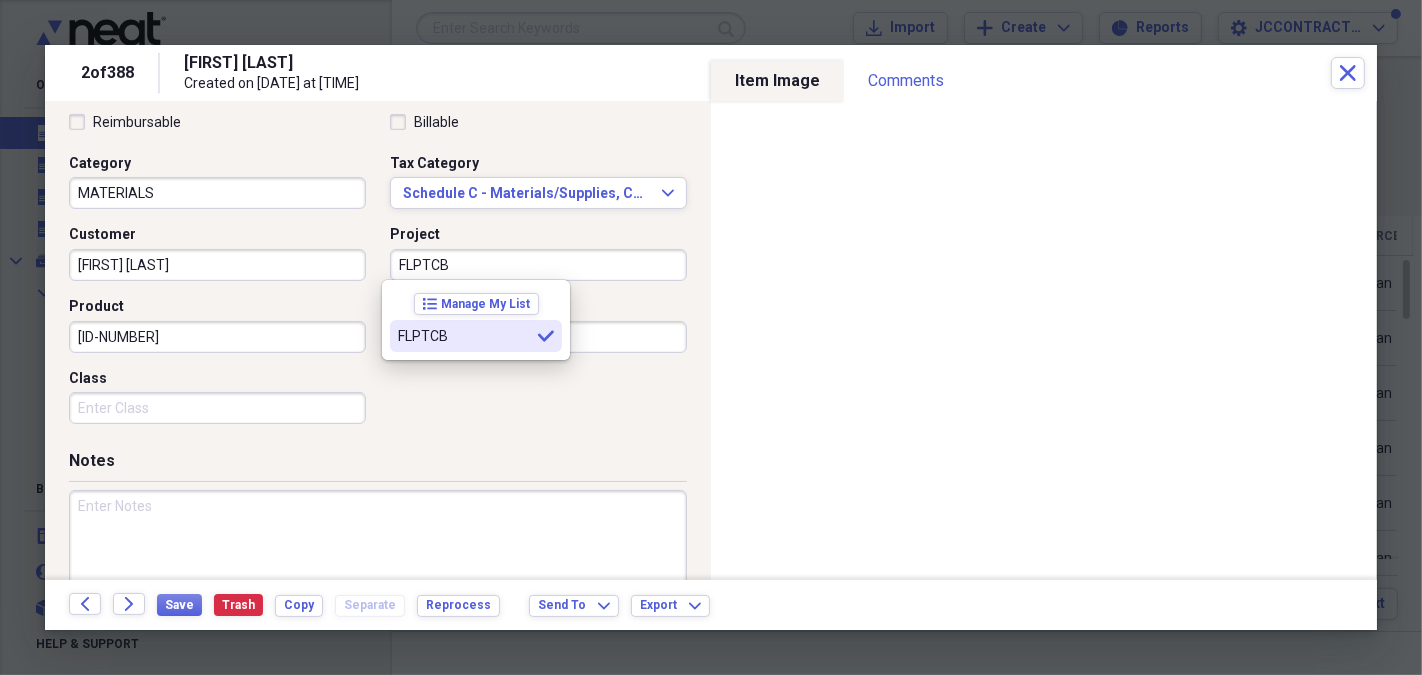 type on "FLPTCB" 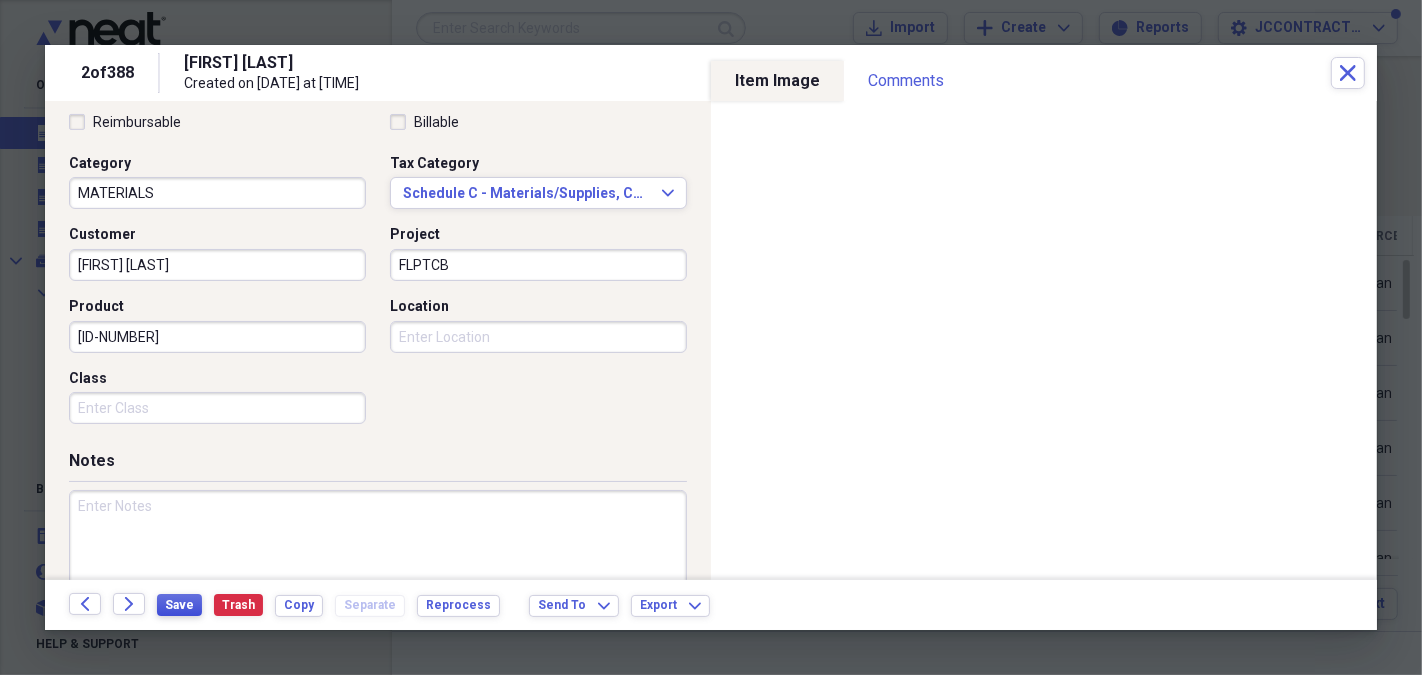 click on "Save" at bounding box center (179, 605) 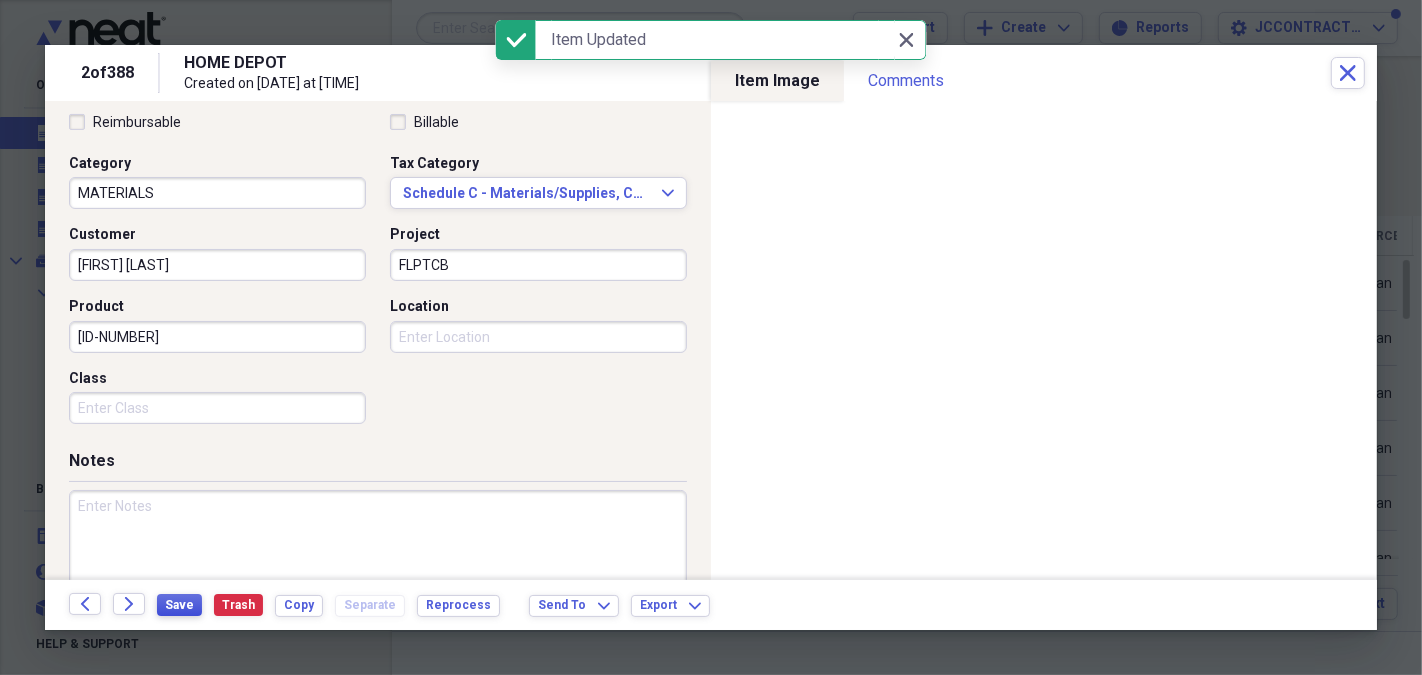 click on "Save" at bounding box center [179, 605] 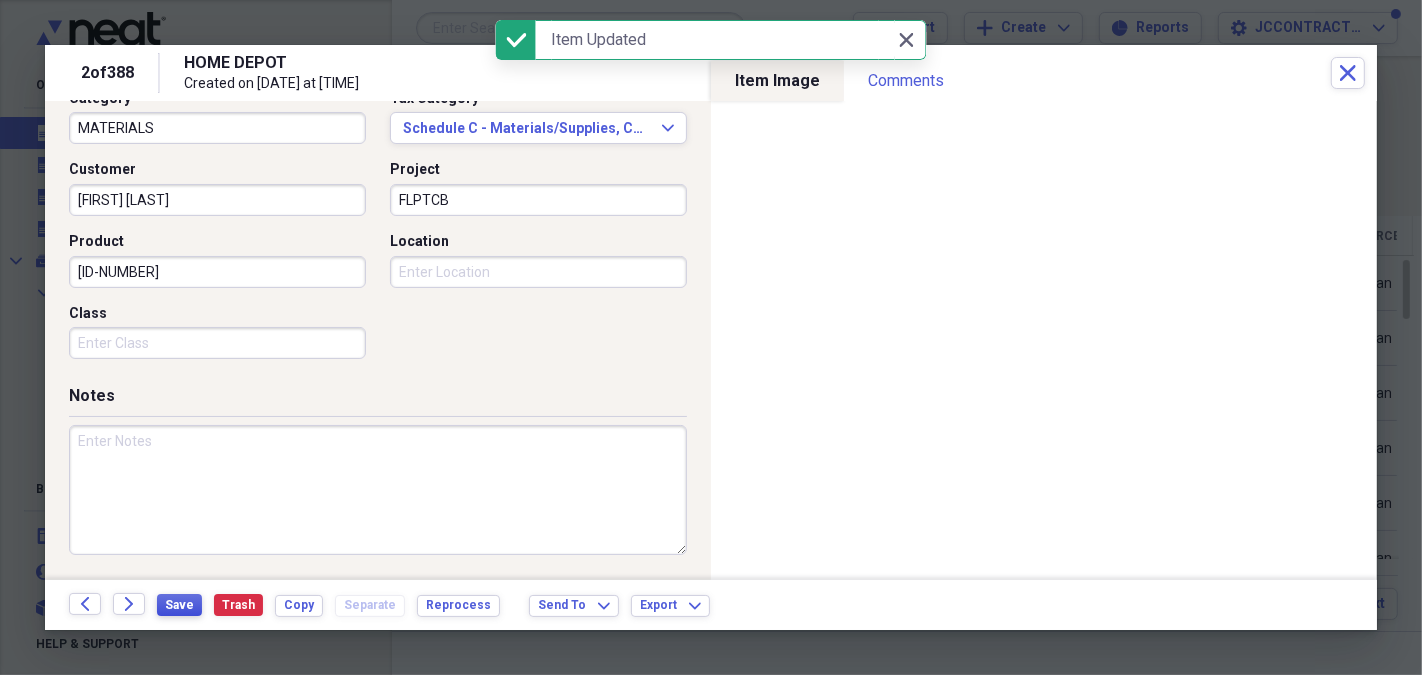 scroll, scrollTop: 0, scrollLeft: 0, axis: both 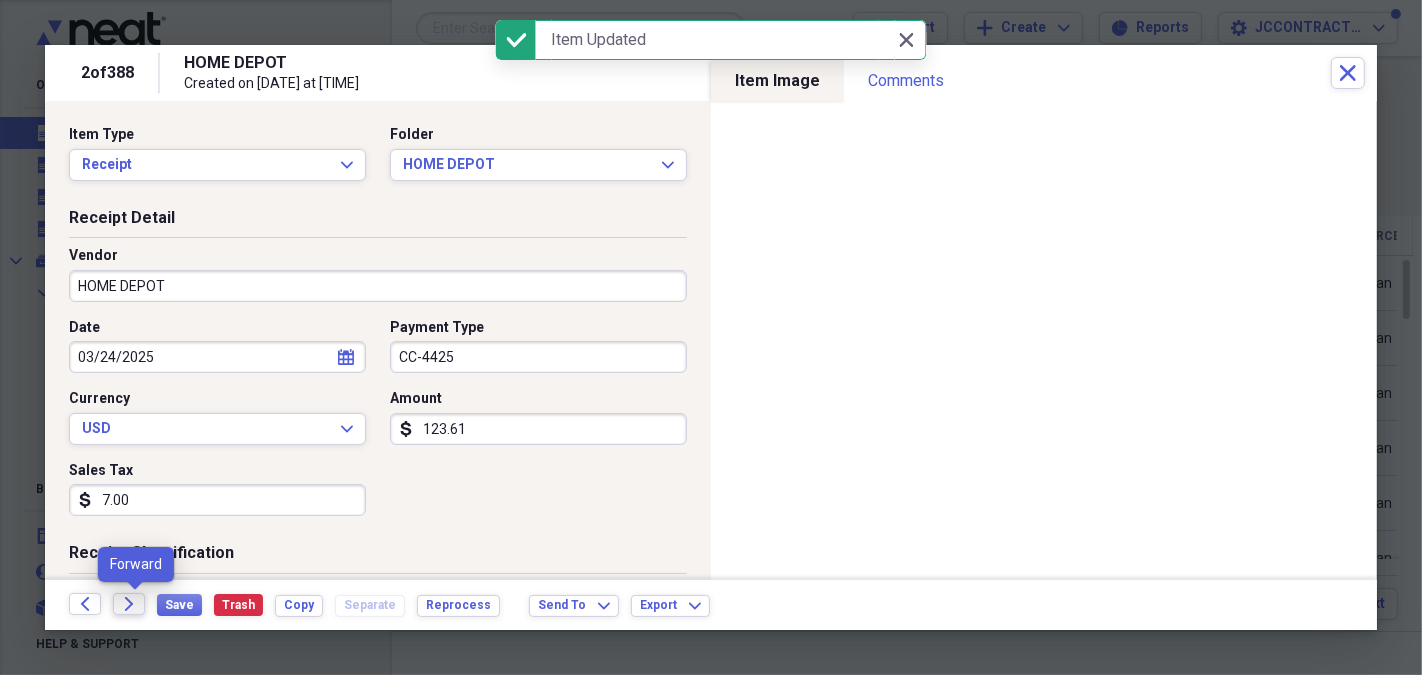 click on "Forward" 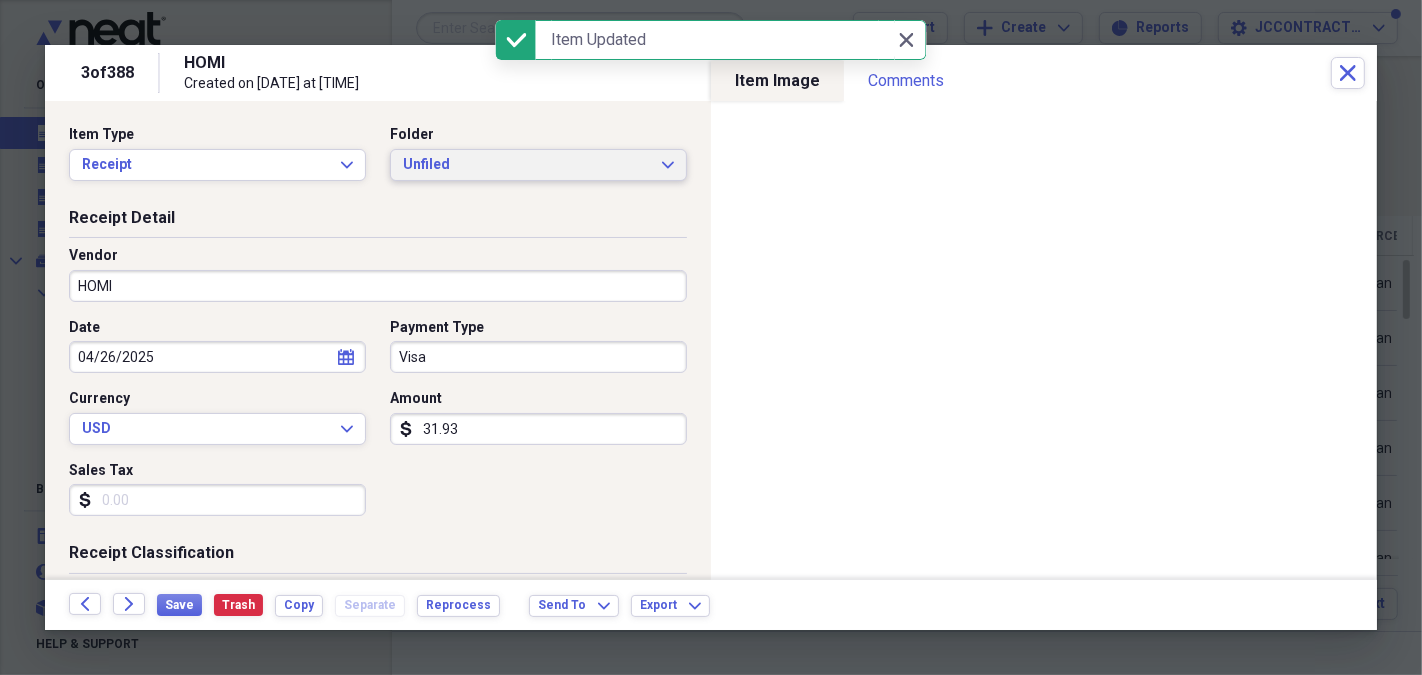 click on "Unfiled" at bounding box center [526, 165] 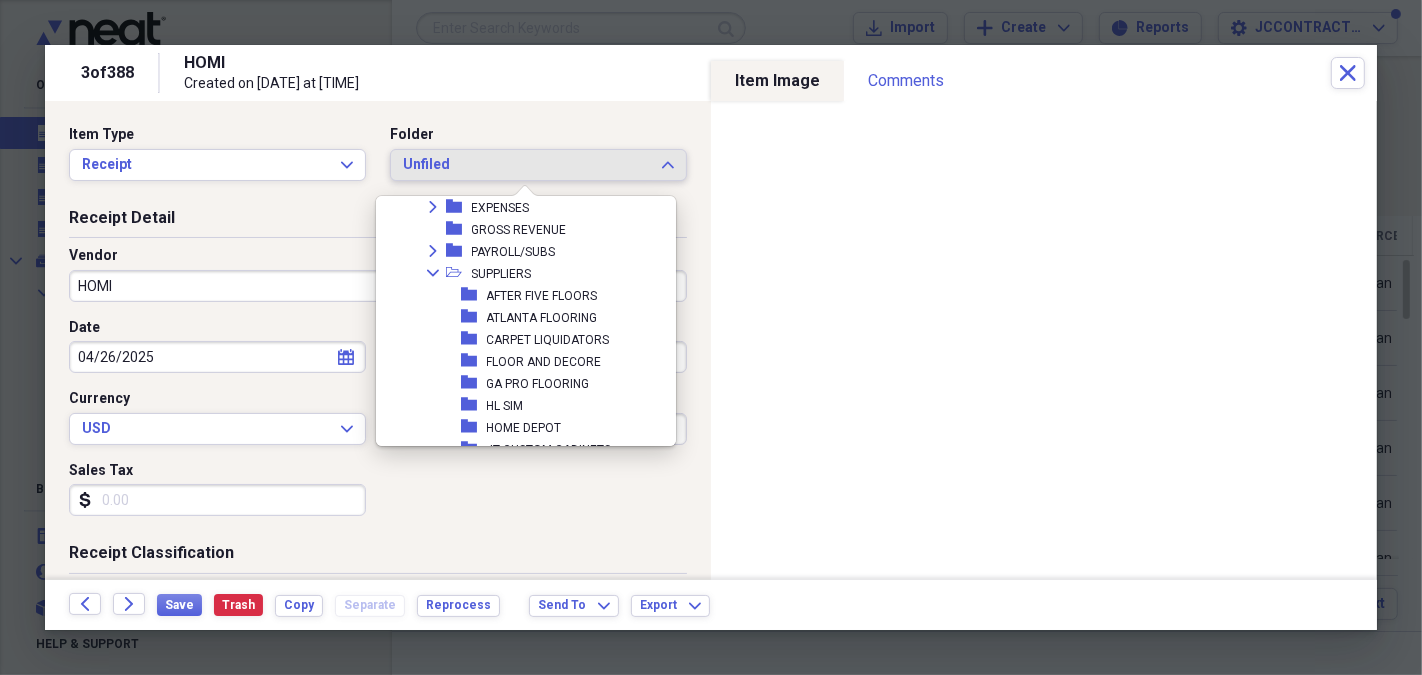 scroll, scrollTop: 304, scrollLeft: 0, axis: vertical 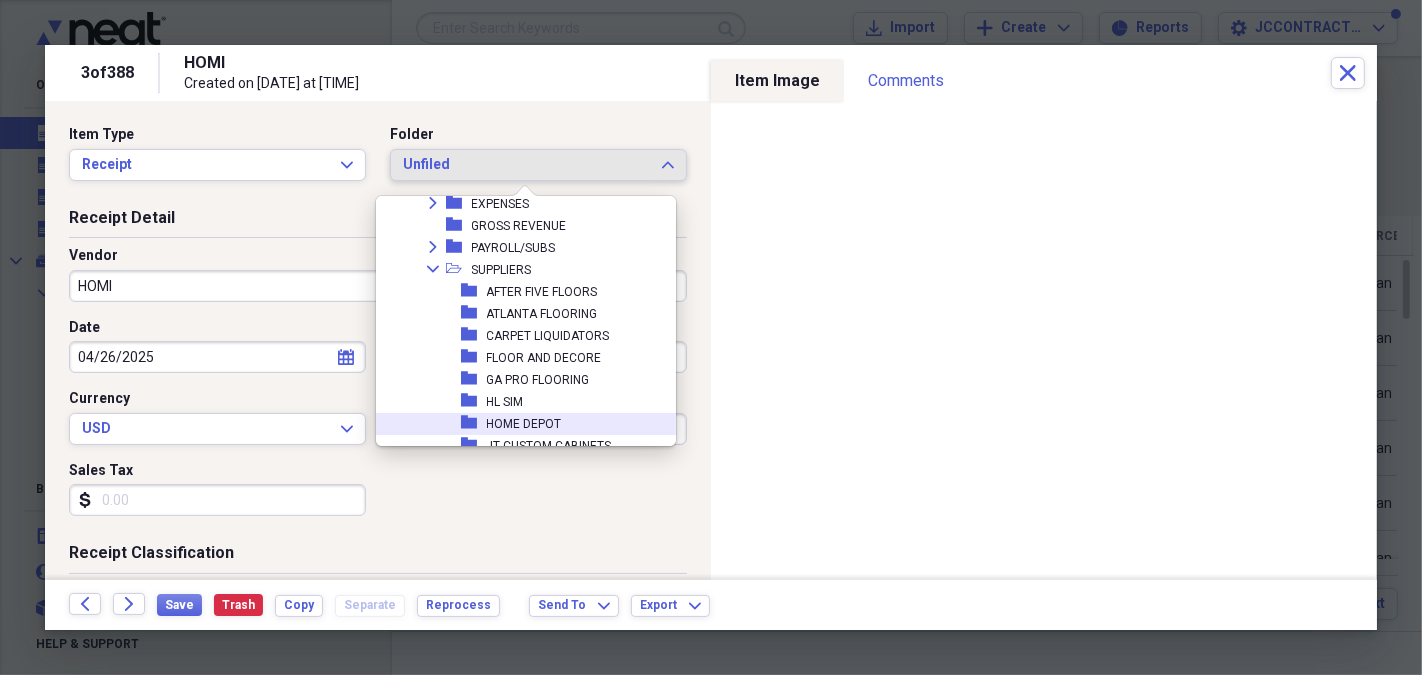 click on "HOME DEPOT" at bounding box center (524, 424) 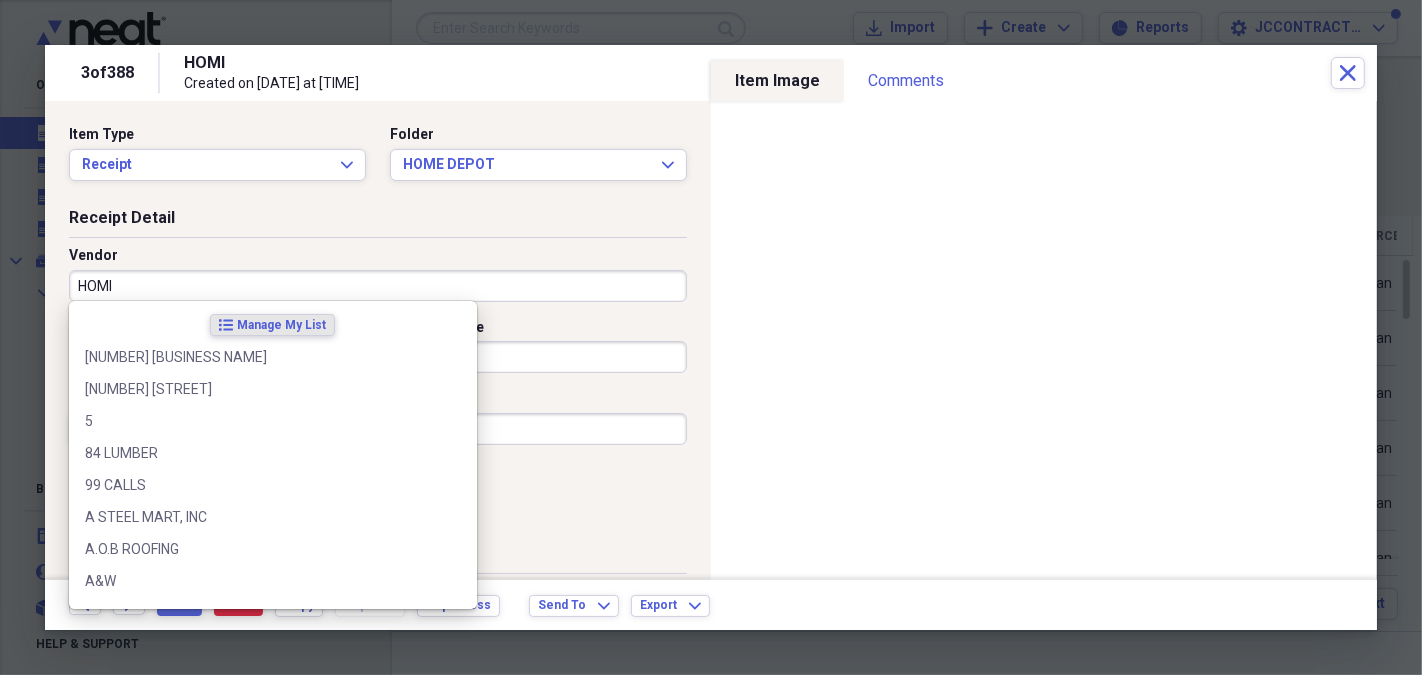 click on "HOMI" at bounding box center [378, 286] 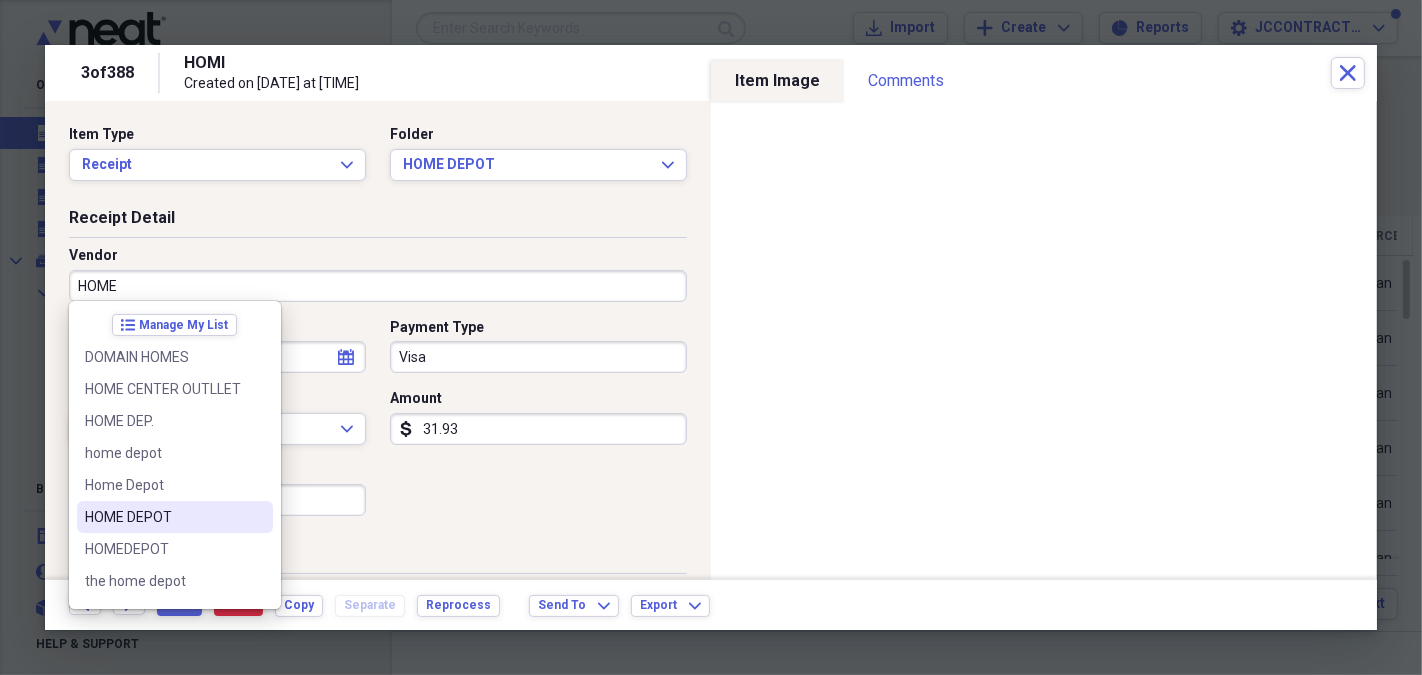 click on "HOME DEPOT" at bounding box center (163, 517) 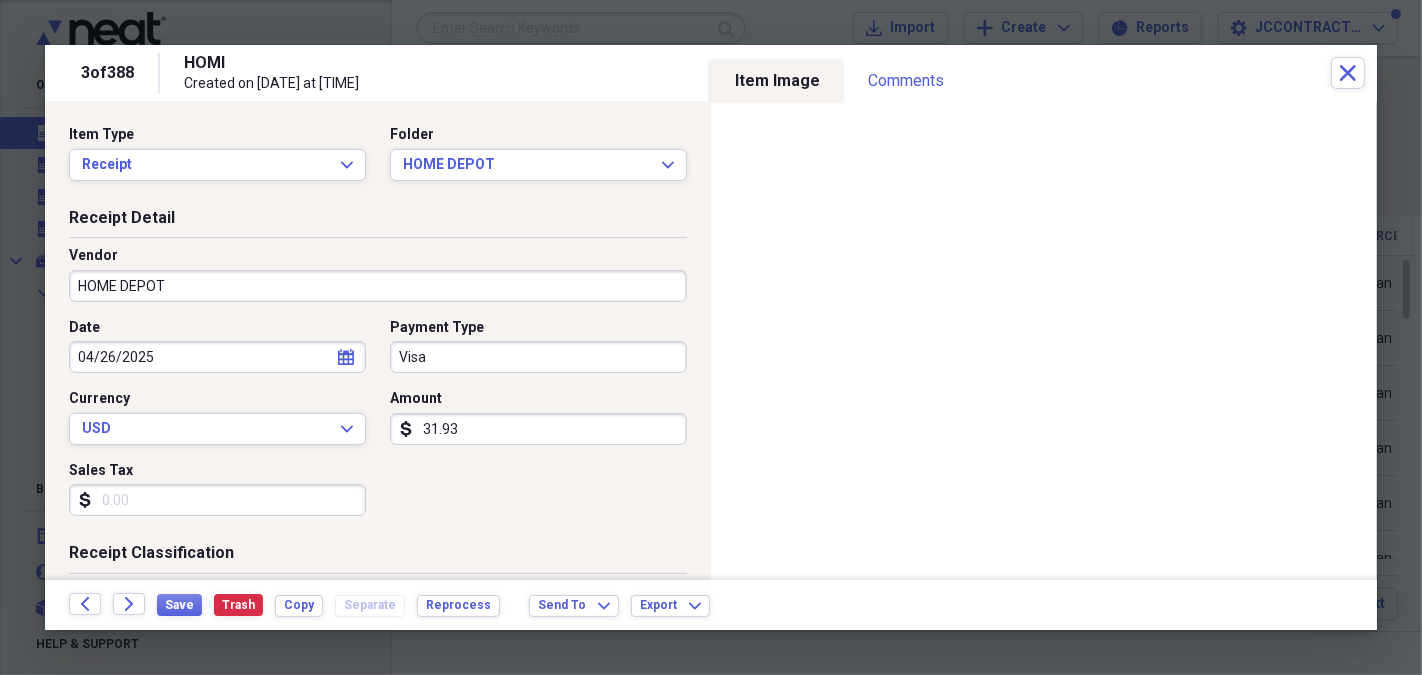 drag, startPoint x: 510, startPoint y: 362, endPoint x: 670, endPoint y: 359, distance: 160.02812 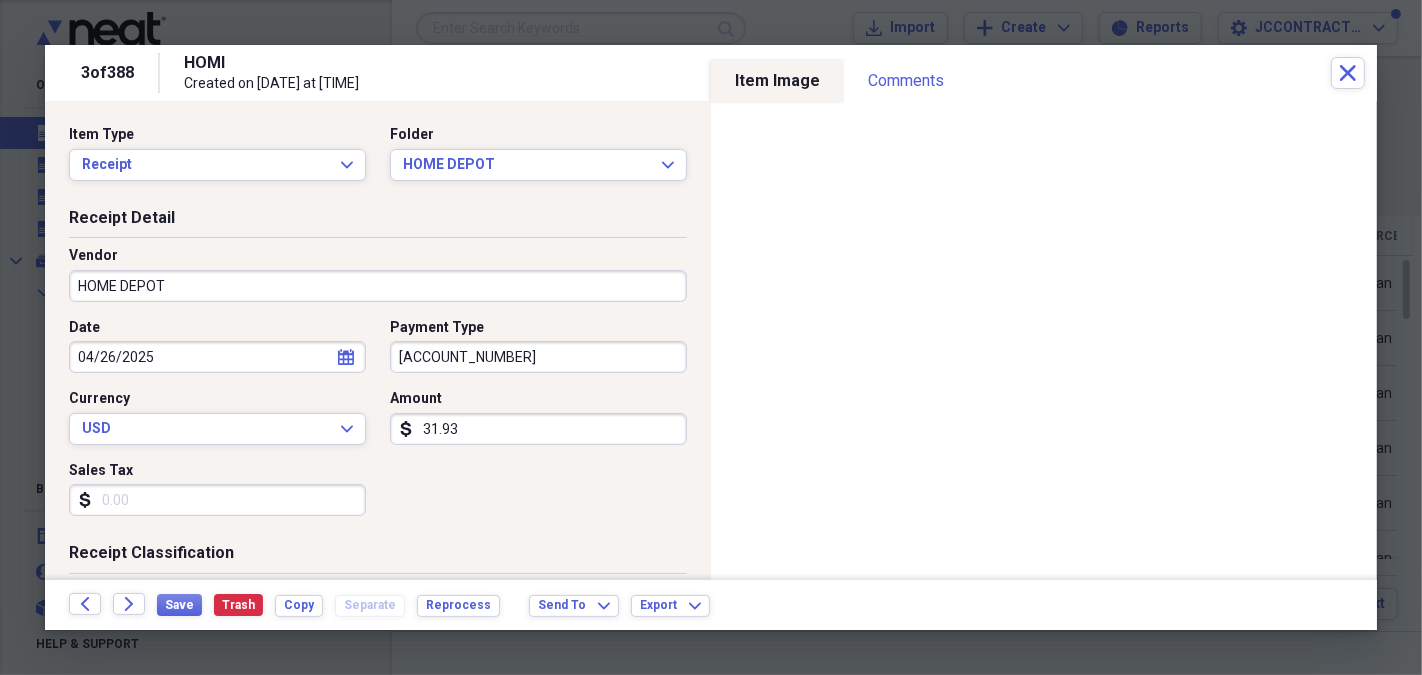 type on "[ACCOUNT_NUMBER]" 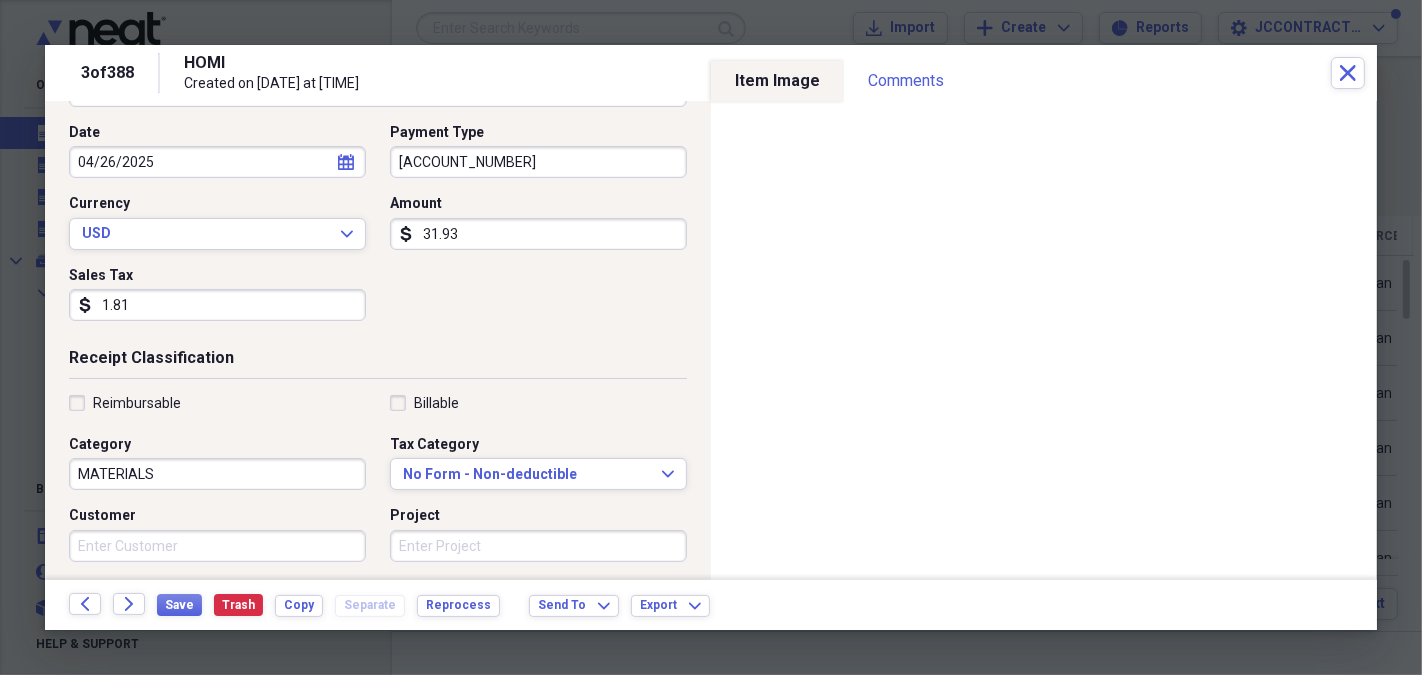 scroll, scrollTop: 196, scrollLeft: 0, axis: vertical 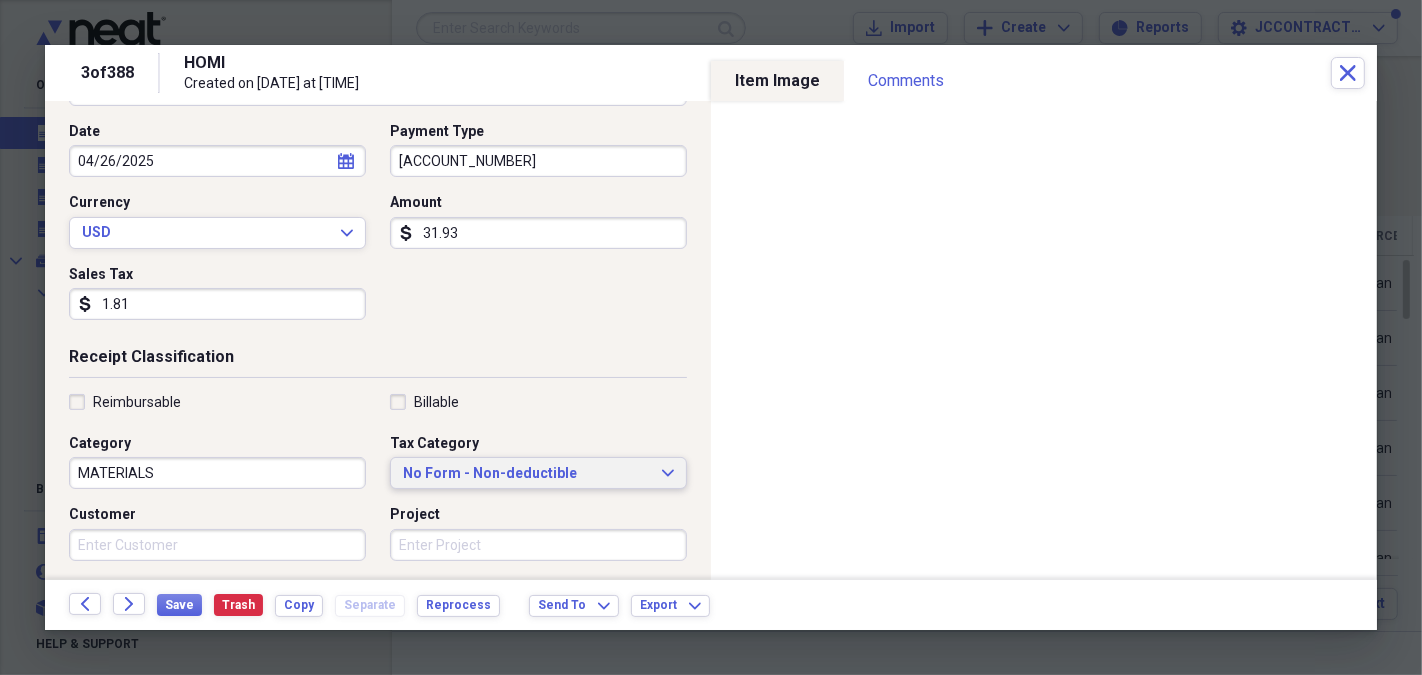 type on "1.81" 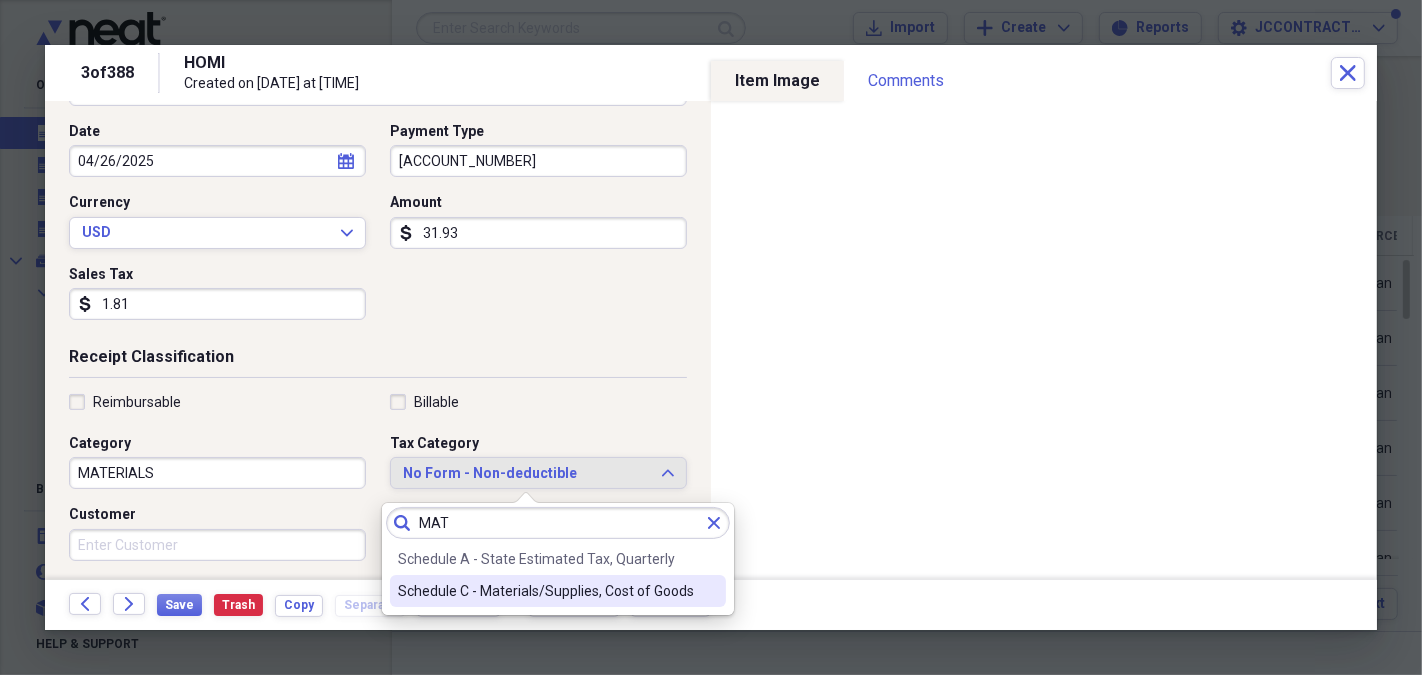 type on "MAT" 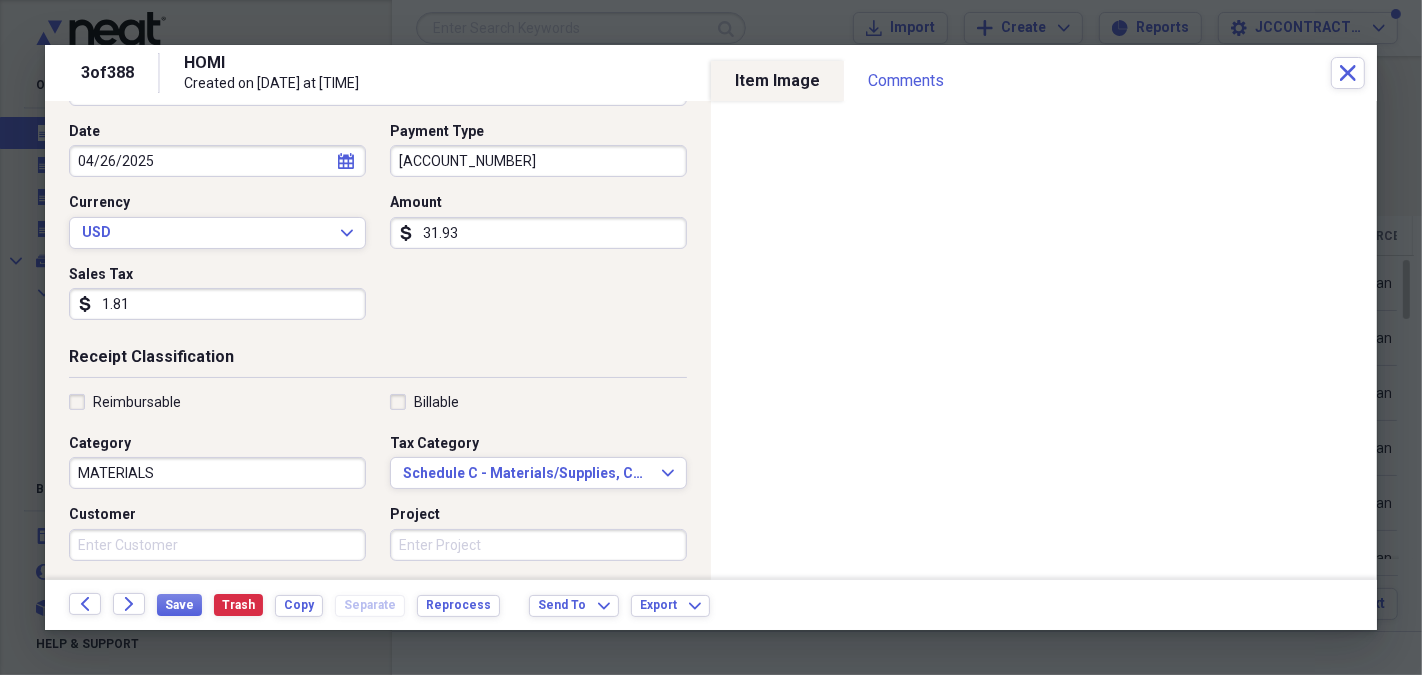 click on "Customer" at bounding box center (217, 545) 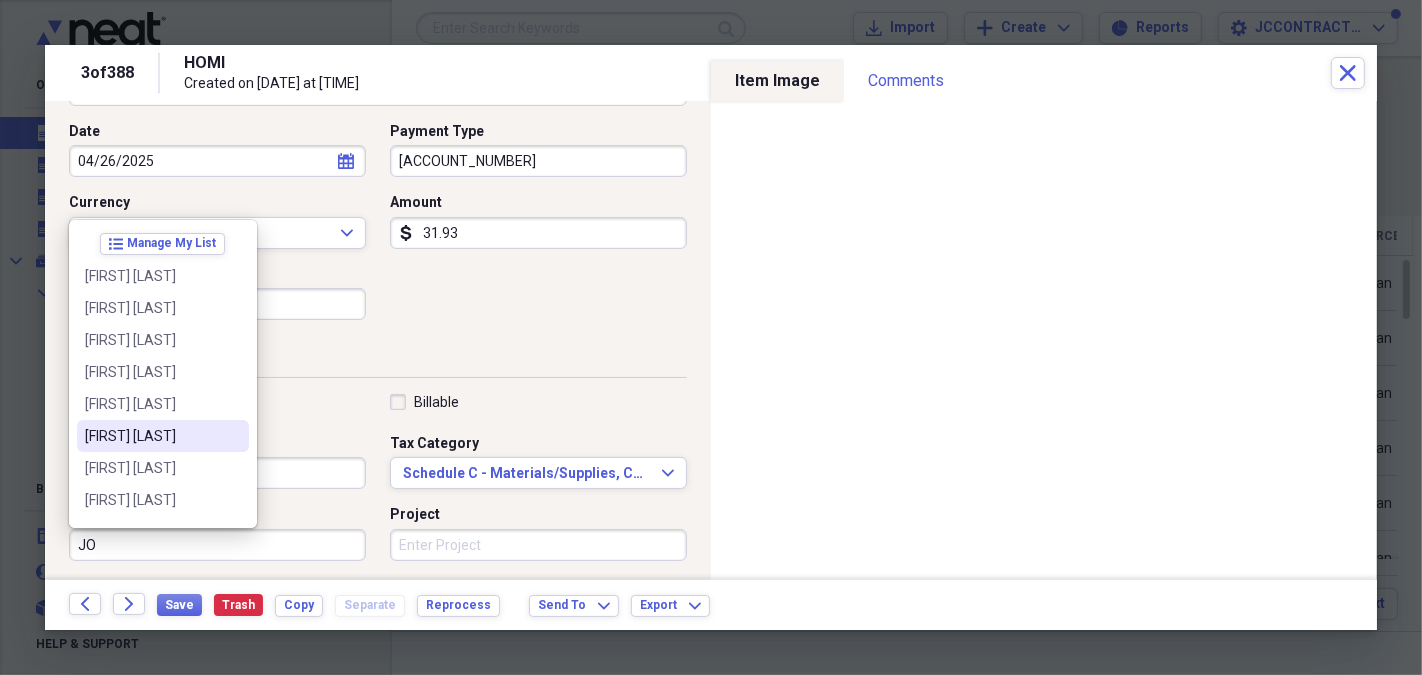 click on "[FIRST] [LAST]" at bounding box center (151, 436) 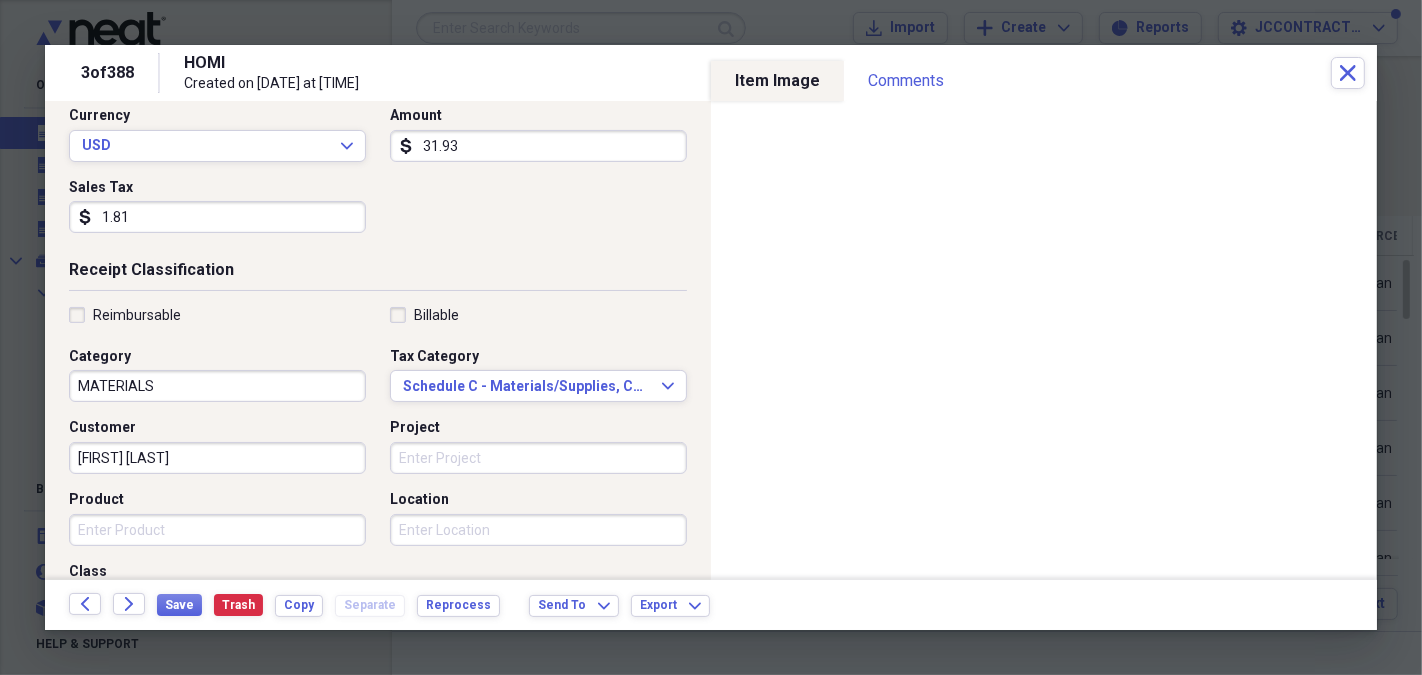 scroll, scrollTop: 312, scrollLeft: 0, axis: vertical 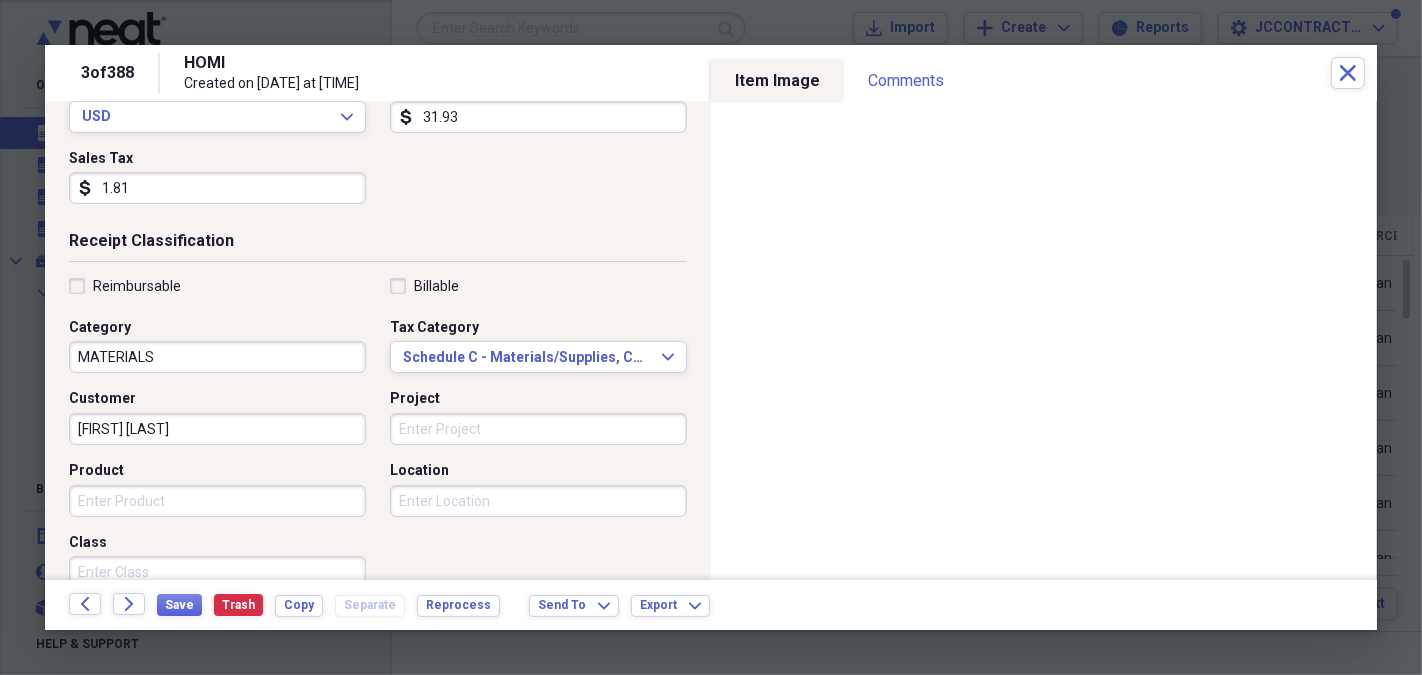 click on "Product" at bounding box center [217, 501] 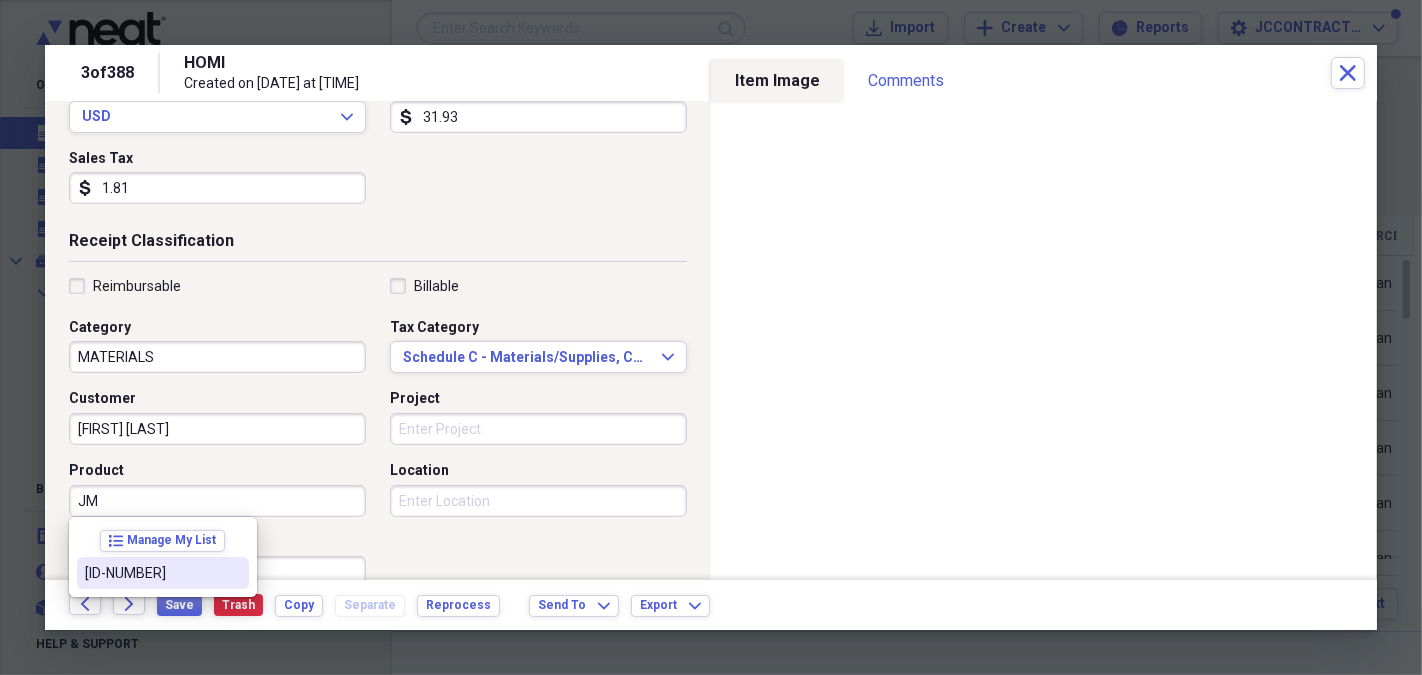 click on "[ID-NUMBER]" at bounding box center [151, 573] 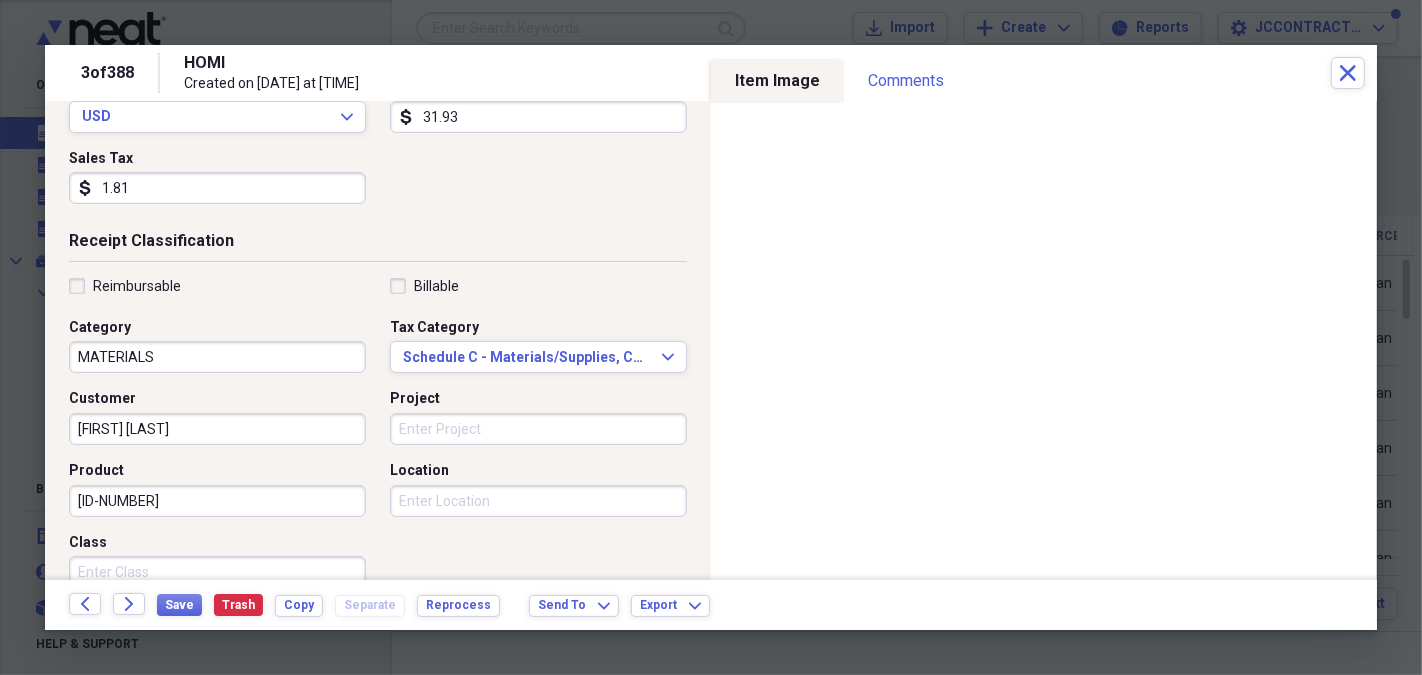 click on "Project" at bounding box center [538, 429] 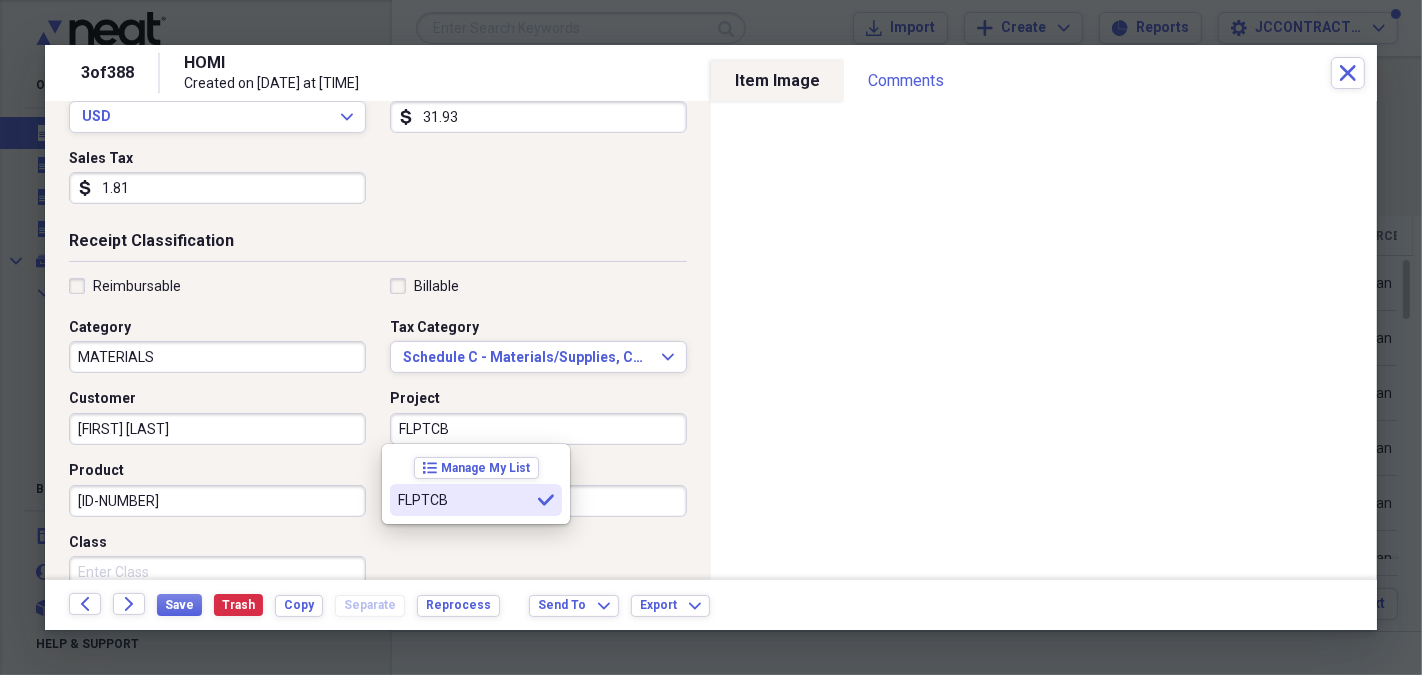 type on "FLPTCB" 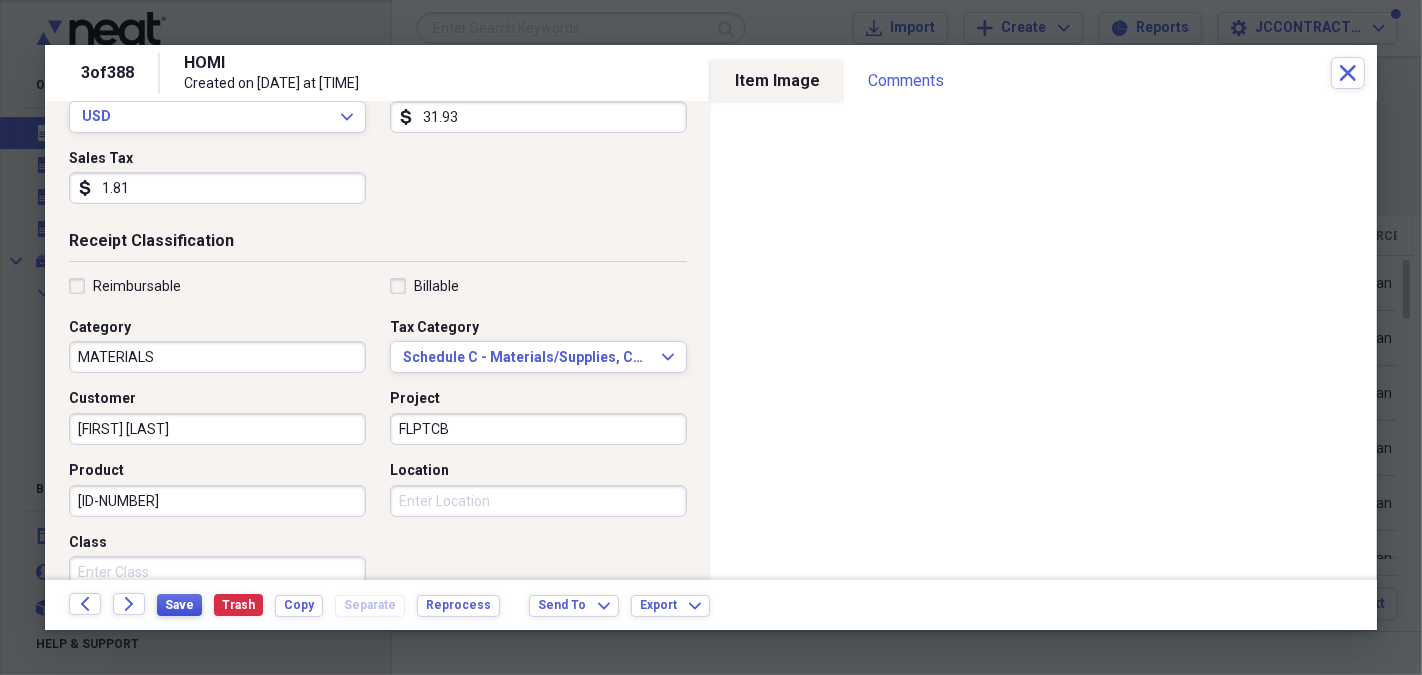 click on "Save" at bounding box center (179, 605) 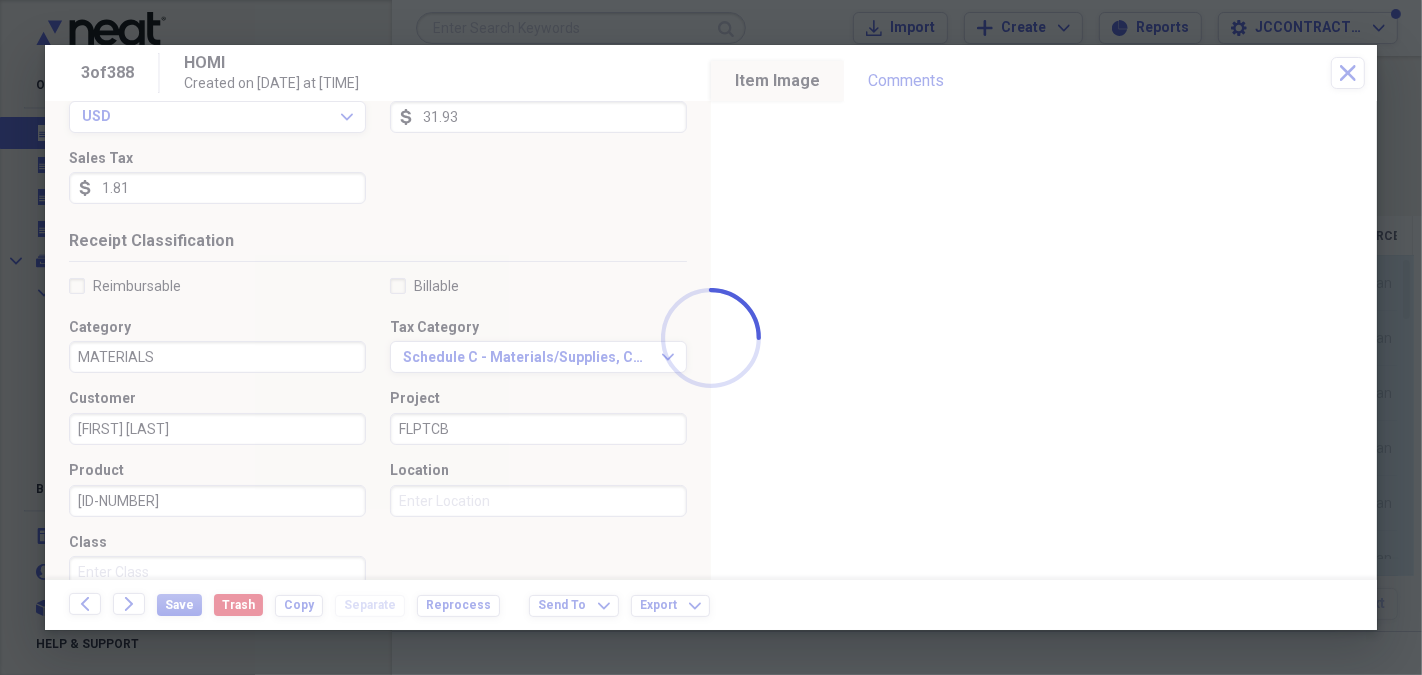 click at bounding box center (711, 337) 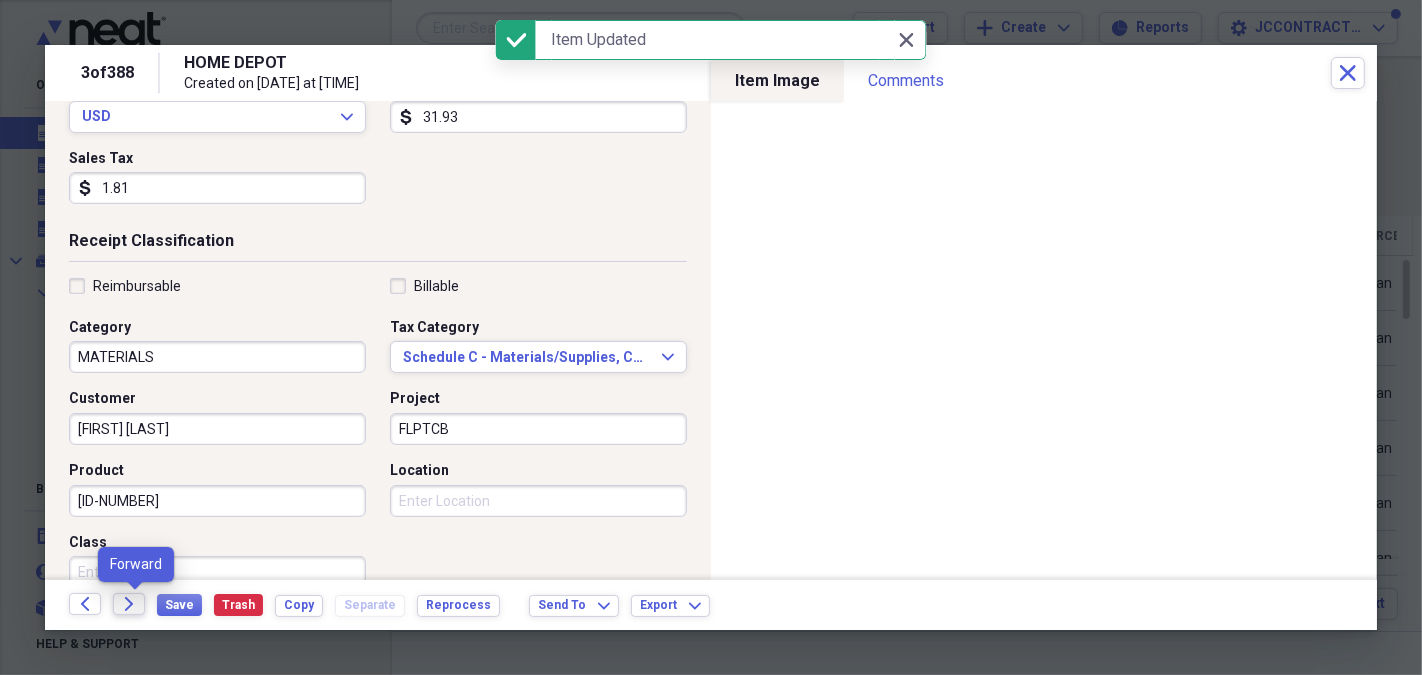 click on "Forward" 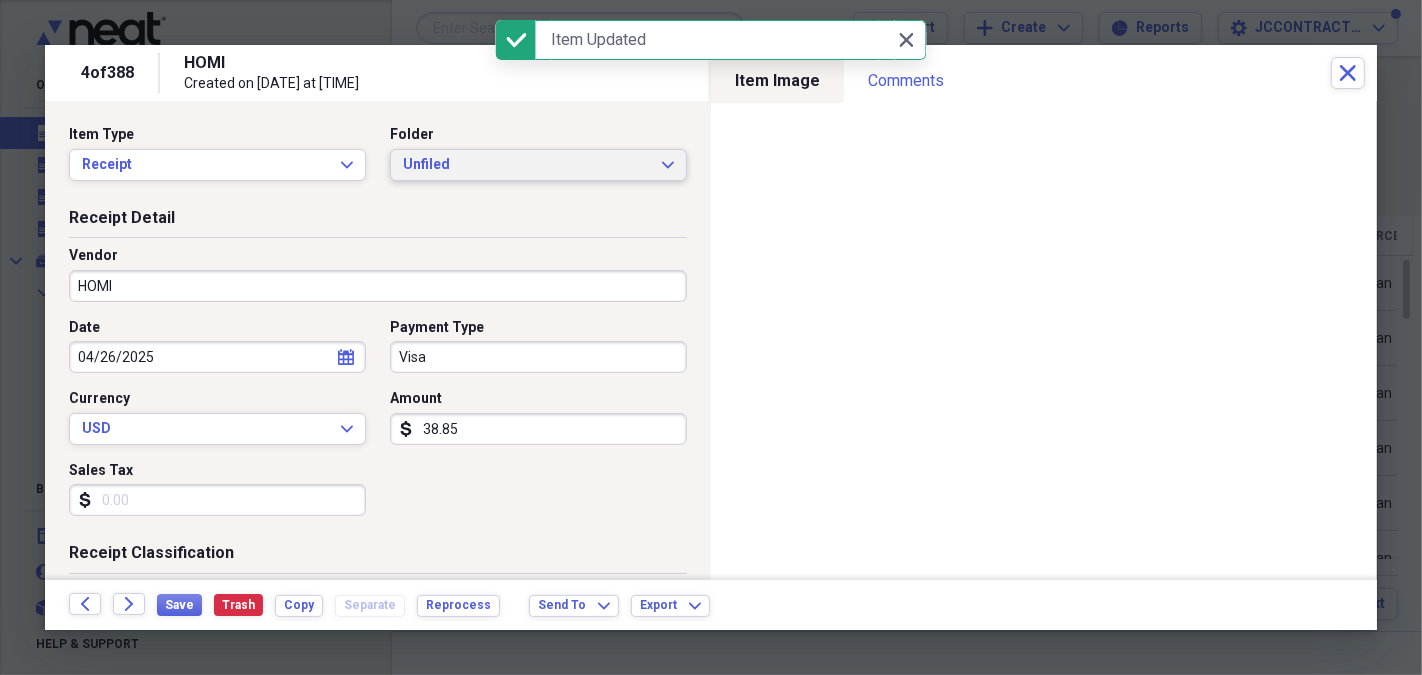 click on "Unfiled" at bounding box center [526, 165] 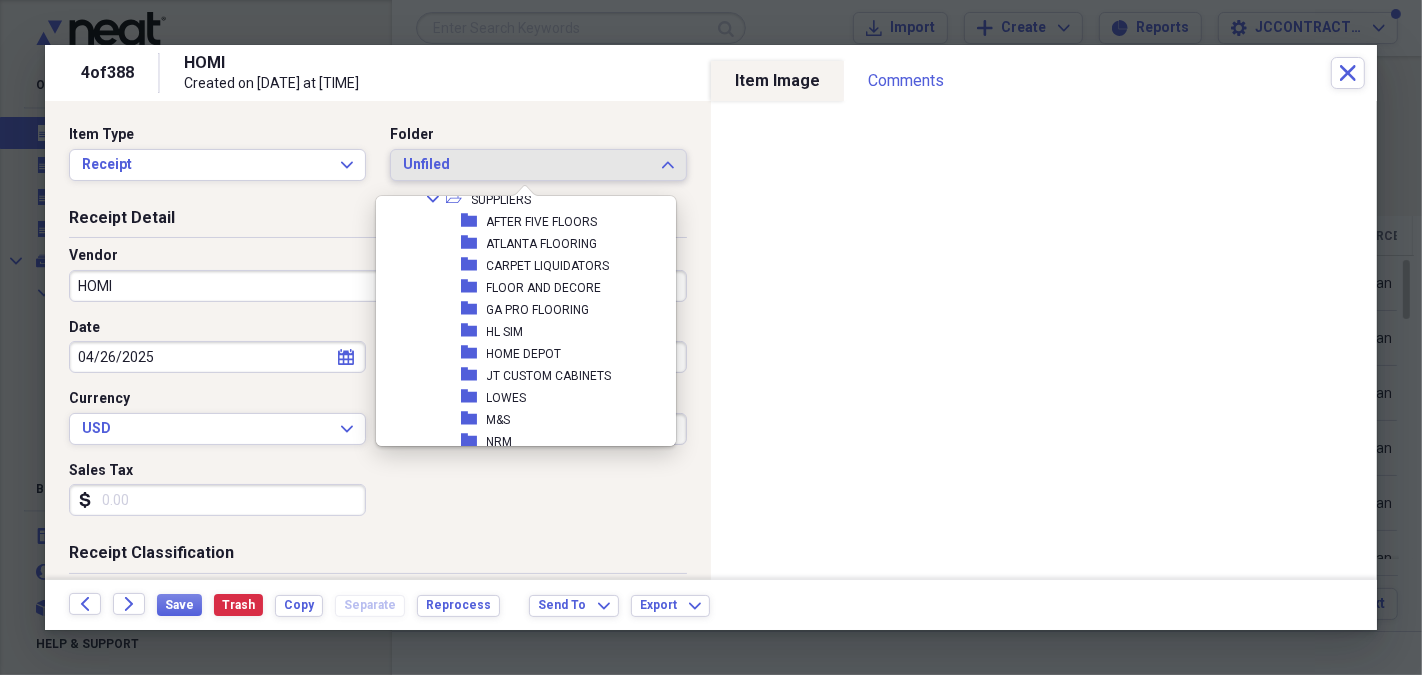 scroll, scrollTop: 378, scrollLeft: 0, axis: vertical 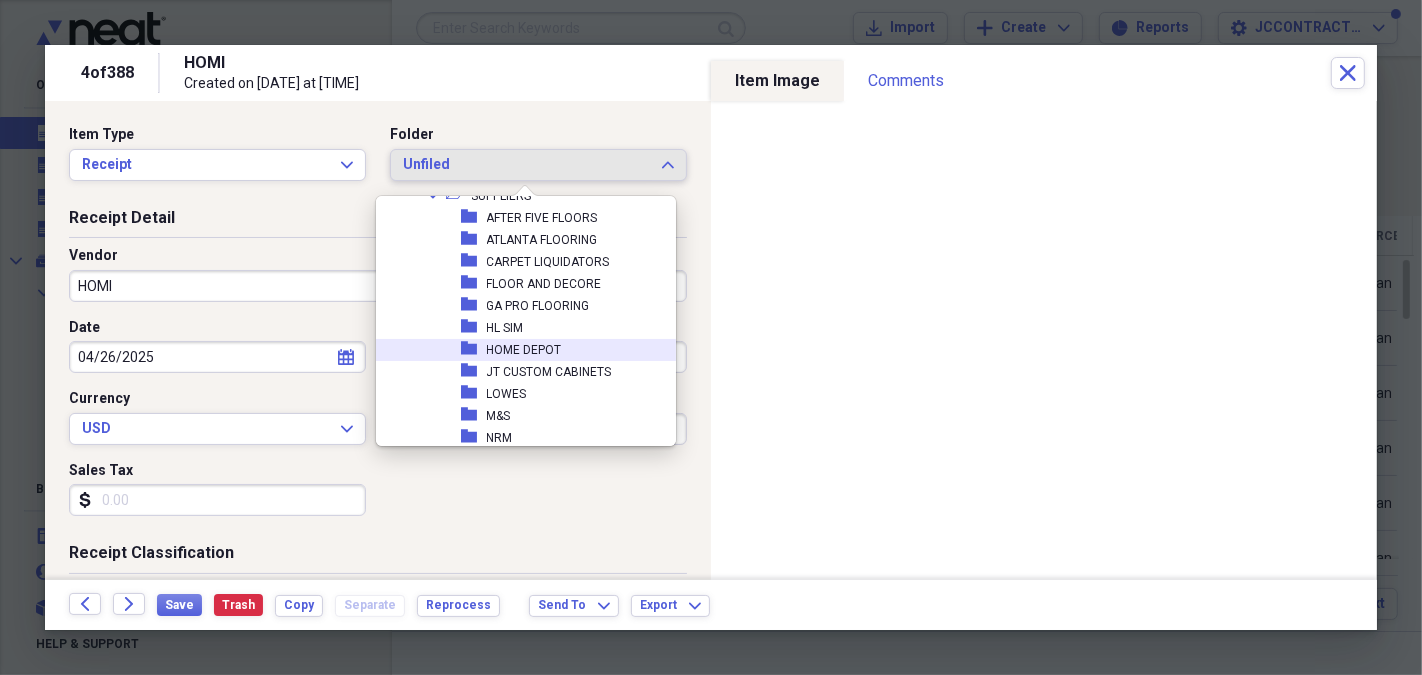 click on "HOME DEPOT" at bounding box center [524, 350] 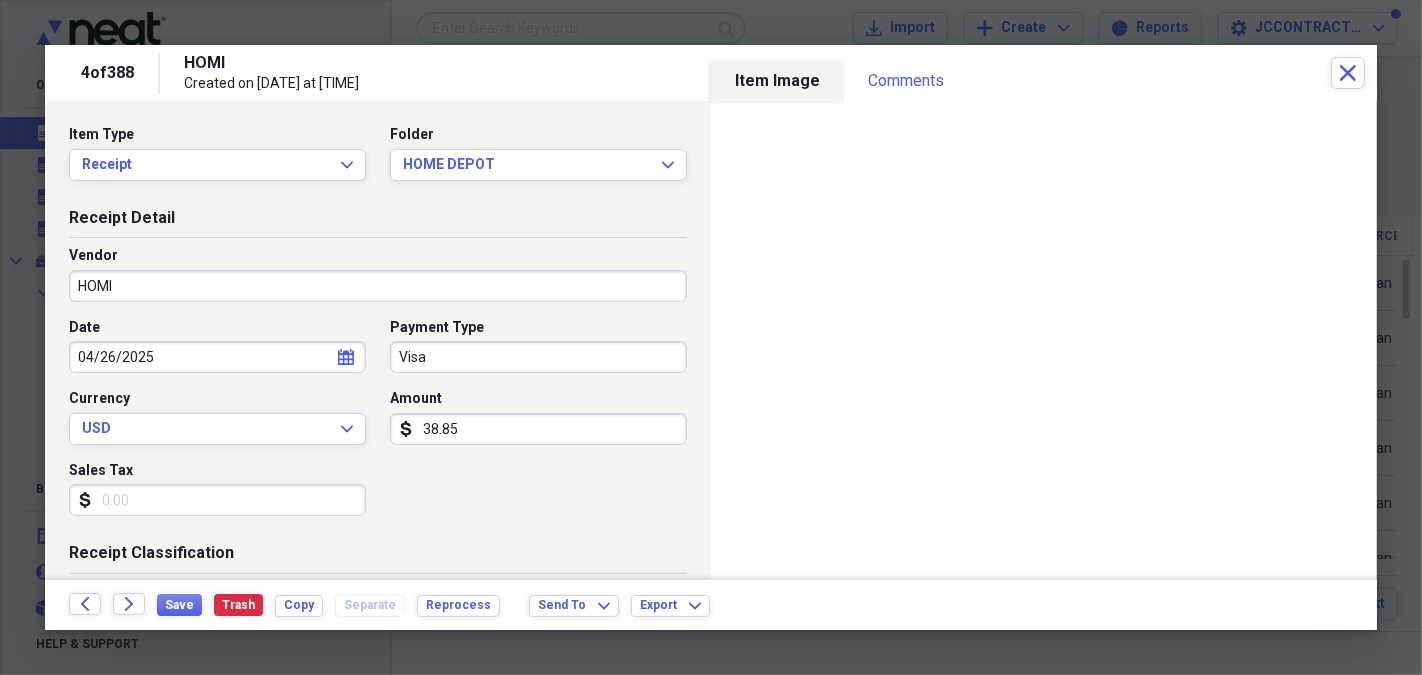 click on "Vendor [BUSINESS NAME]" at bounding box center (378, 282) 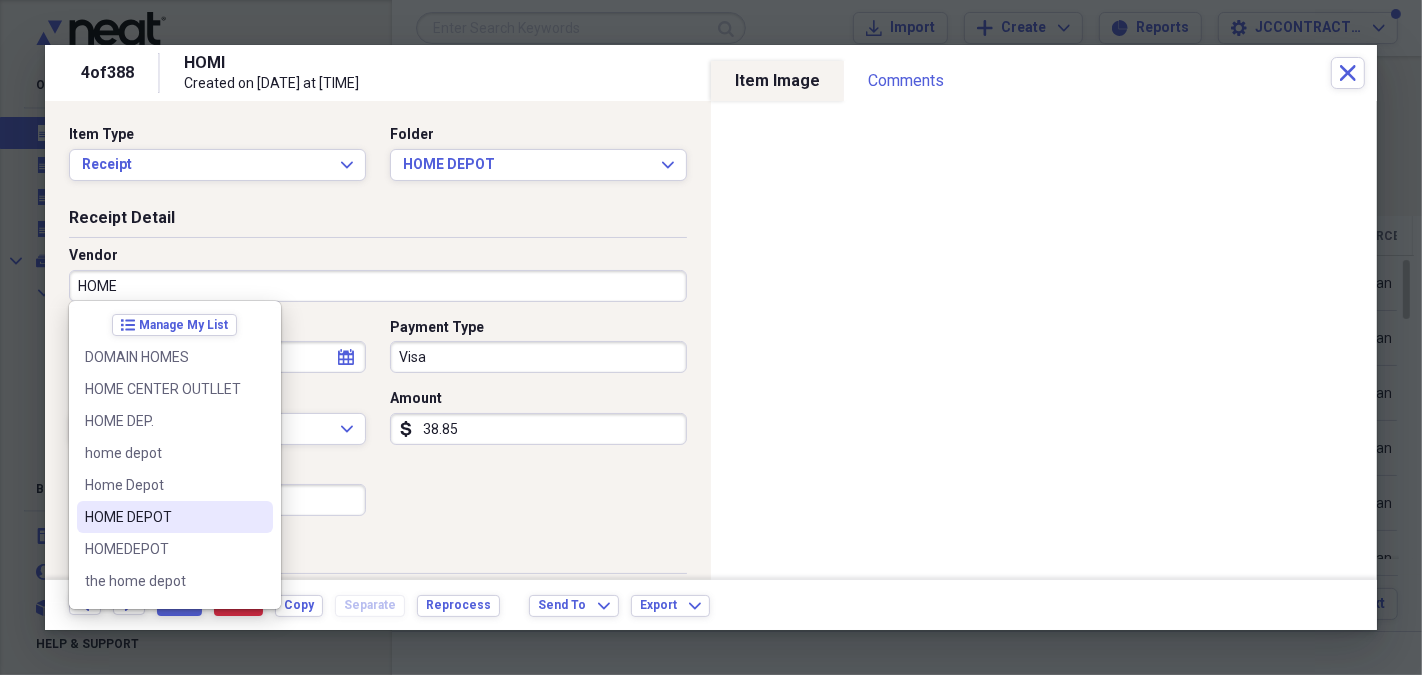 click on "HOME DEPOT" at bounding box center (163, 517) 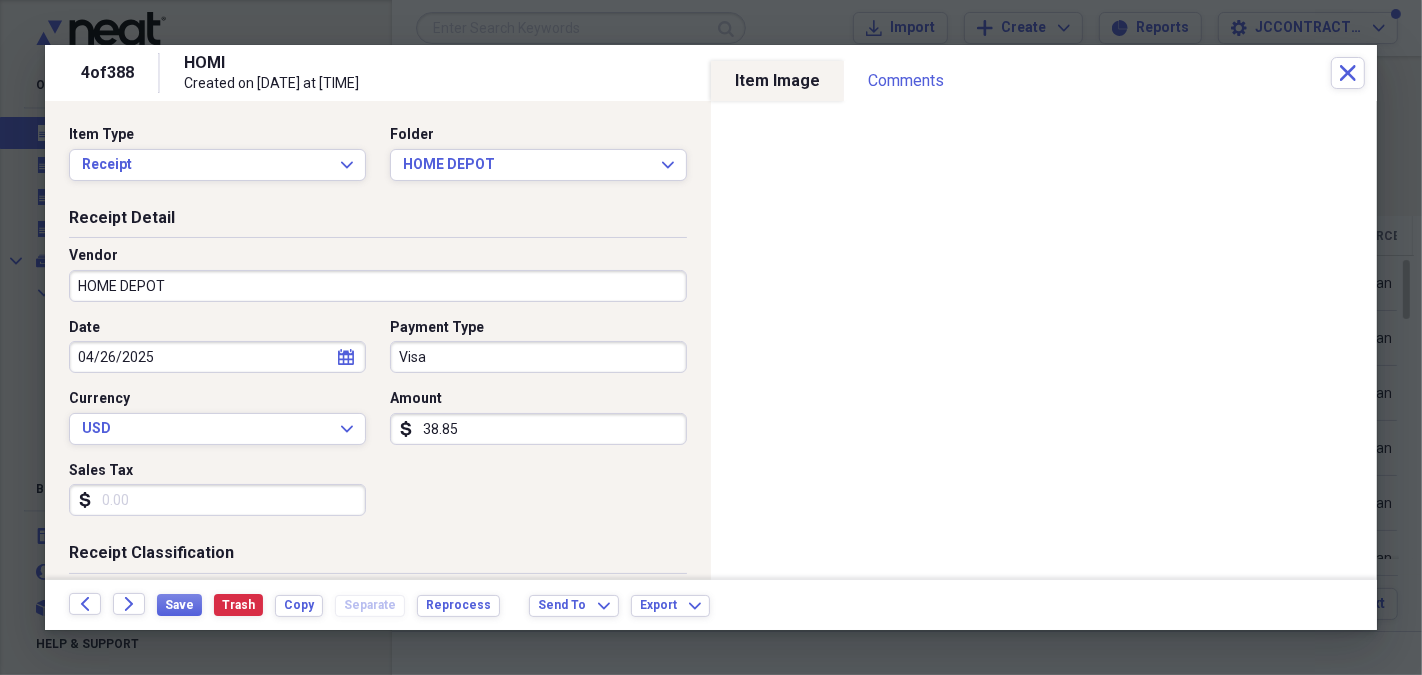 click on "Visa" at bounding box center [538, 357] 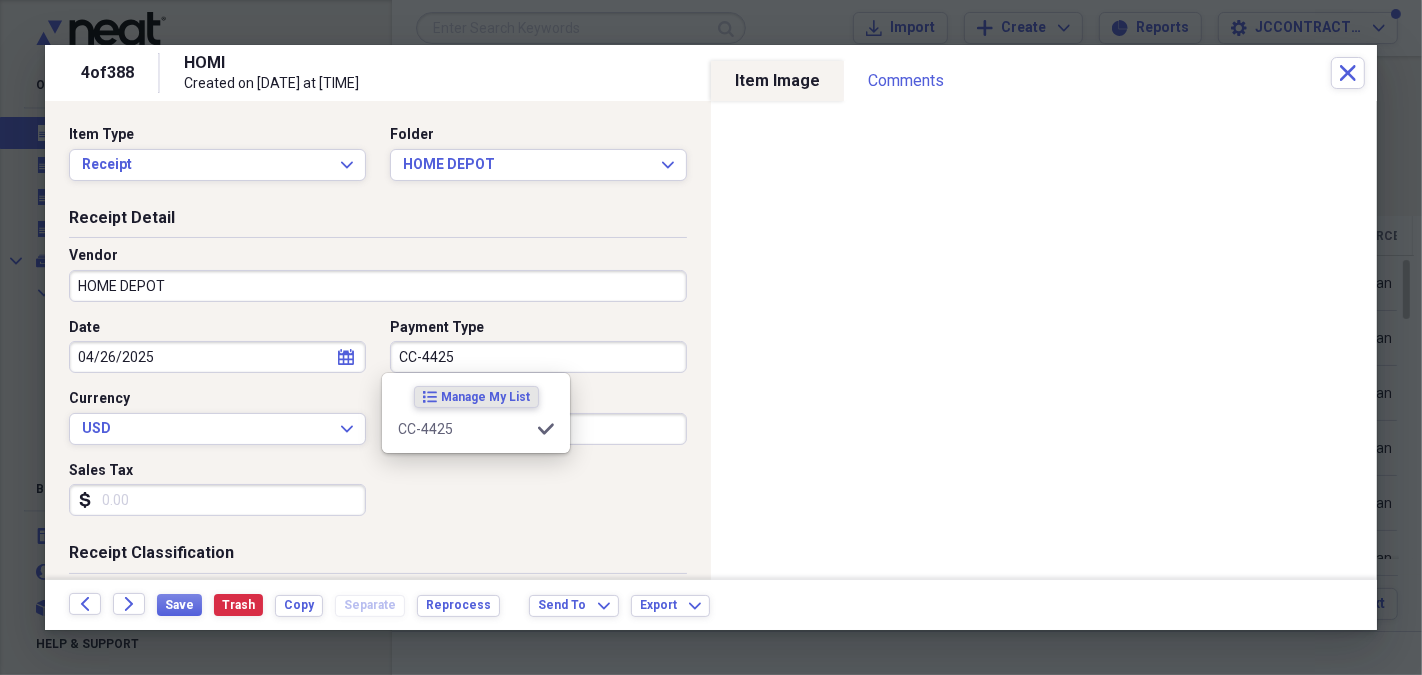 type on "CC-4425" 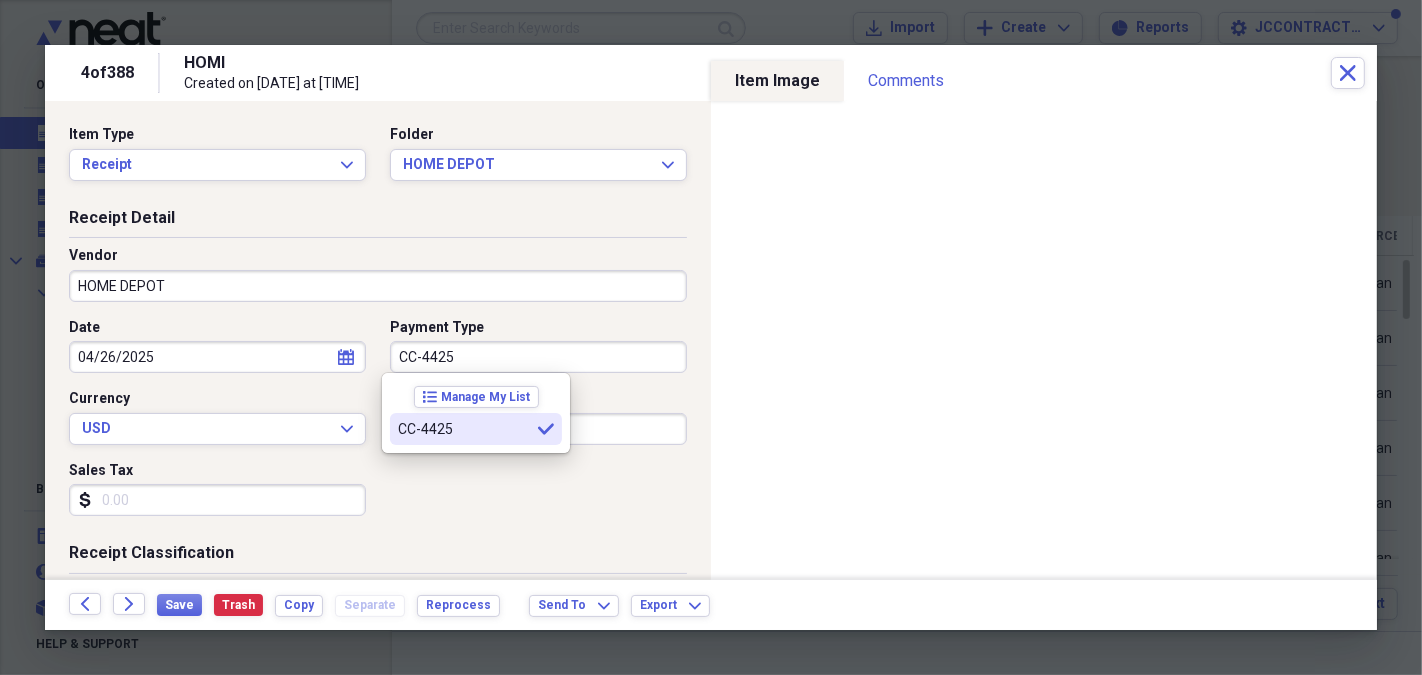 click on "CC-4425" at bounding box center [464, 429] 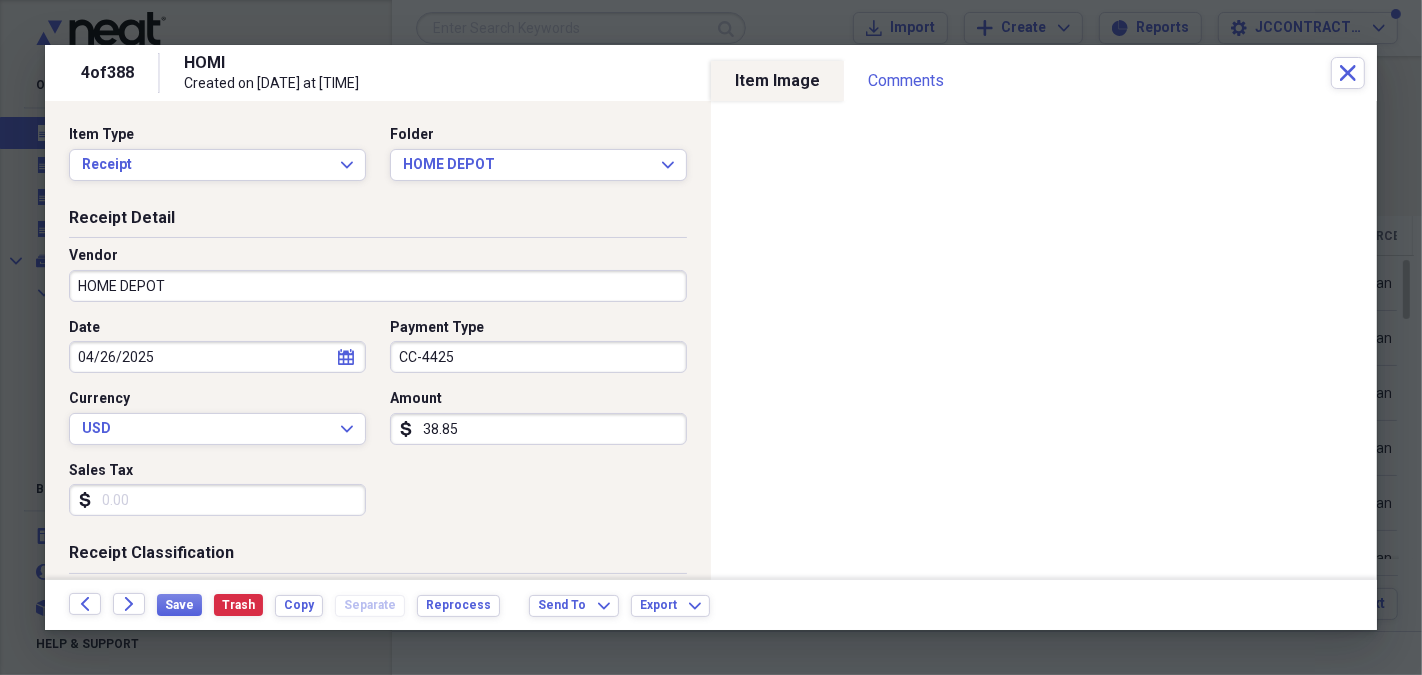 click on "Sales Tax" at bounding box center [217, 500] 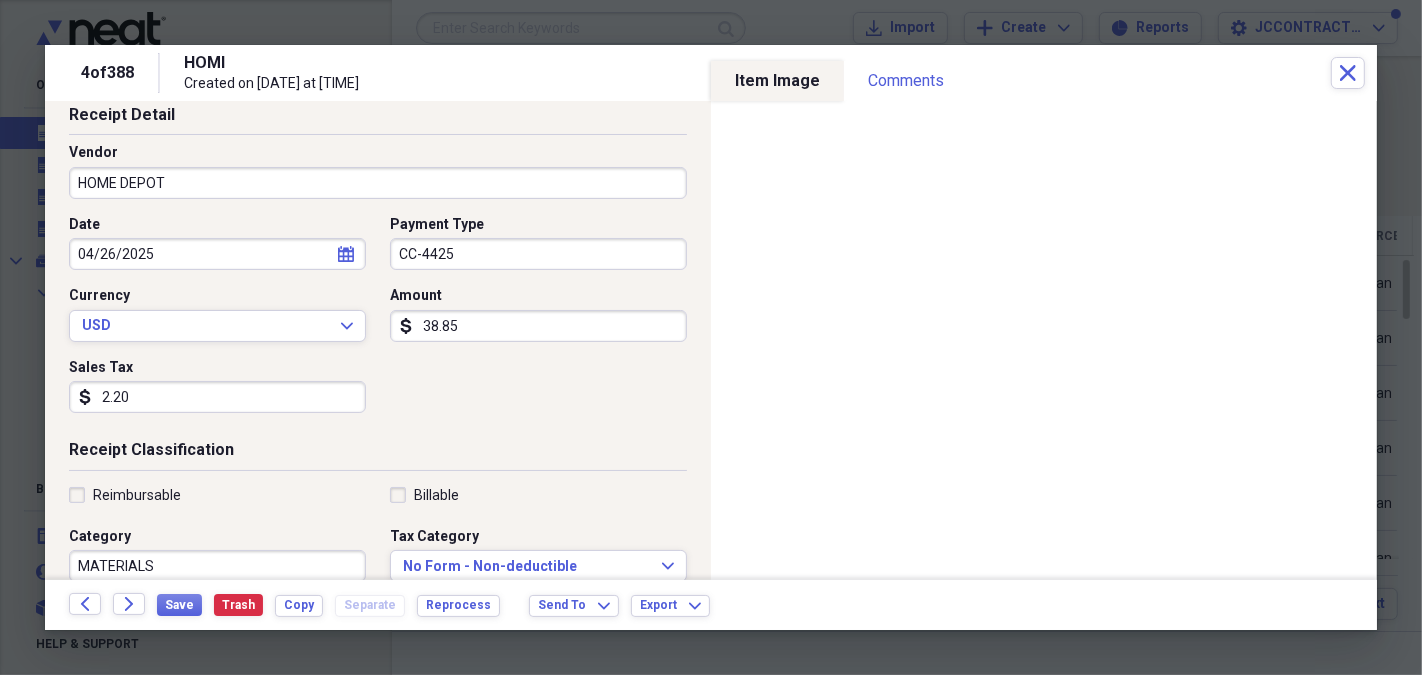 scroll, scrollTop: 473, scrollLeft: 0, axis: vertical 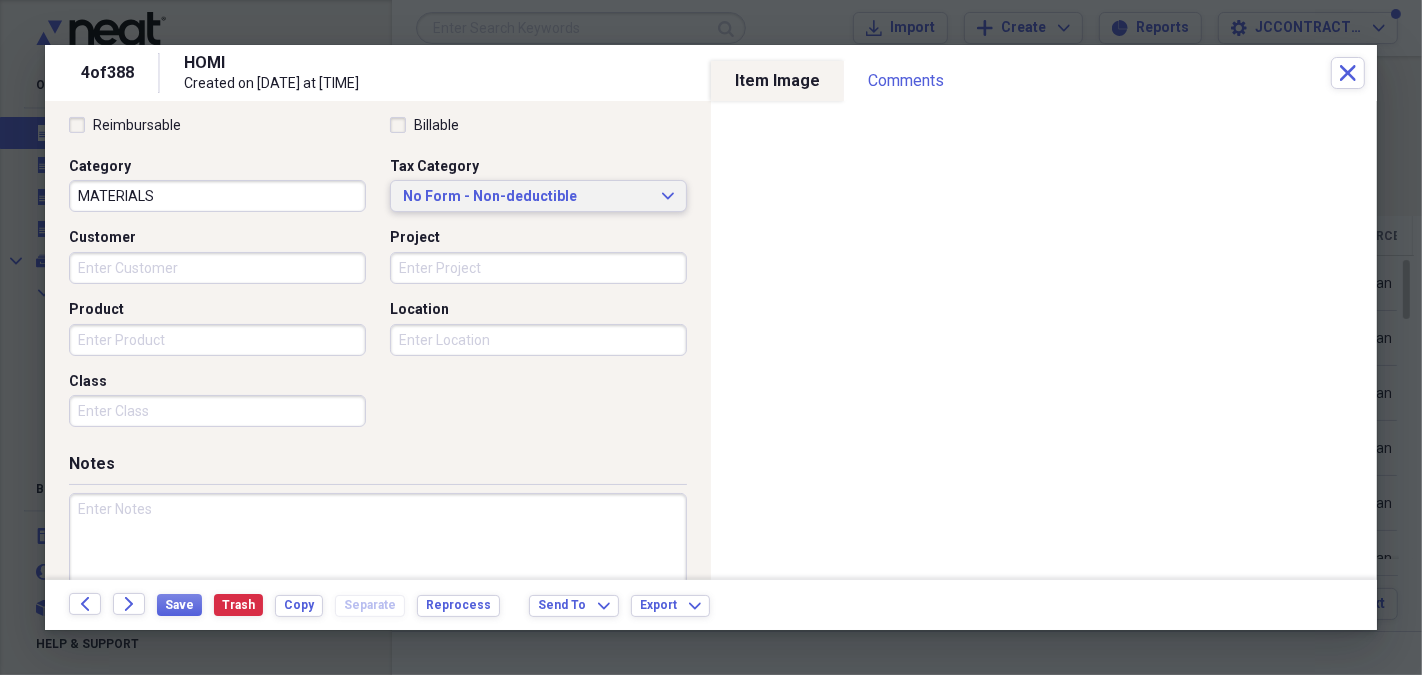 type on "2.20" 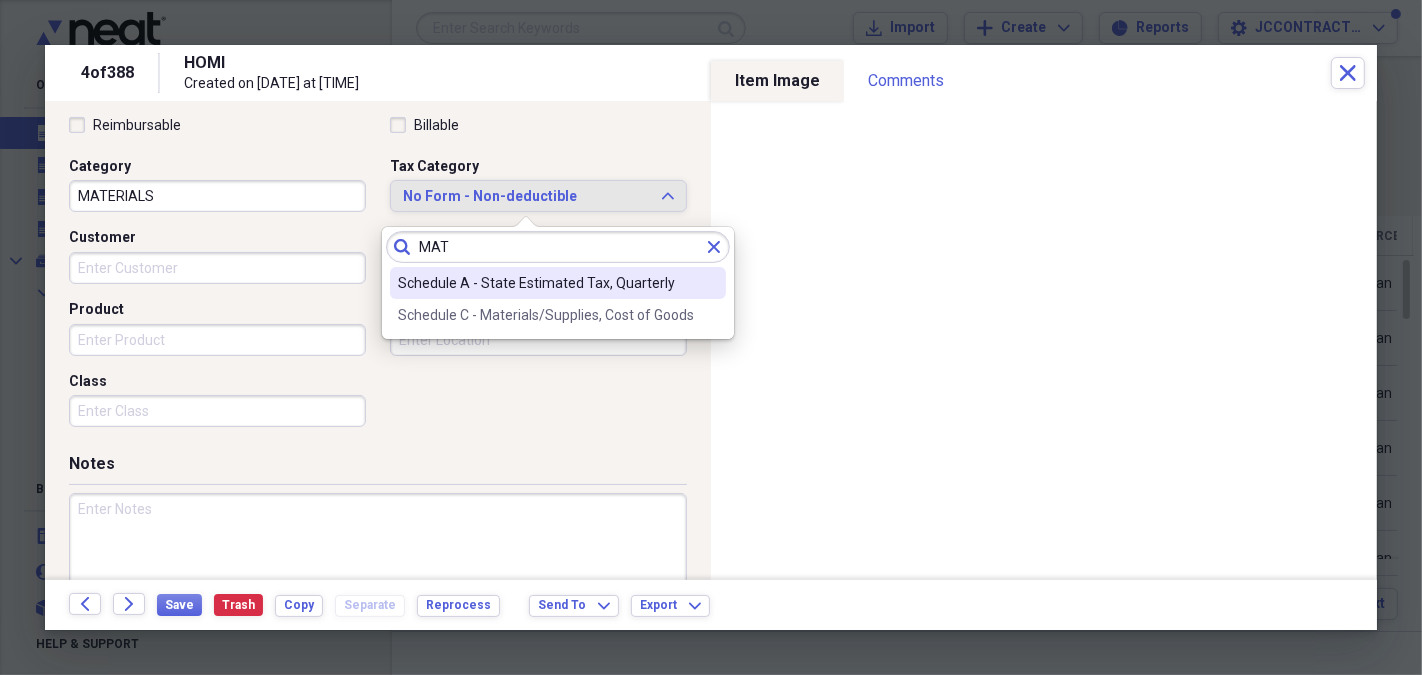 type on "MAT" 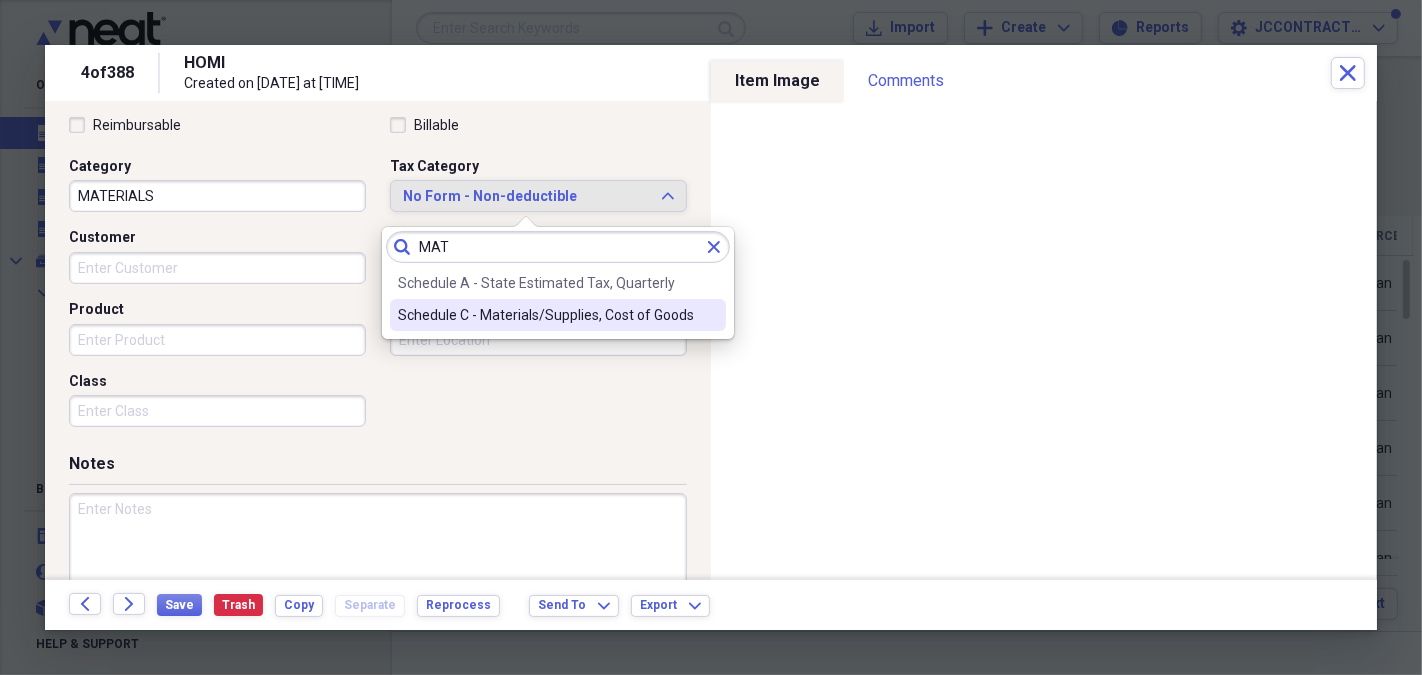 click on "Schedule C - Materials/Supplies, Cost of Goods" at bounding box center [546, 315] 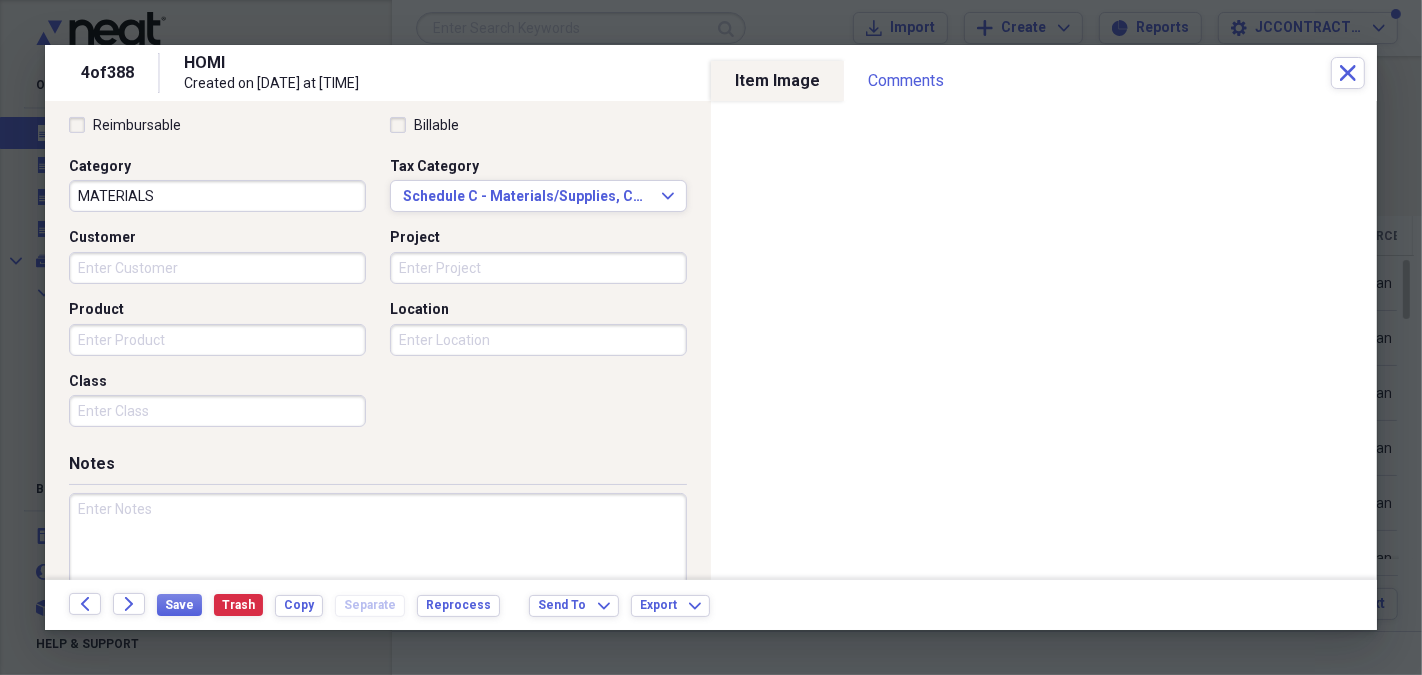 click on "Customer" at bounding box center [217, 268] 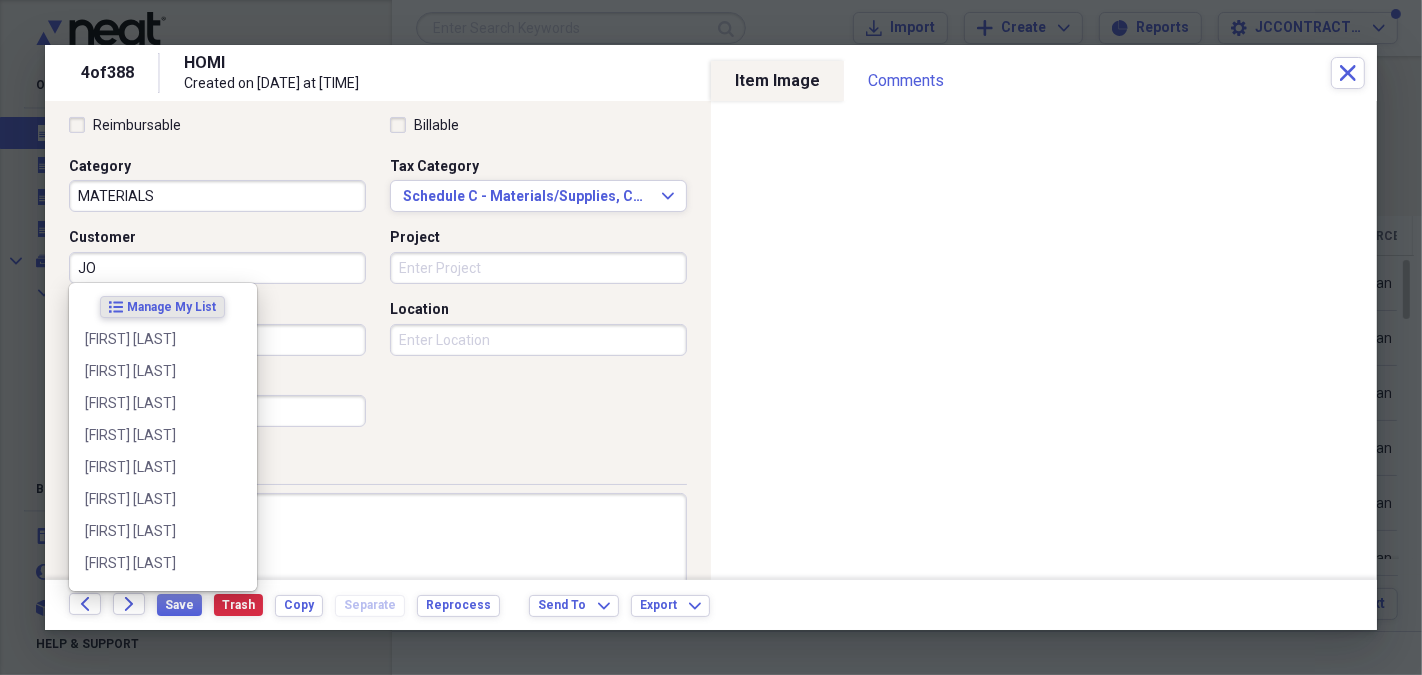 type on "J" 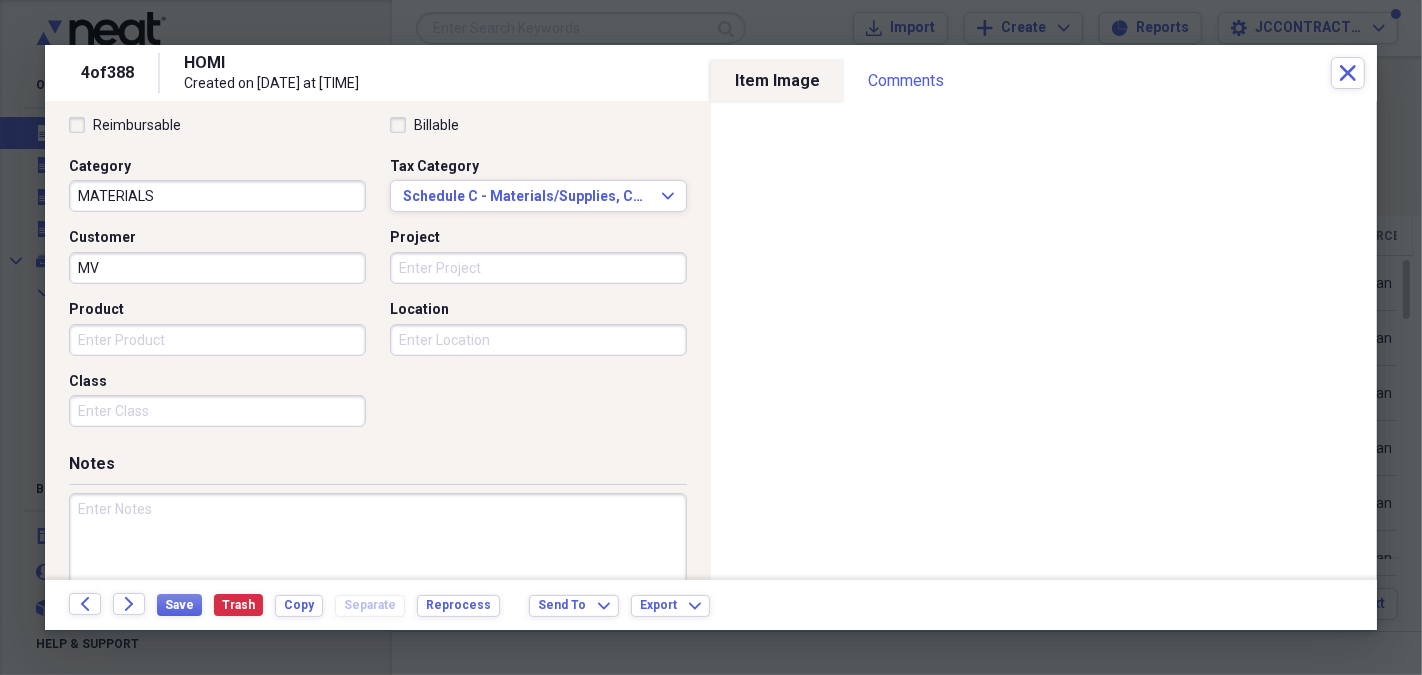 type on "M" 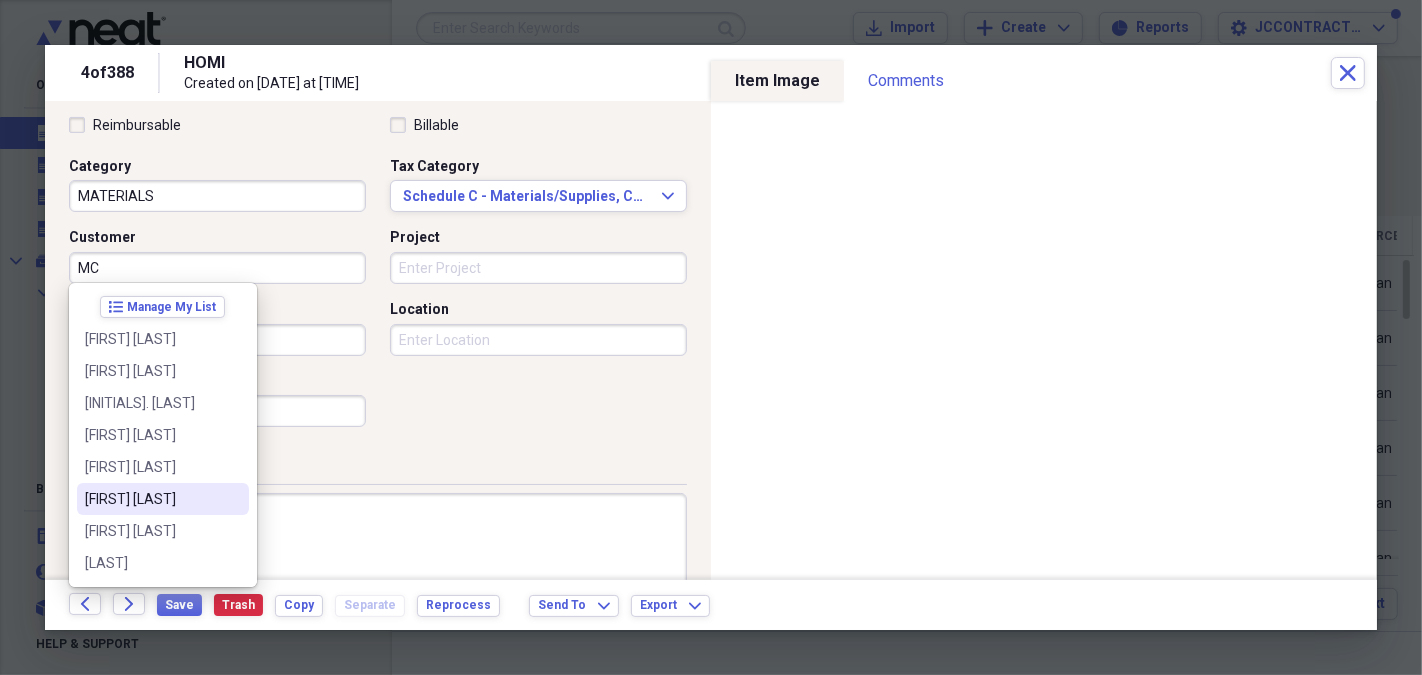 click on "[FIRST] [LAST]" at bounding box center (151, 499) 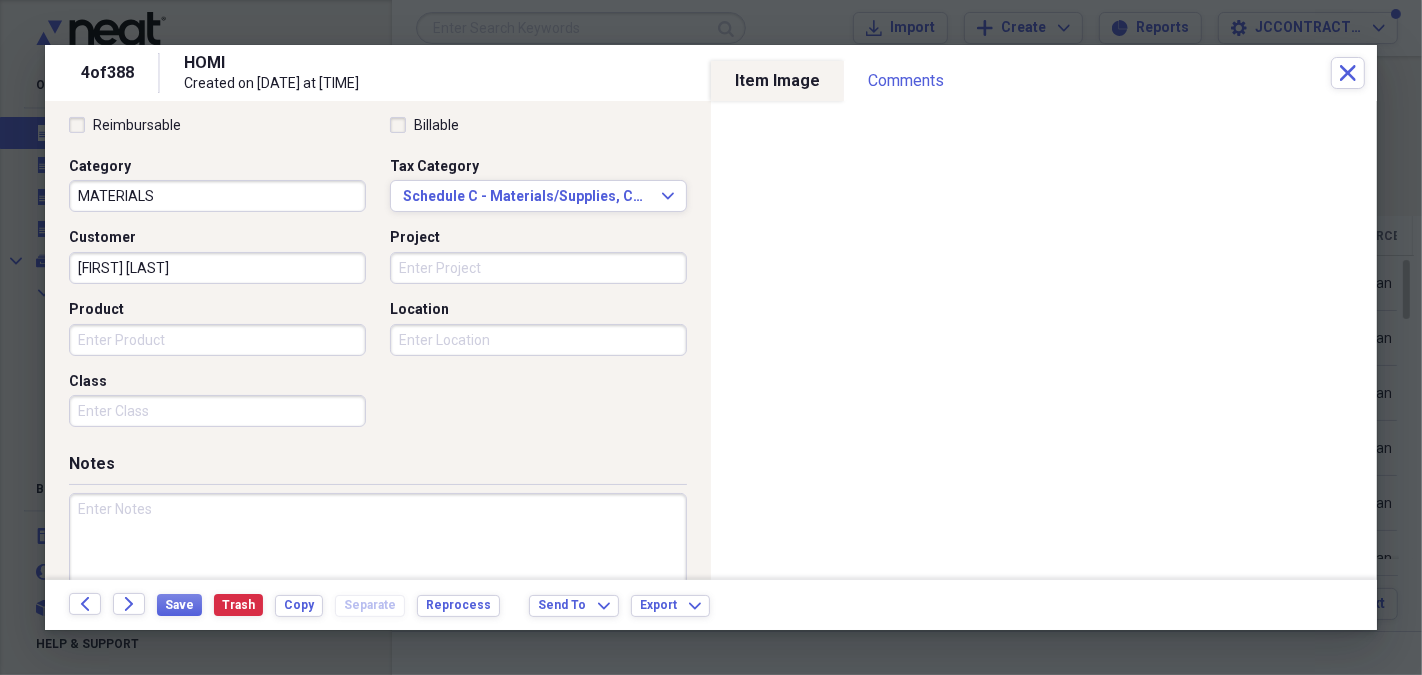 click on "Product" at bounding box center [217, 340] 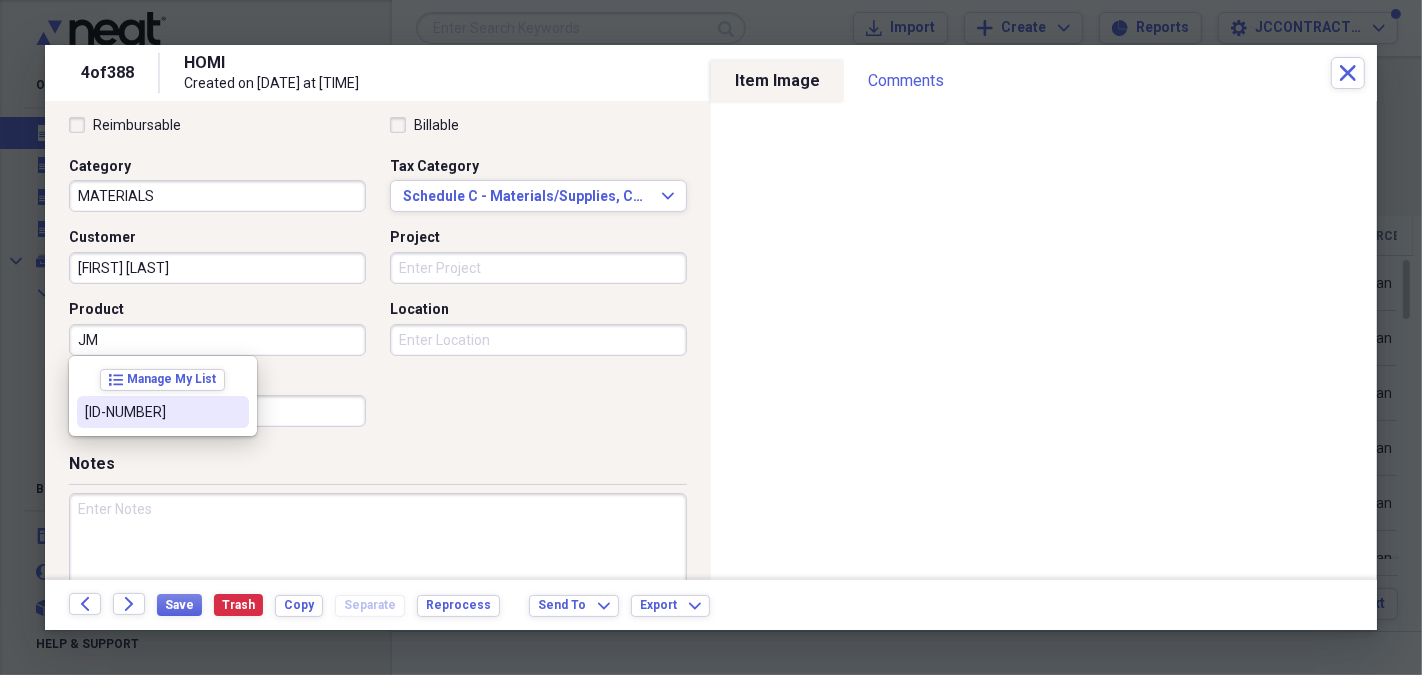 click on "[ID-NUMBER]" at bounding box center (151, 412) 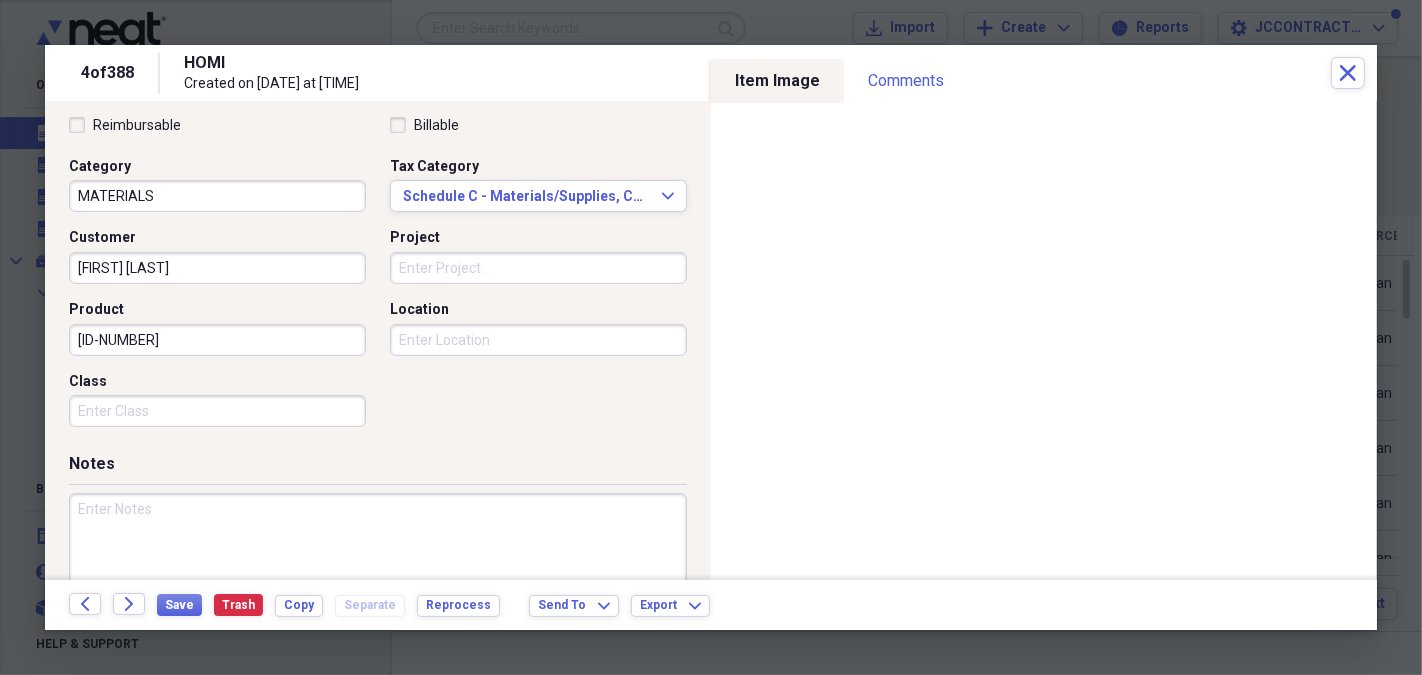 drag, startPoint x: 392, startPoint y: 269, endPoint x: 410, endPoint y: 267, distance: 18.110771 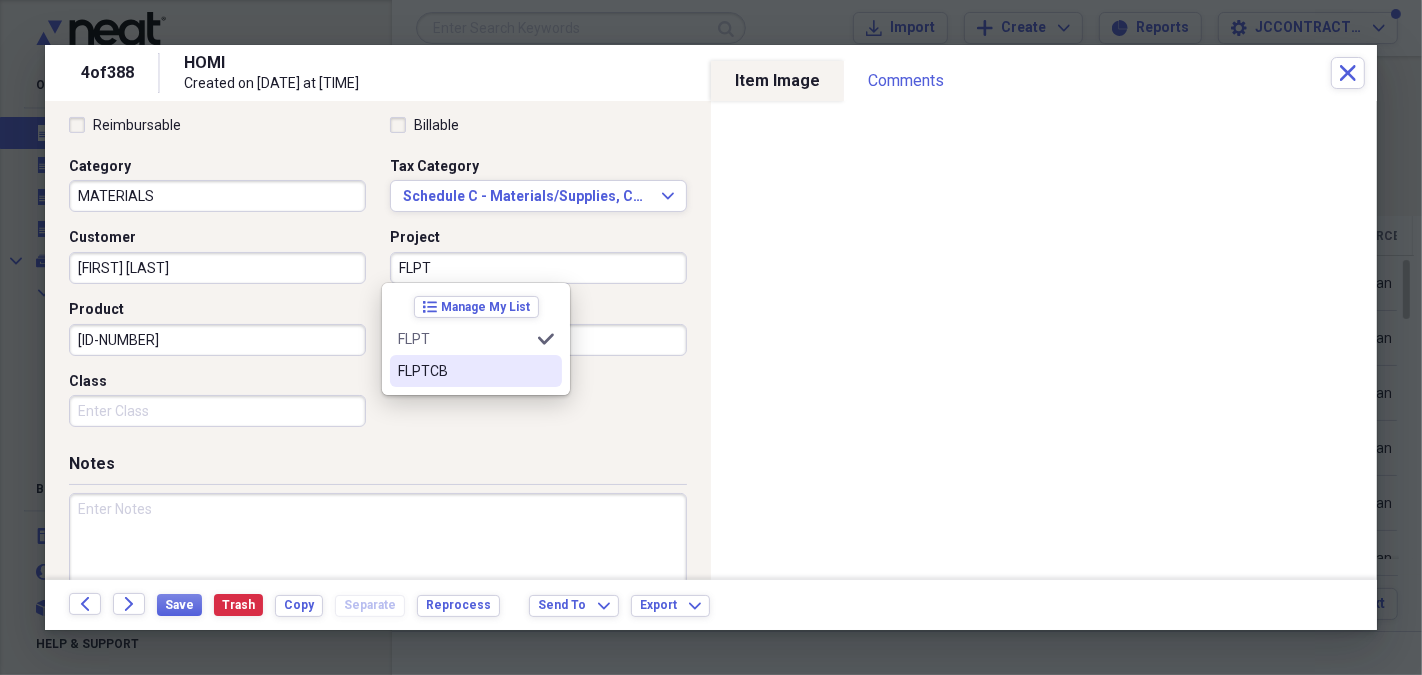 click on "FLPTCB" at bounding box center [464, 371] 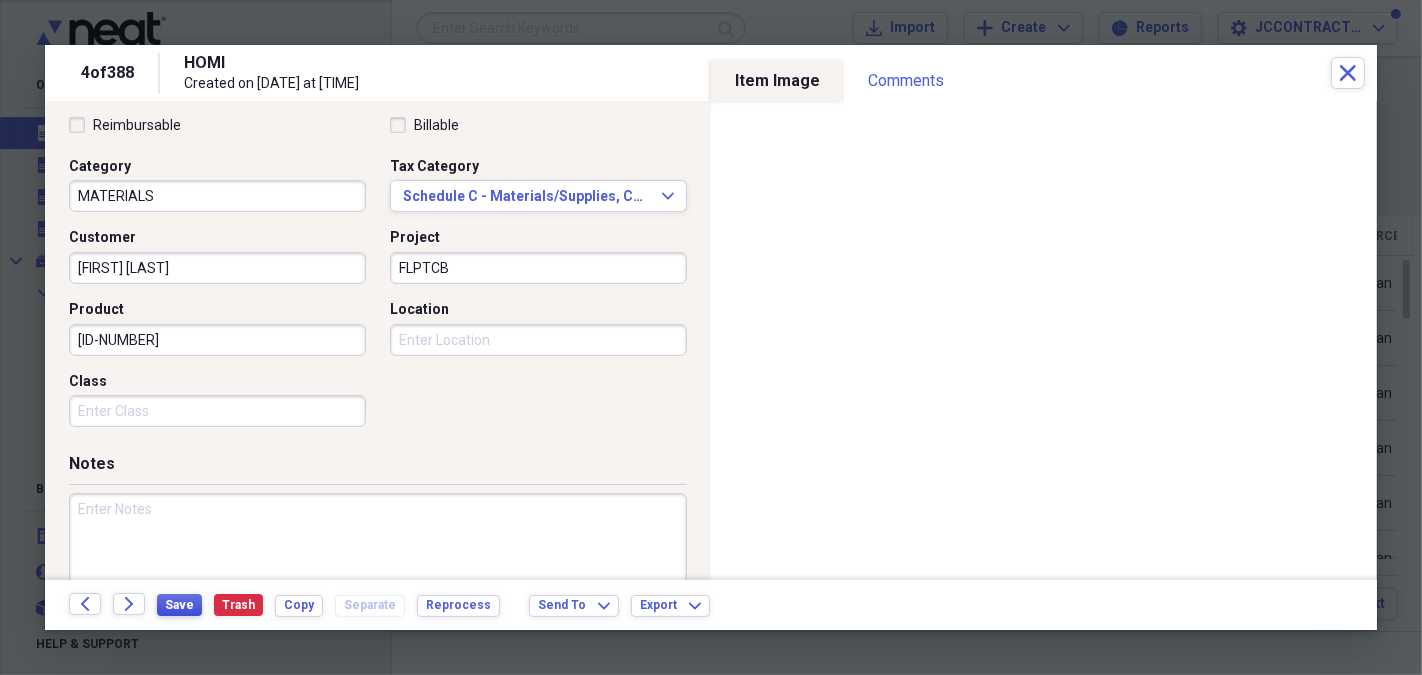 click on "Save" at bounding box center (179, 605) 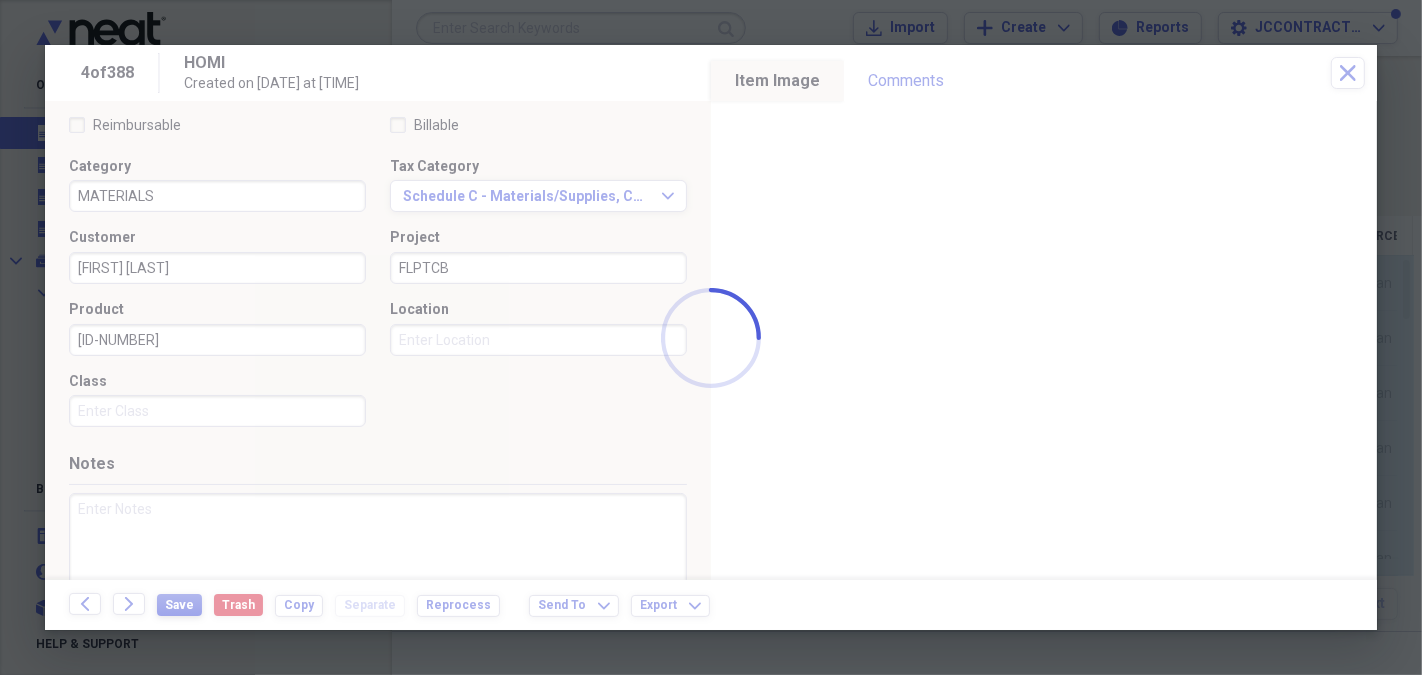 click at bounding box center (711, 337) 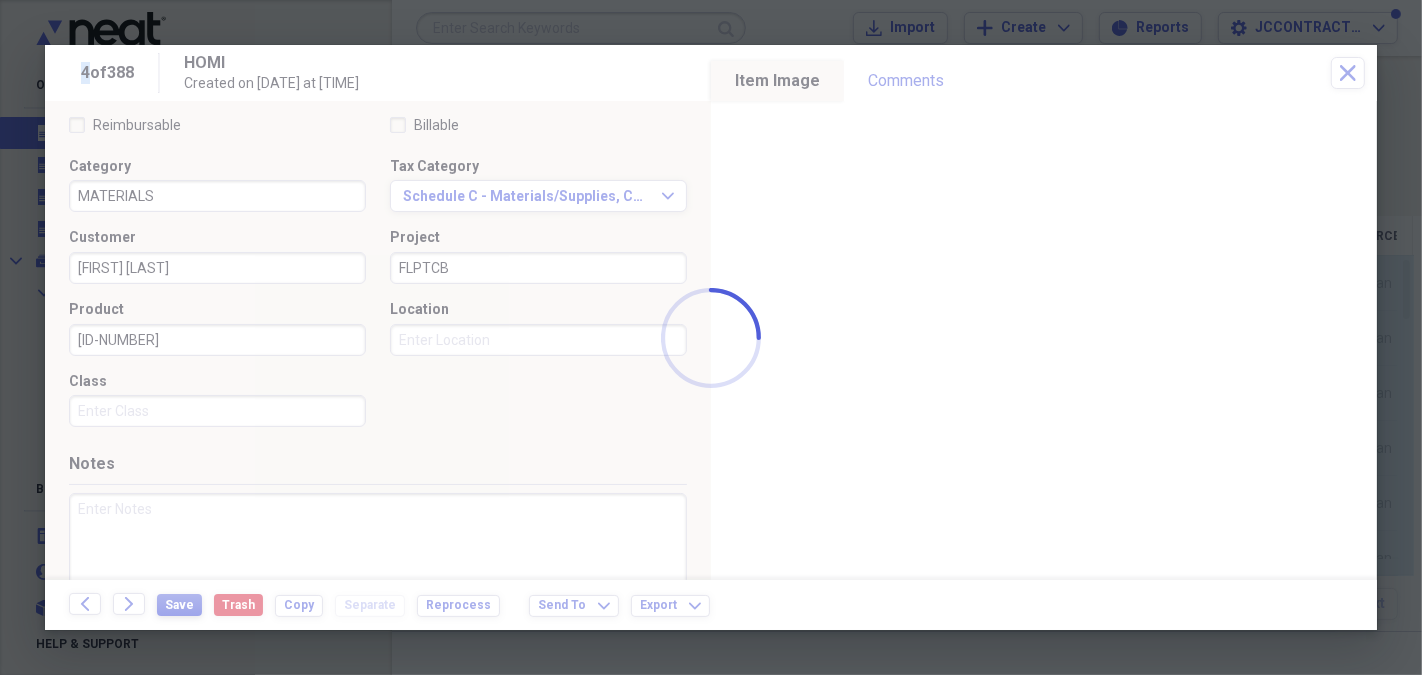 click at bounding box center [711, 337] 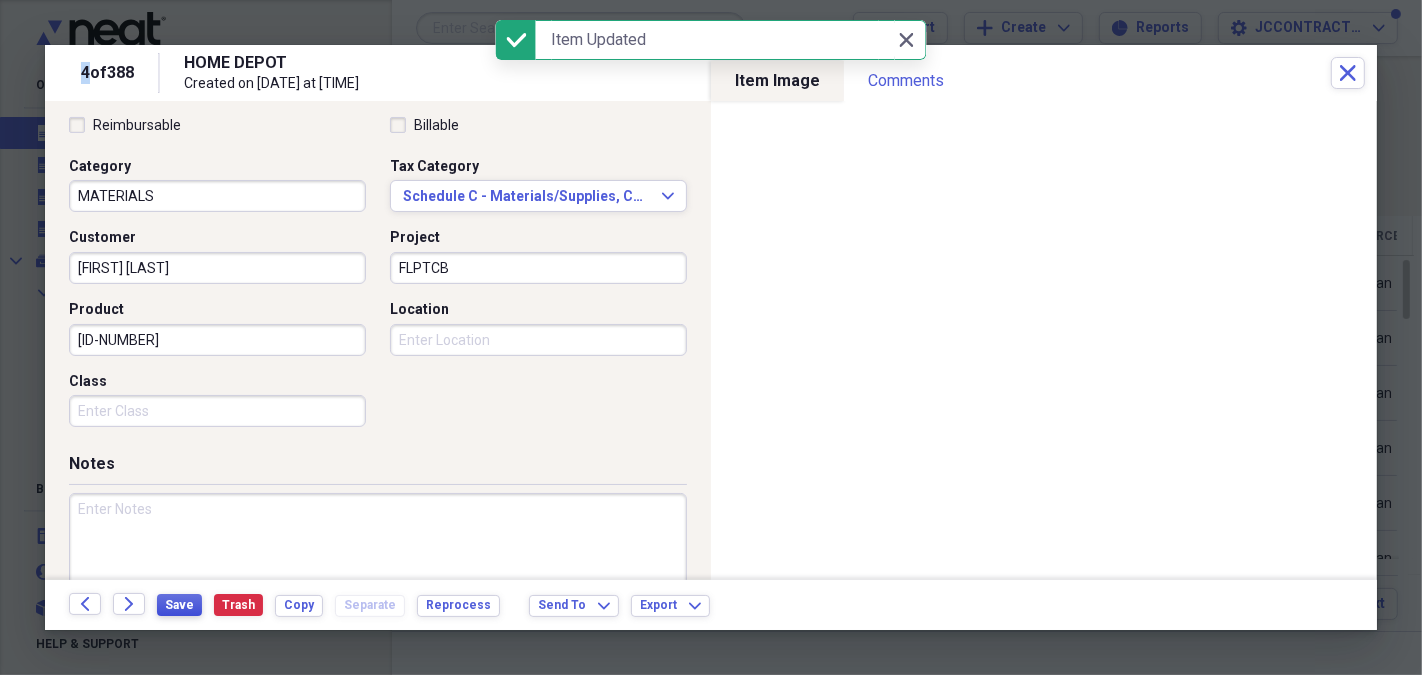 click on "Save" at bounding box center (179, 605) 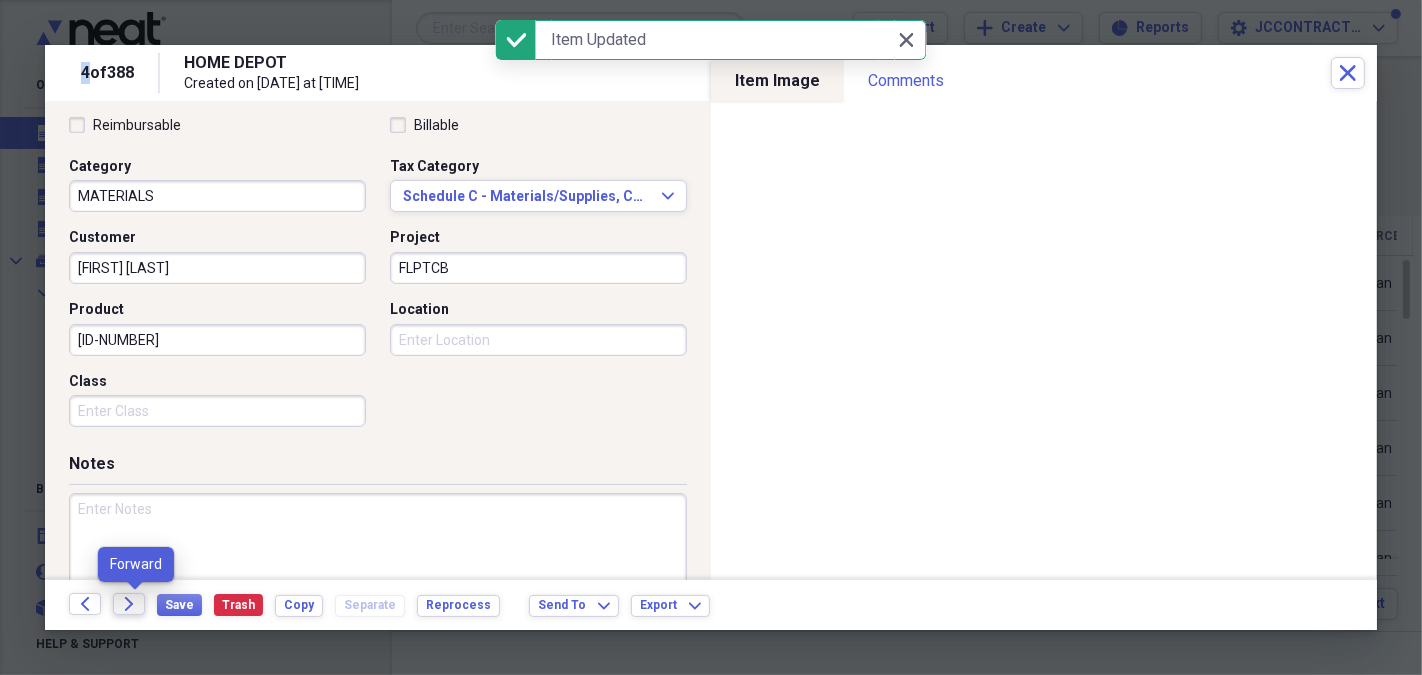 click on "Forward" at bounding box center (129, 604) 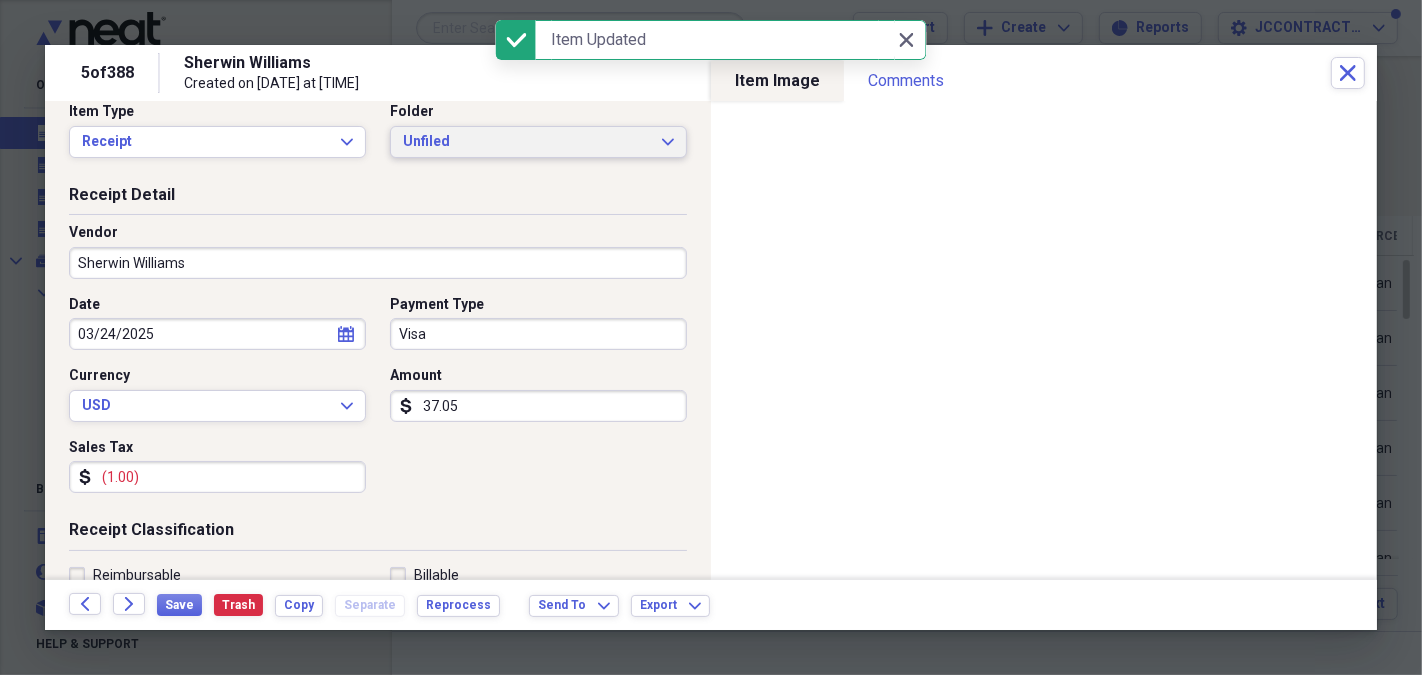 scroll, scrollTop: 22, scrollLeft: 0, axis: vertical 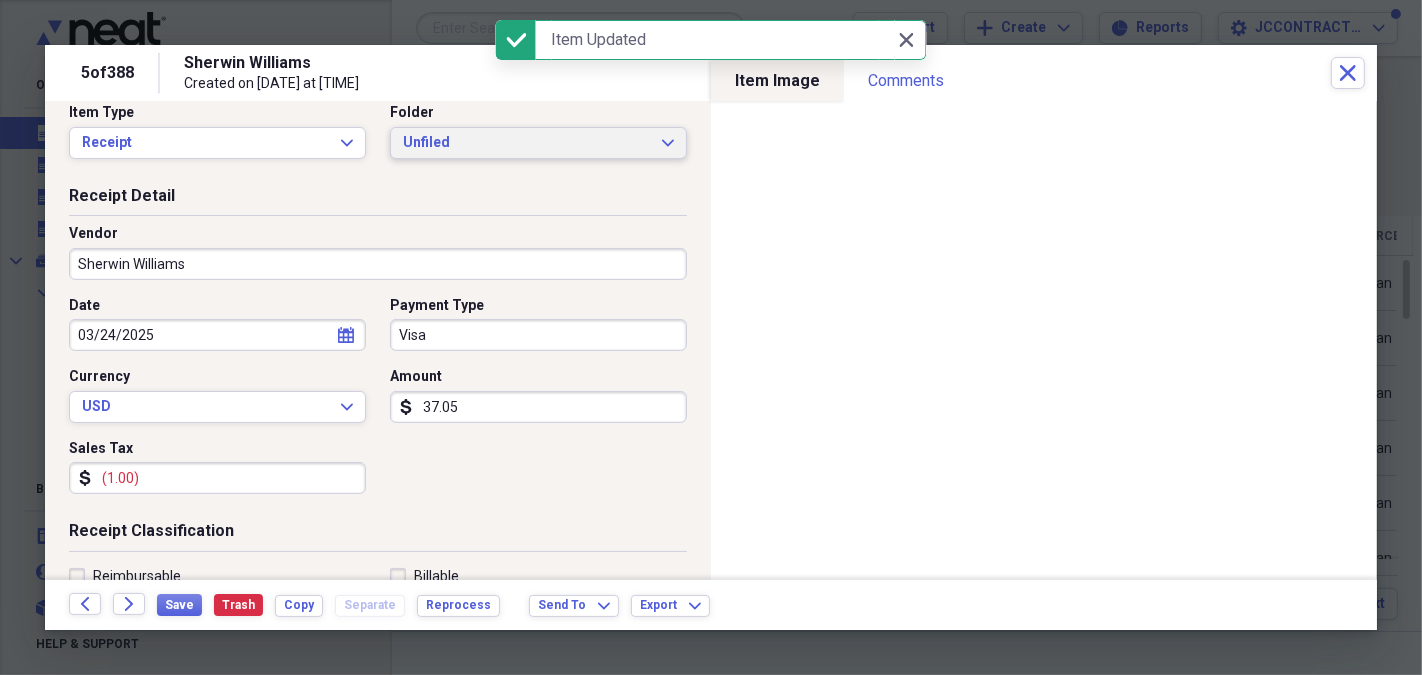 click on "Unfiled Expand" at bounding box center [538, 143] 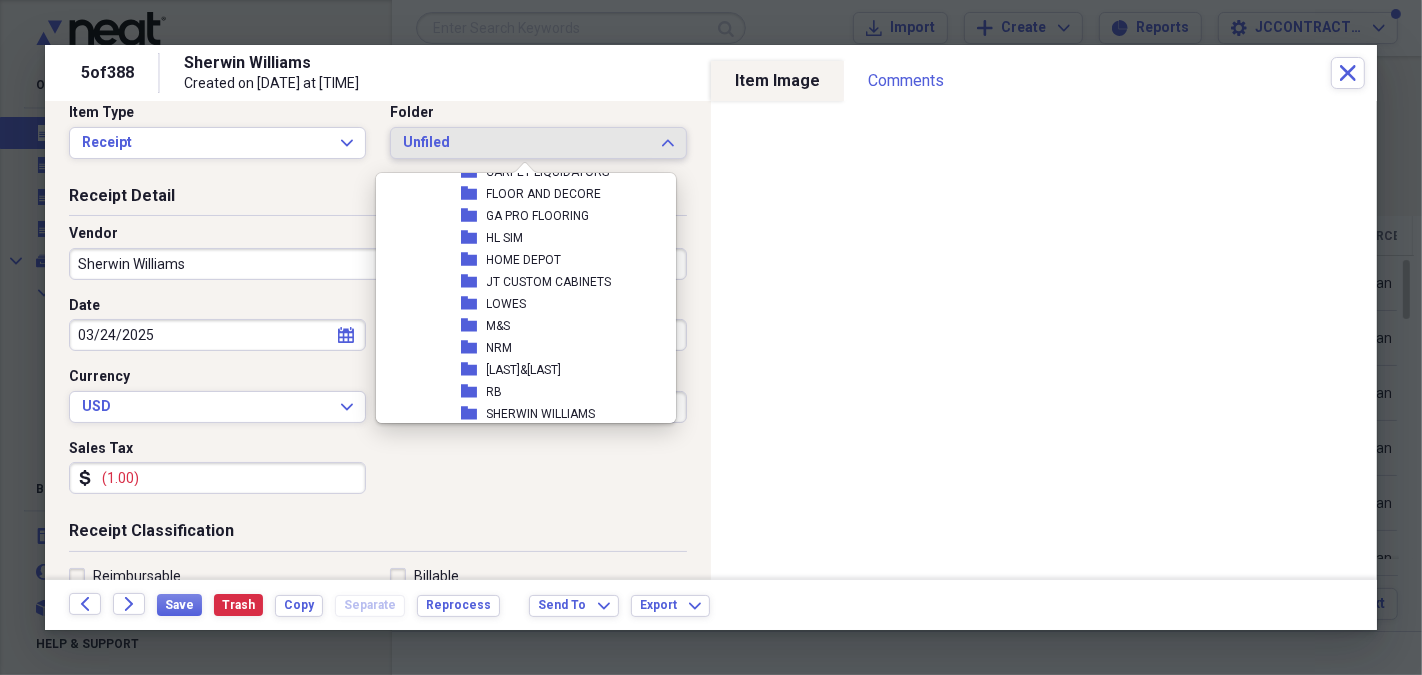 scroll, scrollTop: 531, scrollLeft: 0, axis: vertical 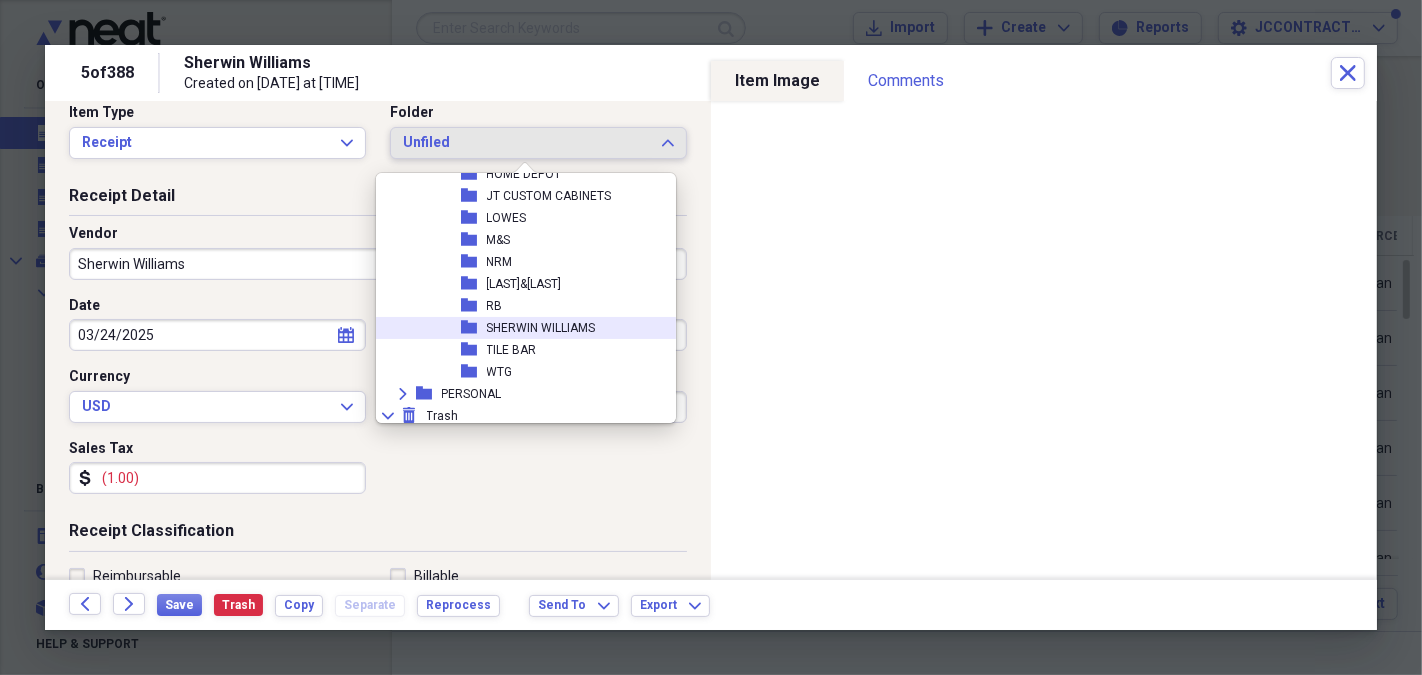 click on "SHERWIN WILLIAMS" at bounding box center (541, 328) 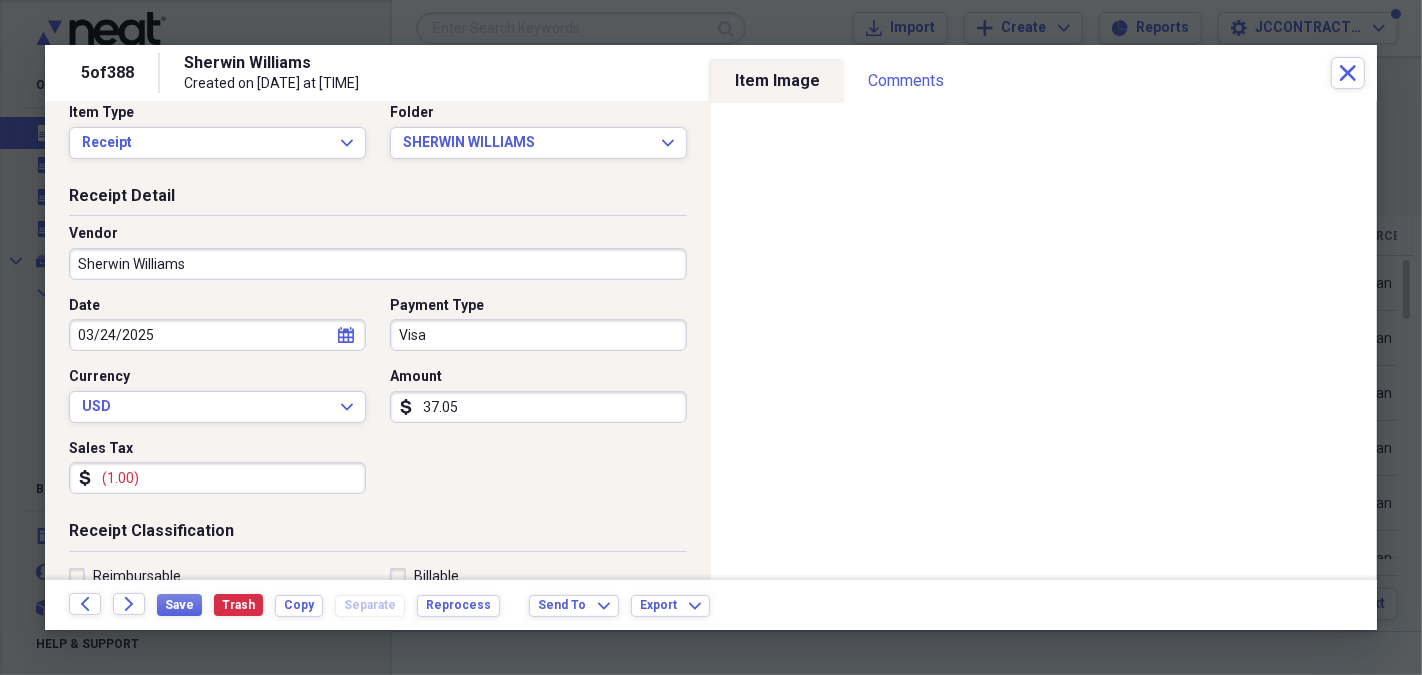 click on "Visa" at bounding box center [538, 335] 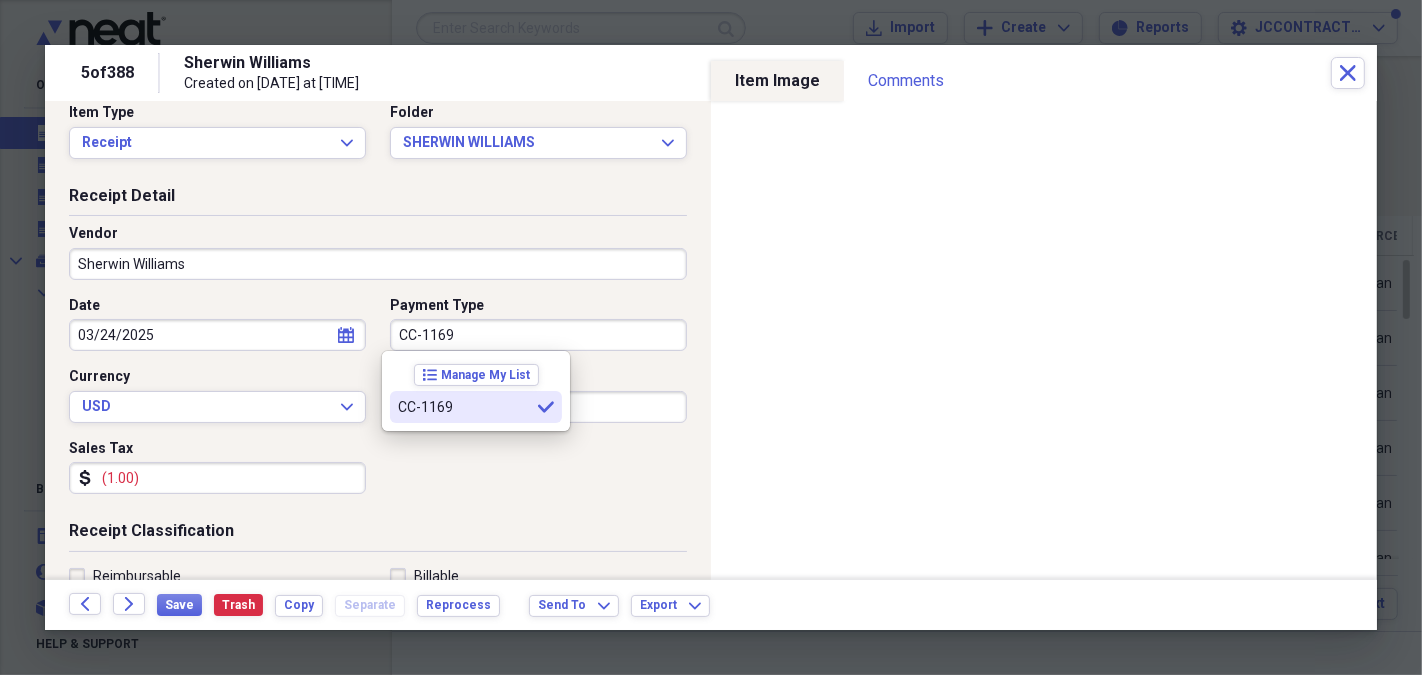 type on "CC-1169" 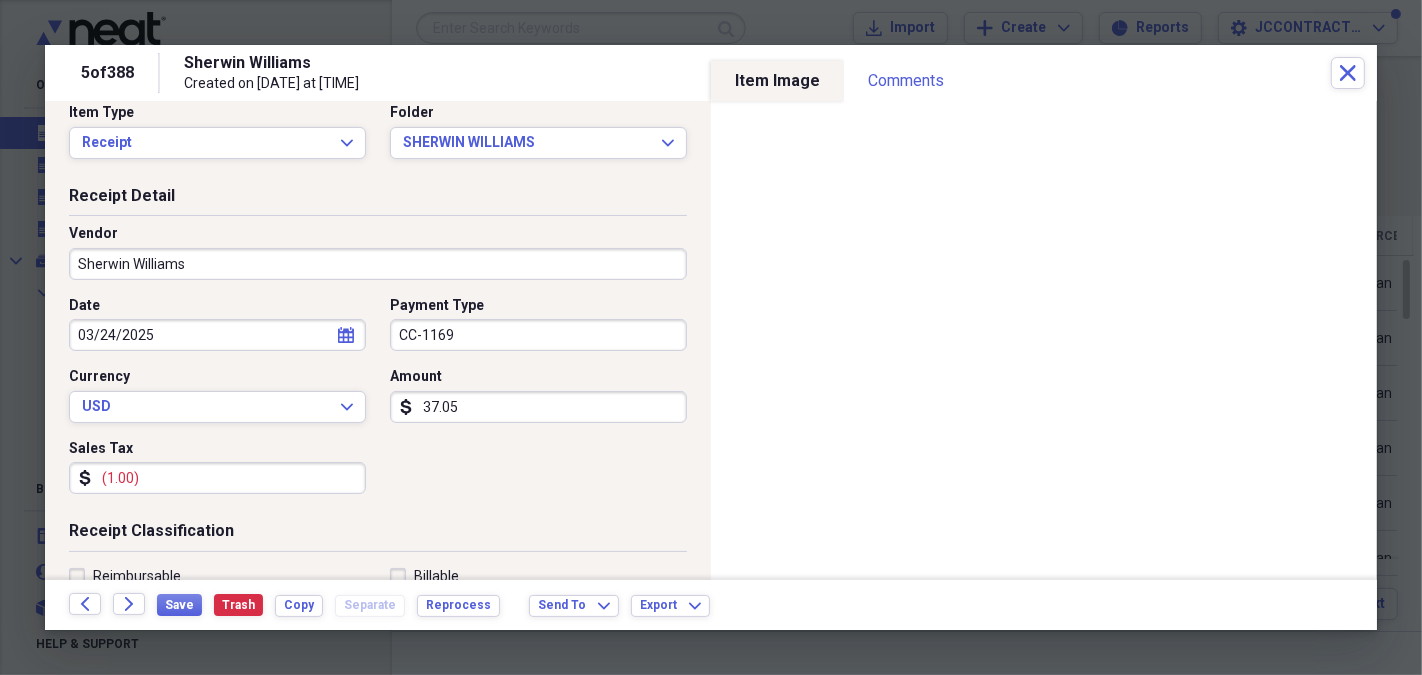 click on "(1.00)" at bounding box center (217, 478) 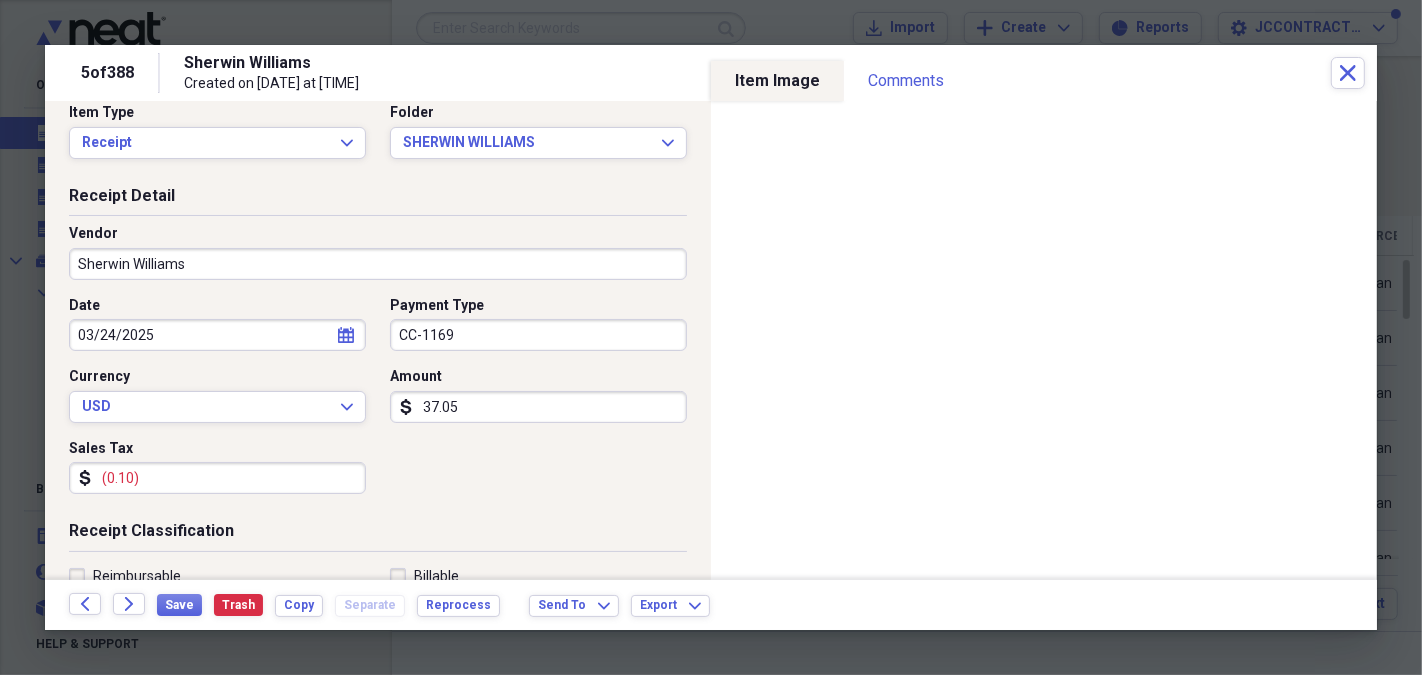 type on "(0.01)" 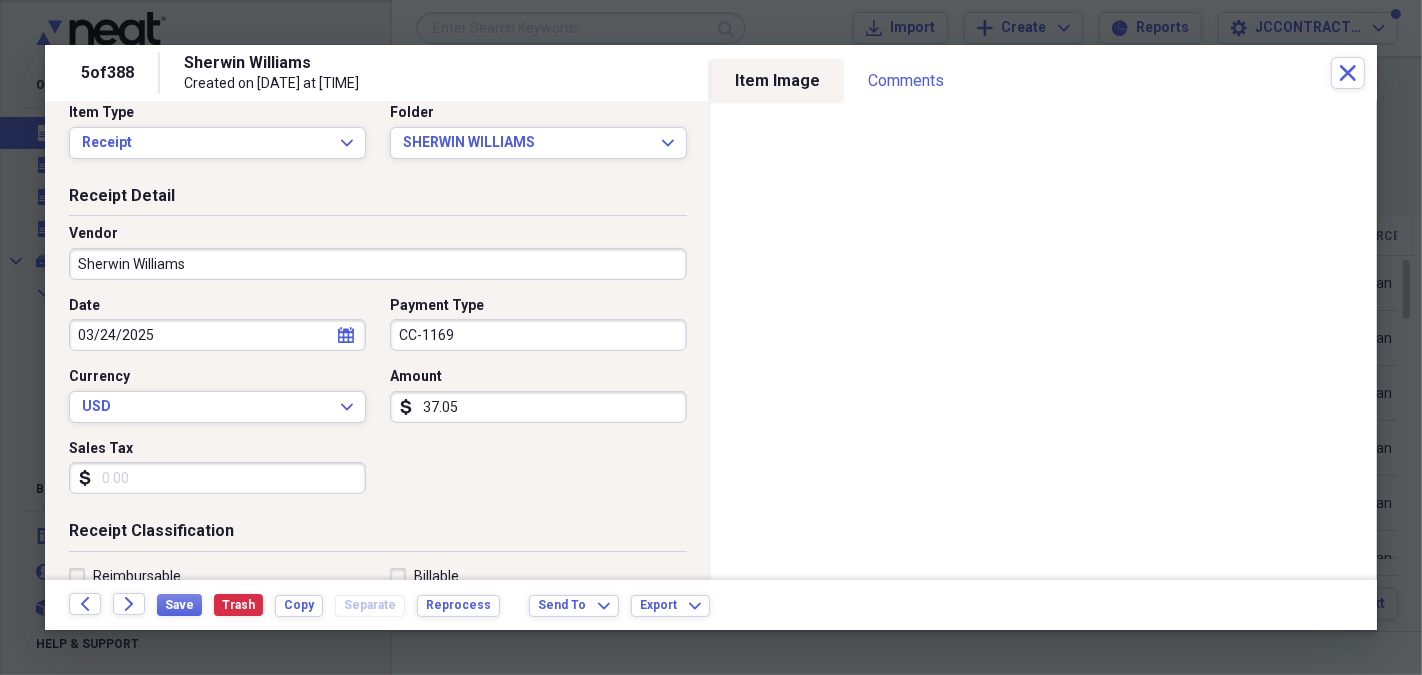 type on "0.00" 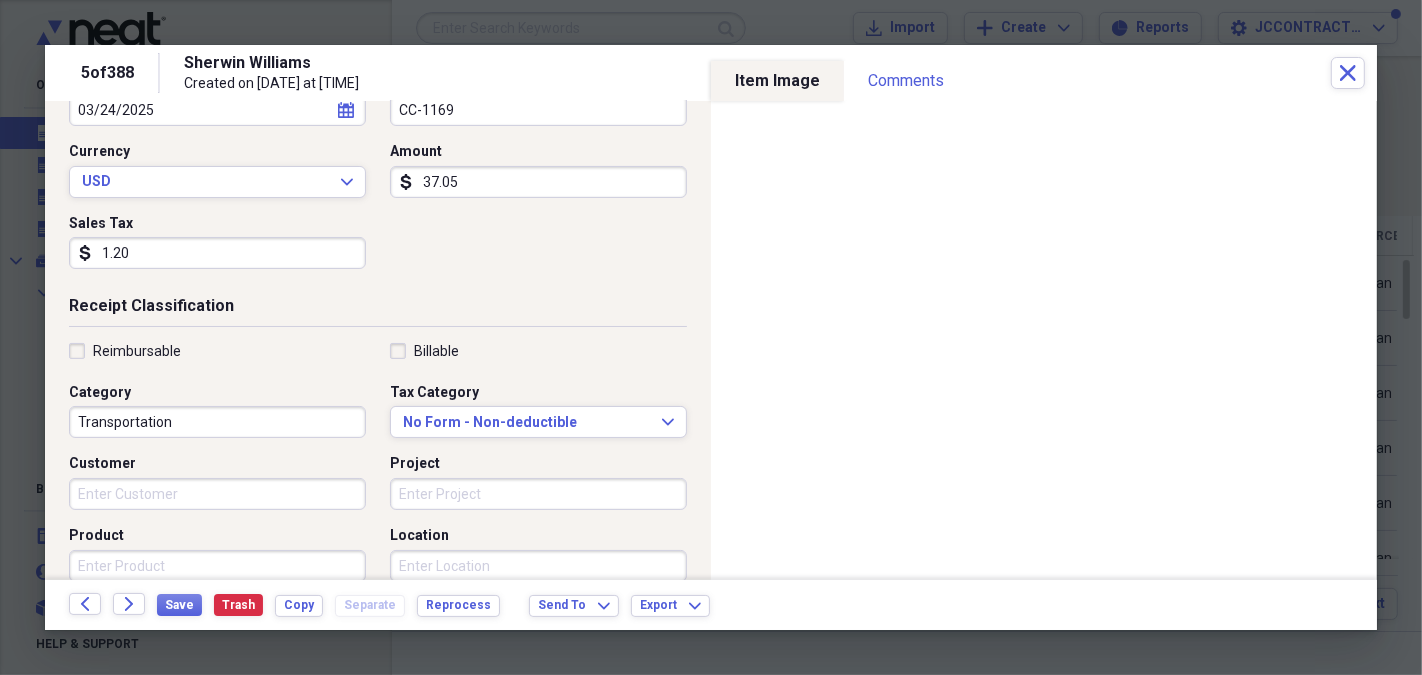 scroll, scrollTop: 326, scrollLeft: 0, axis: vertical 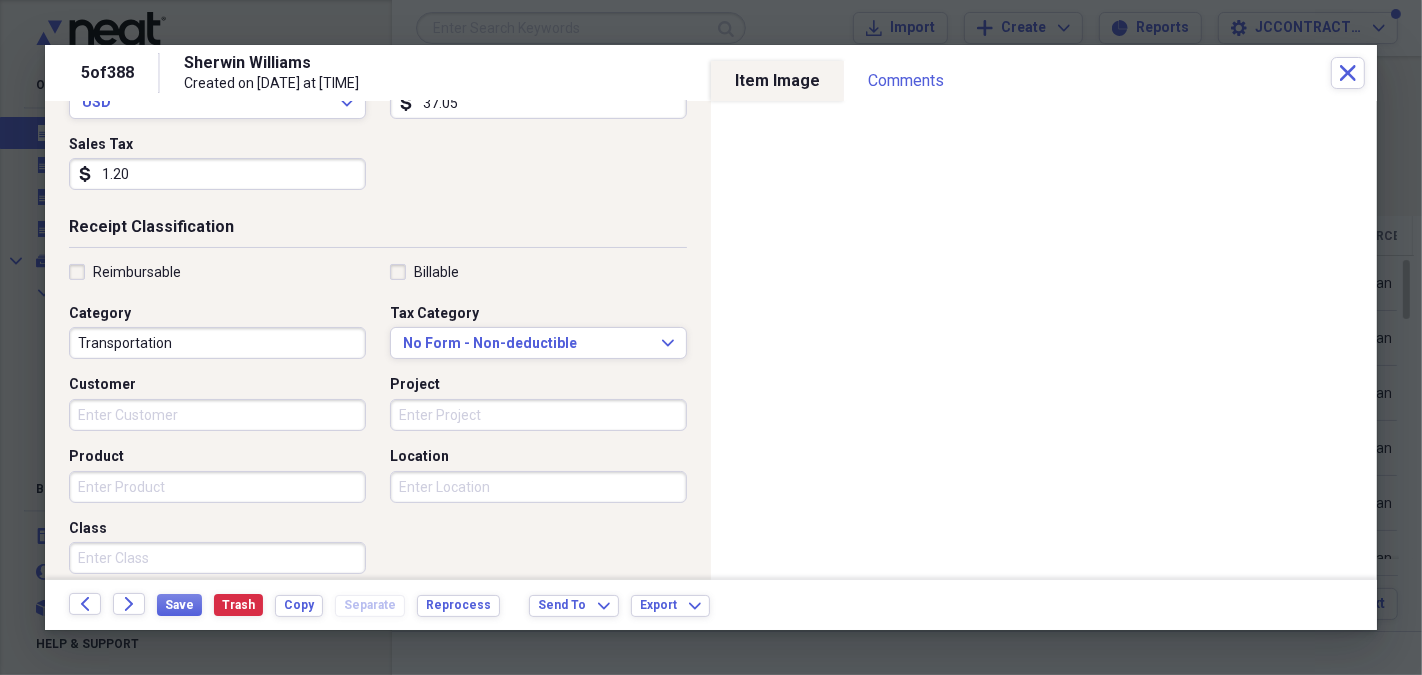 type on "1.20" 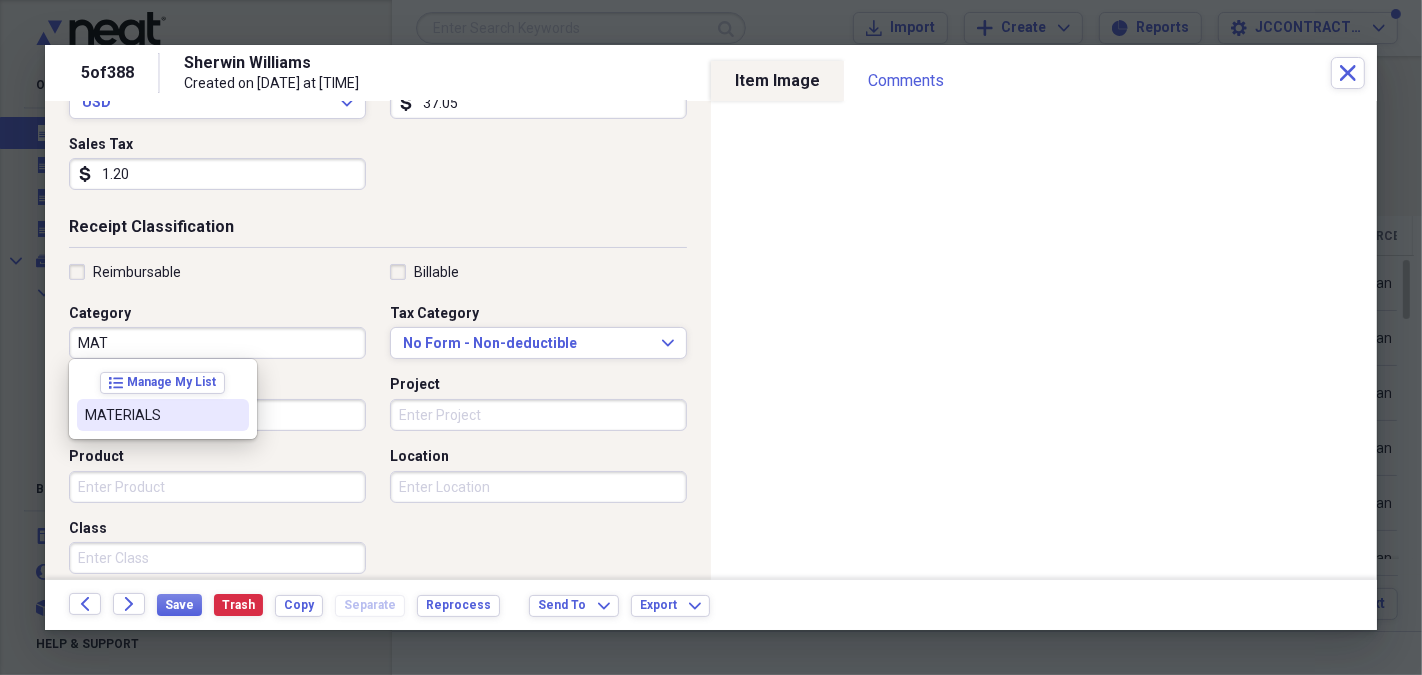 click on "MATERIALS" at bounding box center (151, 415) 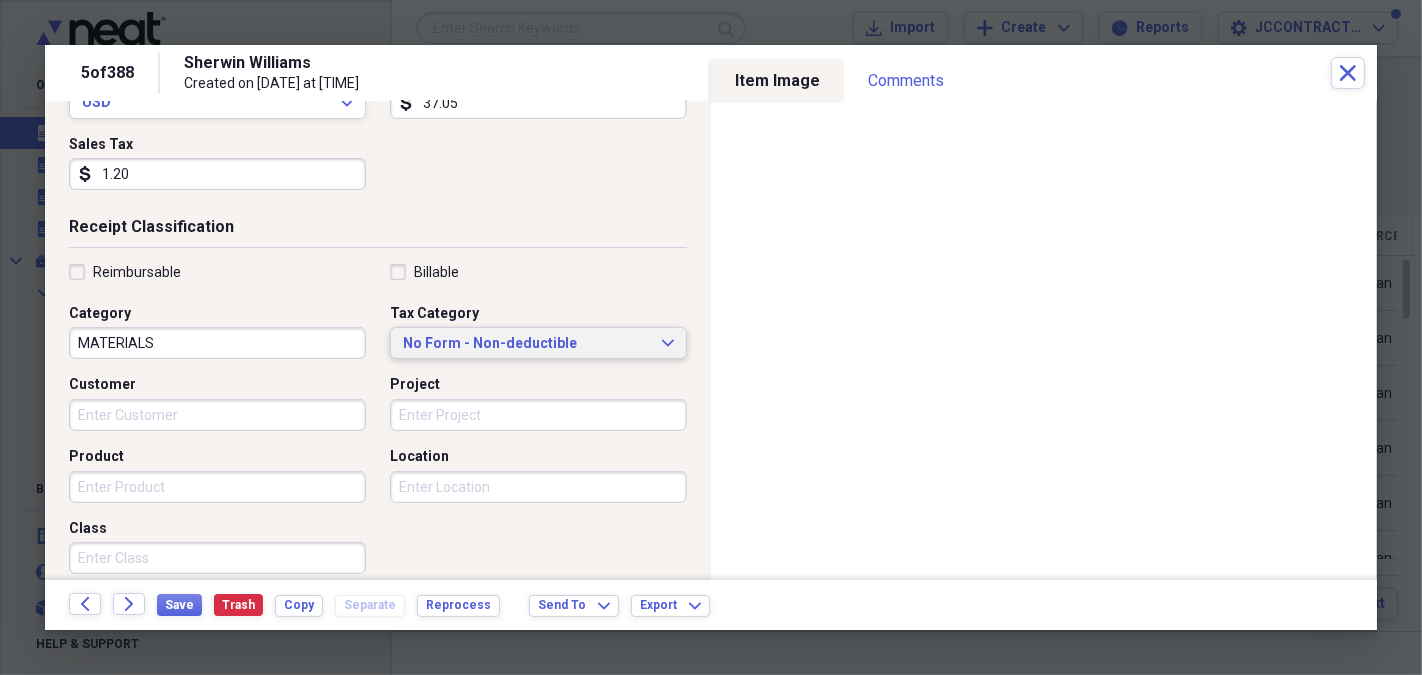 click on "No Form - Non-deductible" at bounding box center (526, 344) 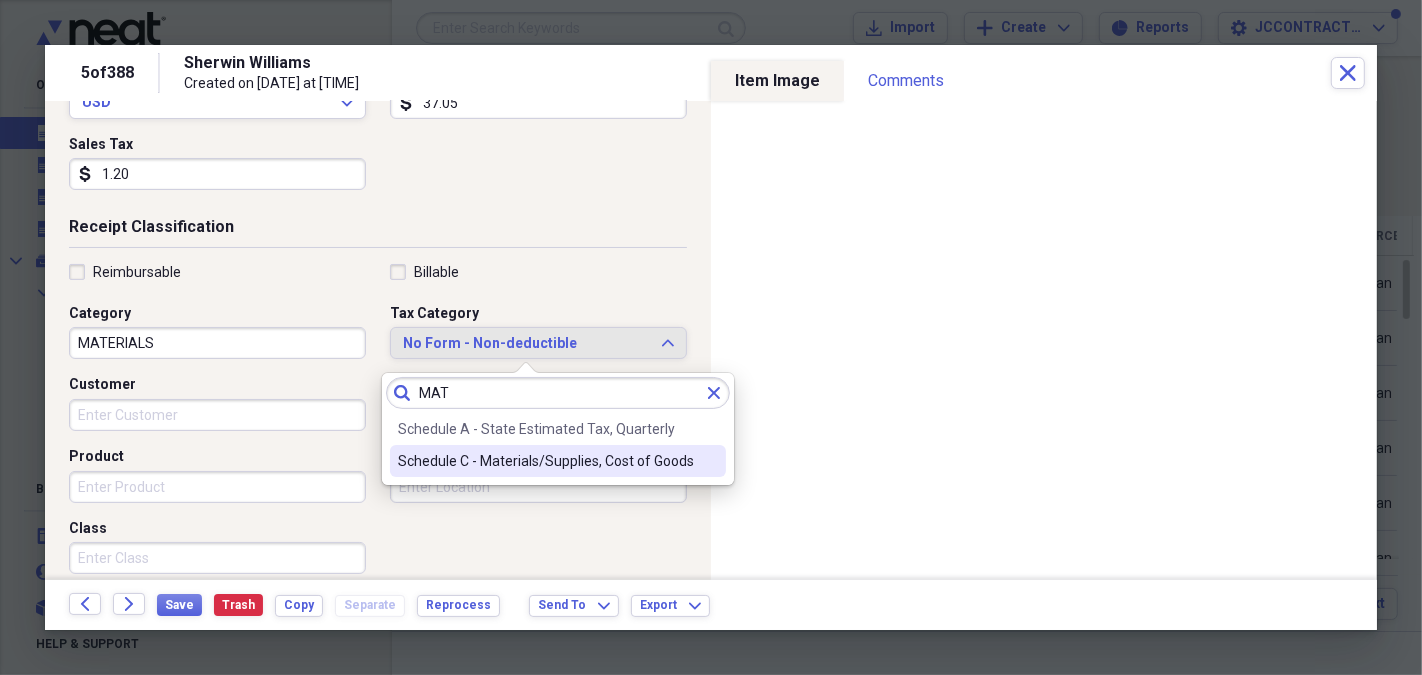 type on "MAT" 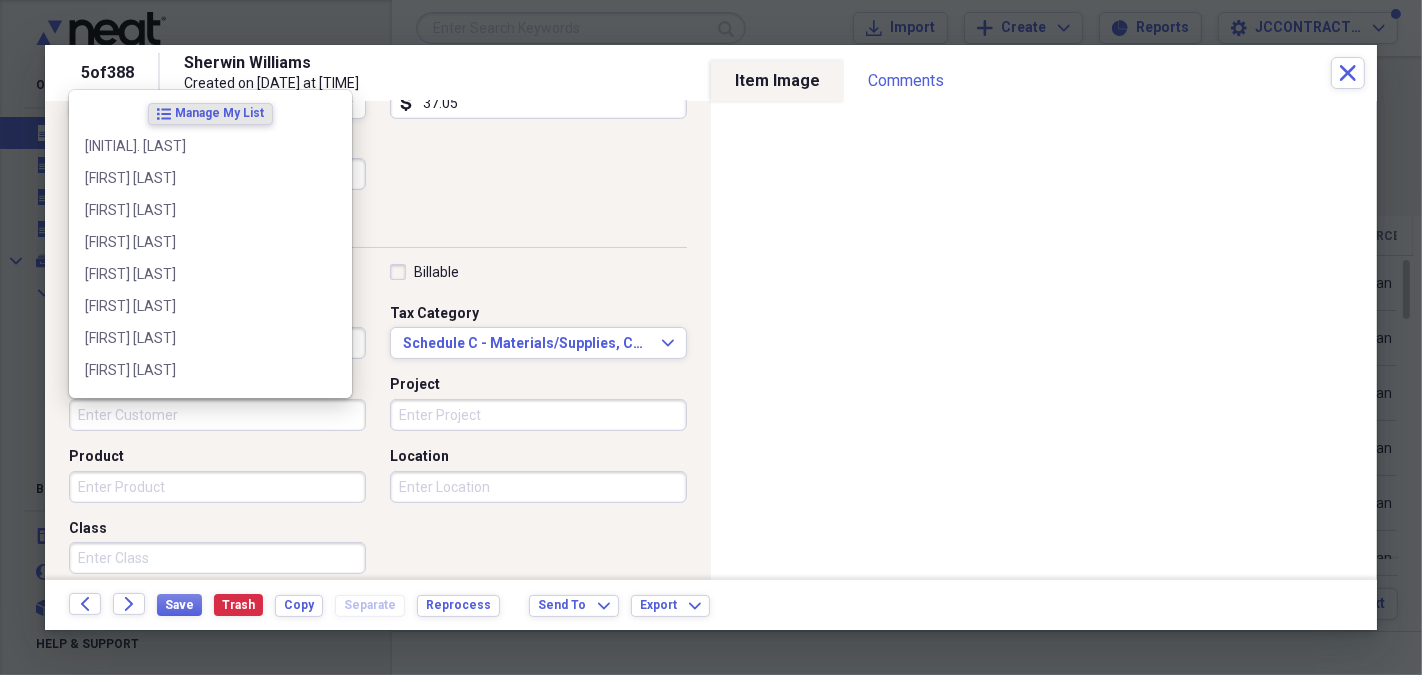 click on "Customer" at bounding box center (217, 415) 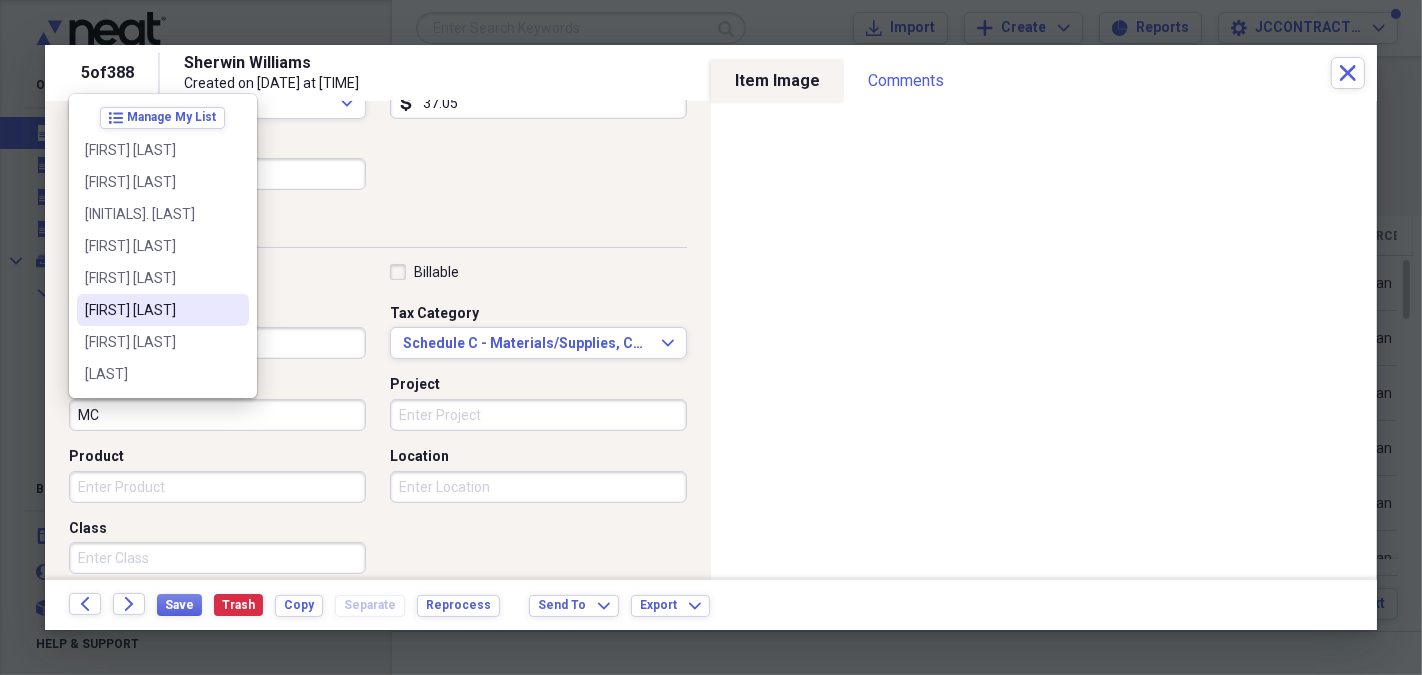 click on "[FIRST] [LAST]" at bounding box center [151, 310] 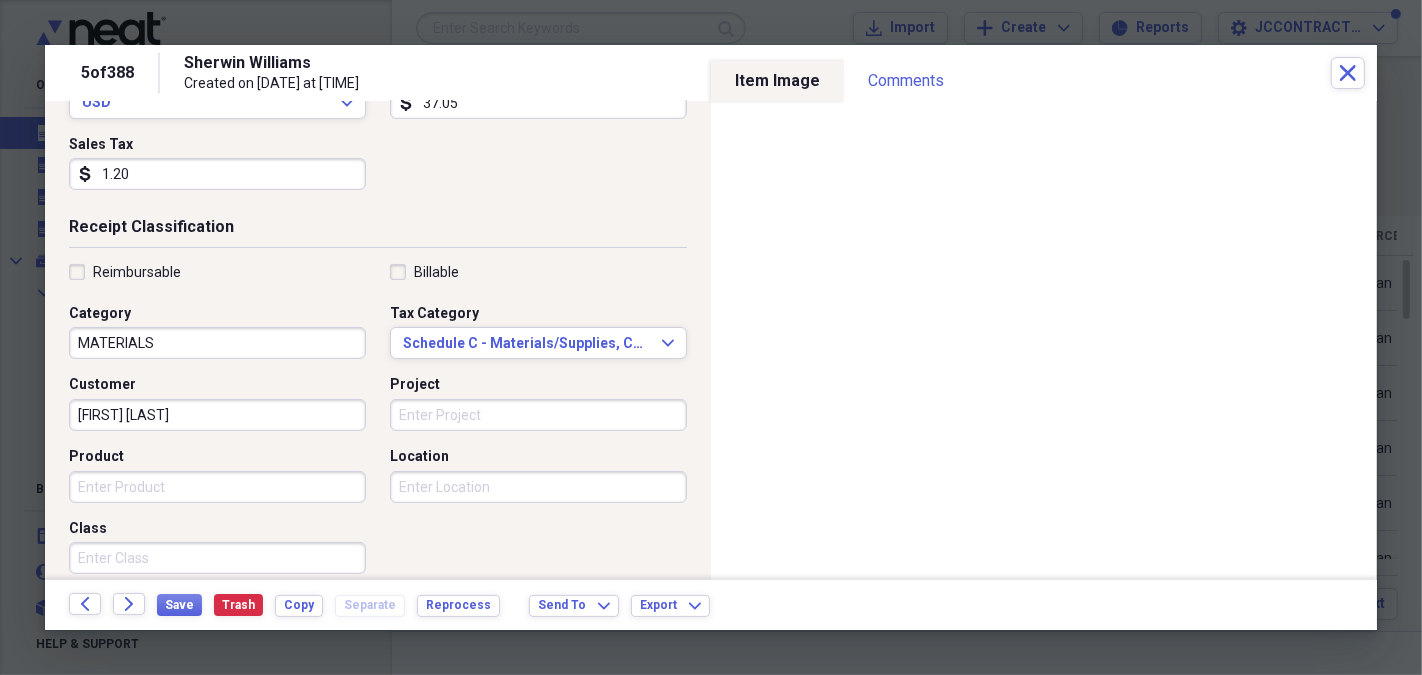 click on "Project" at bounding box center [538, 415] 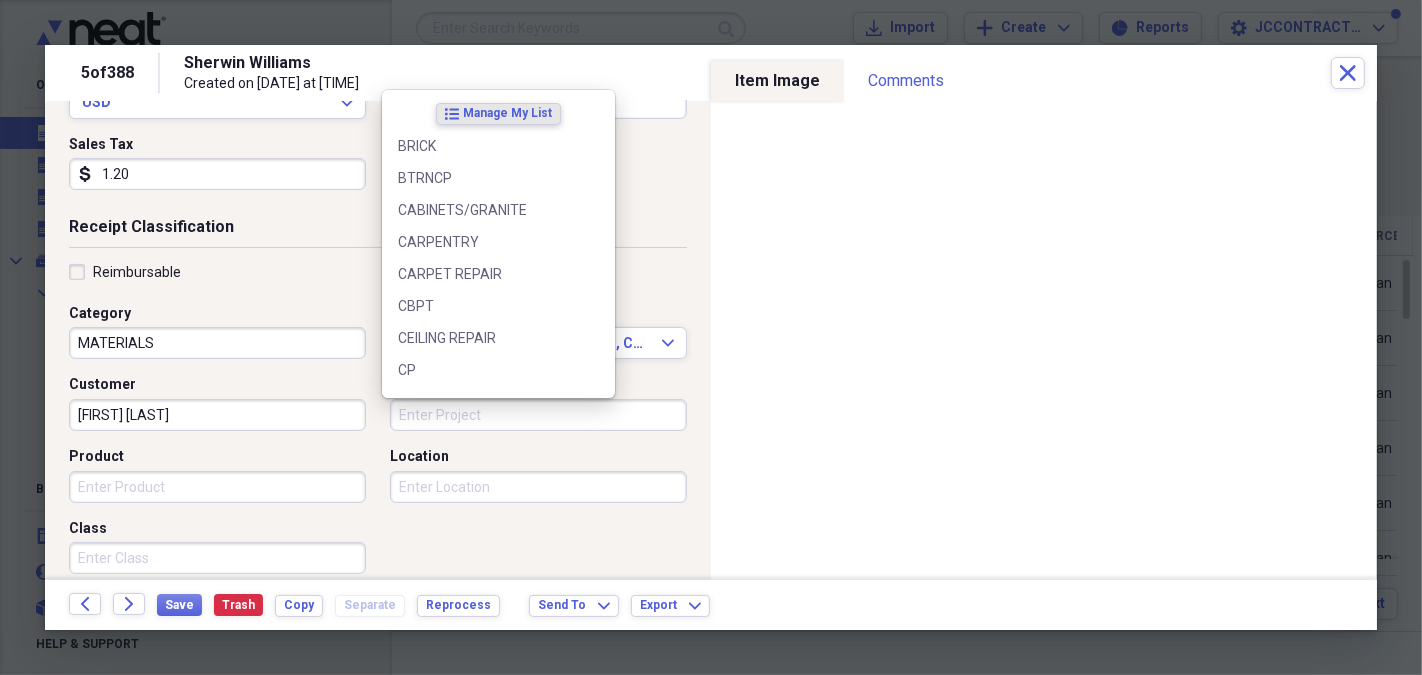 click on "Product" at bounding box center [217, 487] 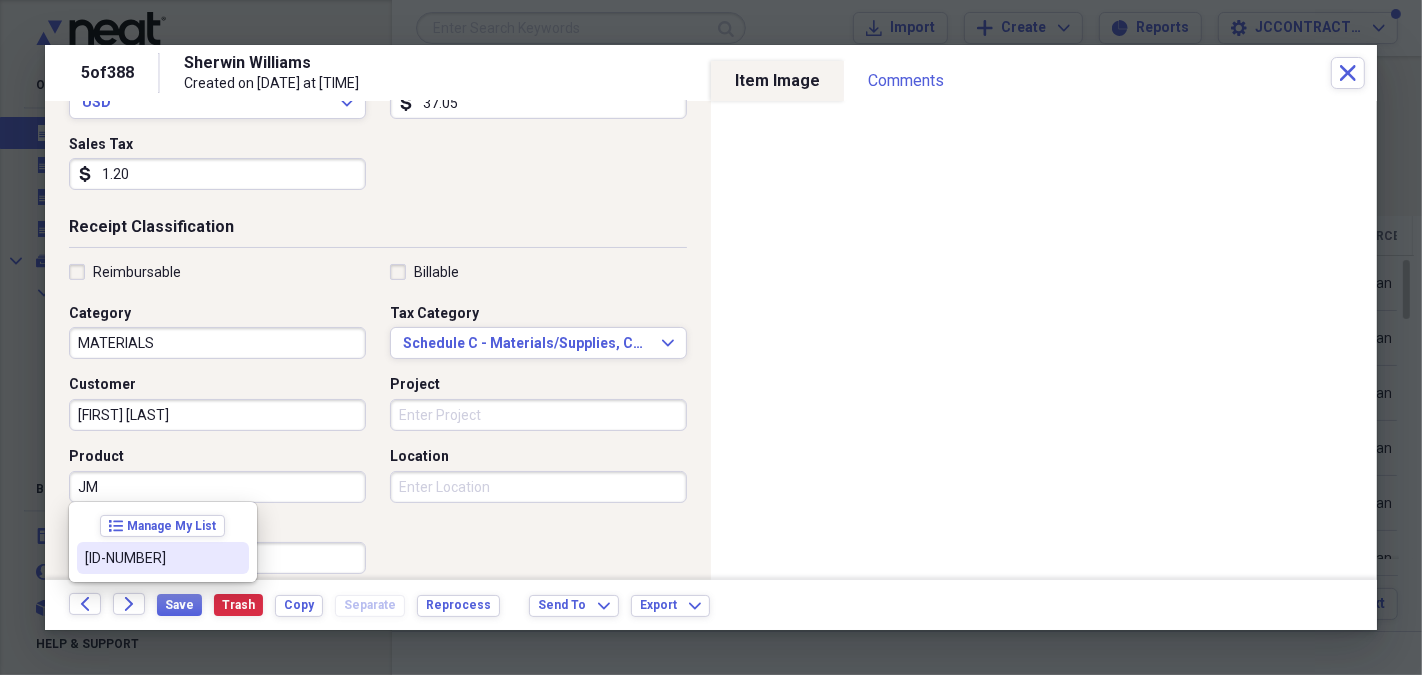 click on "[ID-NUMBER]" at bounding box center (163, 558) 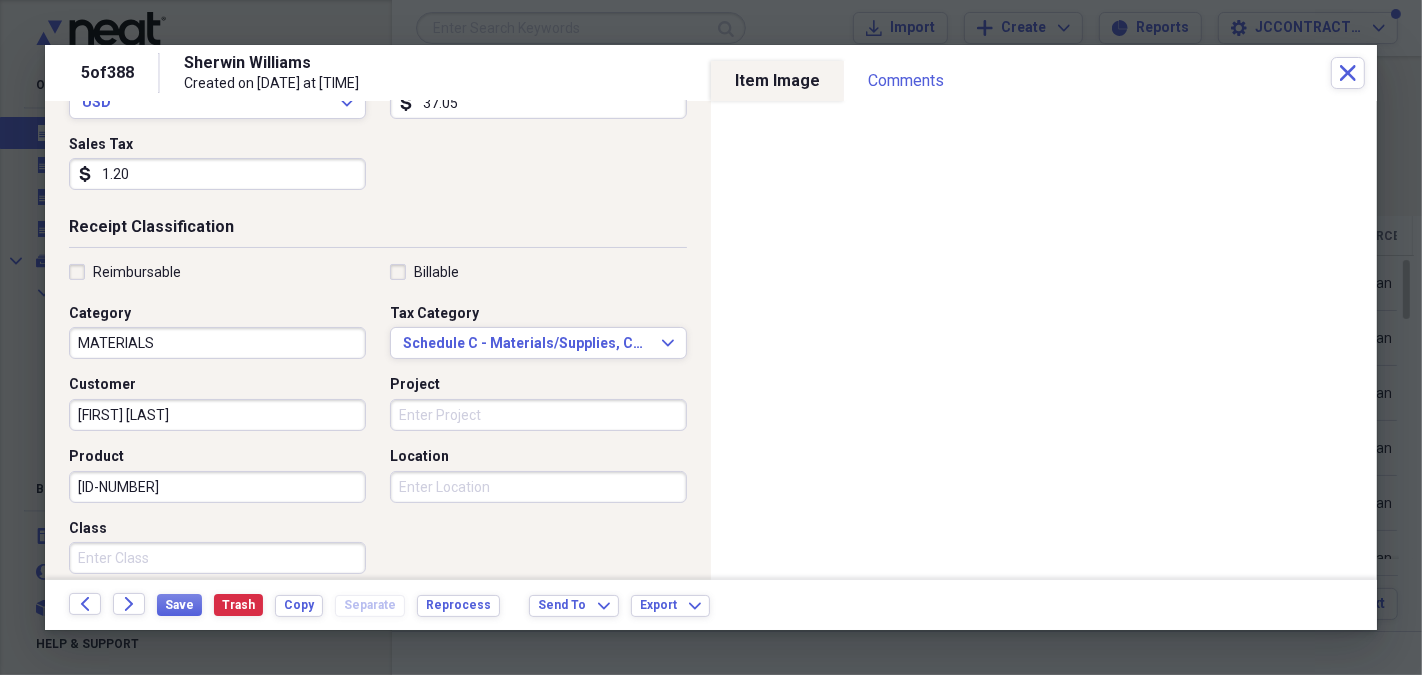 click on "Project" at bounding box center (538, 415) 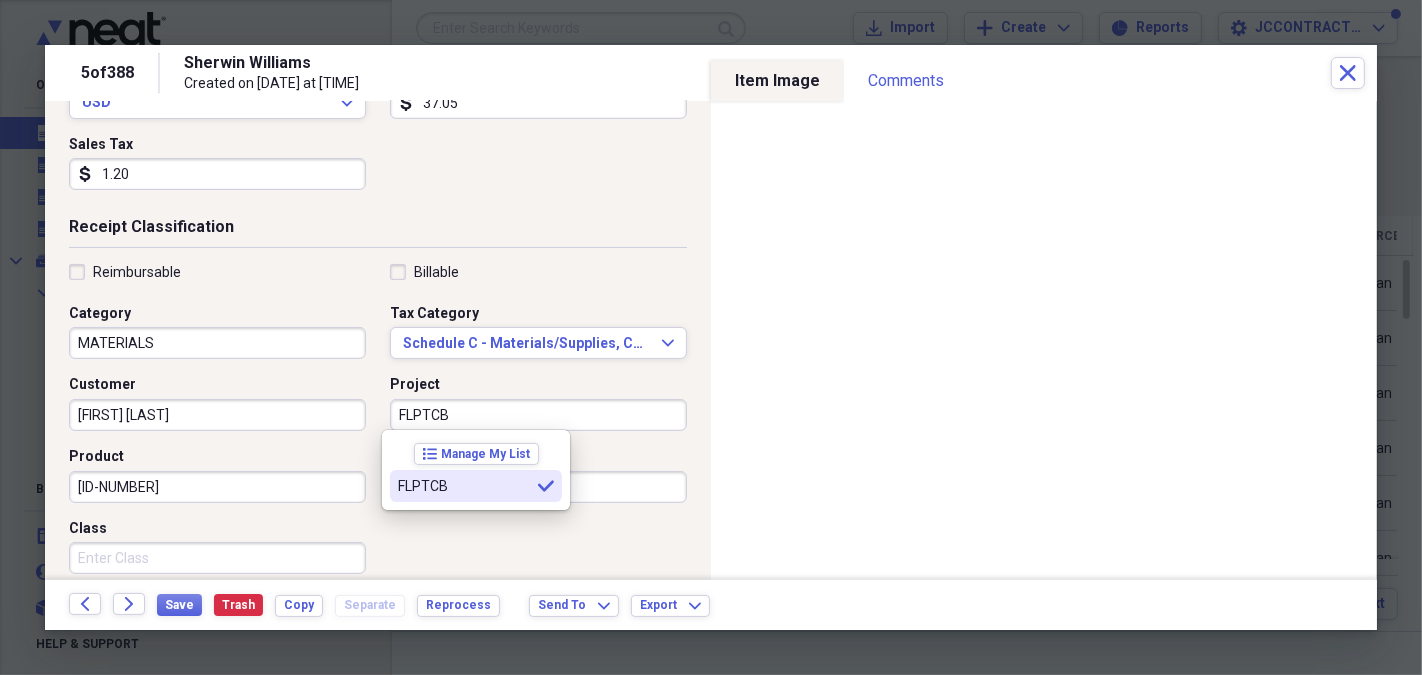 type on "FLPTCB" 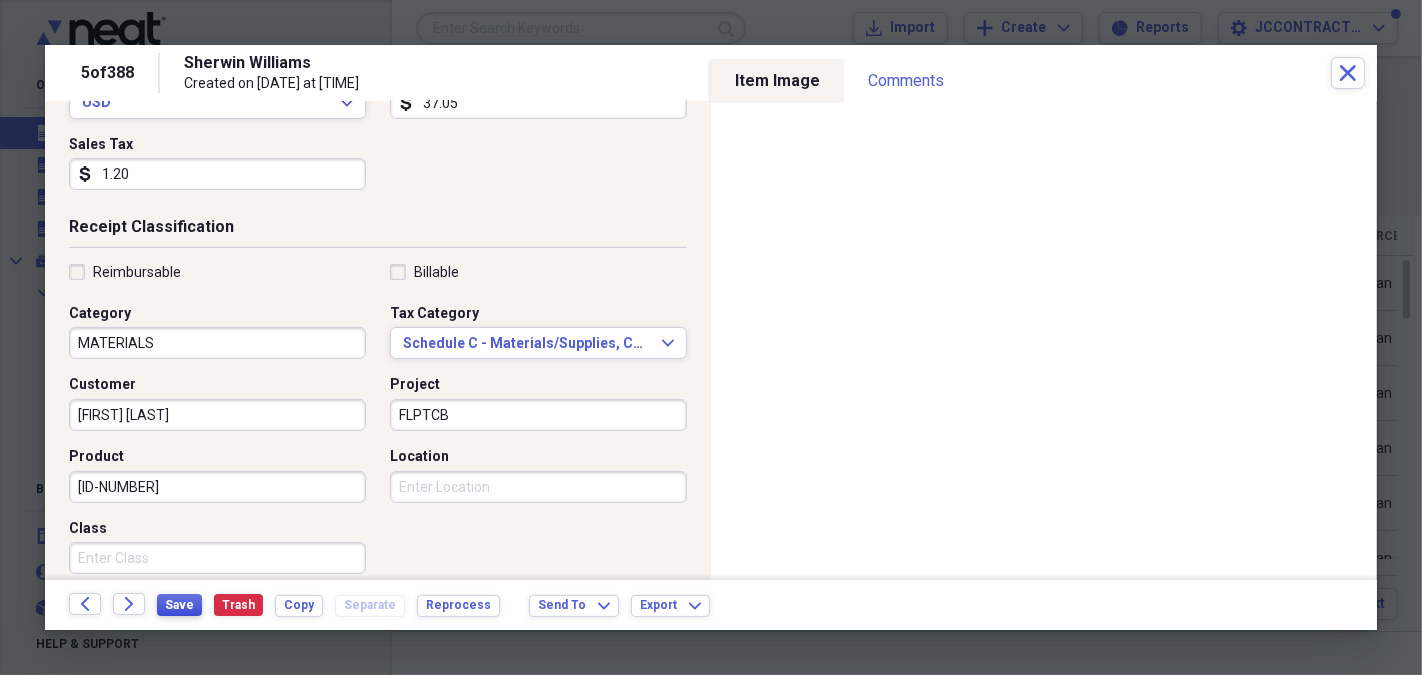 click on "Save" at bounding box center (179, 605) 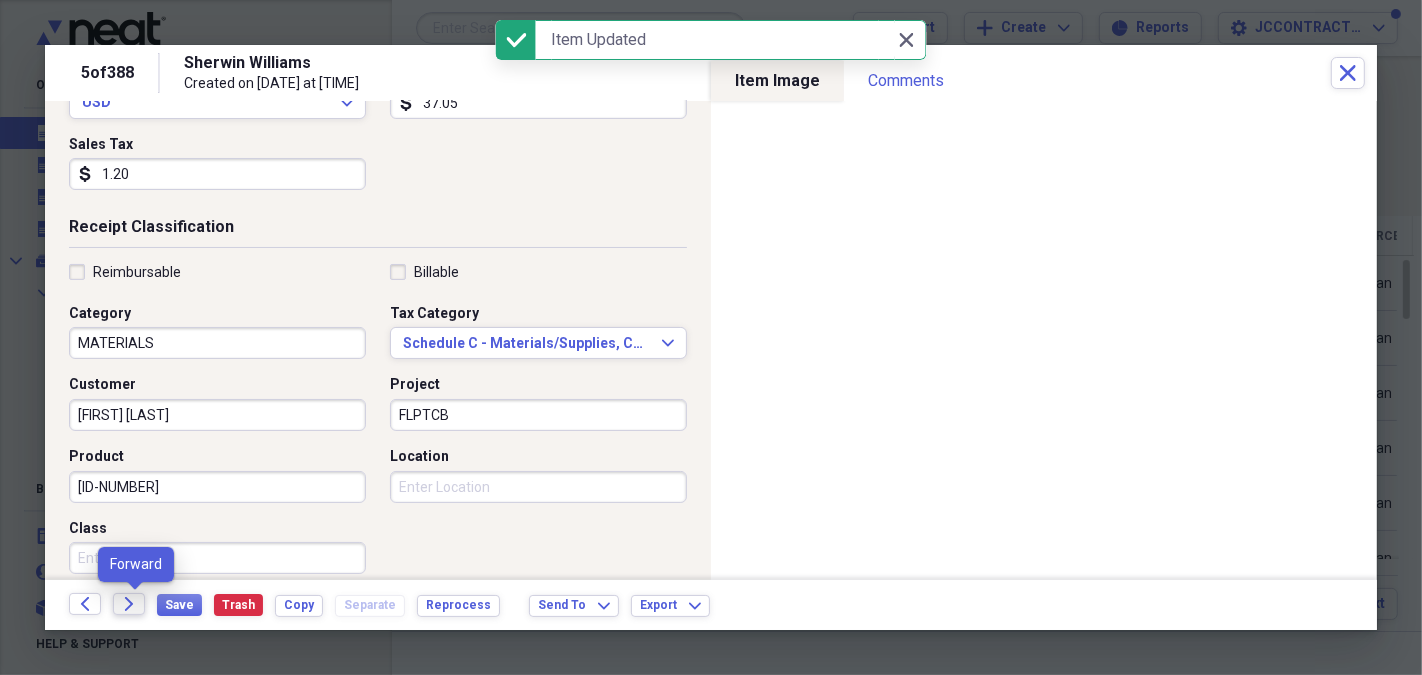 click on "Forward" 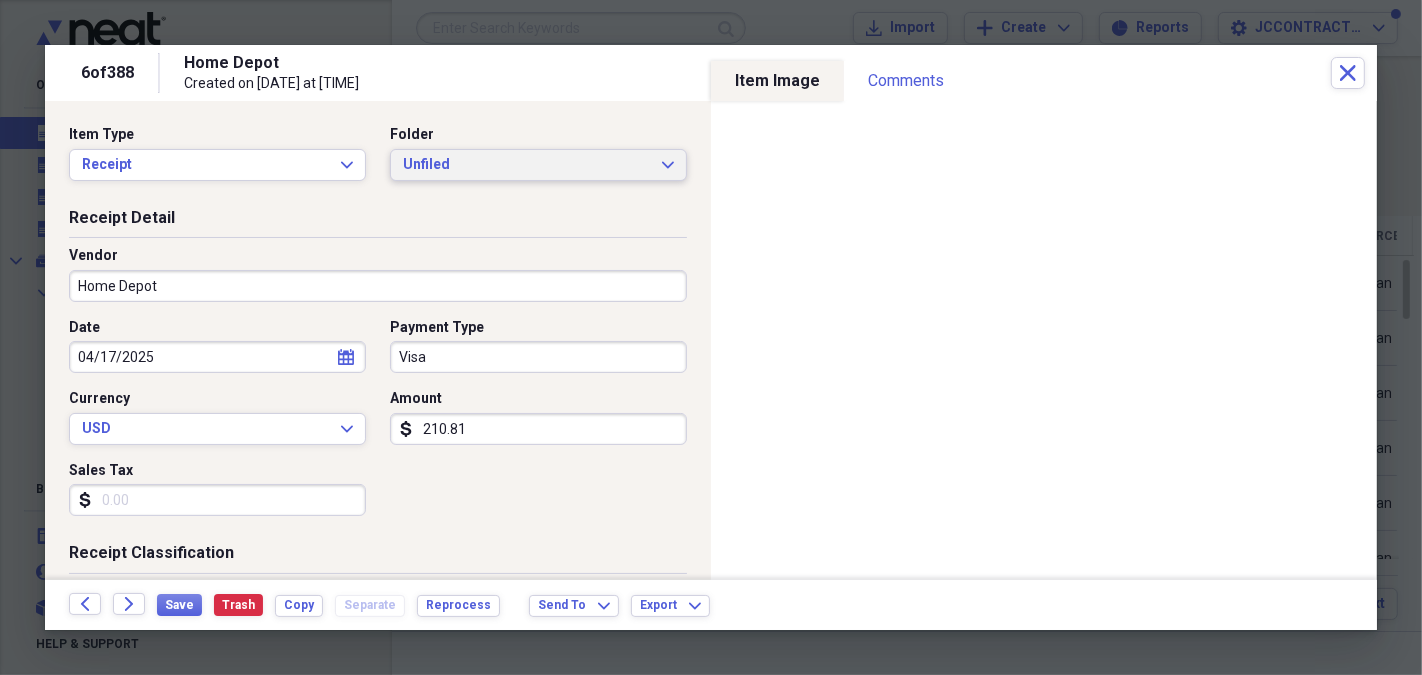 click on "Unfiled Expand" at bounding box center (538, 165) 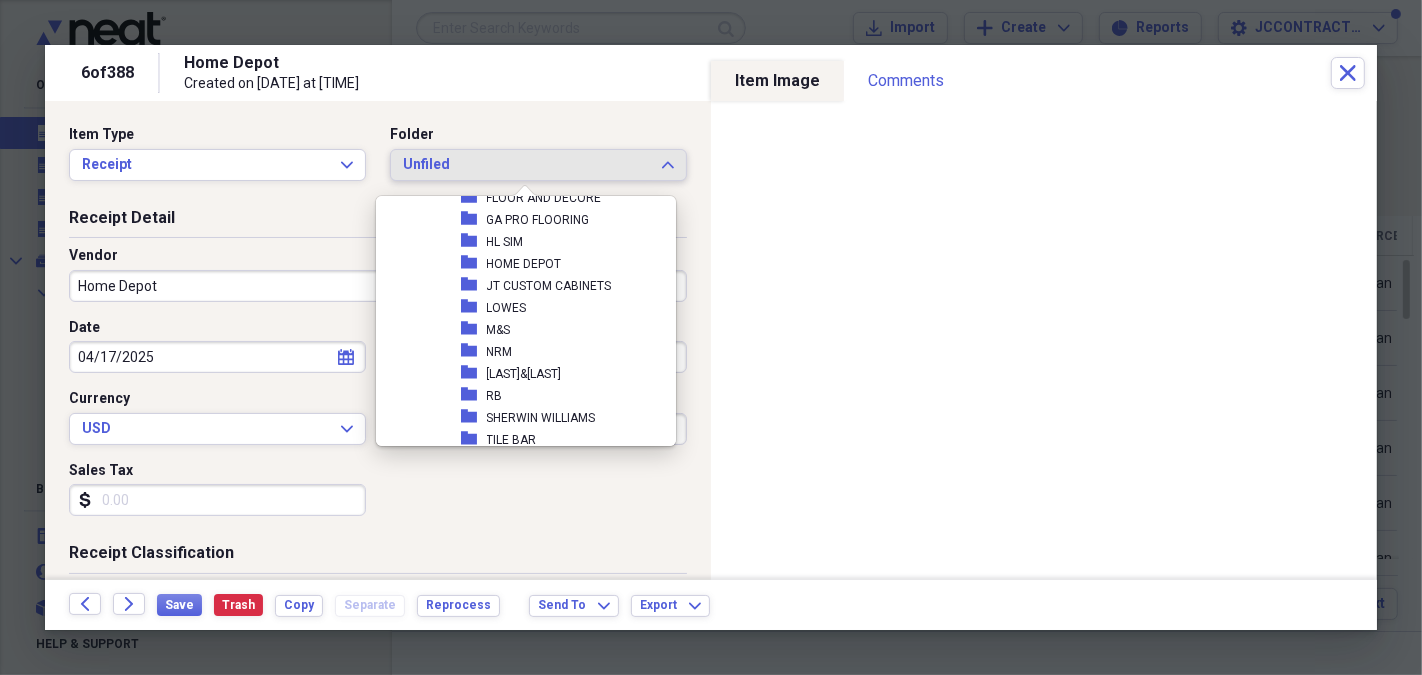 scroll, scrollTop: 462, scrollLeft: 0, axis: vertical 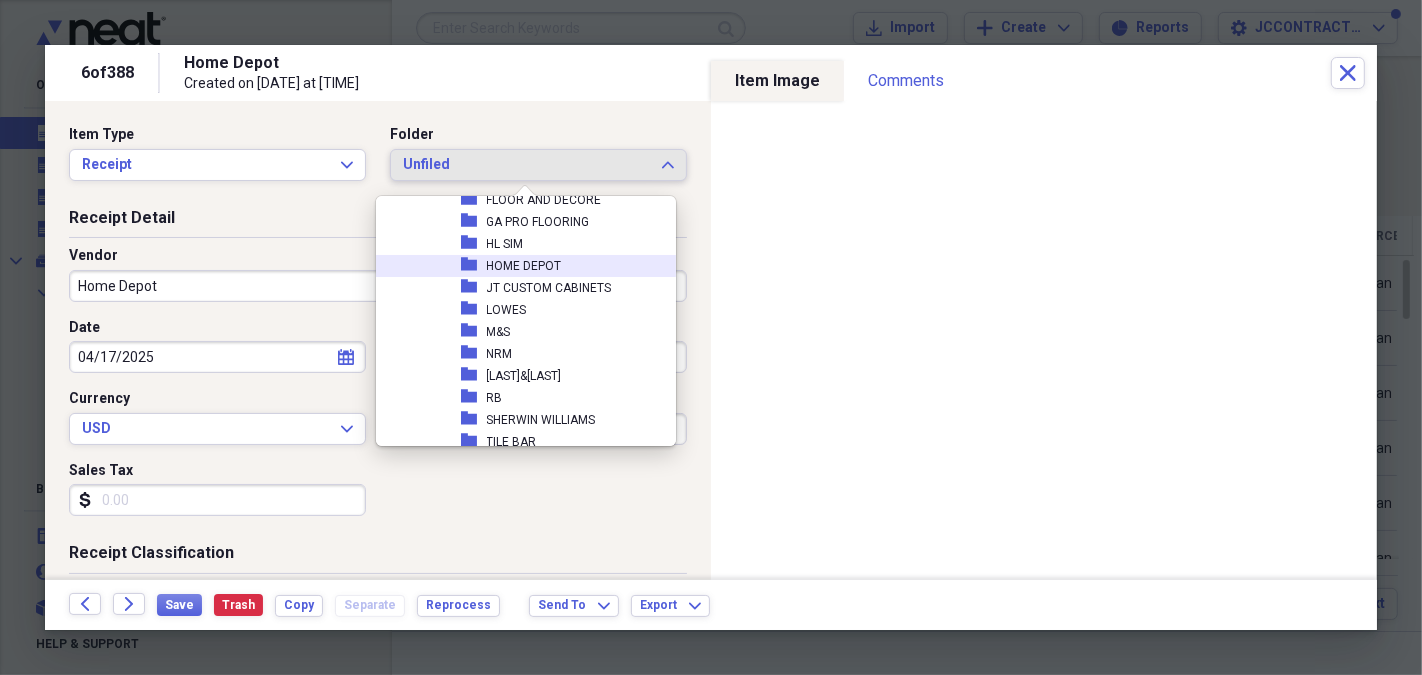 click on "HOME DEPOT" at bounding box center (524, 266) 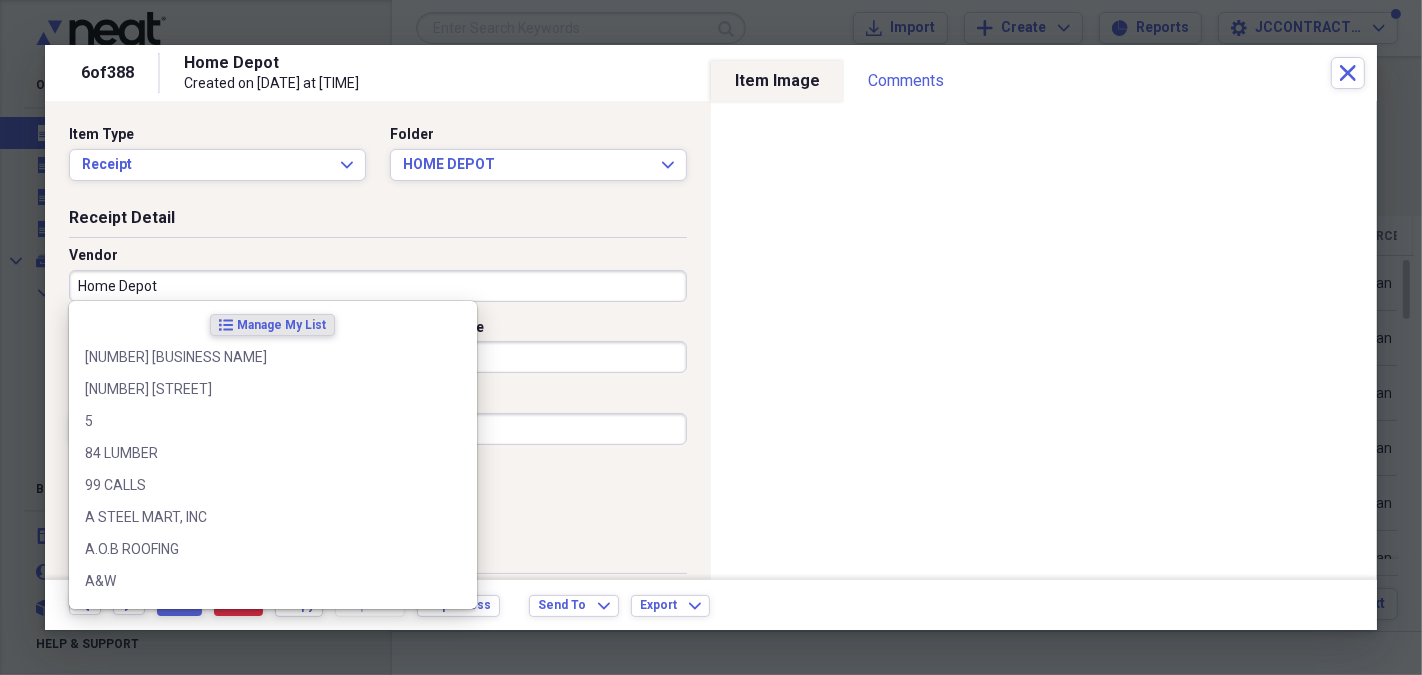 click on "Home Depot" at bounding box center (378, 286) 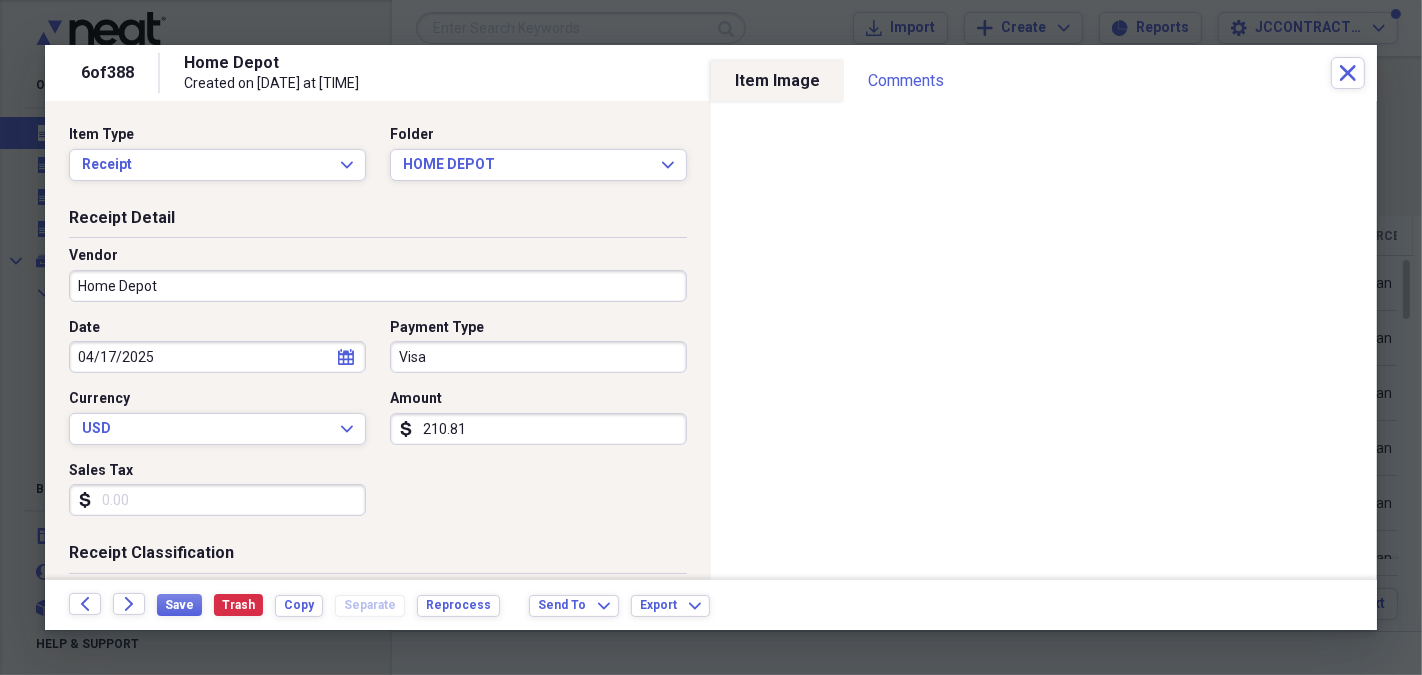 click on "Payment Type" at bounding box center [538, 328] 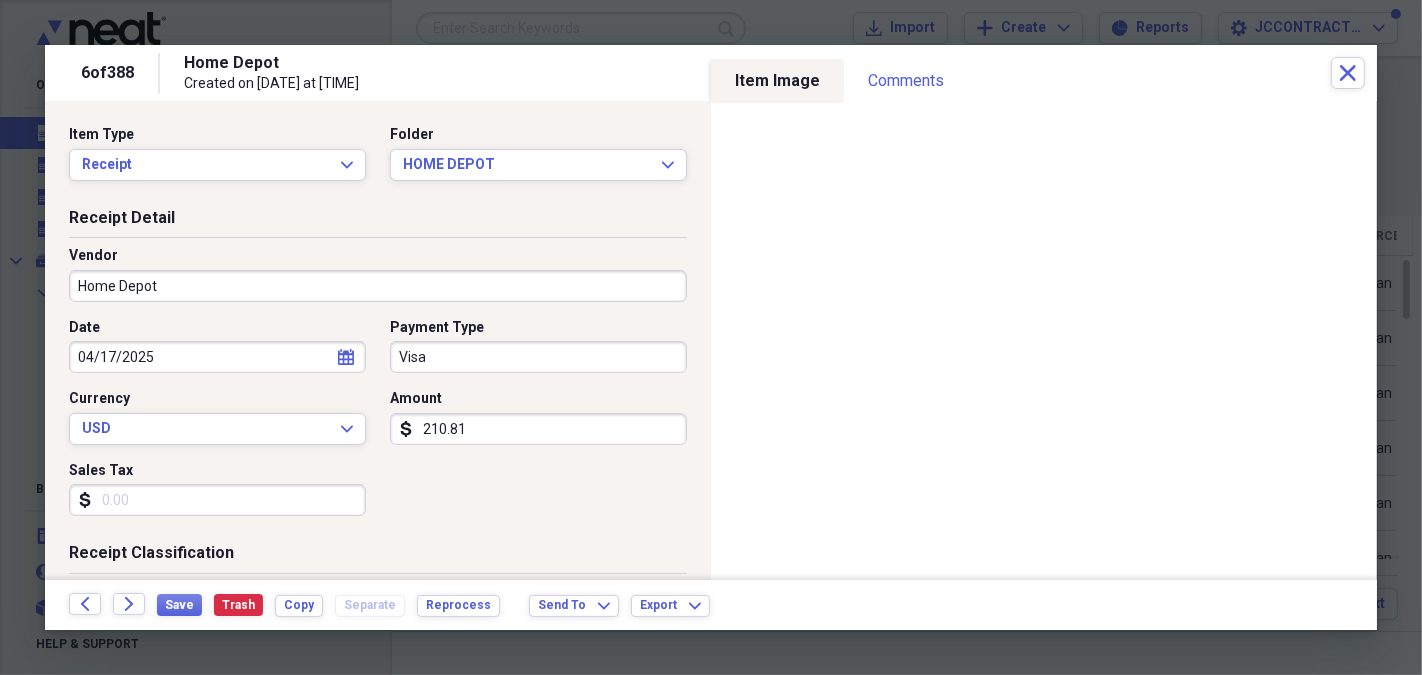 click on "Visa" at bounding box center (538, 357) 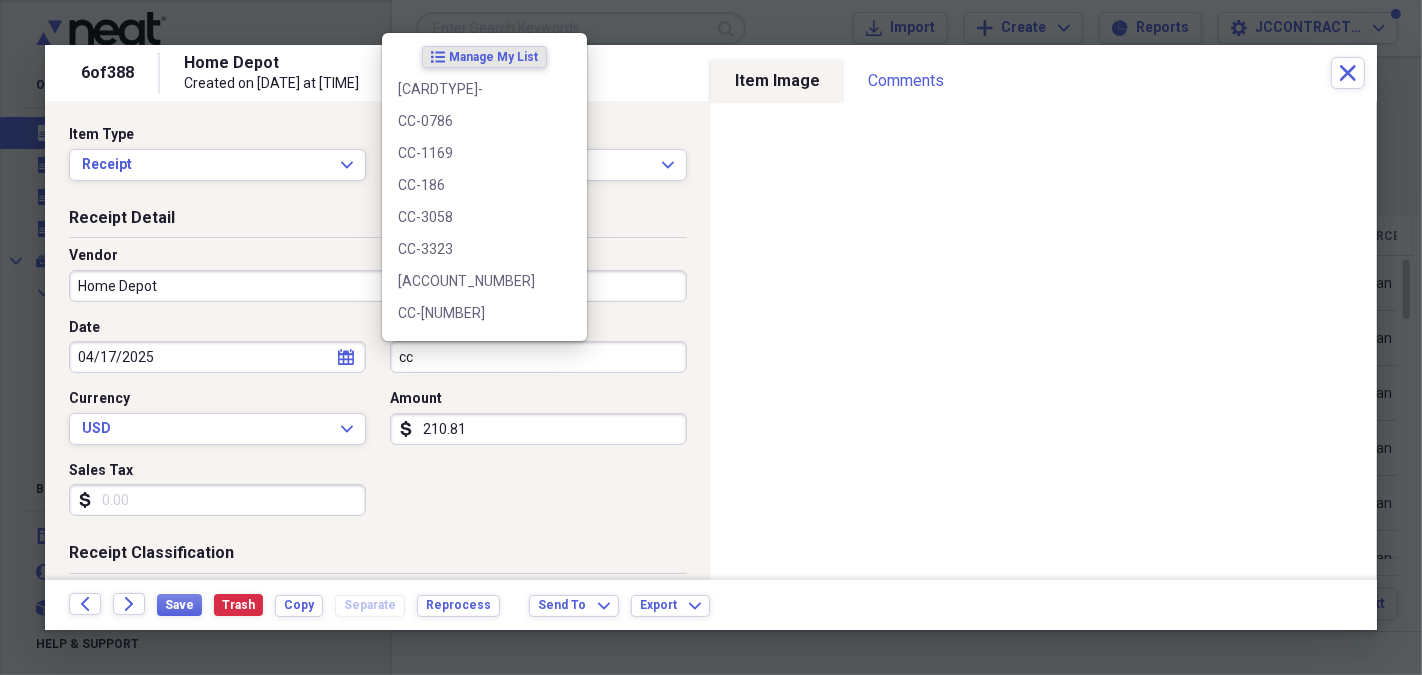 type on "c" 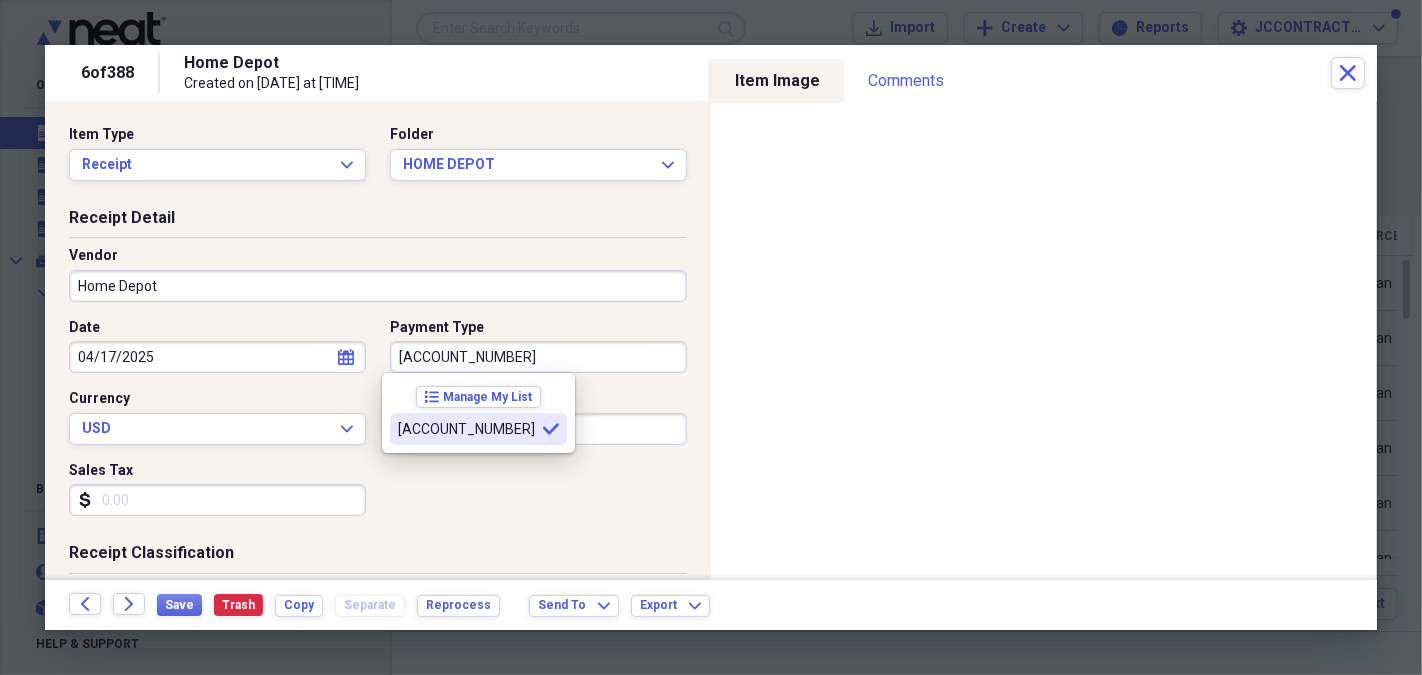 type on "[ACCOUNT_NUMBER]" 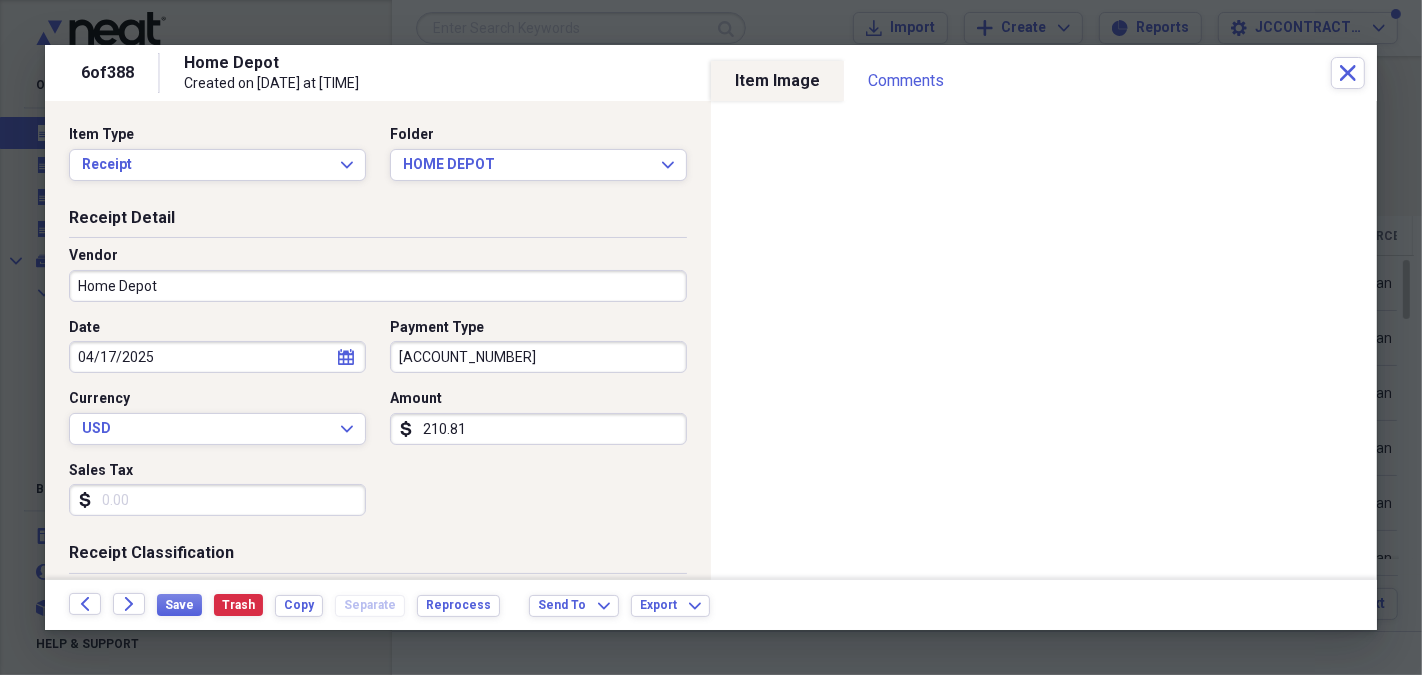 click on "Sales Tax" at bounding box center (217, 500) 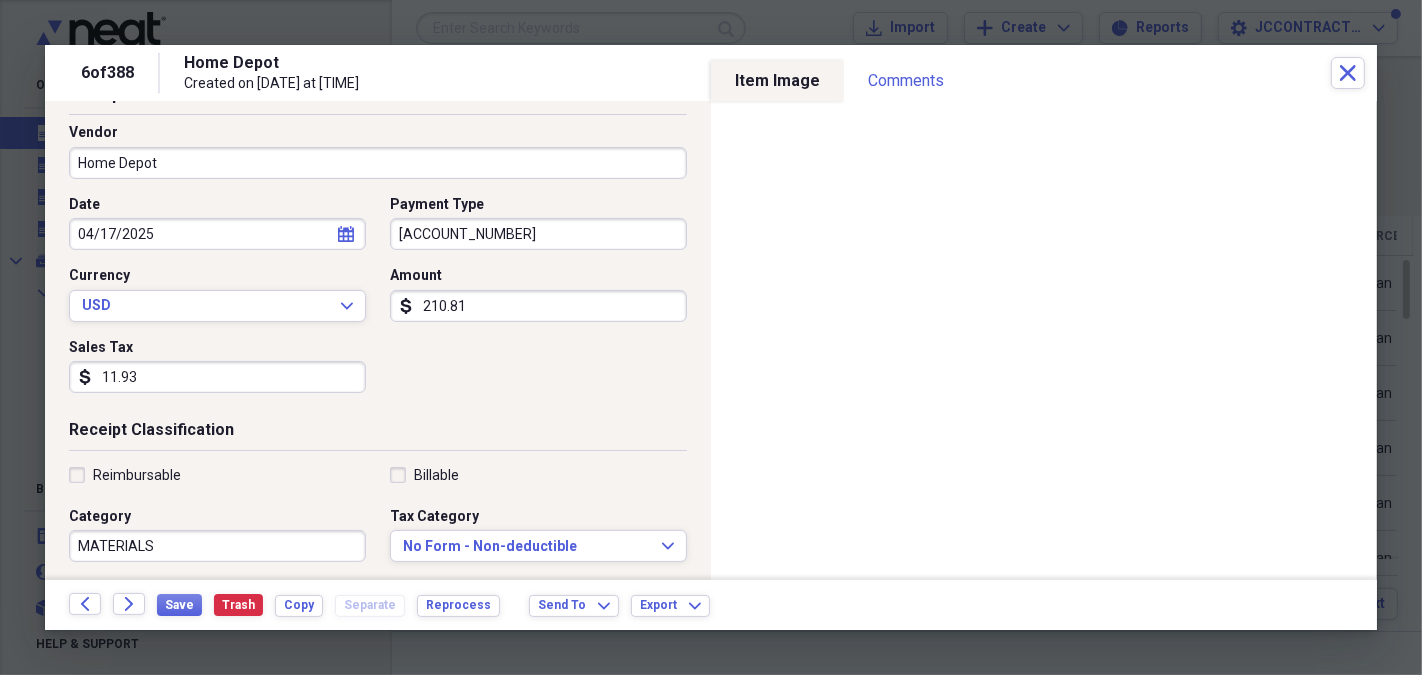 scroll, scrollTop: 137, scrollLeft: 0, axis: vertical 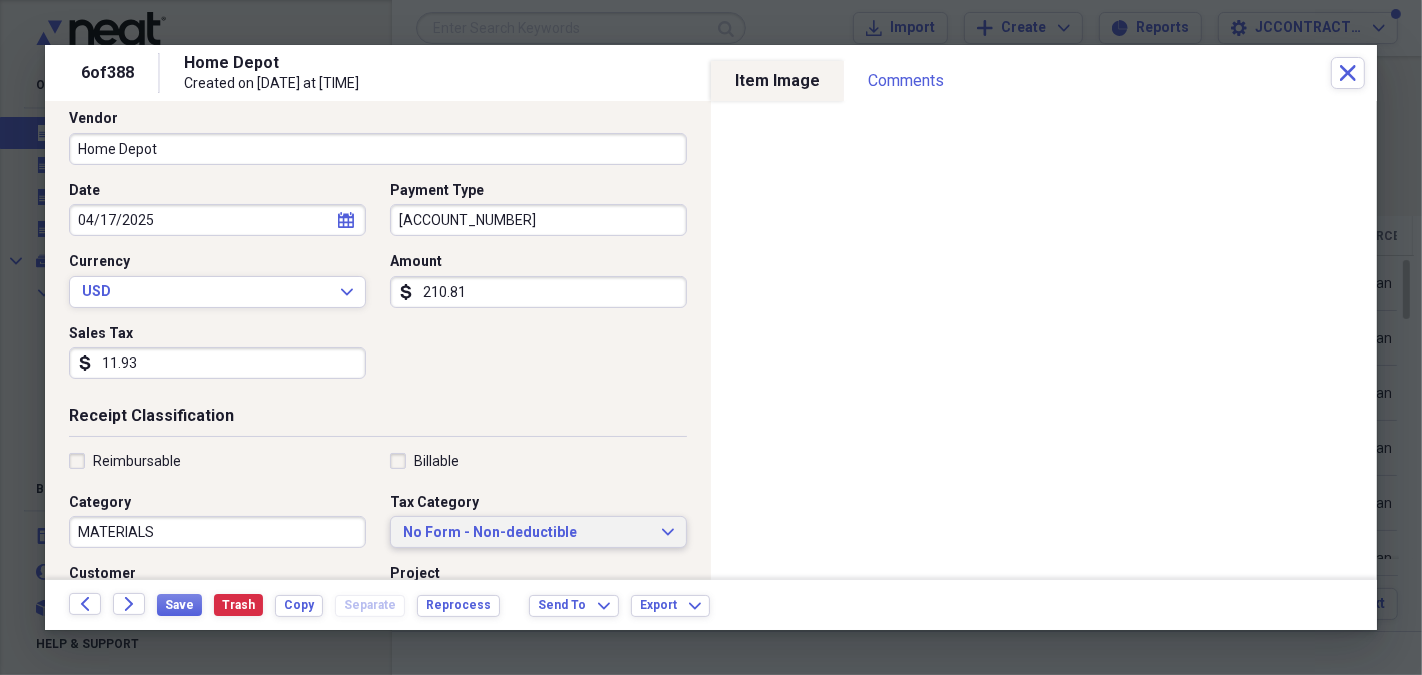 type on "11.93" 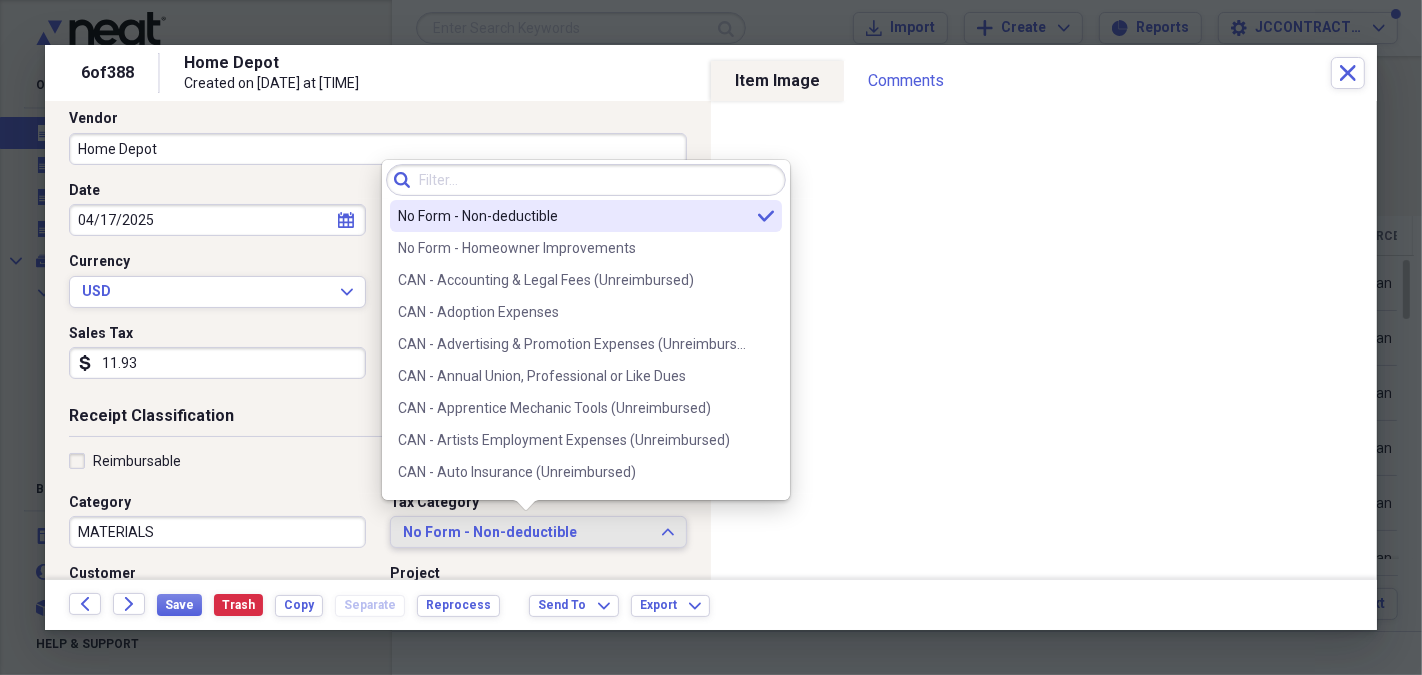 type on "," 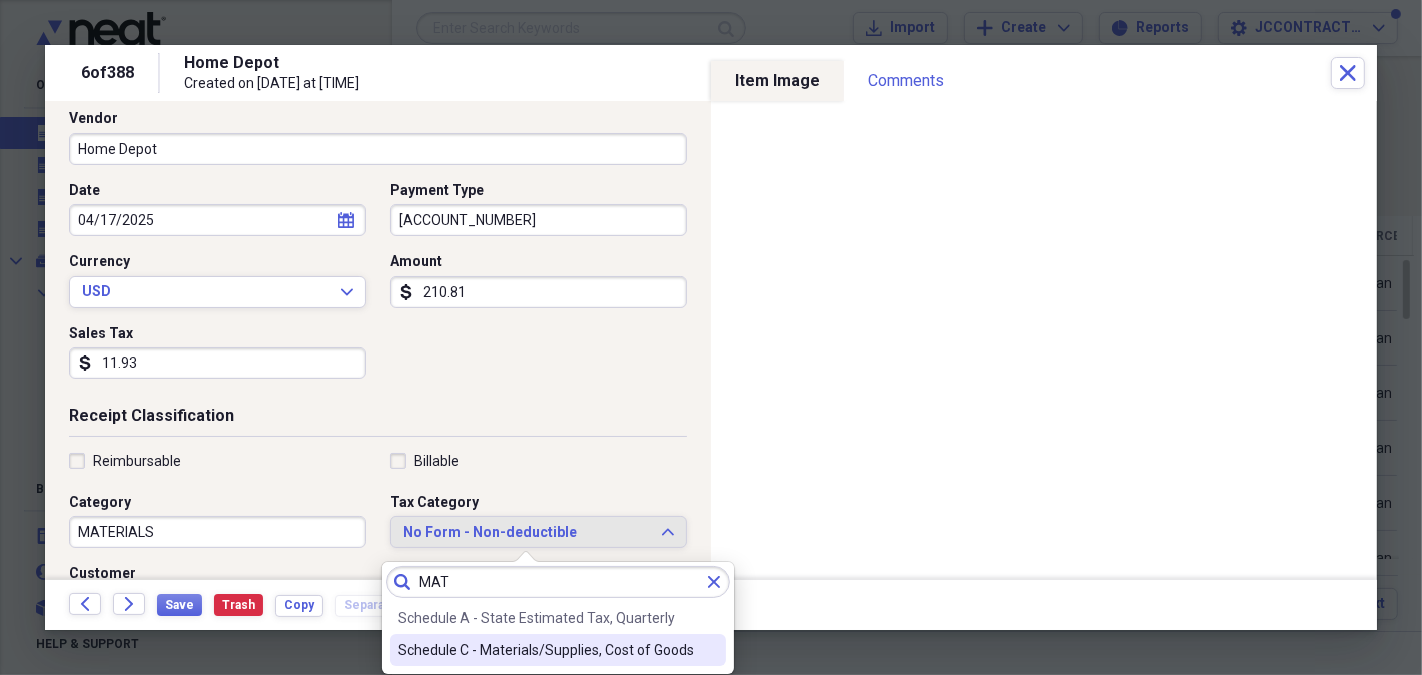 type on "MAT" 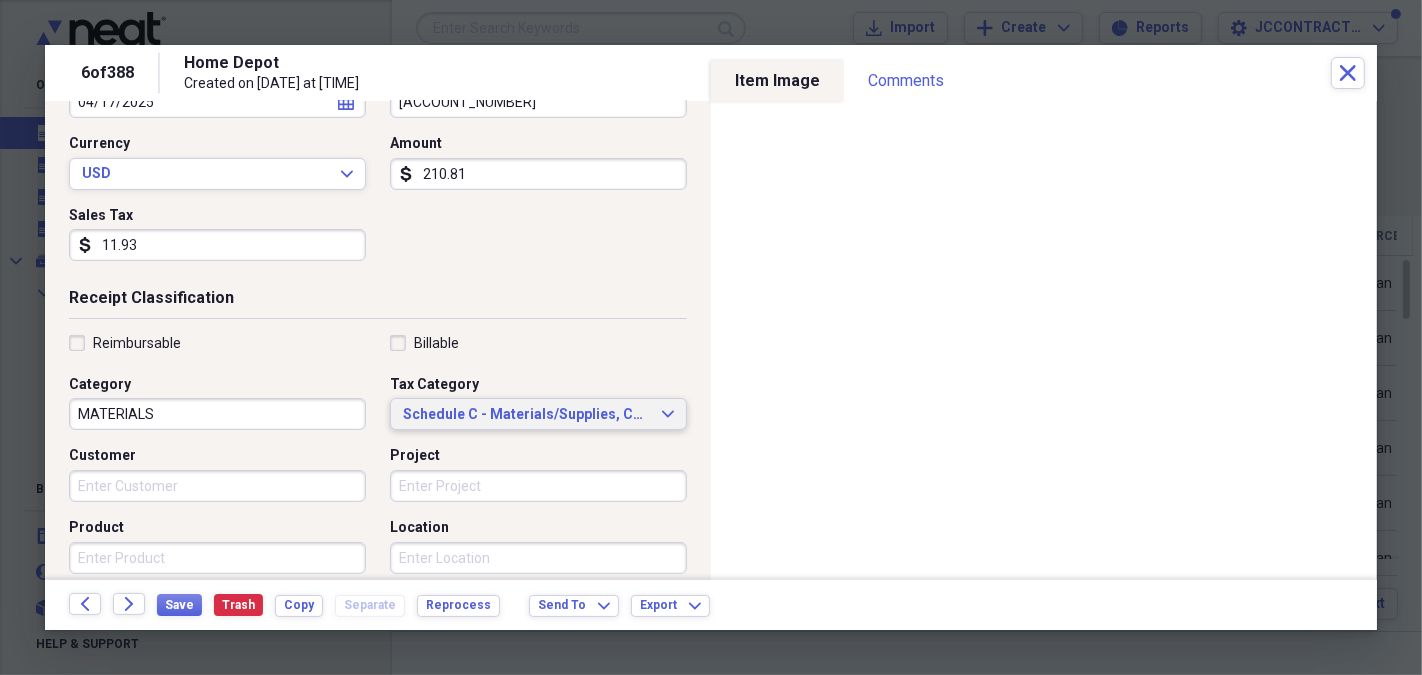 scroll, scrollTop: 316, scrollLeft: 0, axis: vertical 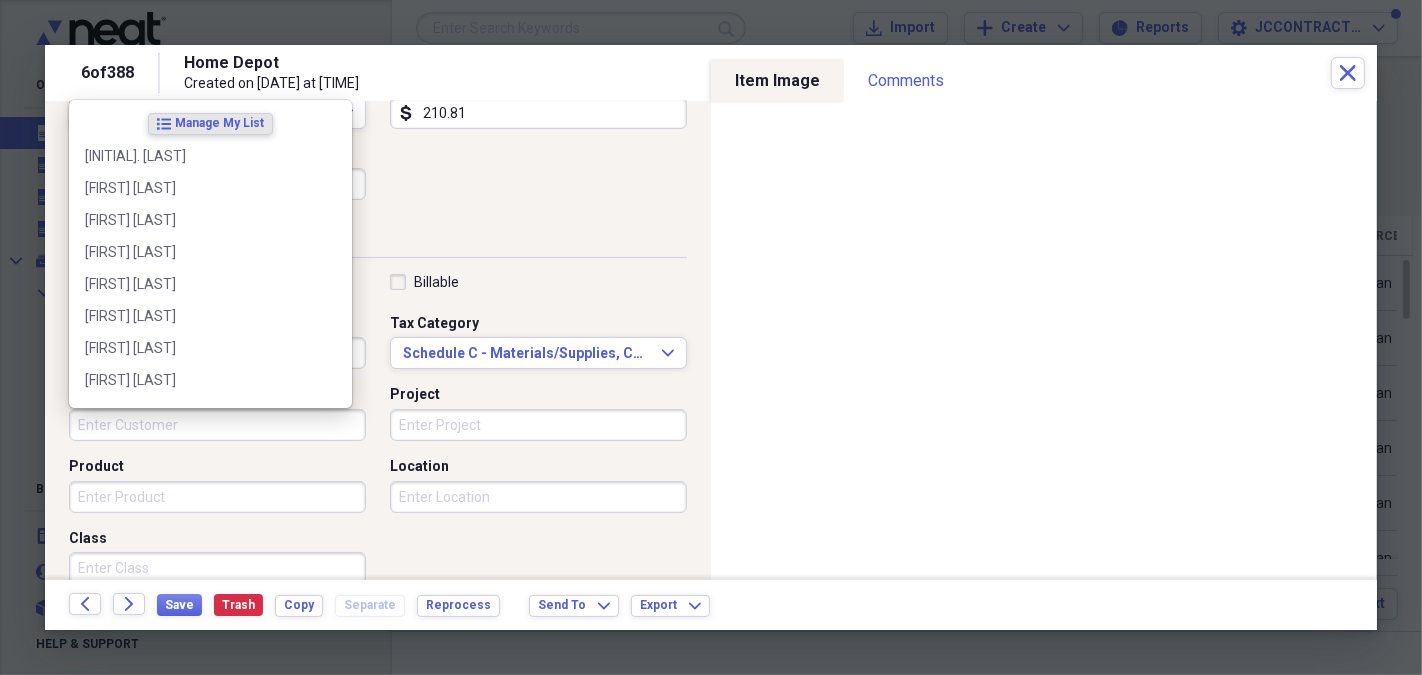 click on "Customer" at bounding box center (217, 425) 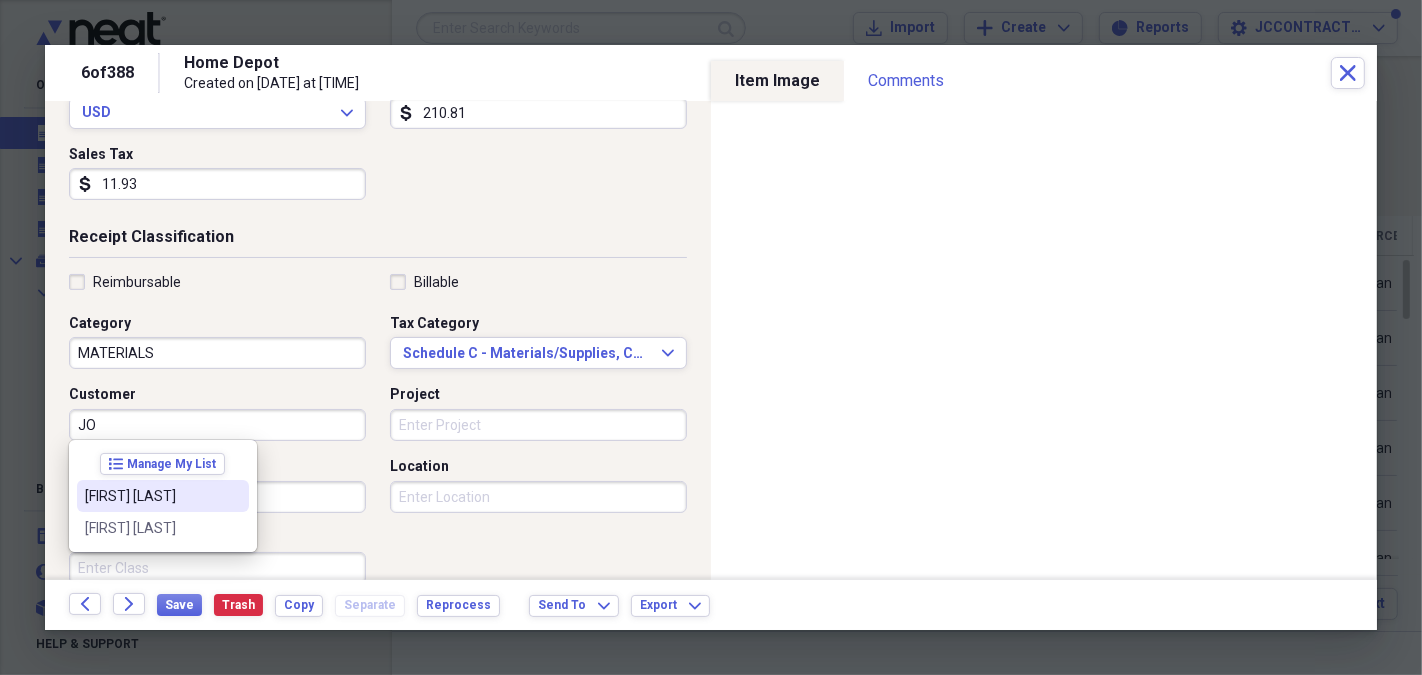 type on "J" 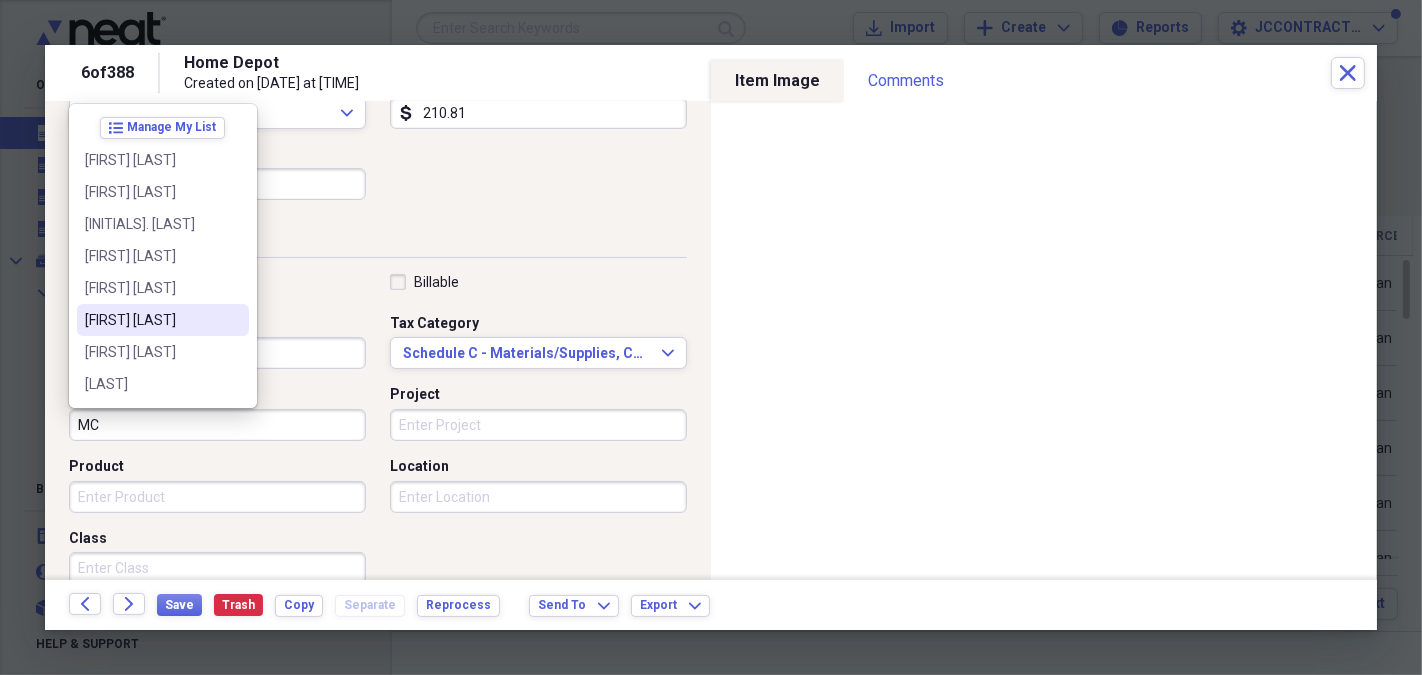 click on "[FIRST] [LAST]" at bounding box center (151, 320) 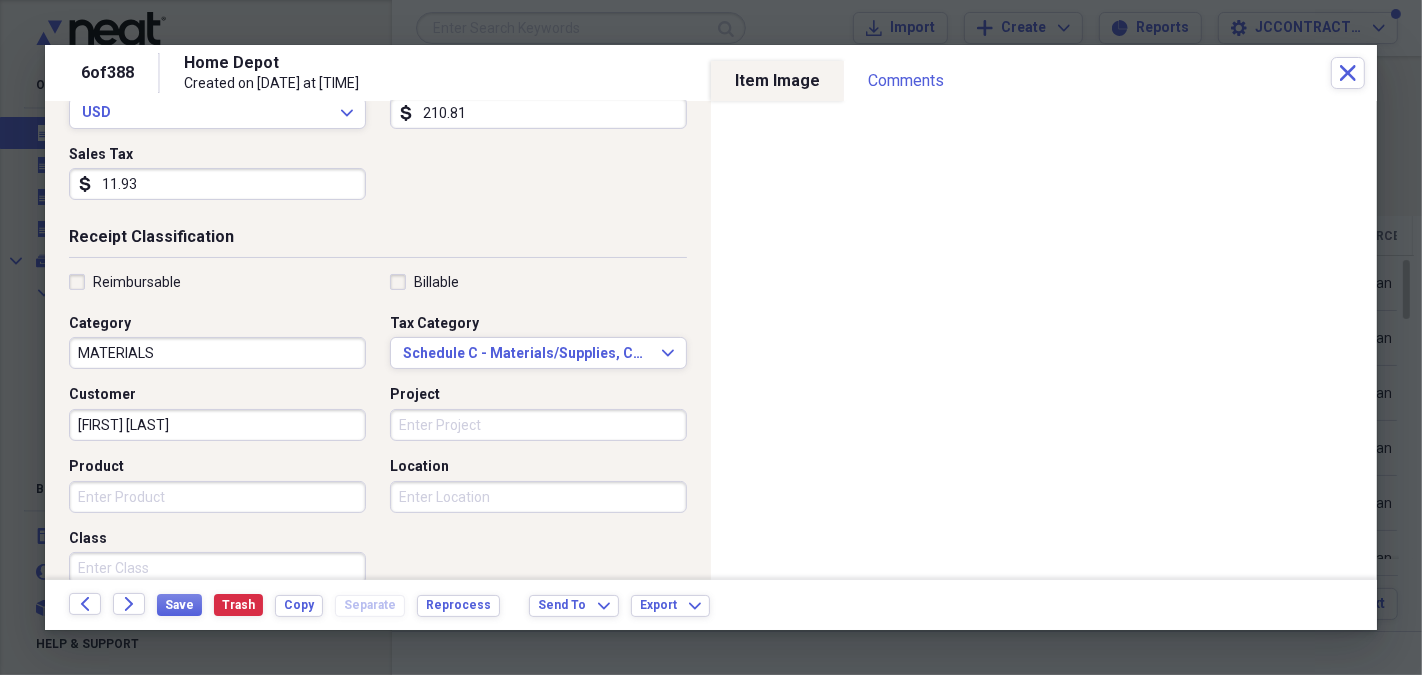 click on "Product" at bounding box center (217, 497) 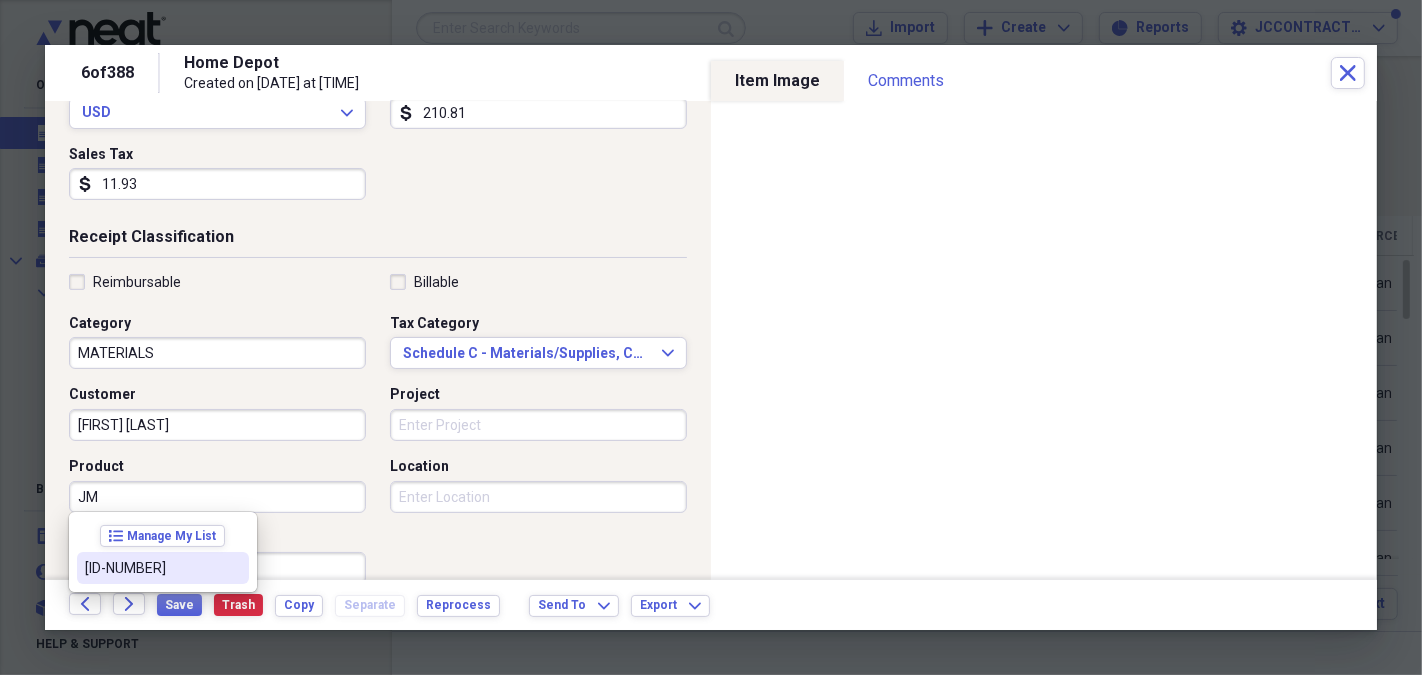 click on "[ID-NUMBER]" at bounding box center [151, 568] 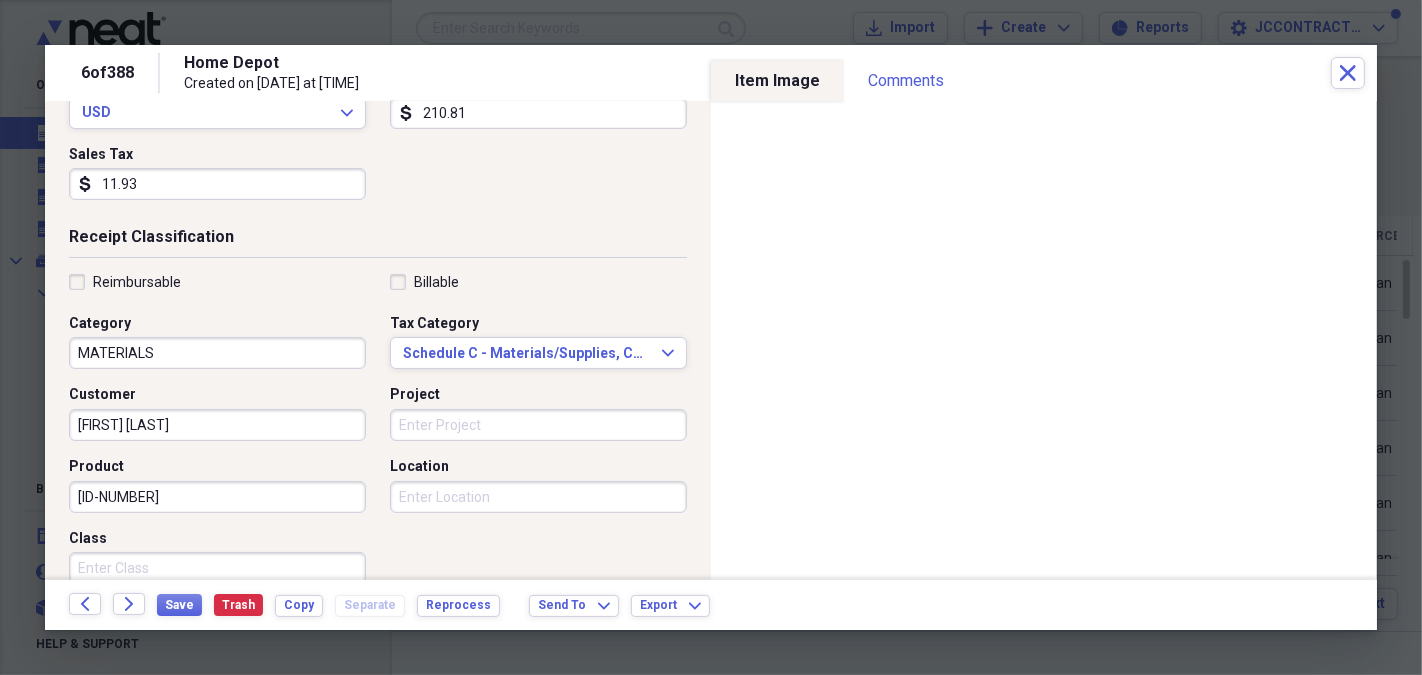 click on "Project" at bounding box center (538, 425) 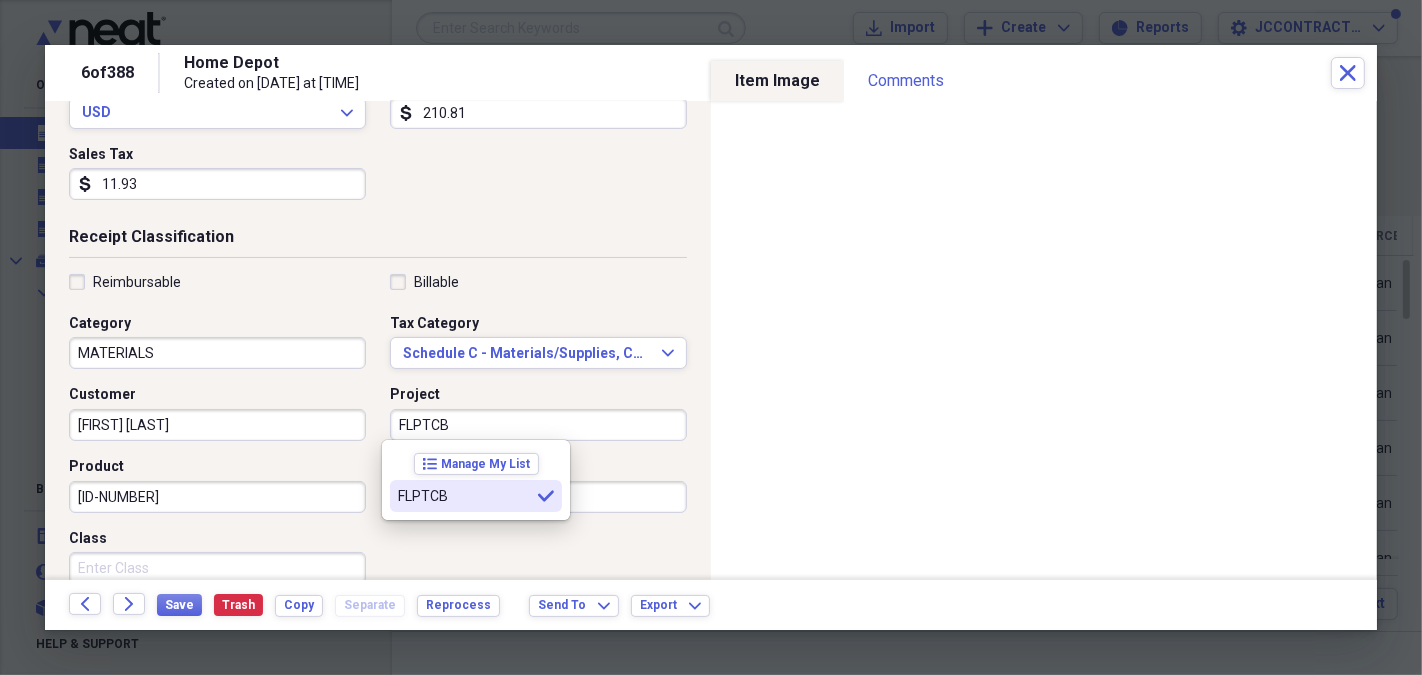type on "FLPTCB" 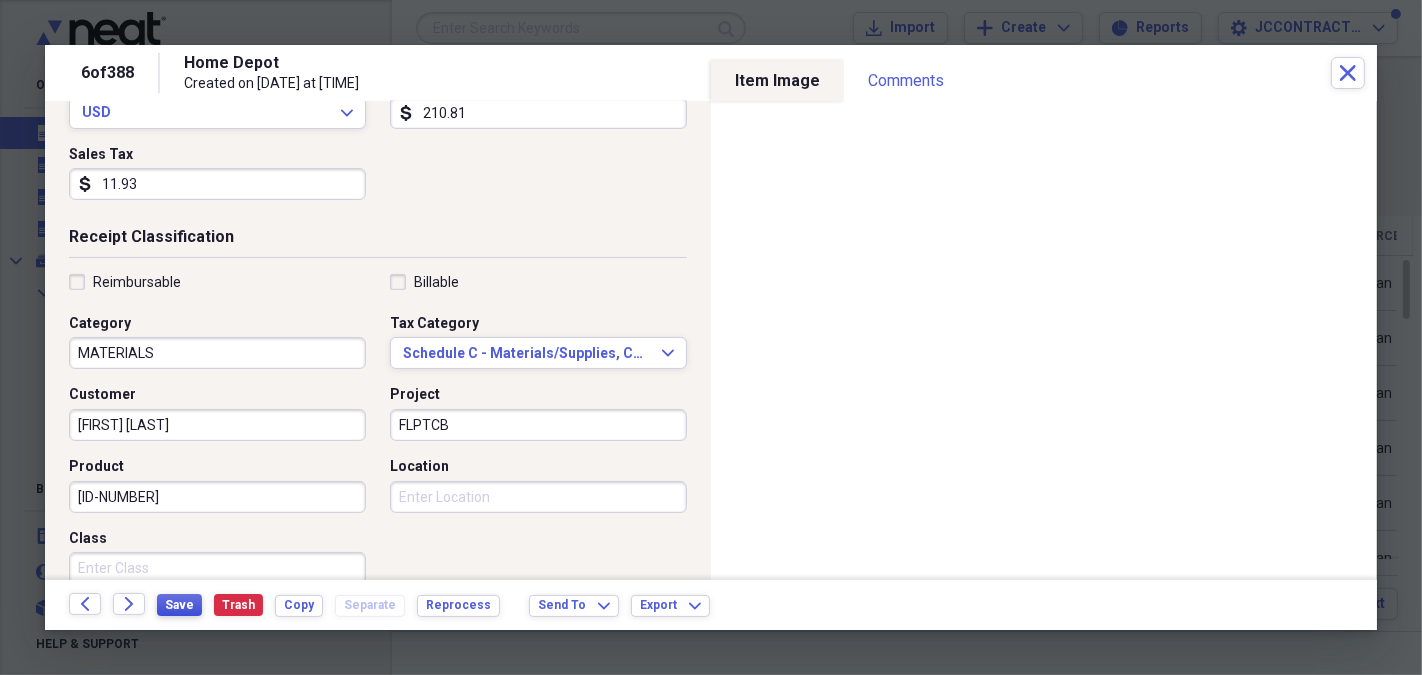 click on "Save" at bounding box center (179, 605) 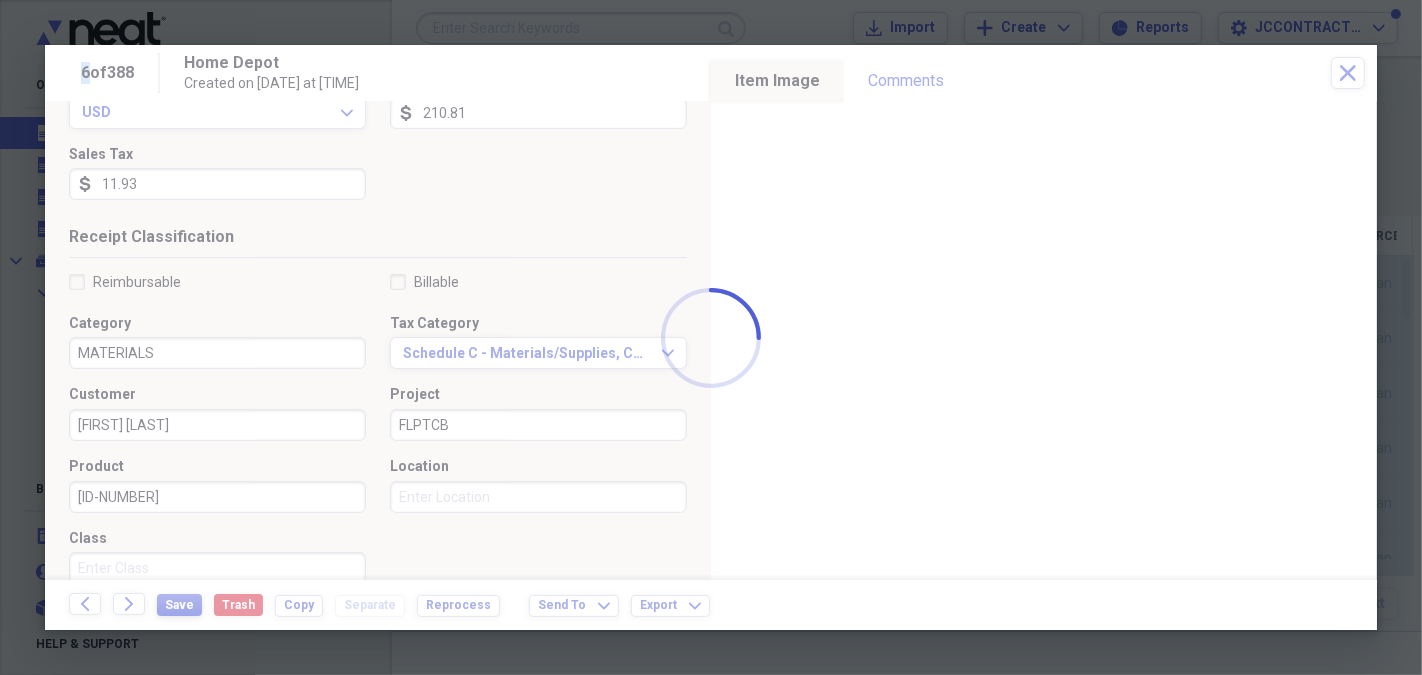 click at bounding box center [711, 337] 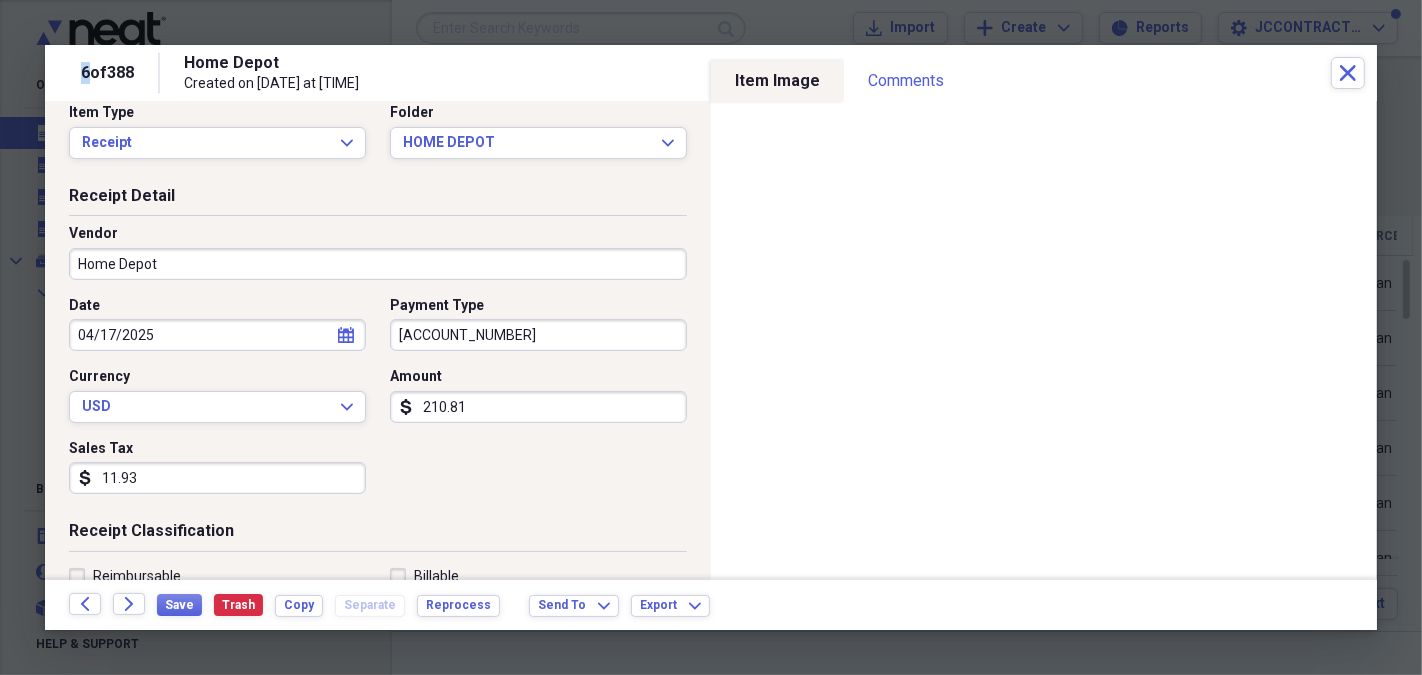 scroll, scrollTop: 0, scrollLeft: 0, axis: both 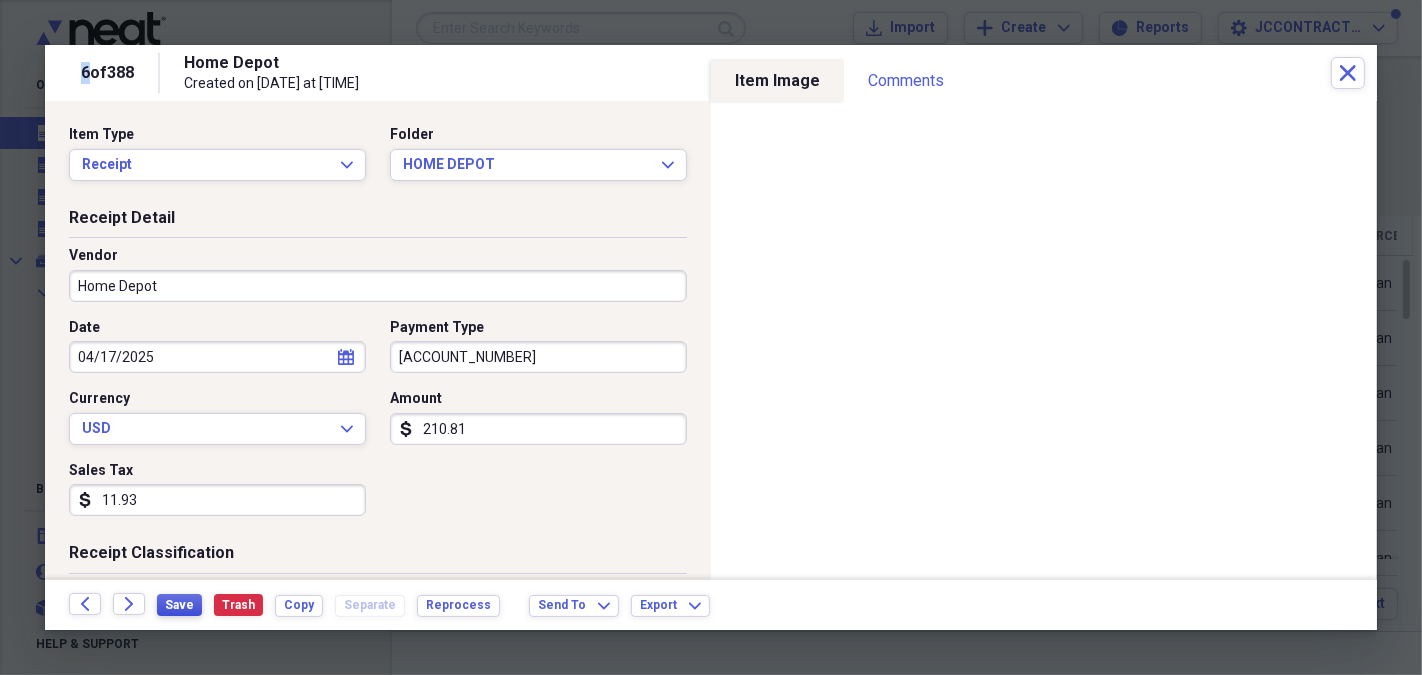 click on "Save" at bounding box center [179, 605] 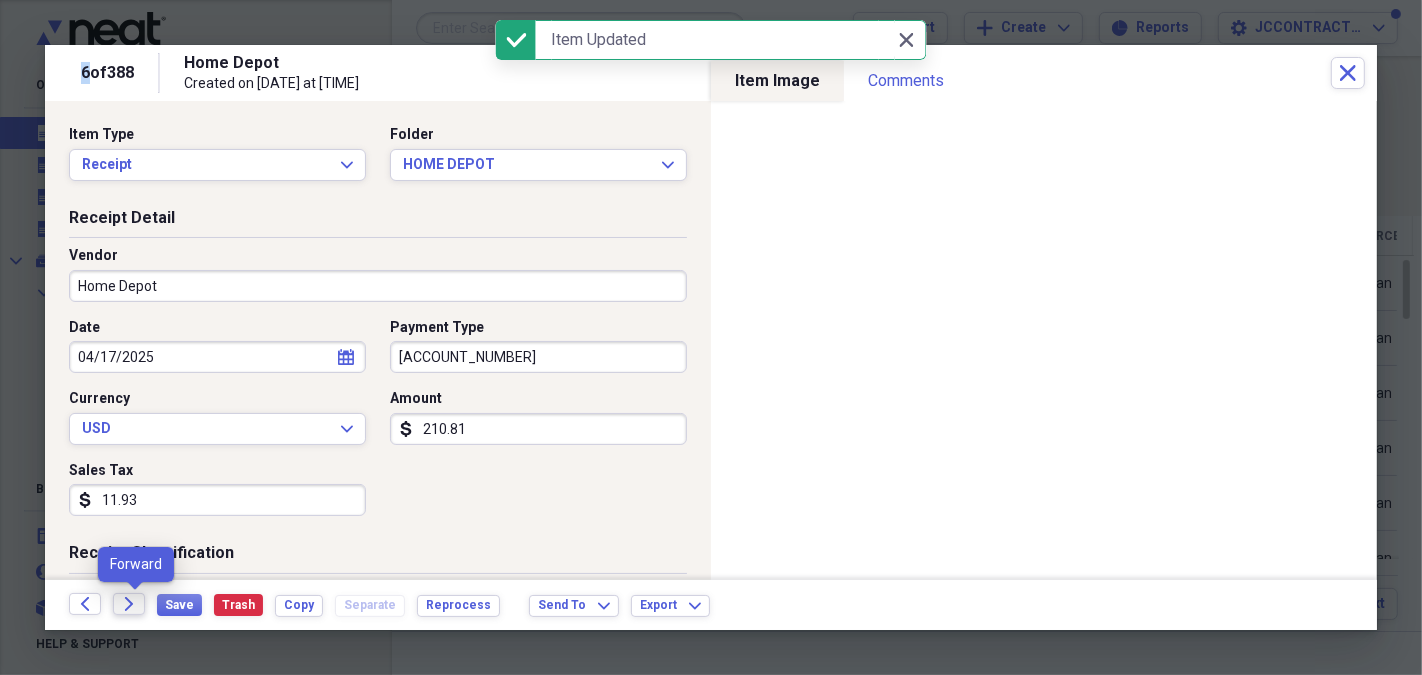 click 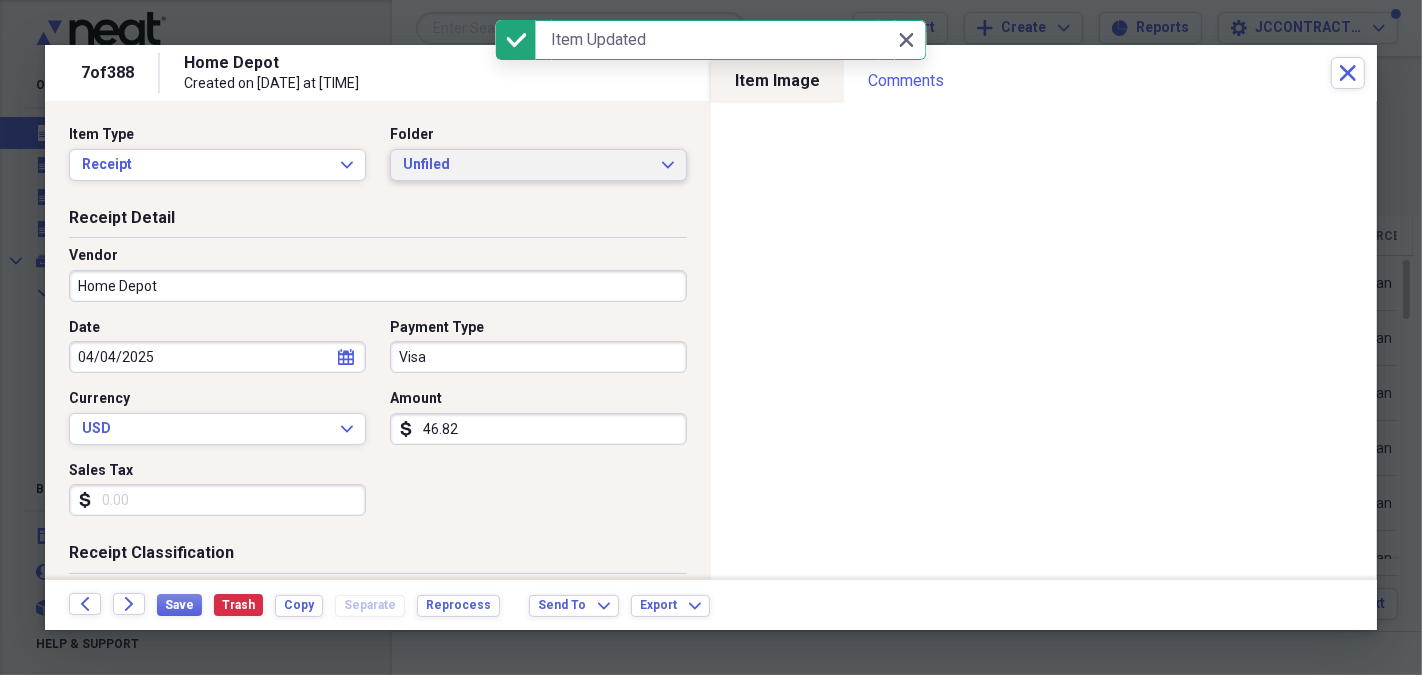 click on "Unfiled" at bounding box center (526, 165) 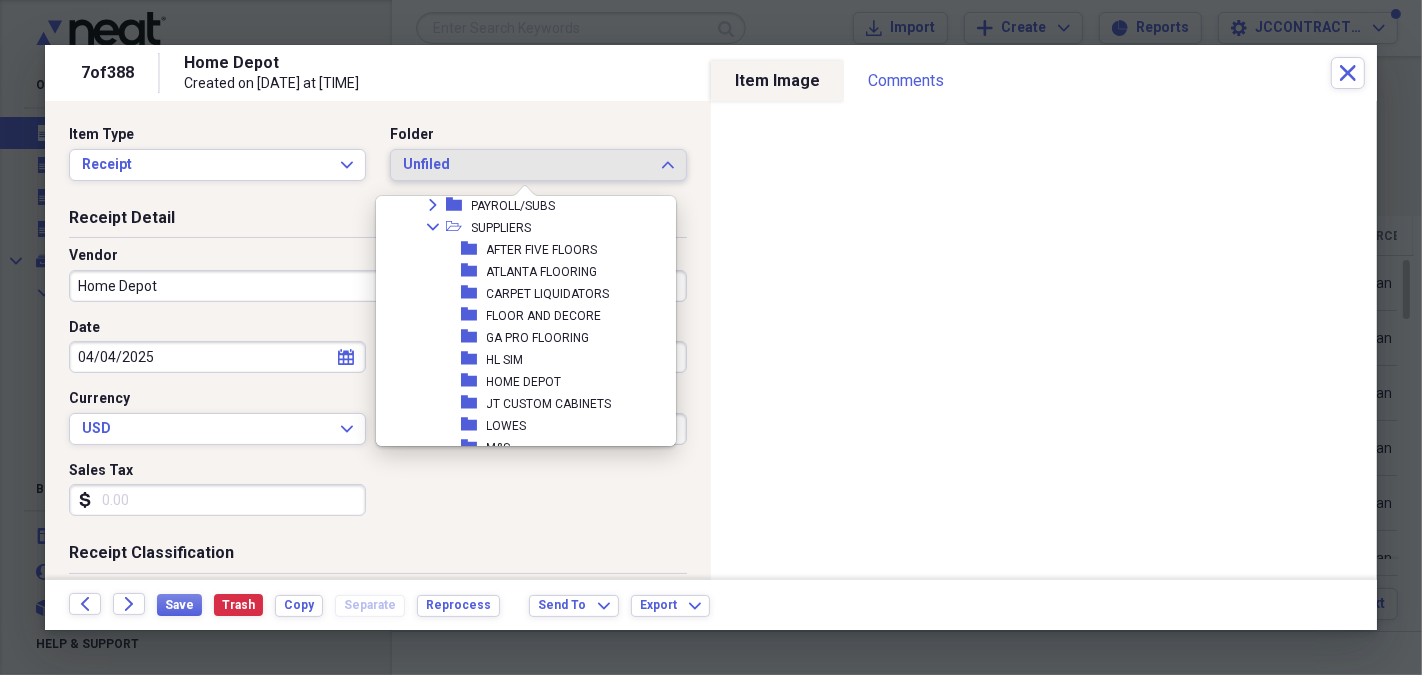 scroll, scrollTop: 365, scrollLeft: 0, axis: vertical 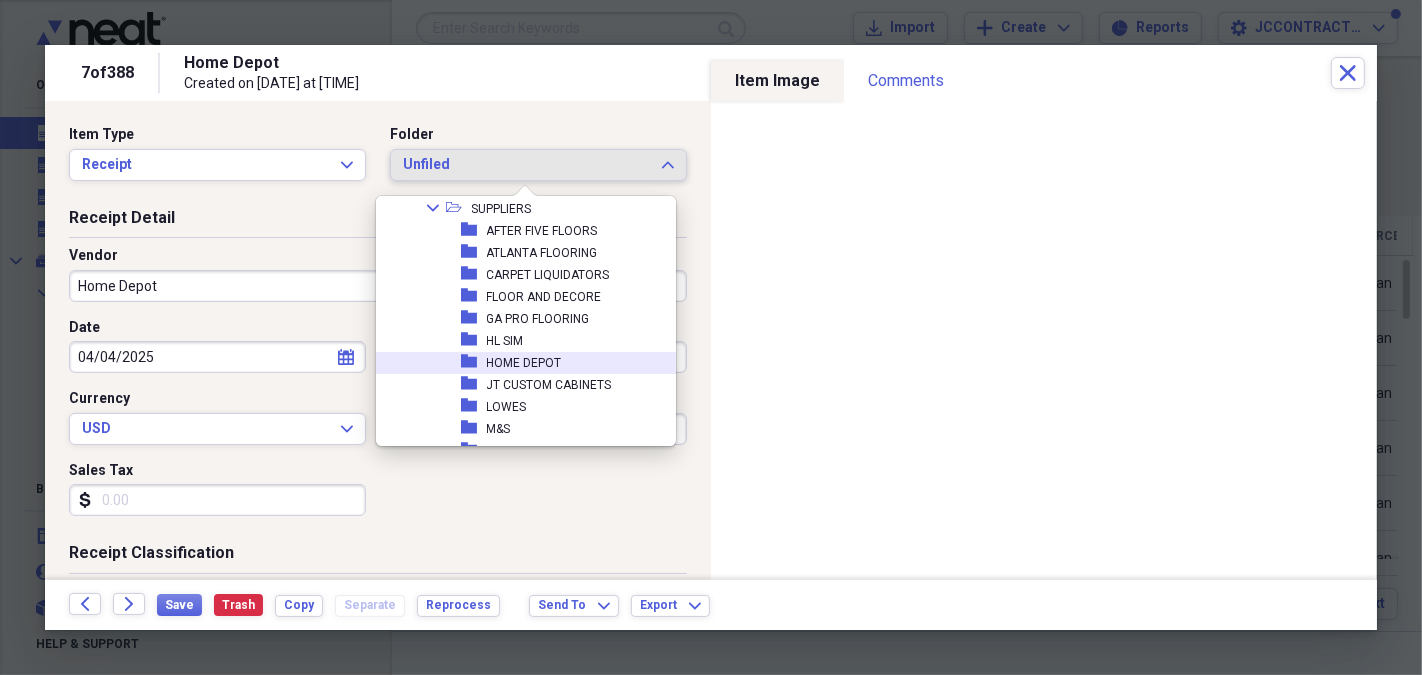 click on "folder HOME DEPOT" at bounding box center (518, 363) 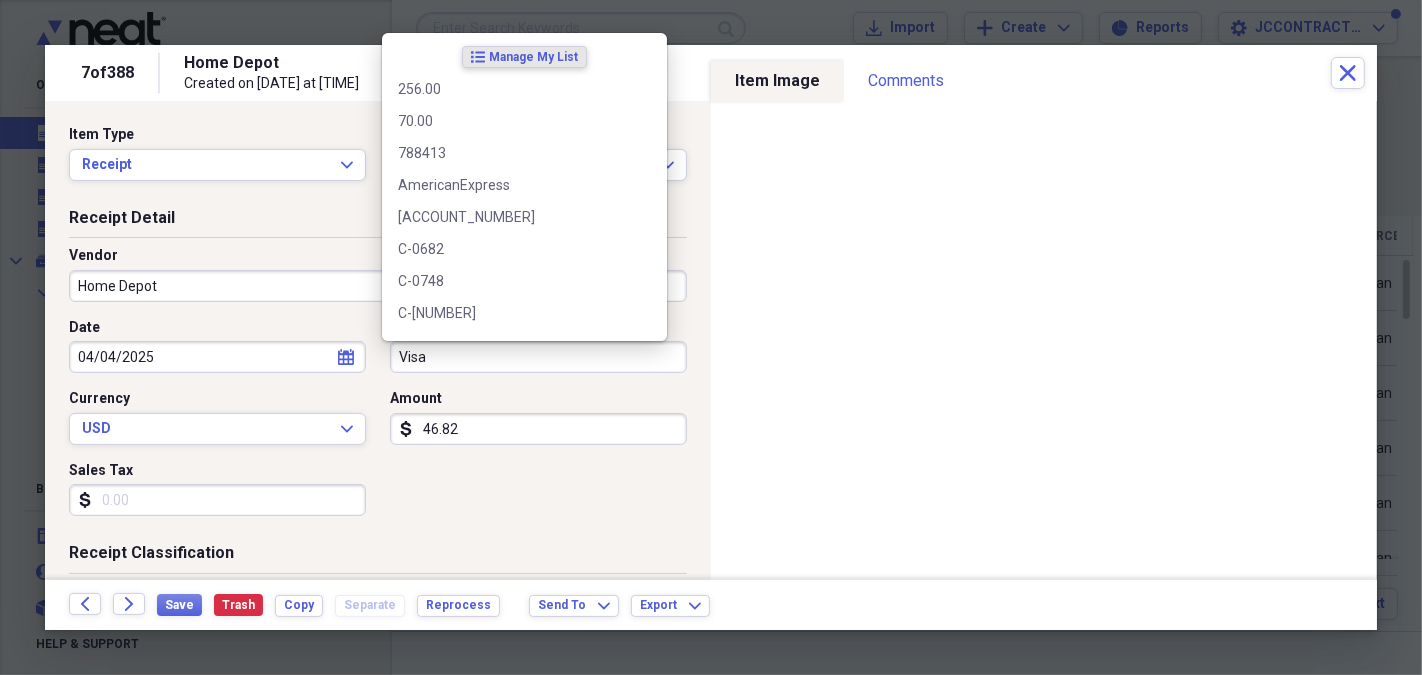 click on "Visa" at bounding box center (538, 357) 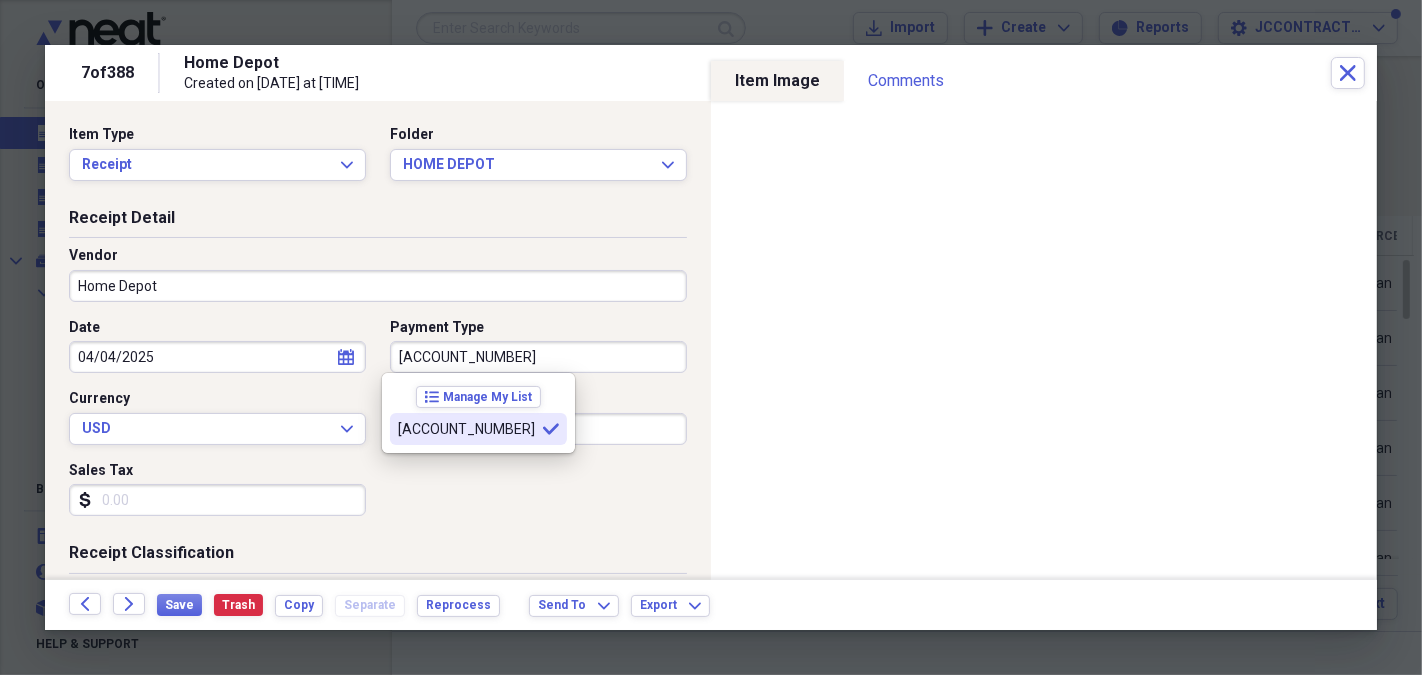 type on "[ACCOUNT_NUMBER]" 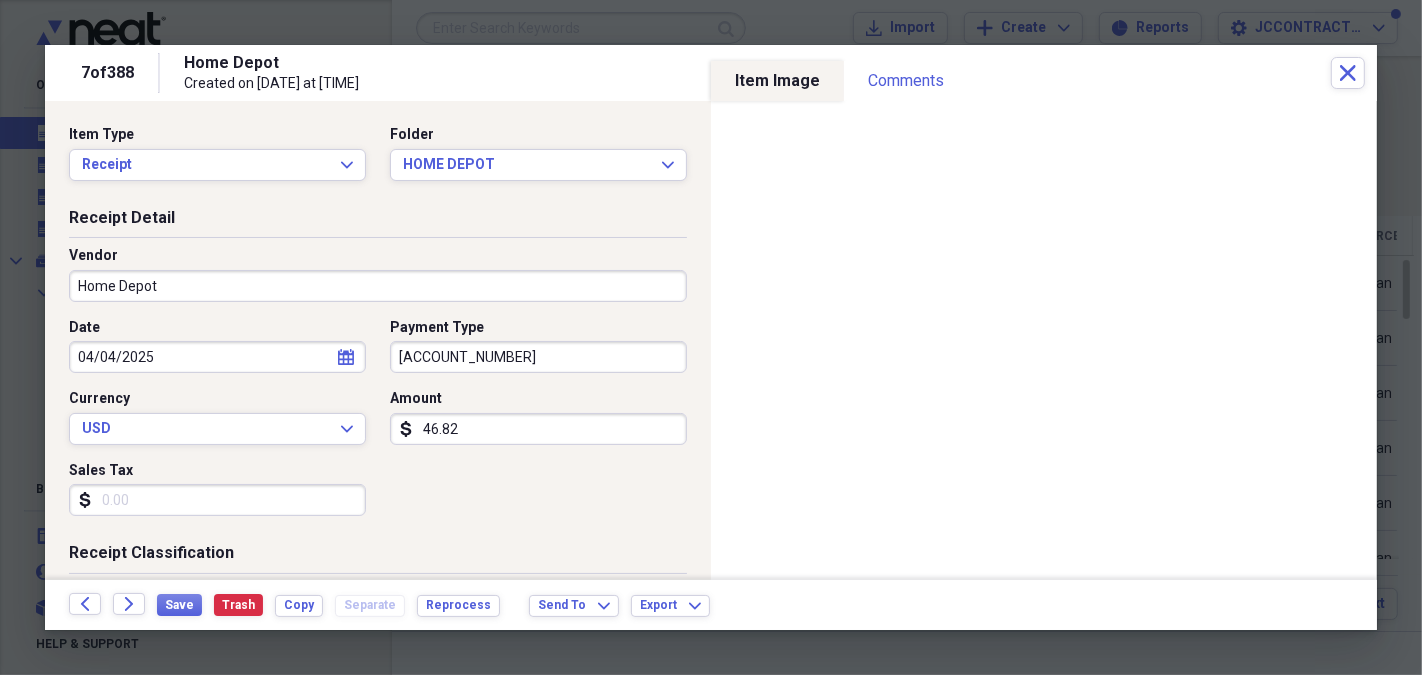 click on "Sales Tax" at bounding box center [217, 500] 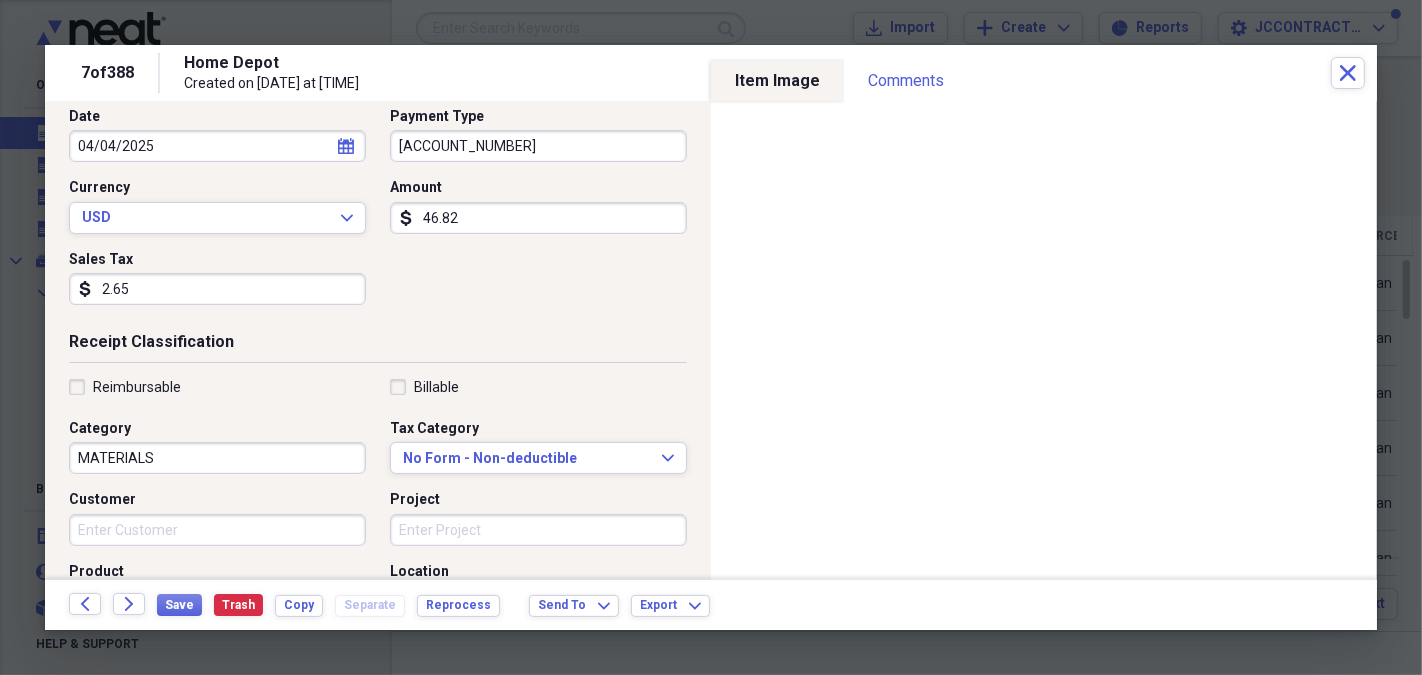scroll, scrollTop: 344, scrollLeft: 0, axis: vertical 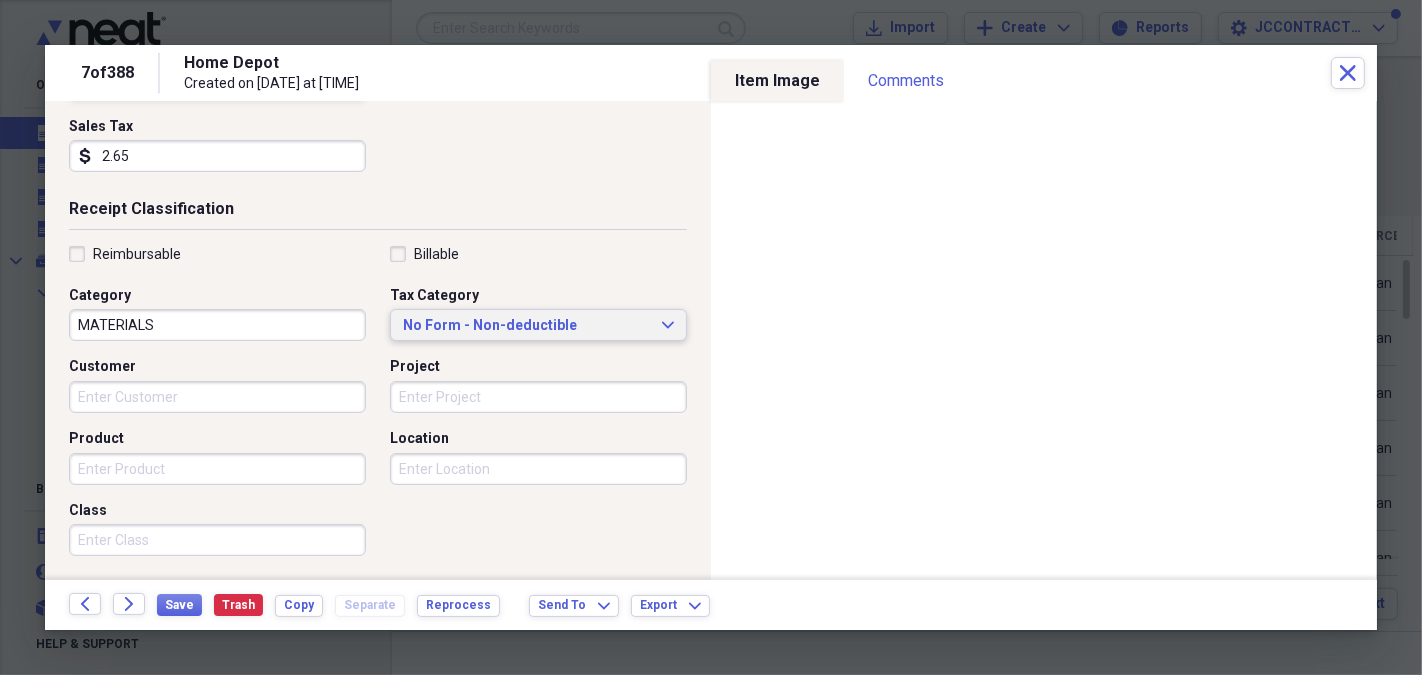 type on "2.65" 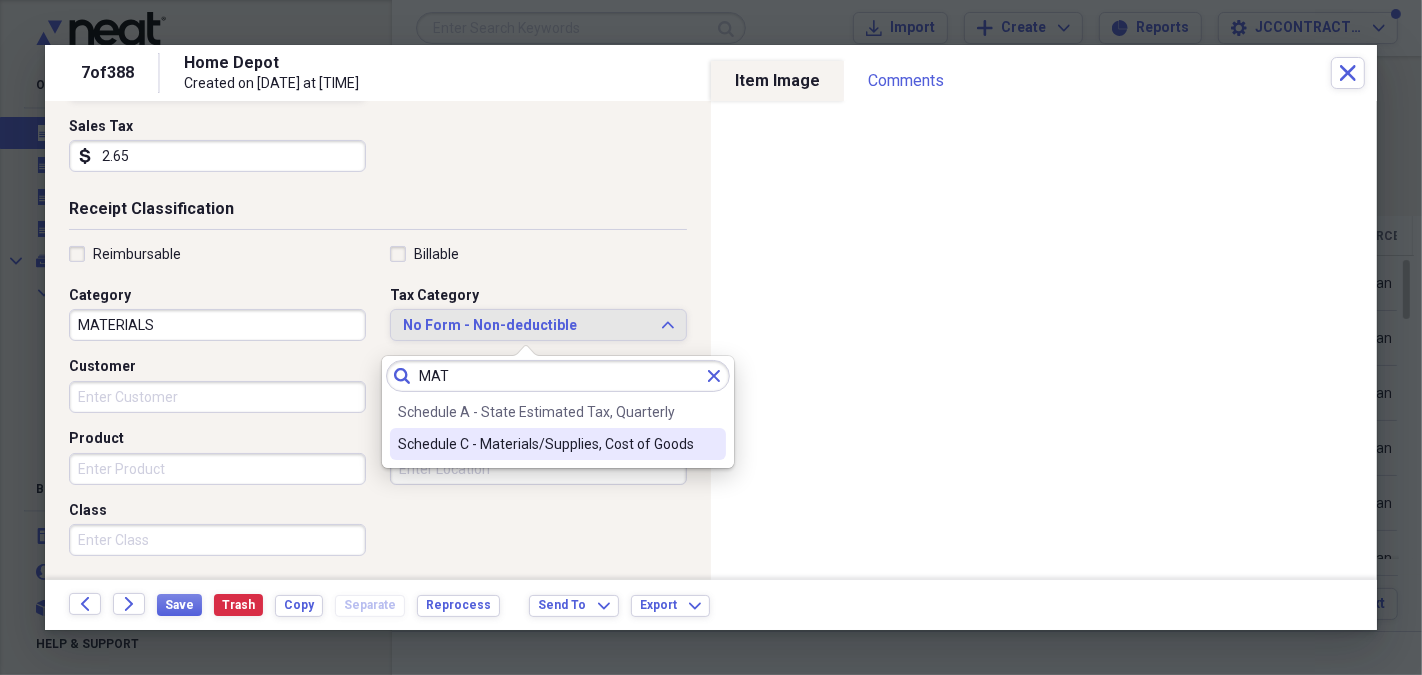type on "MAT" 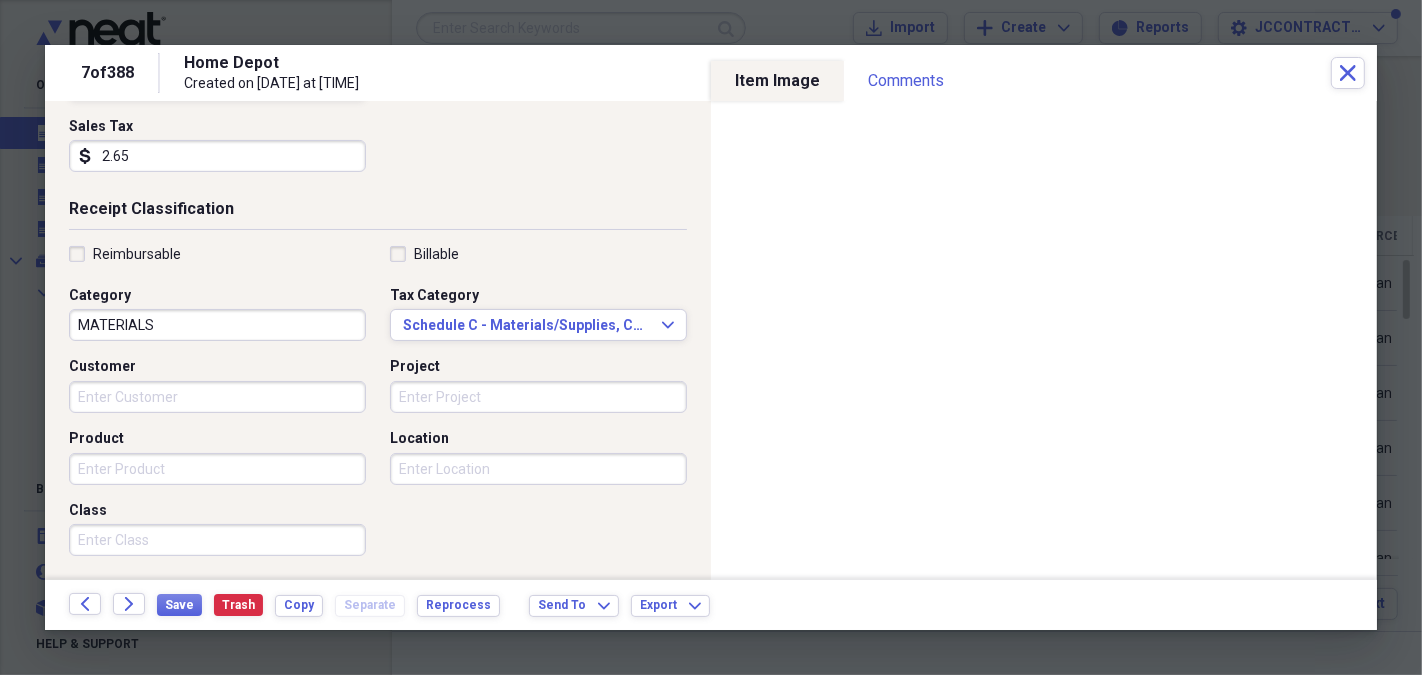 click on "Customer" at bounding box center (217, 397) 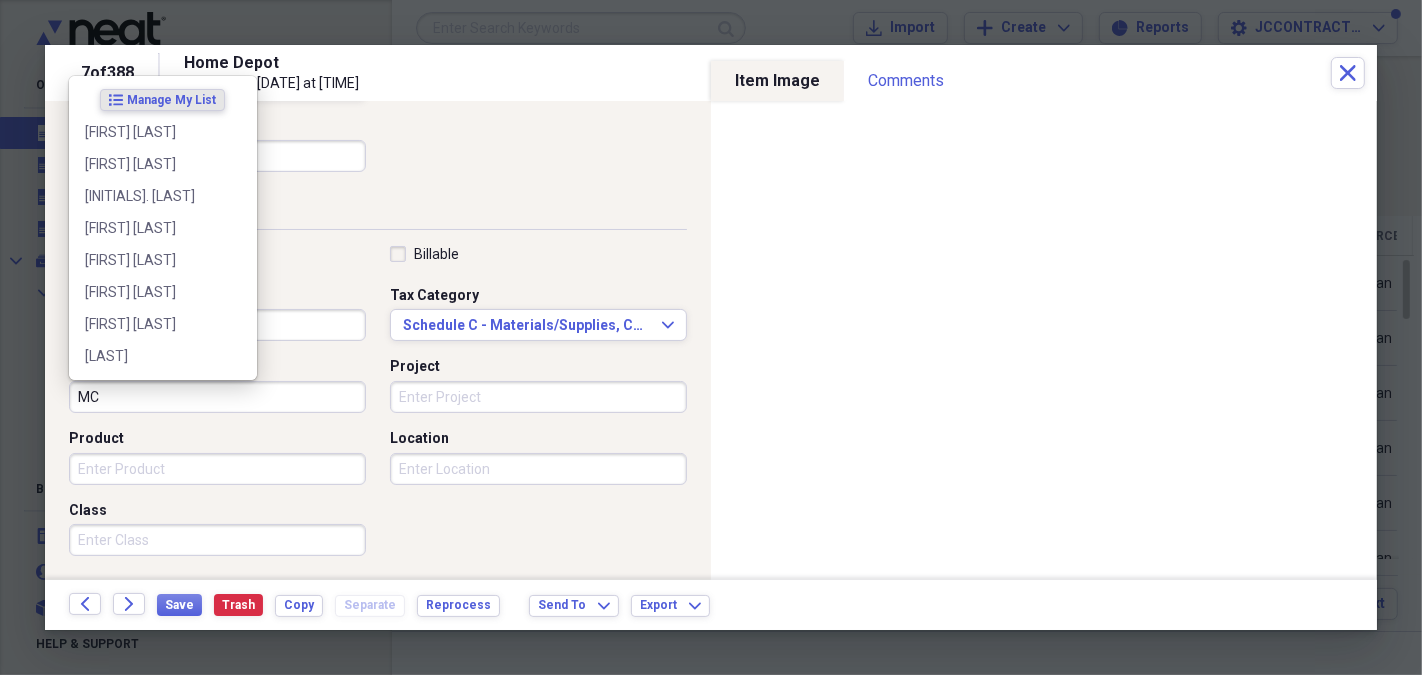 type on "M" 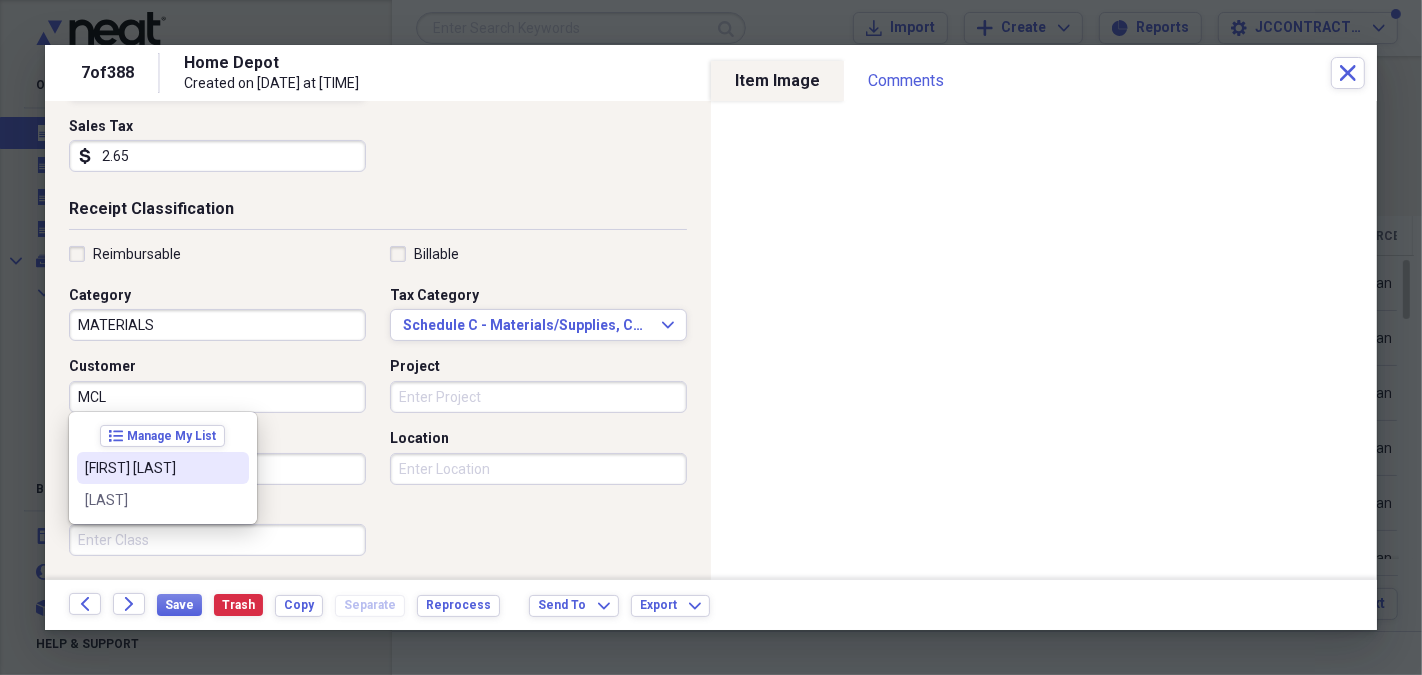 click on "[FIRST] [LAST]" at bounding box center (151, 468) 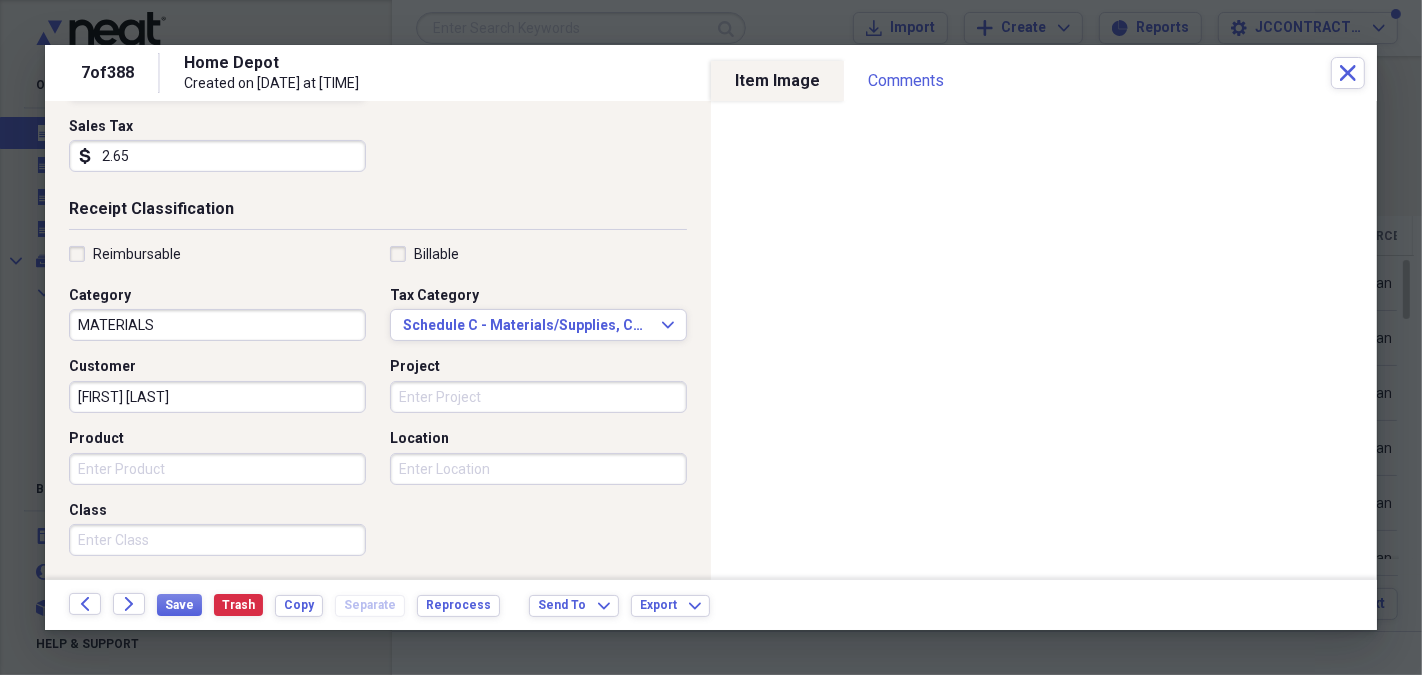 click on "Product" at bounding box center (217, 469) 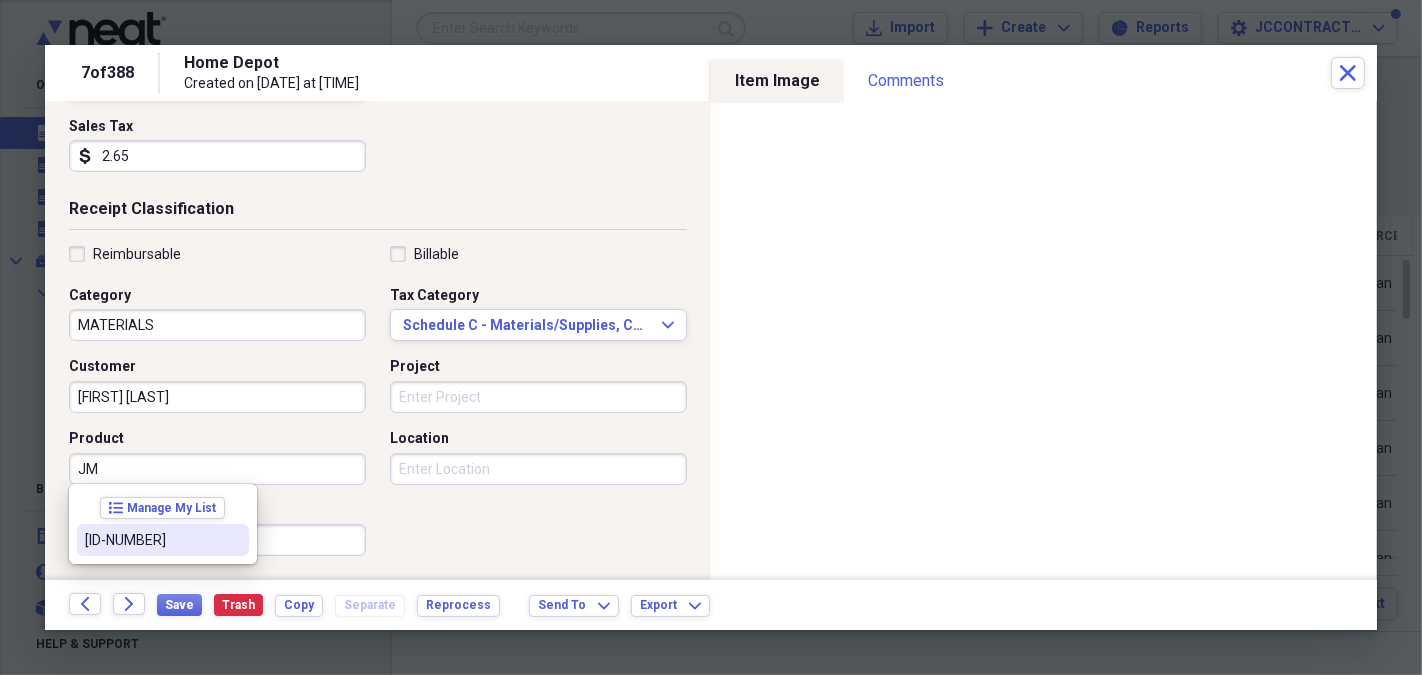 click on "[ID-NUMBER]" at bounding box center [151, 540] 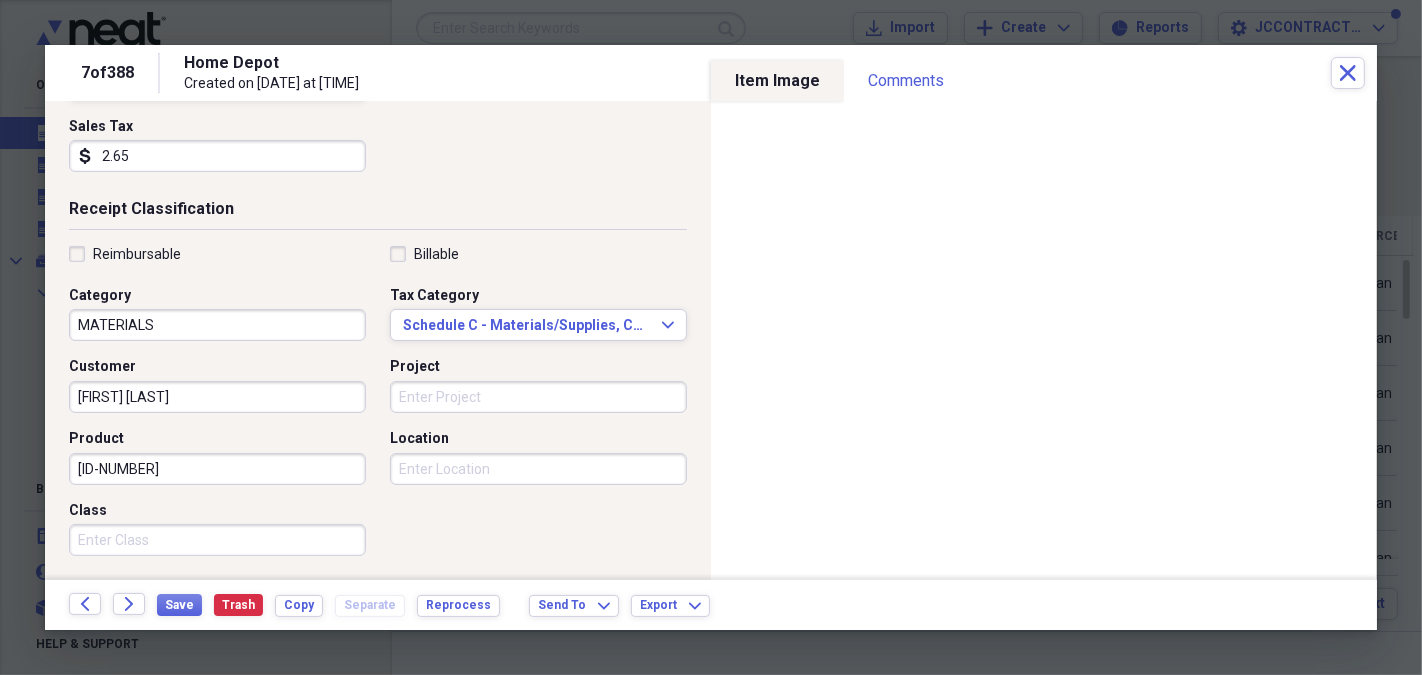 click on "Project" at bounding box center [538, 397] 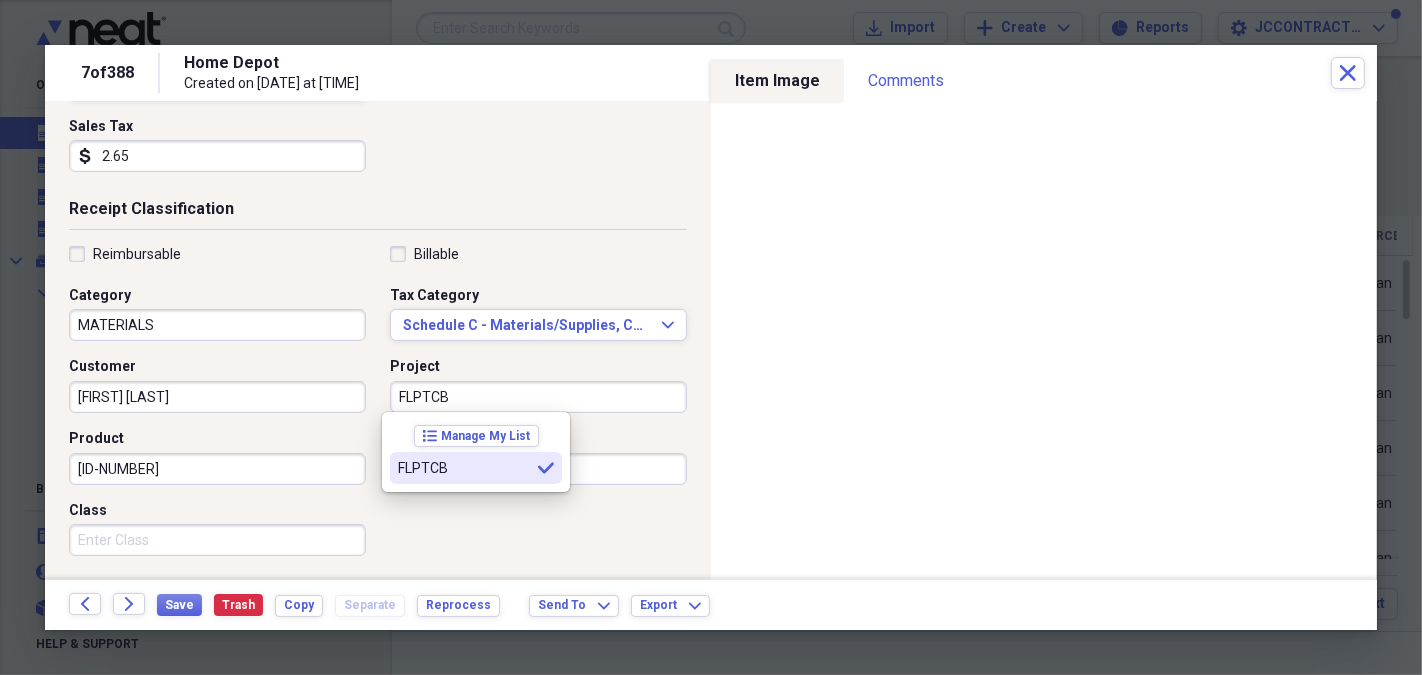 type on "FLPTCB" 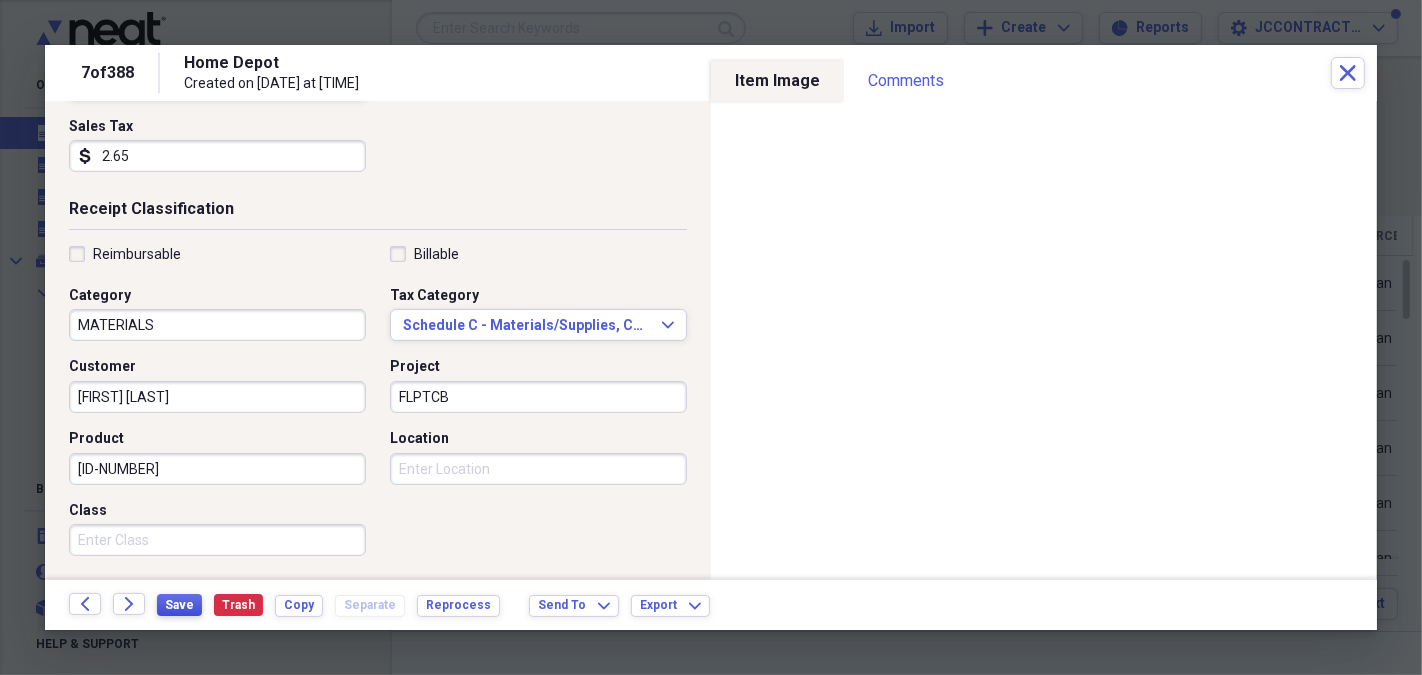 click on "Save" at bounding box center [179, 605] 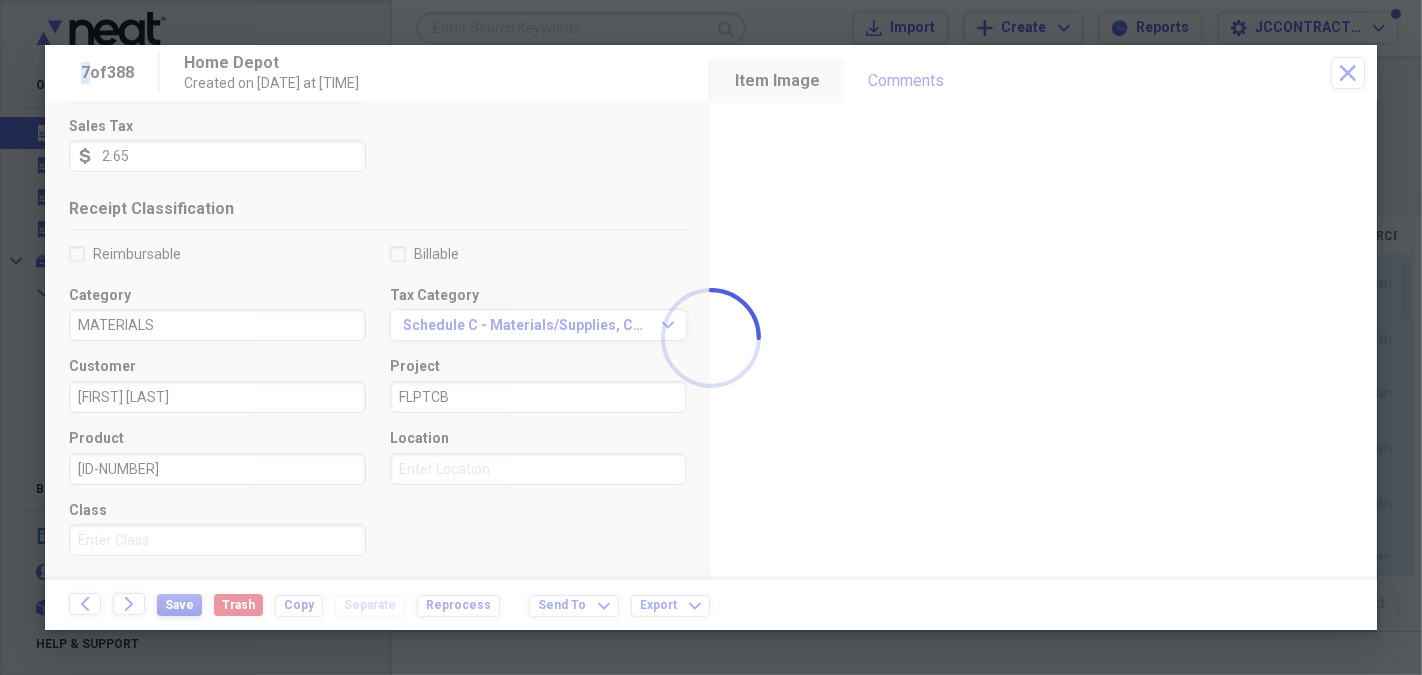 click at bounding box center (711, 337) 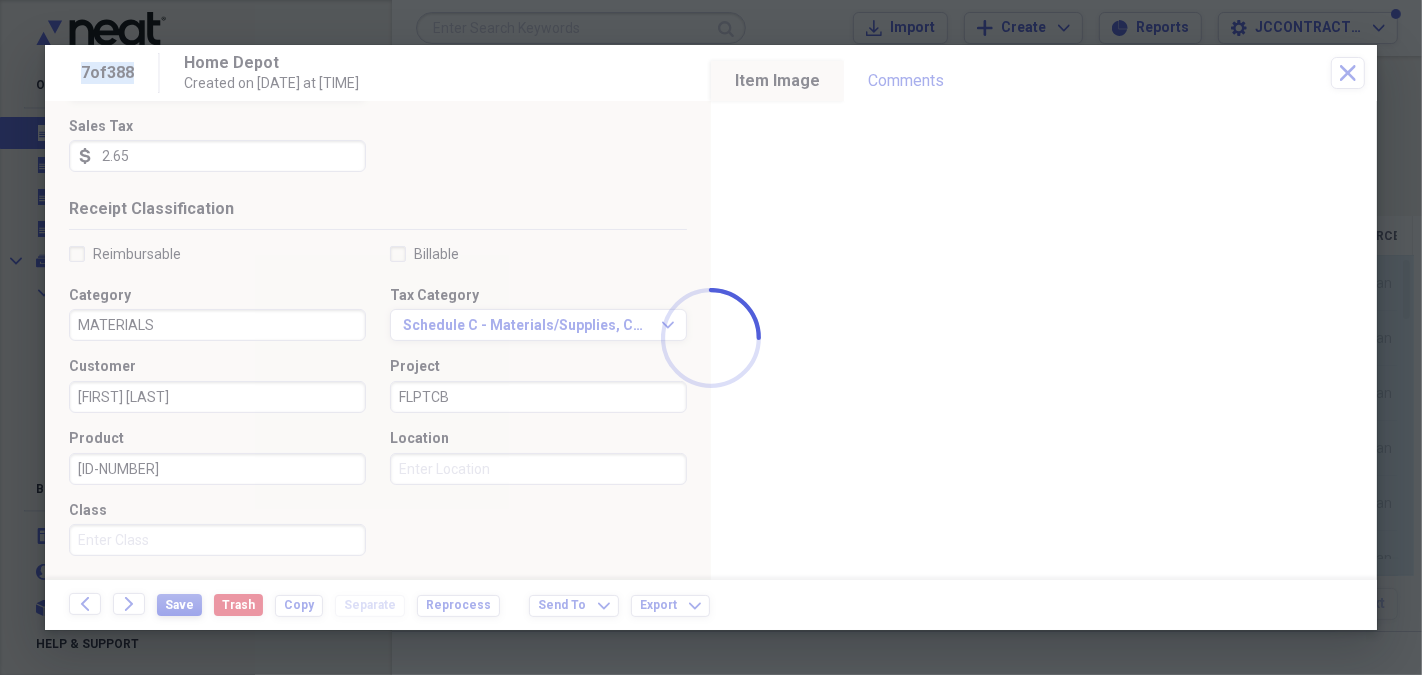 click at bounding box center [711, 337] 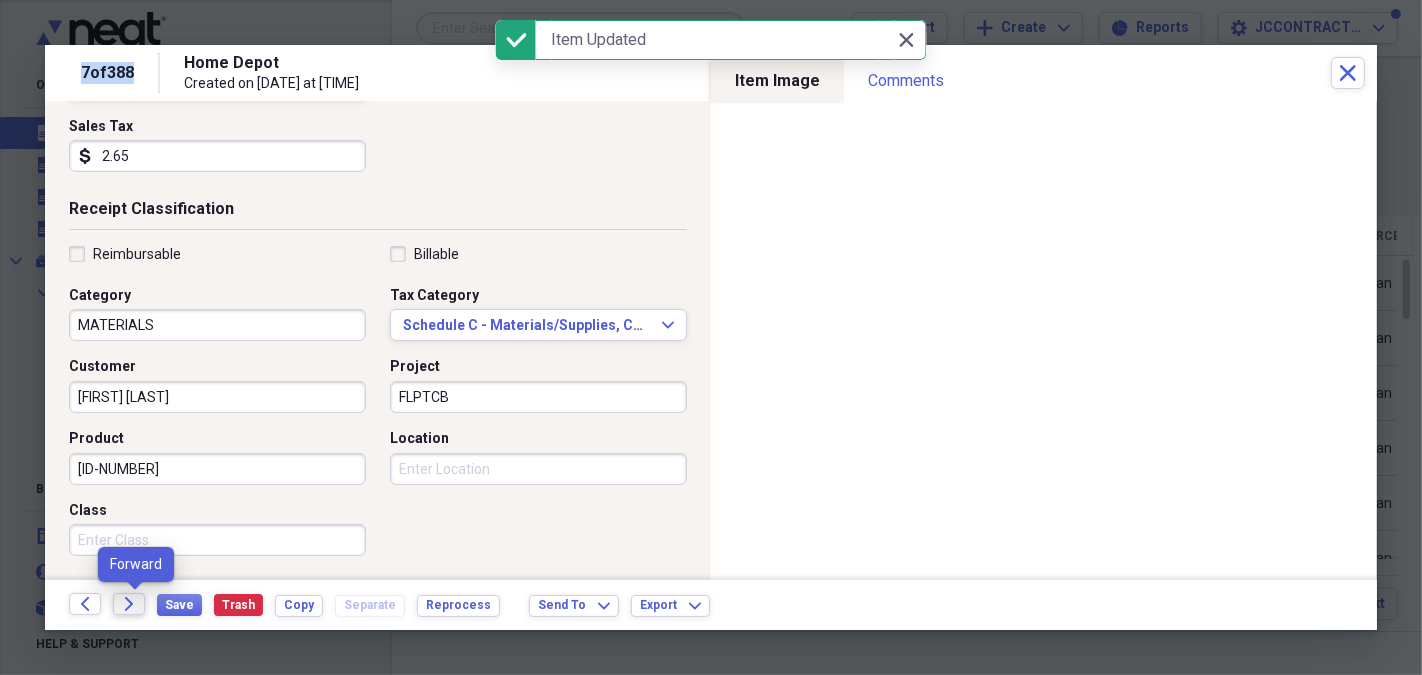 click on "Forward" 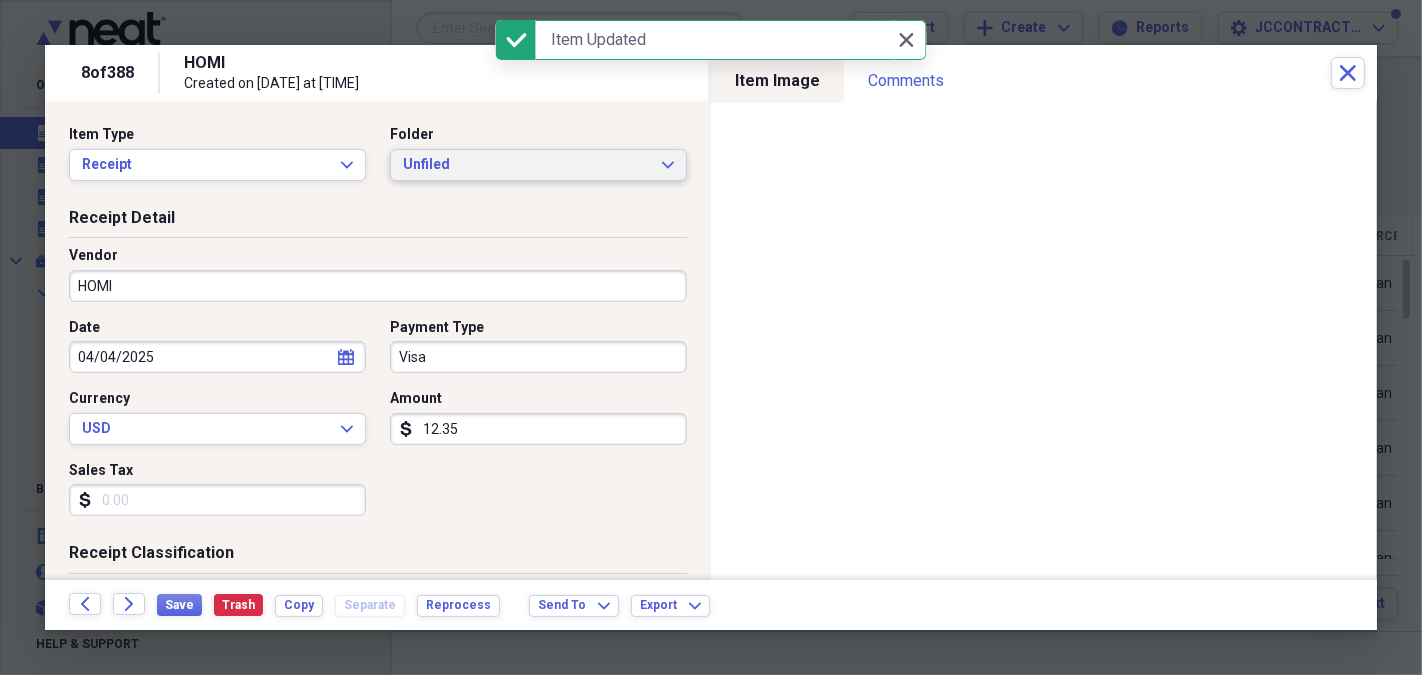 click on "Unfiled" at bounding box center [526, 165] 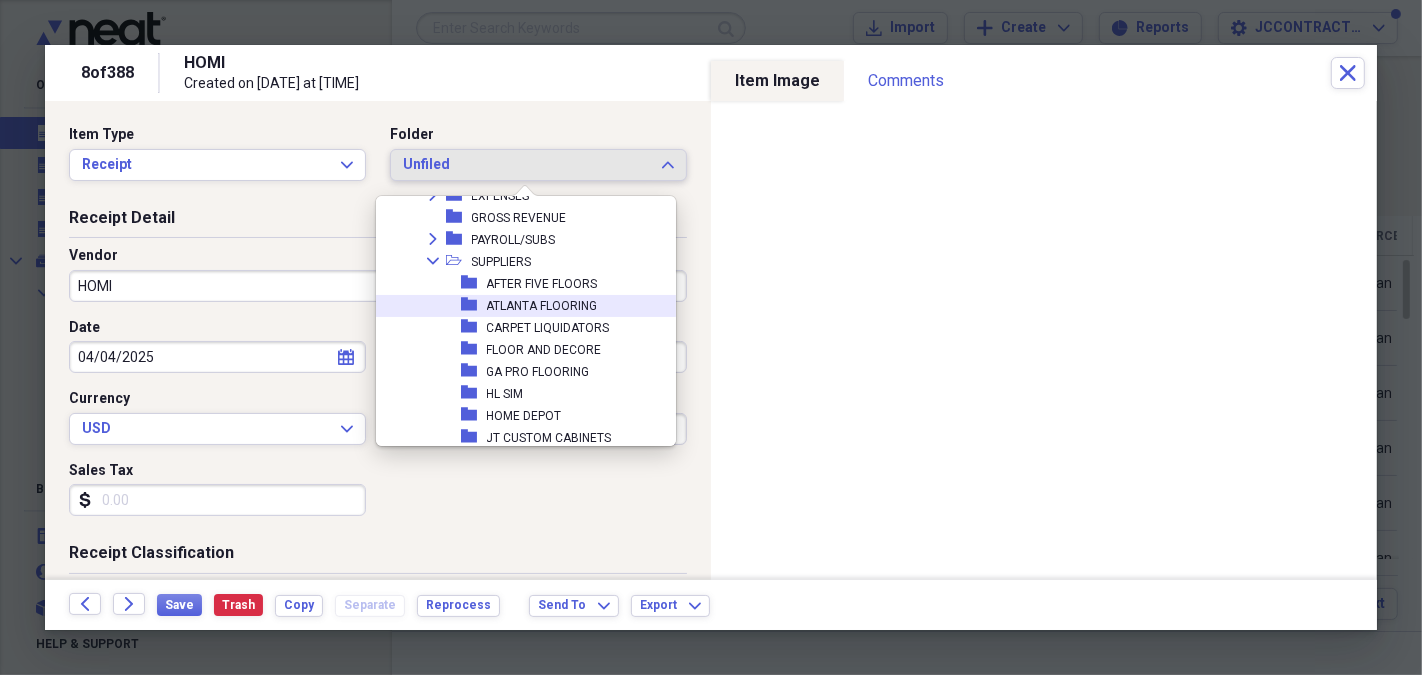 scroll, scrollTop: 313, scrollLeft: 0, axis: vertical 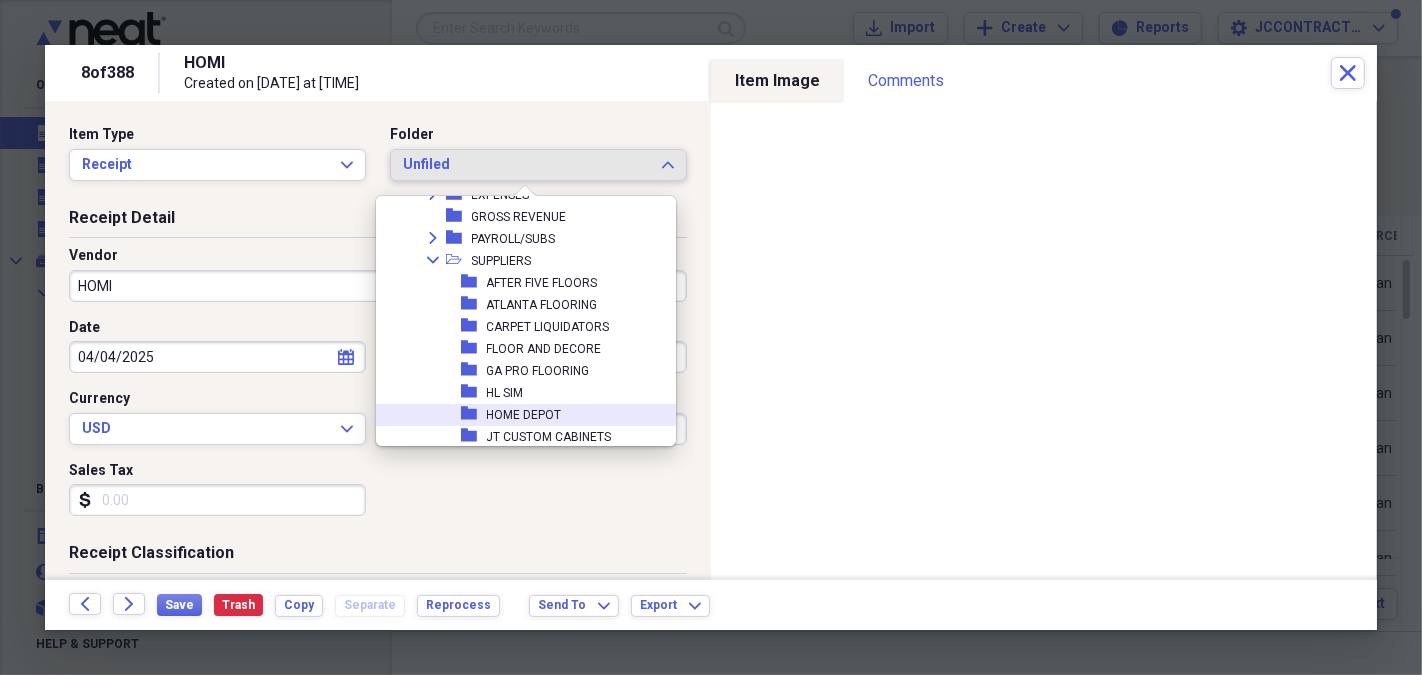 click on "HOME DEPOT" at bounding box center (524, 415) 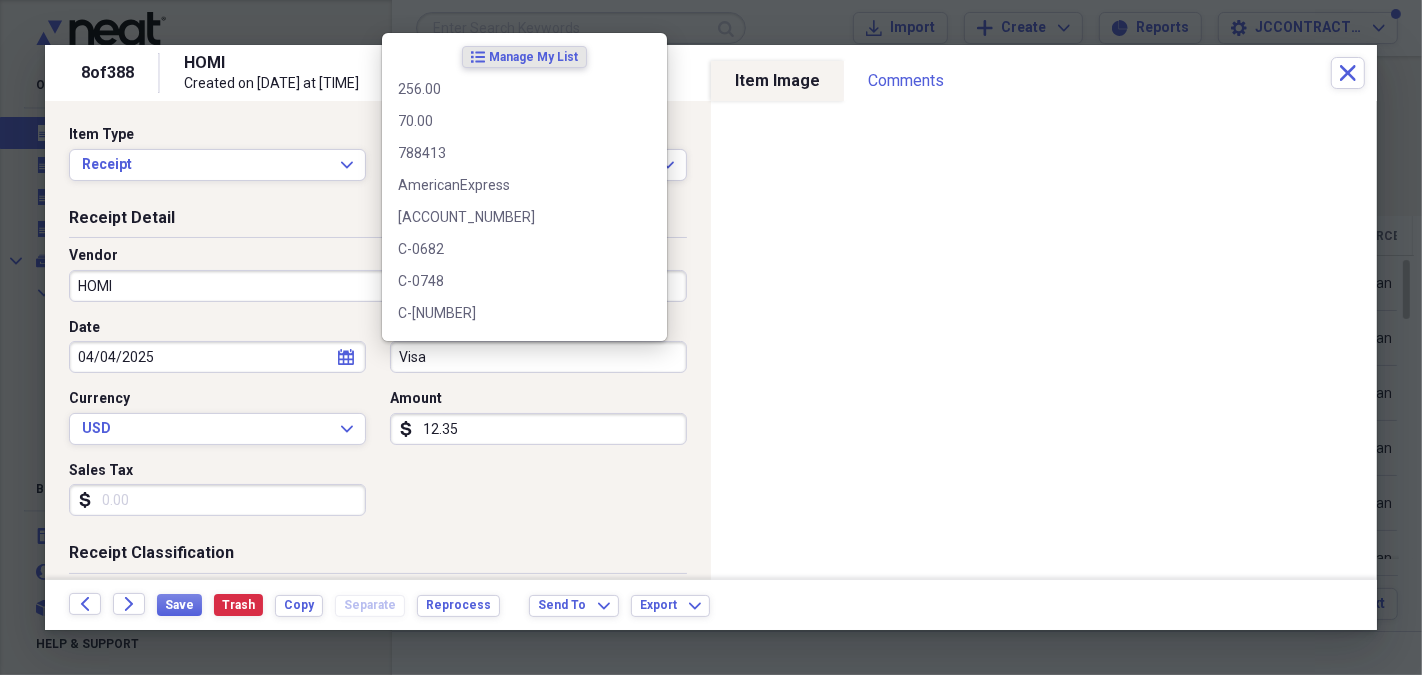 click on "Visa" at bounding box center (538, 357) 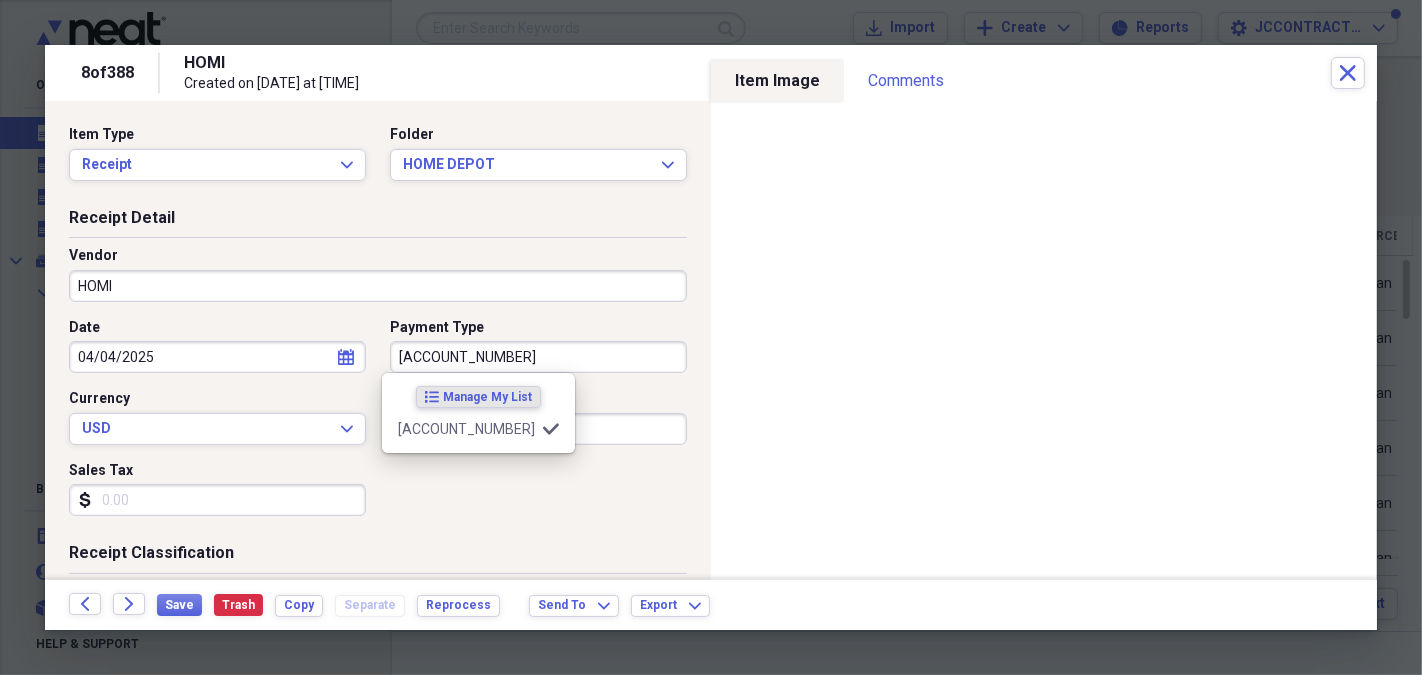 type on "[ACCOUNT_NUMBER]" 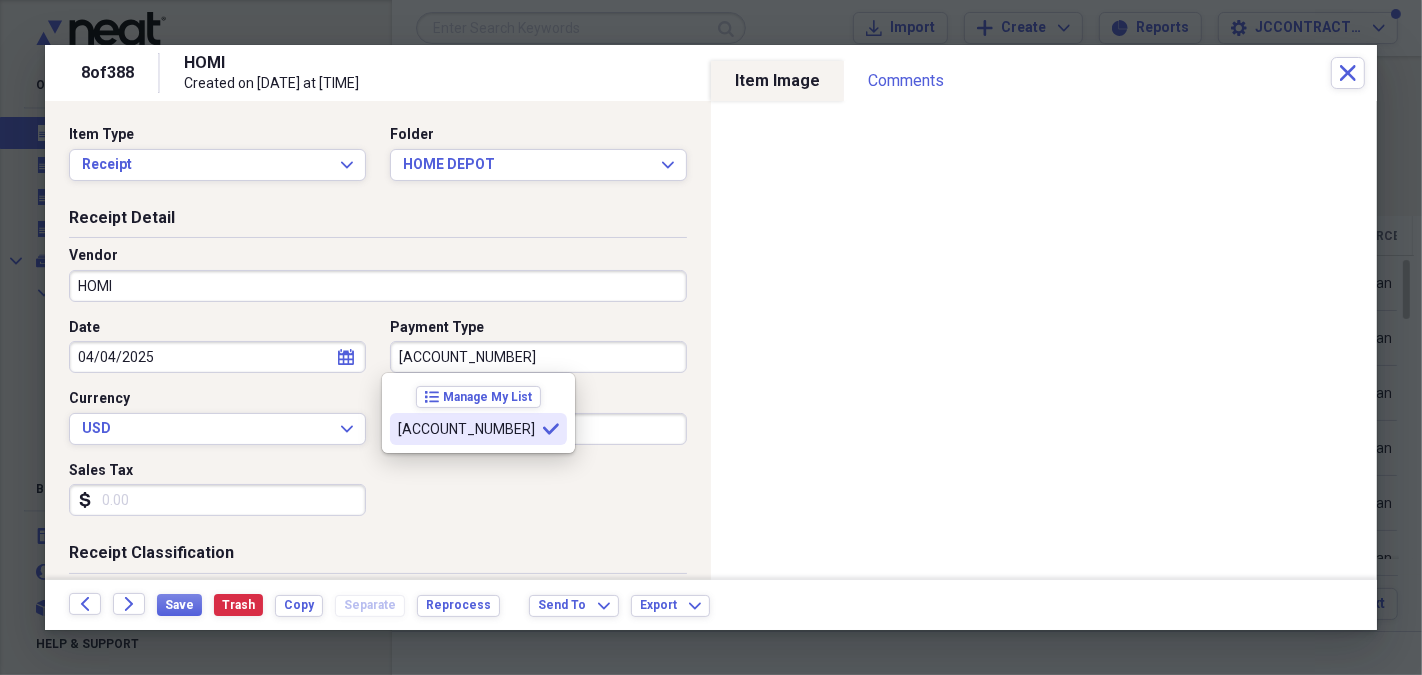 click on "CC-3541 selected" at bounding box center [478, 429] 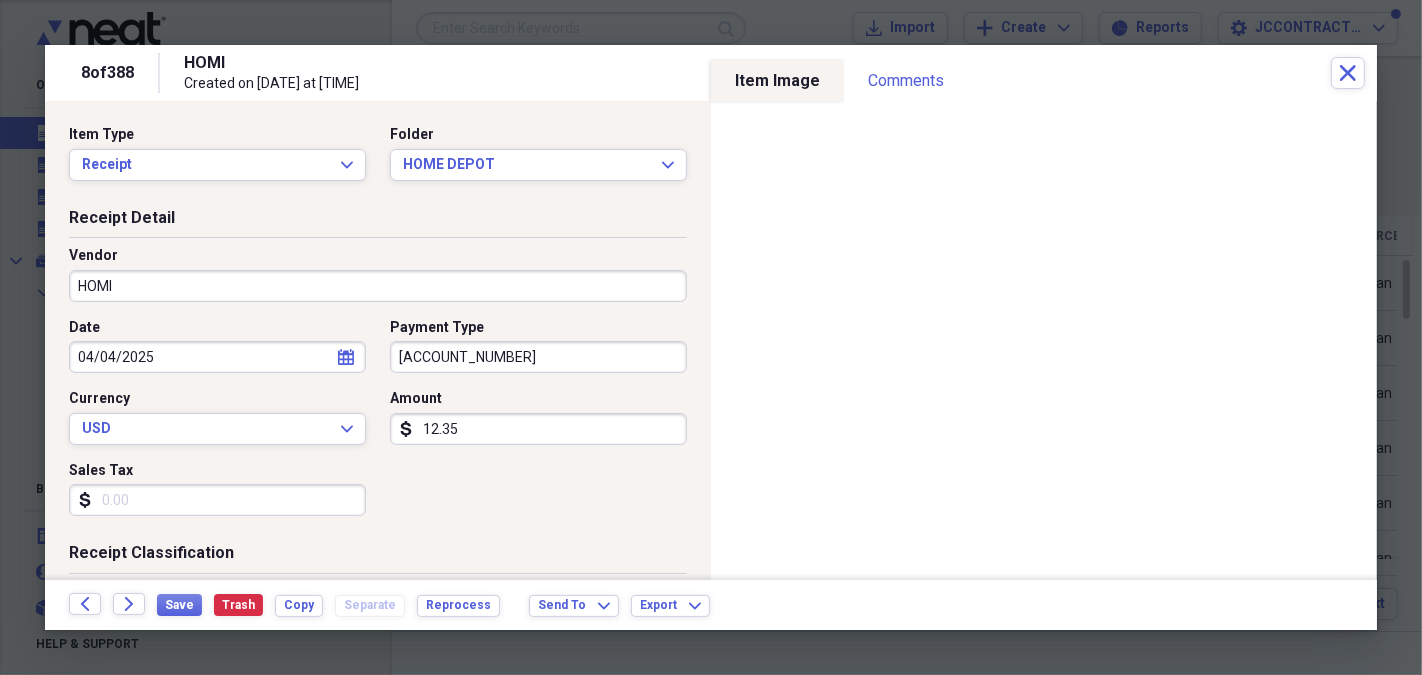 click on "Sales Tax" at bounding box center (217, 500) 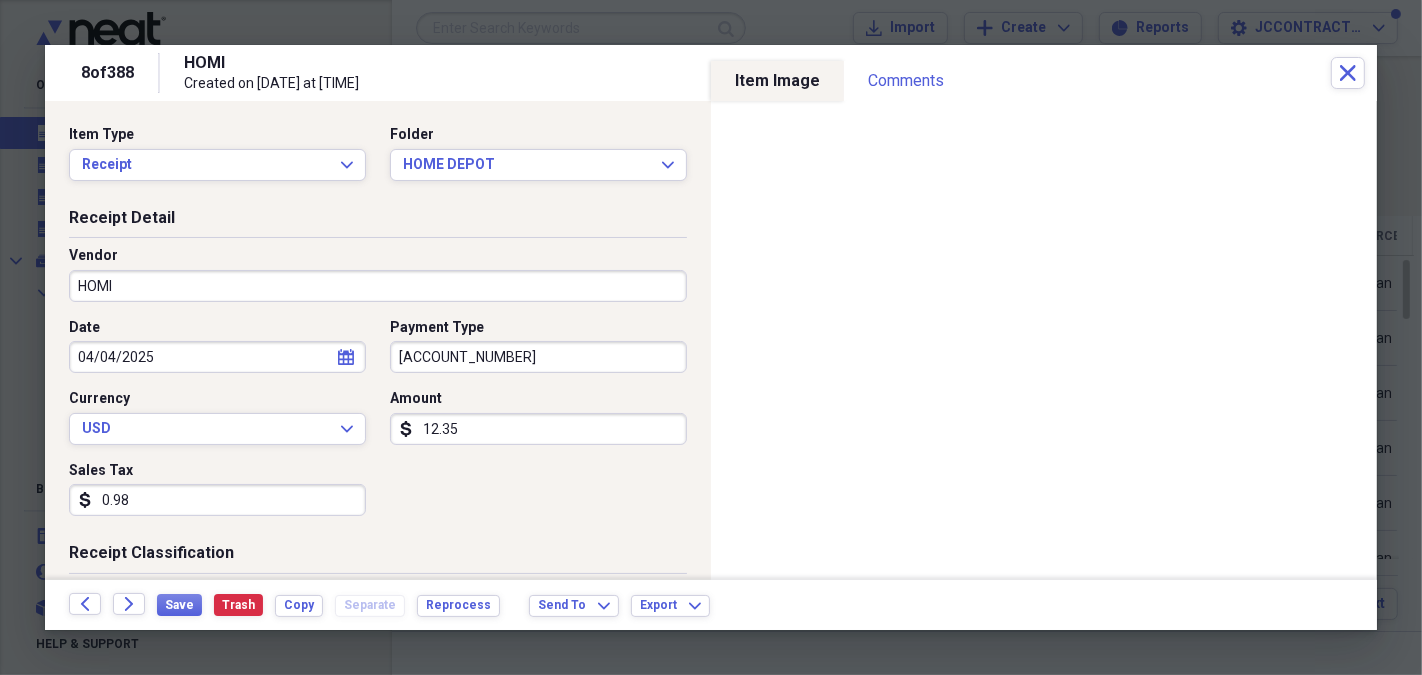 type on "0.09" 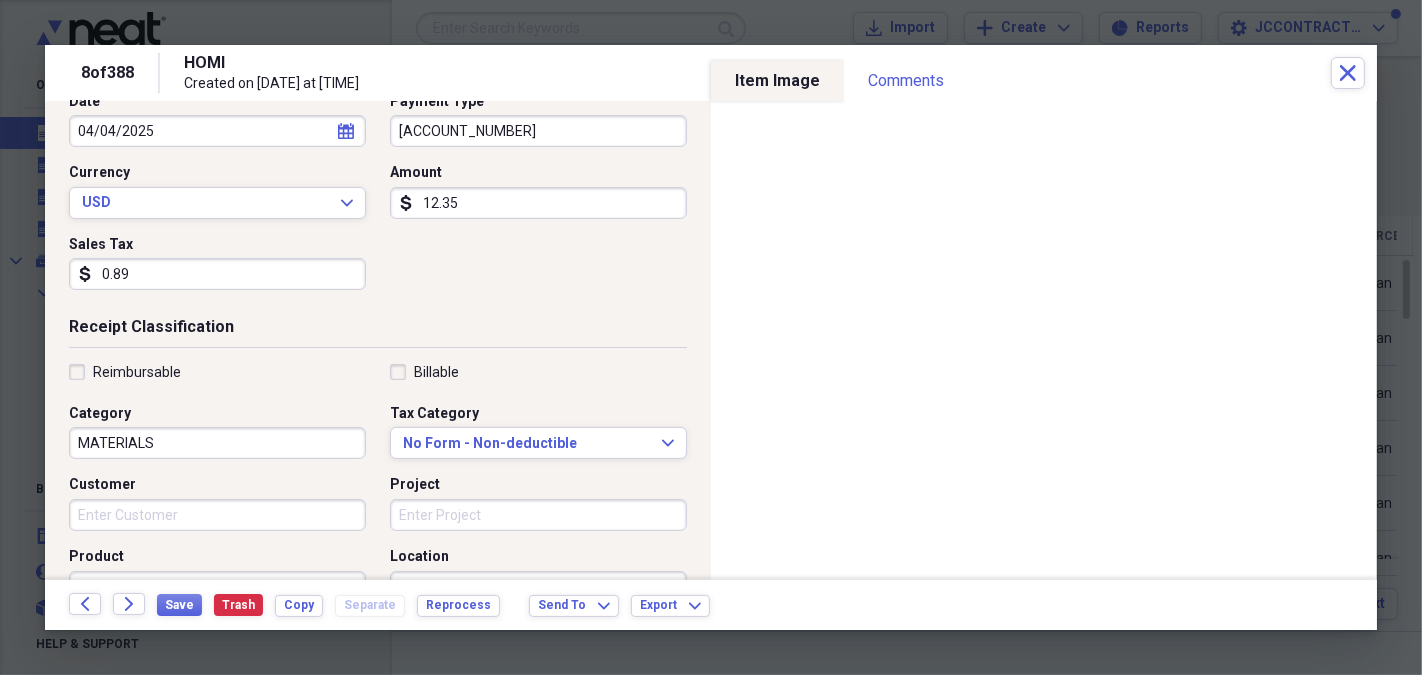scroll, scrollTop: 405, scrollLeft: 0, axis: vertical 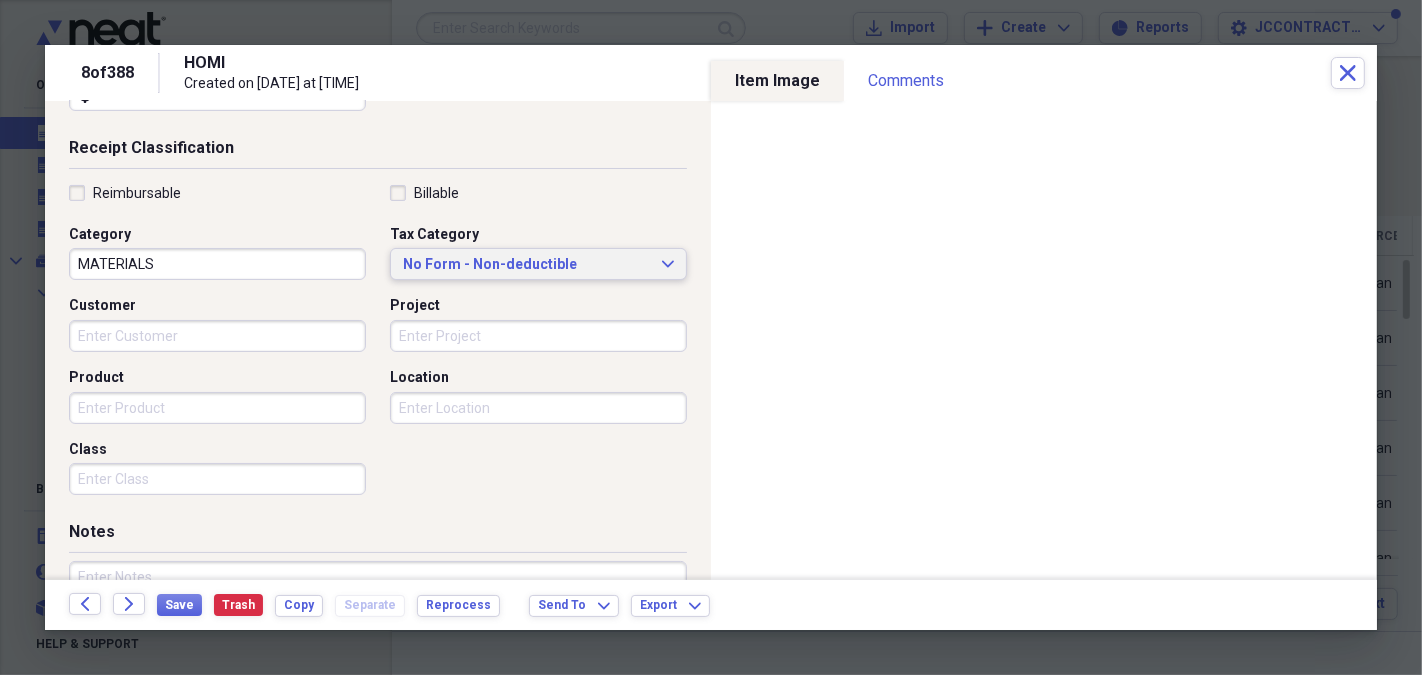 type on "0.89" 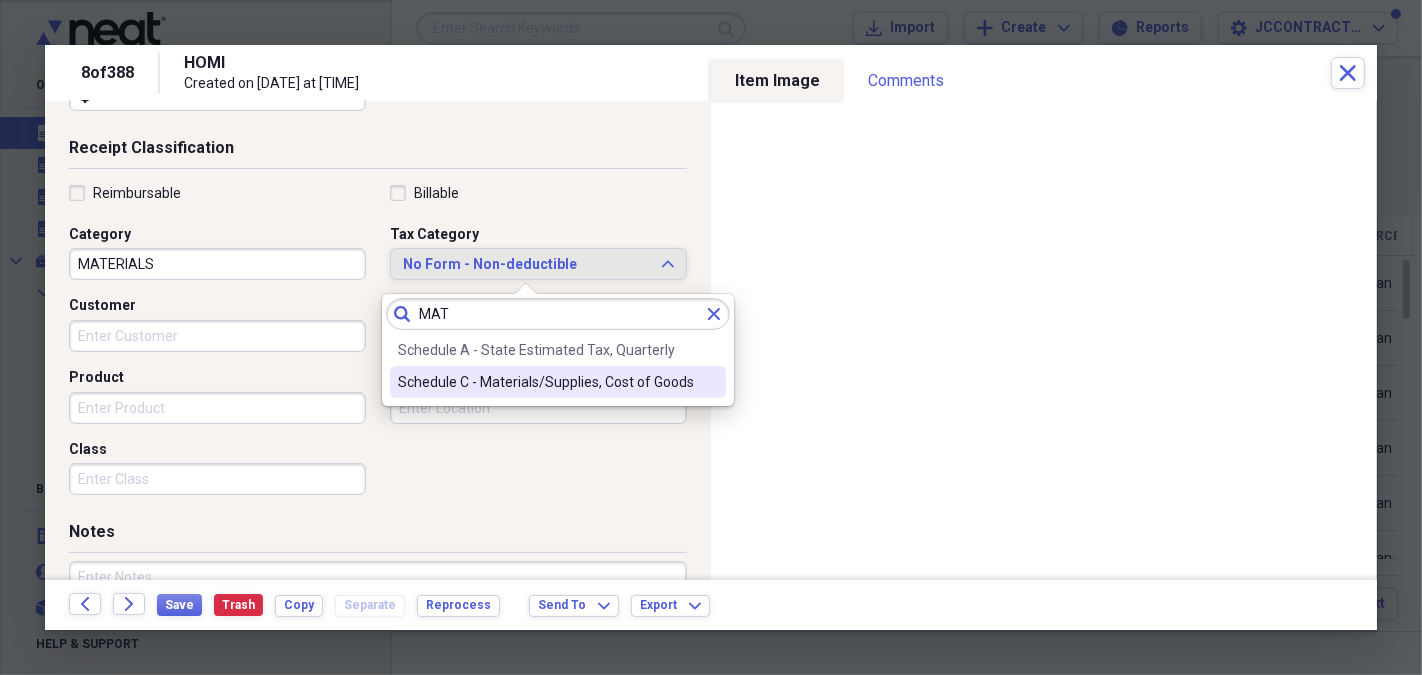 type on "MAT" 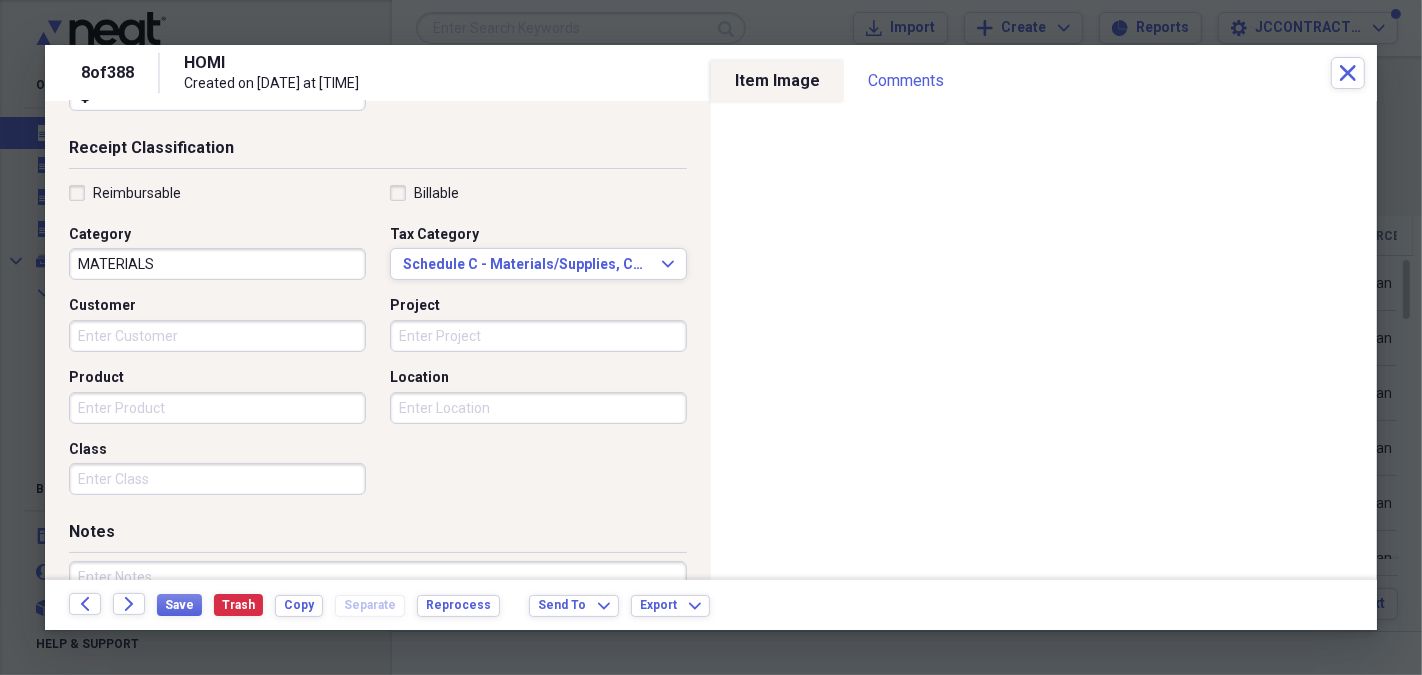 click on "Reimbursable Billable Category MATERIALS Tax Category Schedule C - Materials/Supplies, Cost of Goods Expand Customer Project Product Location Class" at bounding box center [378, 344] 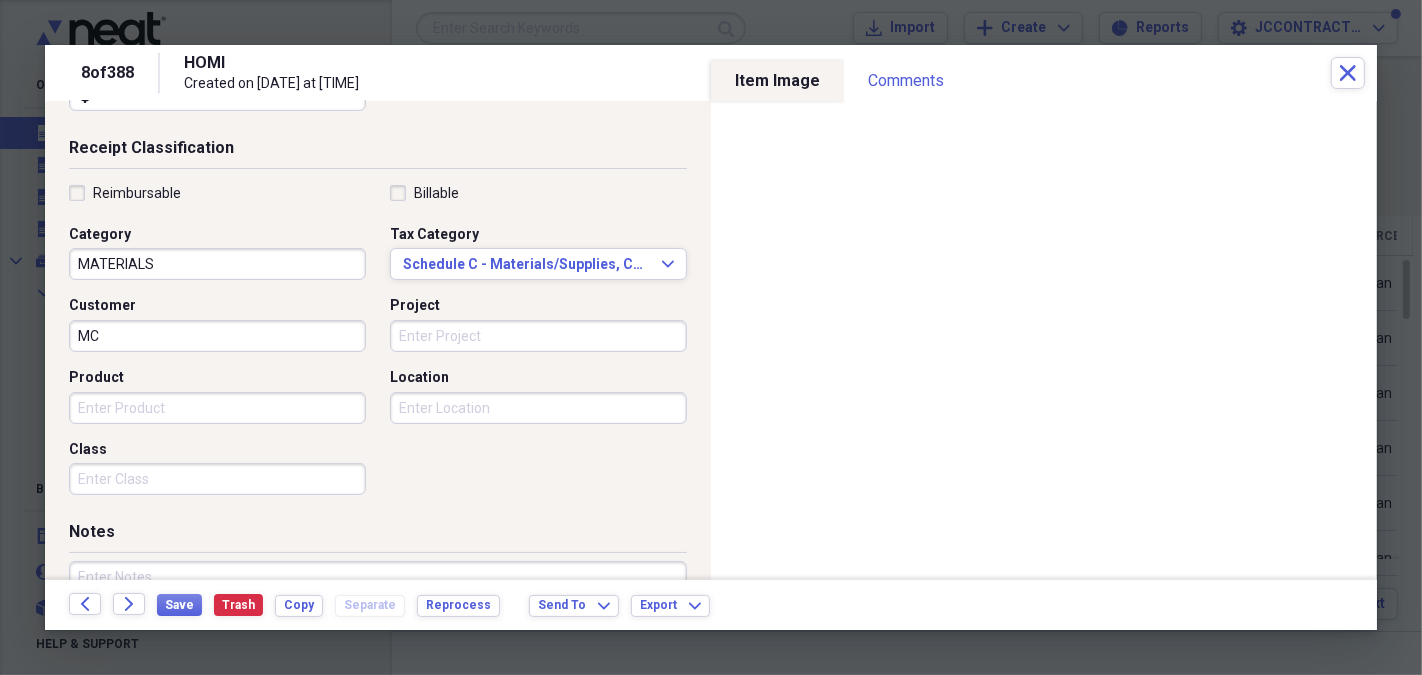 type on "M" 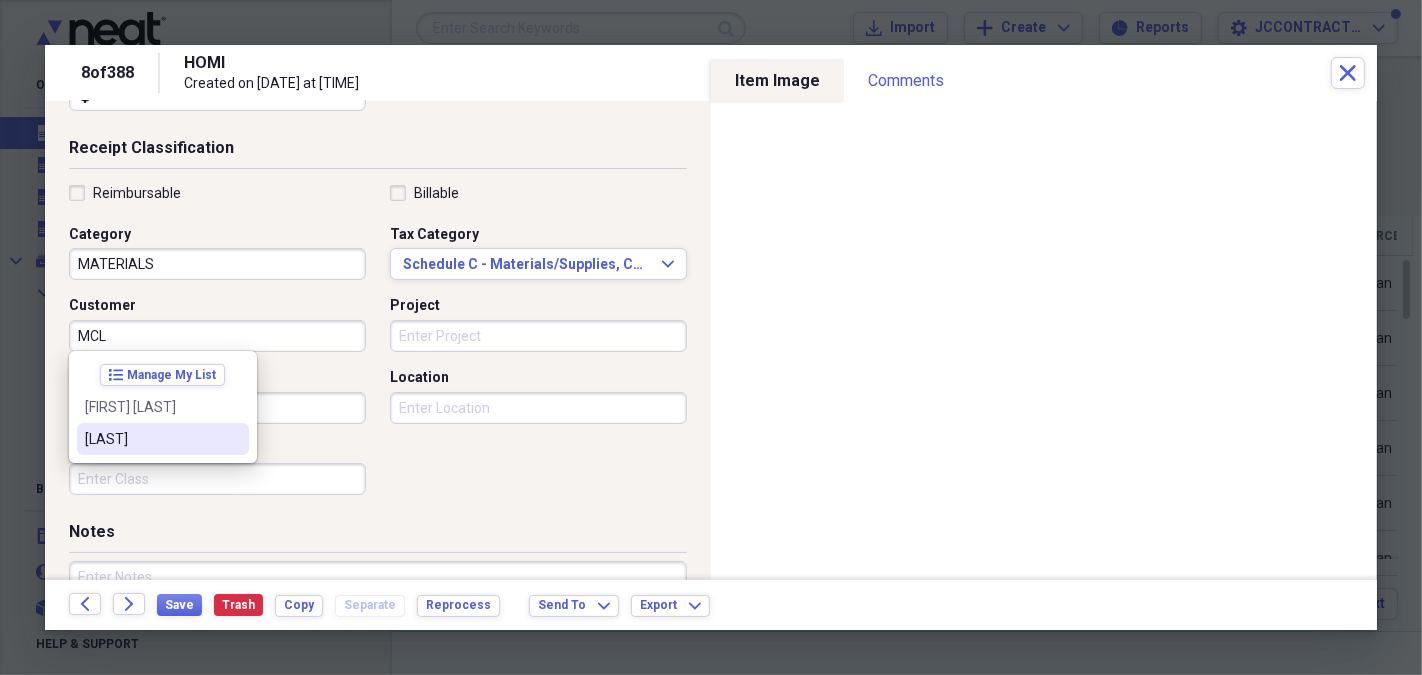 click on "[FIRST] [LAST]" at bounding box center (163, 407) 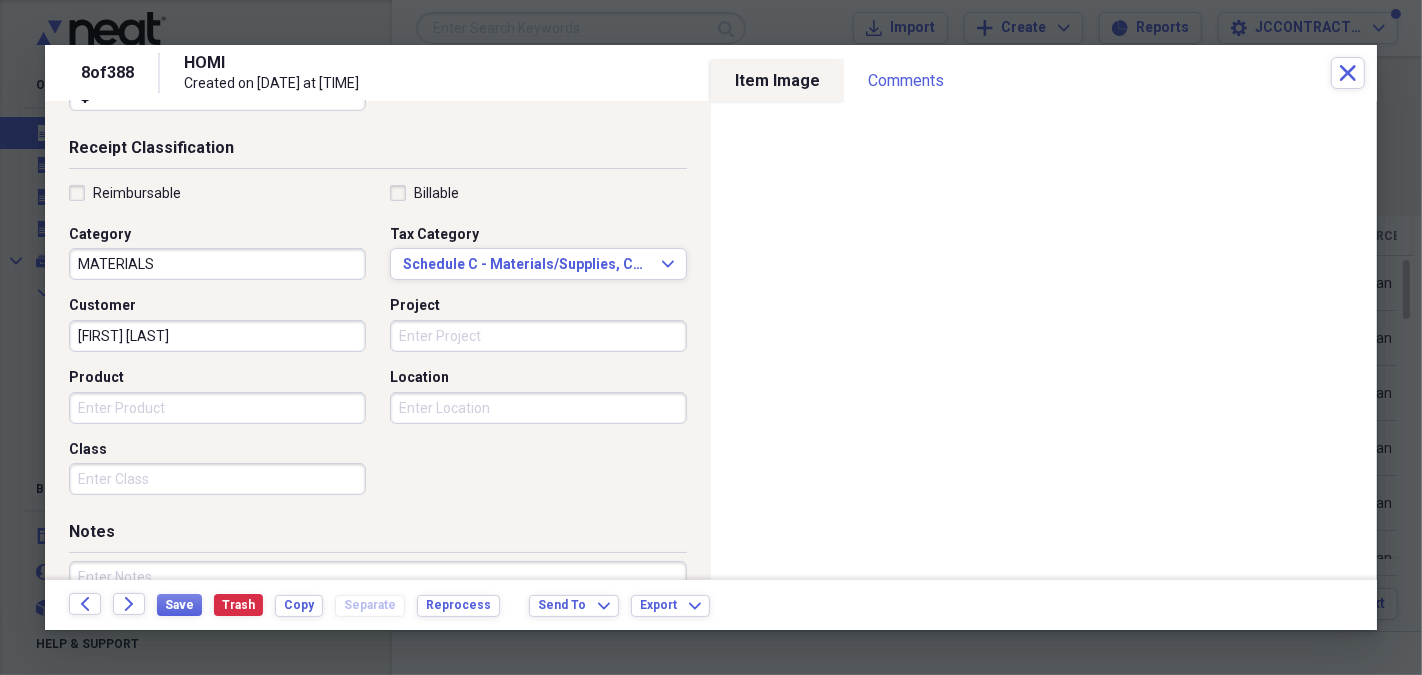 click on "Project" at bounding box center [538, 336] 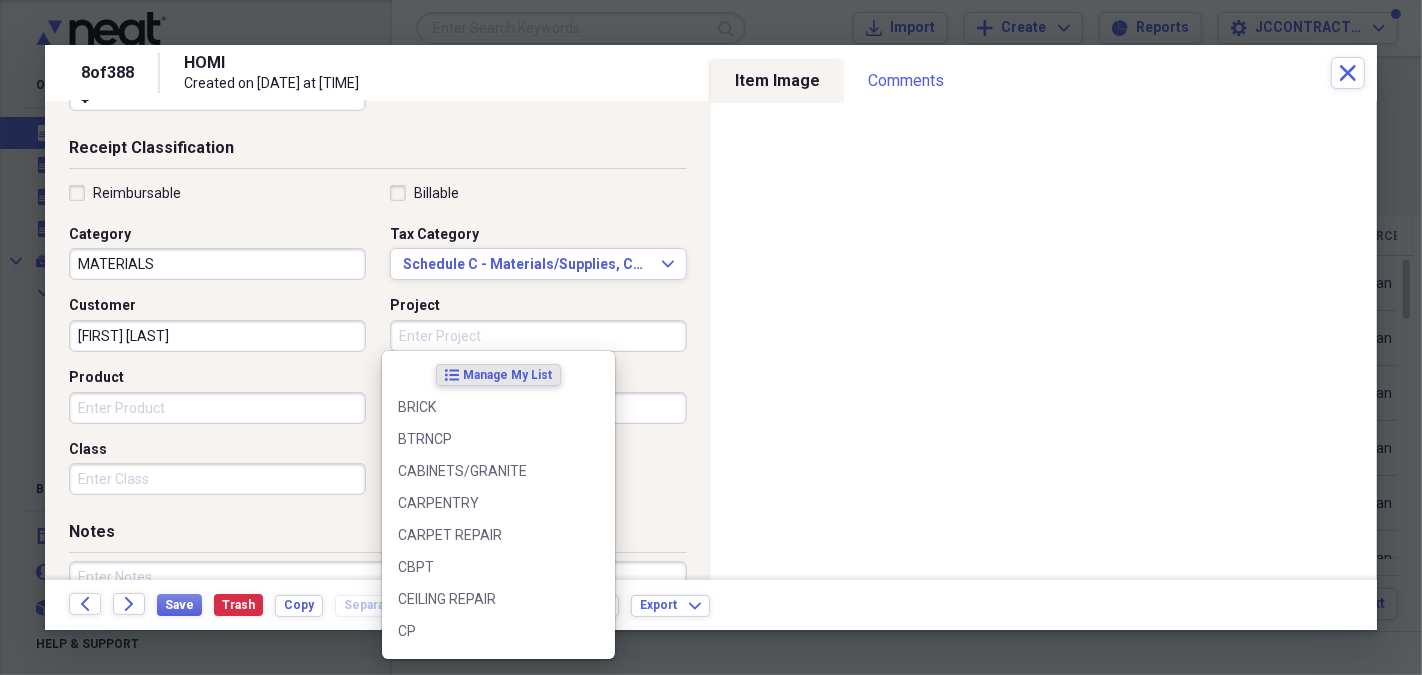click on "Project" at bounding box center [538, 336] 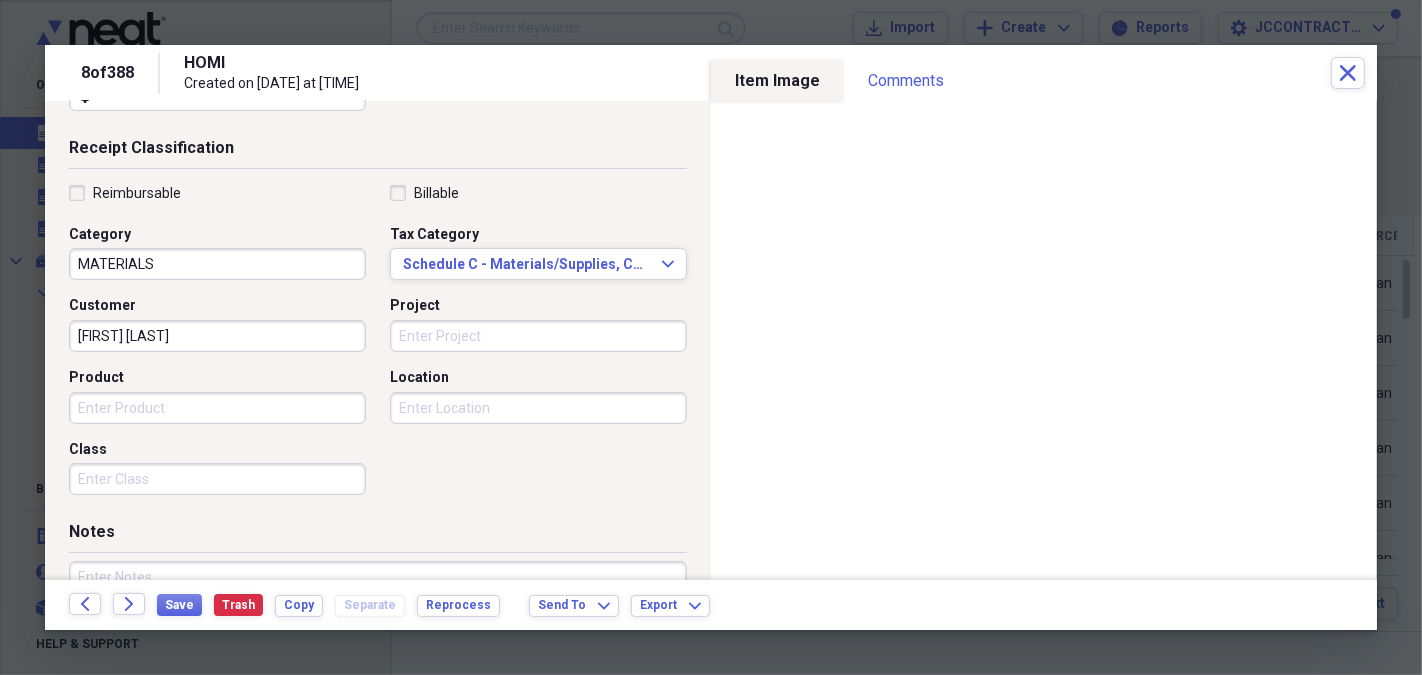 click on "Product" at bounding box center [223, 396] 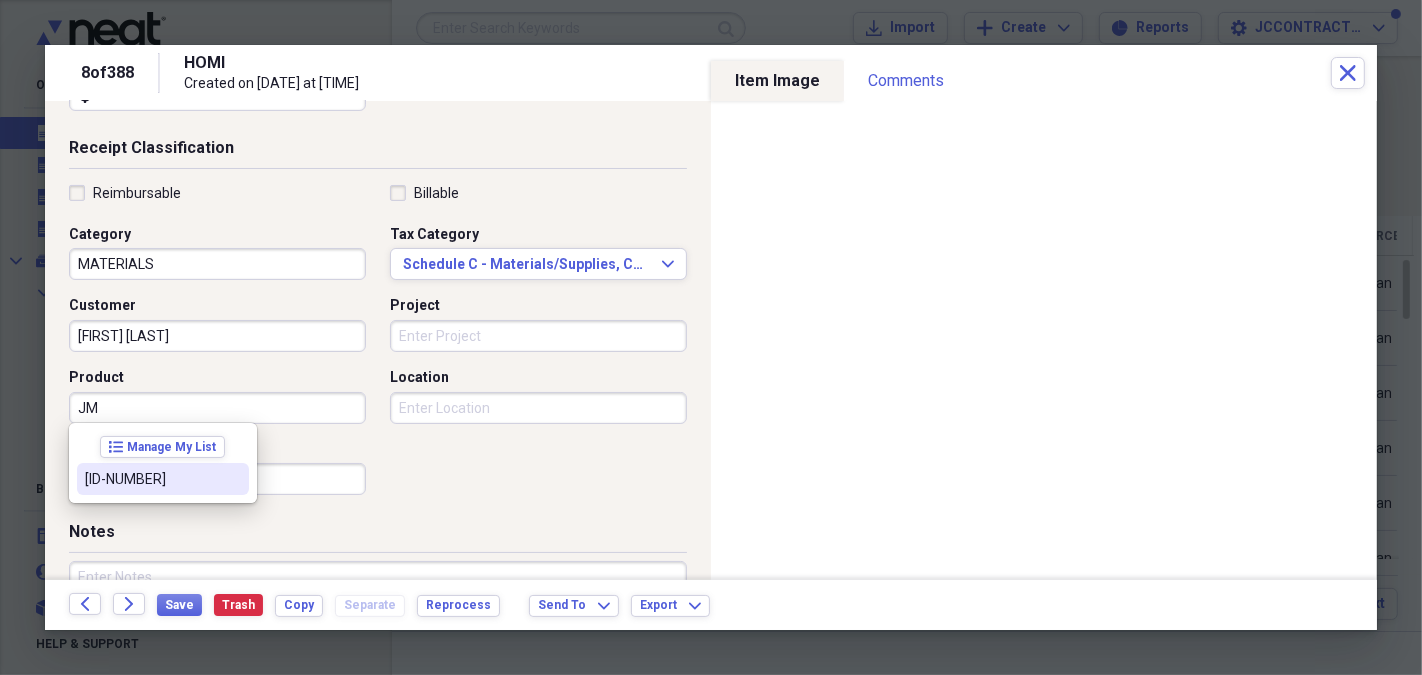 click on "[ID-NUMBER]" at bounding box center [151, 479] 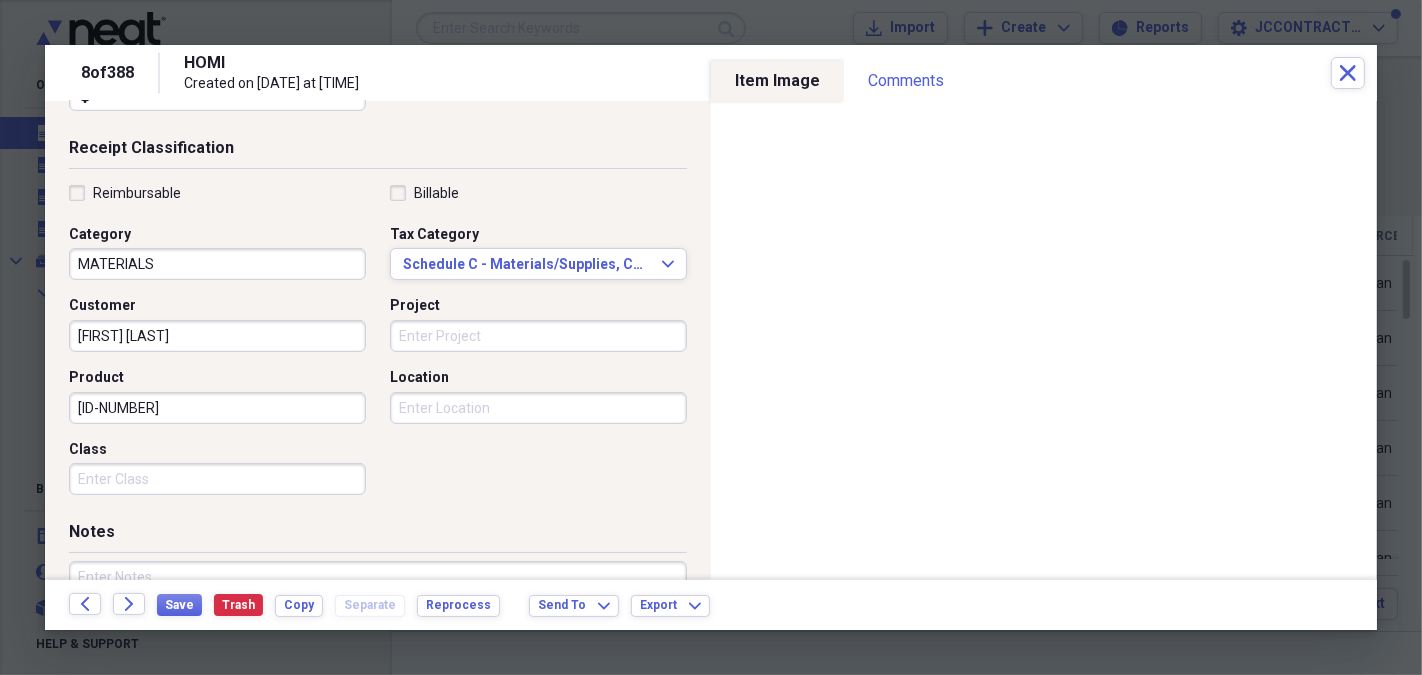 click on "Project" at bounding box center [538, 336] 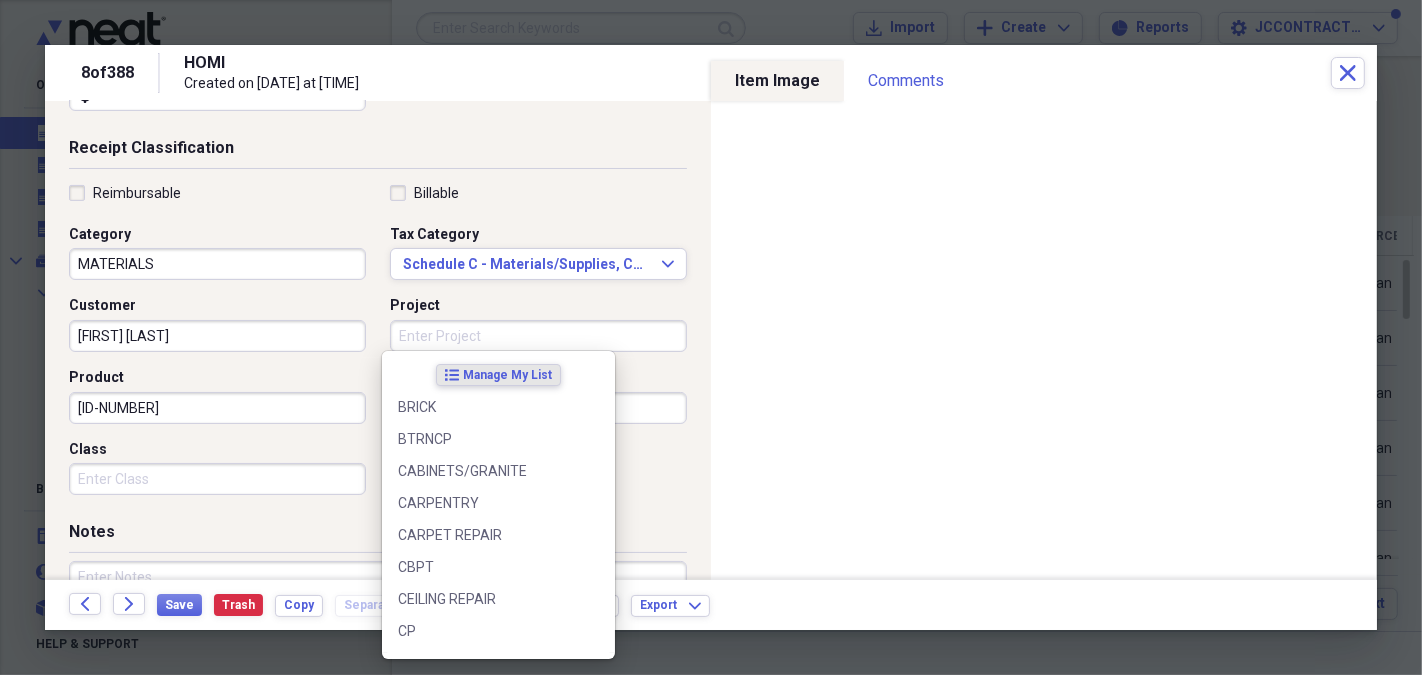 click on "Project" at bounding box center (538, 336) 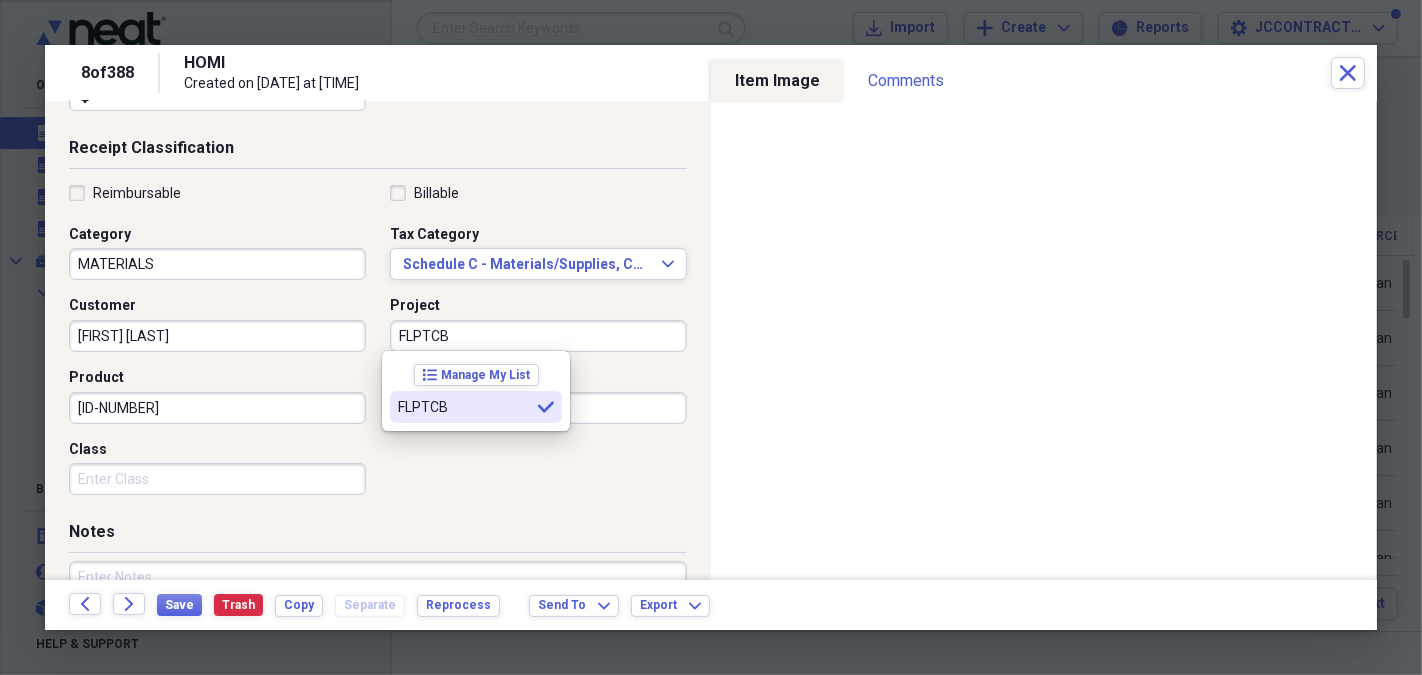 type on "FLPTCB" 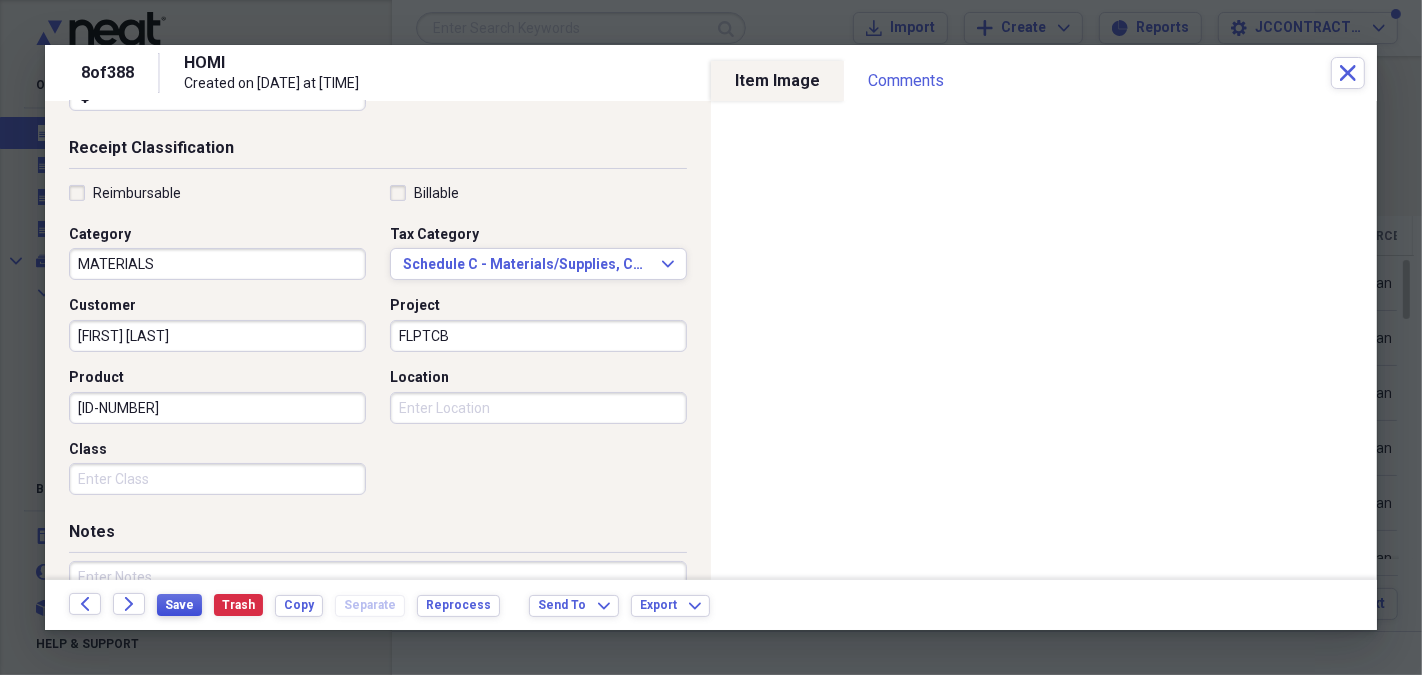 click on "Save" at bounding box center (179, 605) 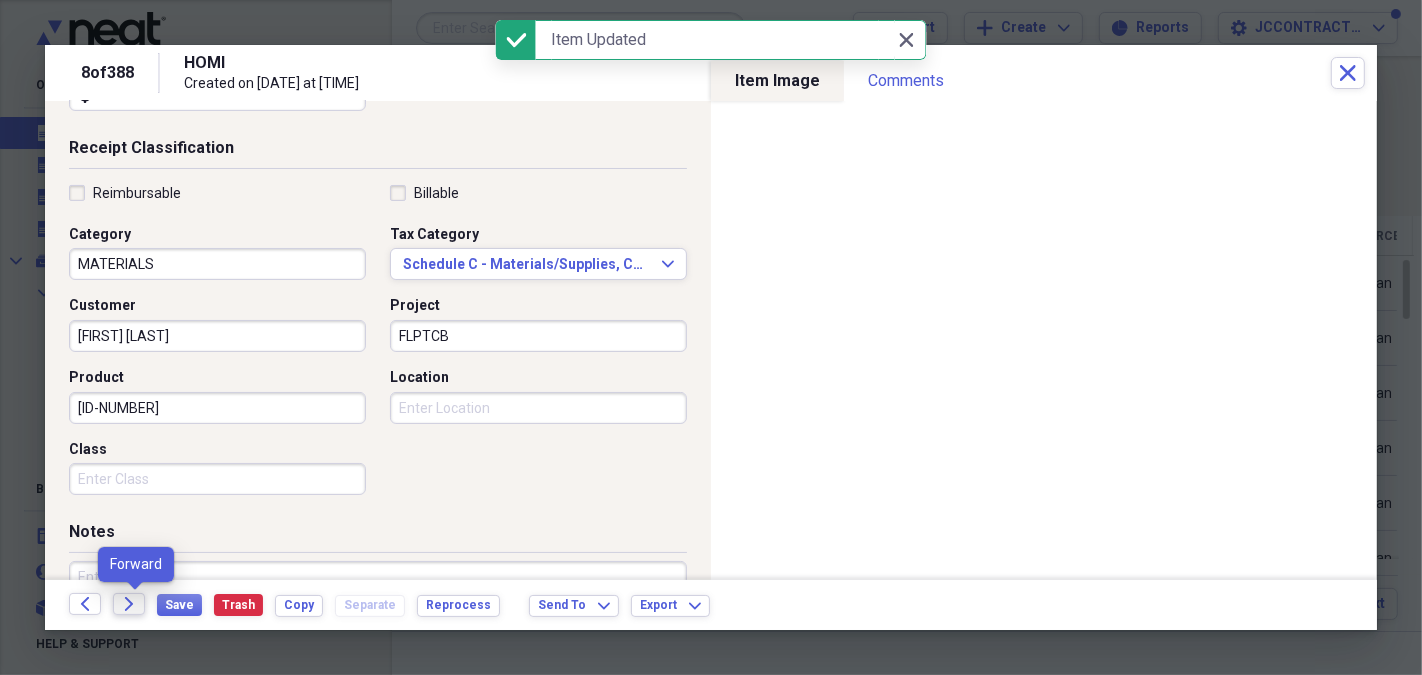 click 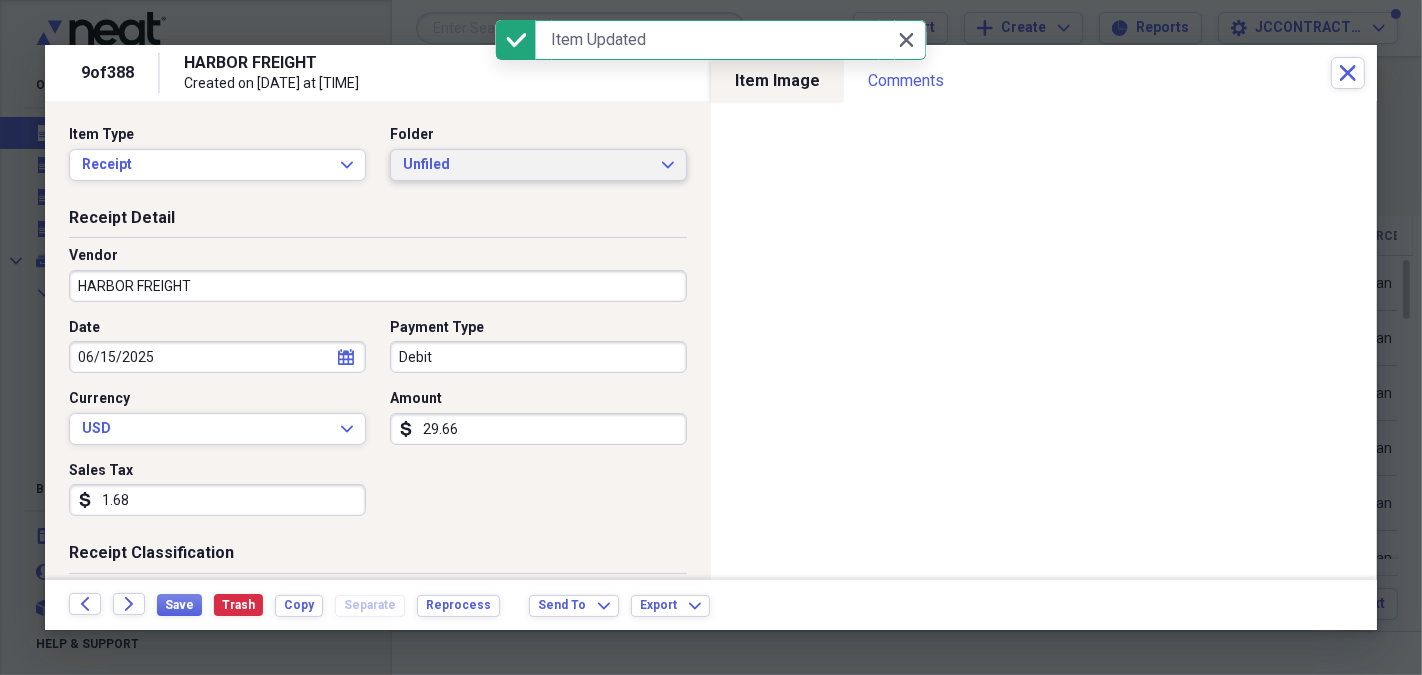 click on "Unfiled" at bounding box center (526, 165) 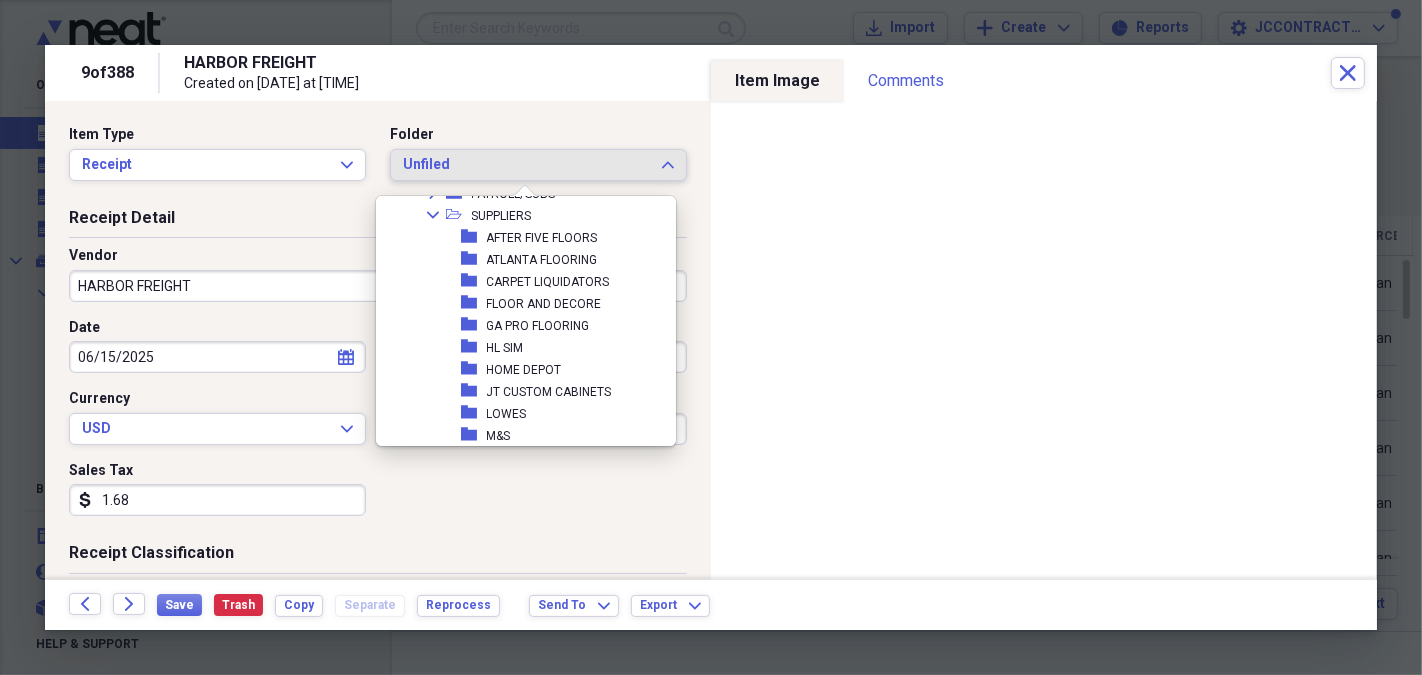scroll, scrollTop: 363, scrollLeft: 0, axis: vertical 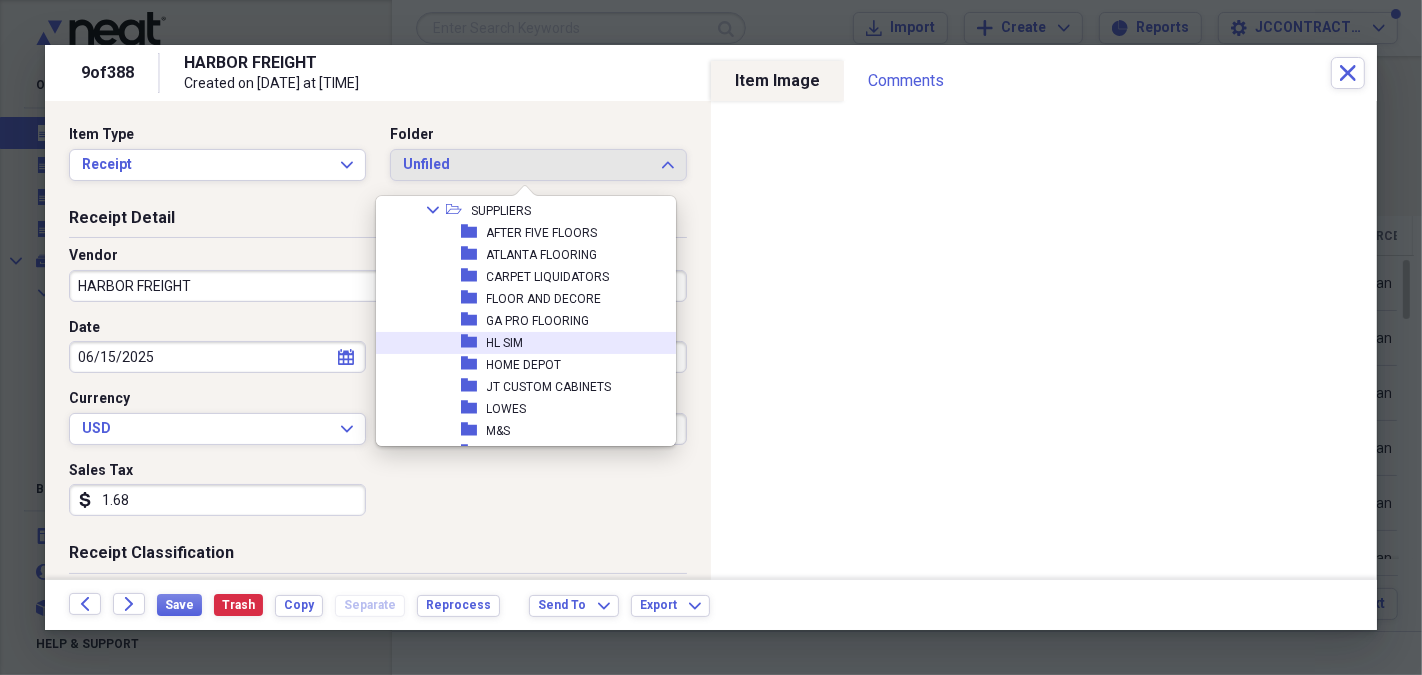 click on "Date [DATE] calendar Calendar Payment Type Debit Currency USD Expand Amount dollar-sign [AMOUNT] Sales Tax dollar-sign [AMOUNT]" at bounding box center [378, 425] 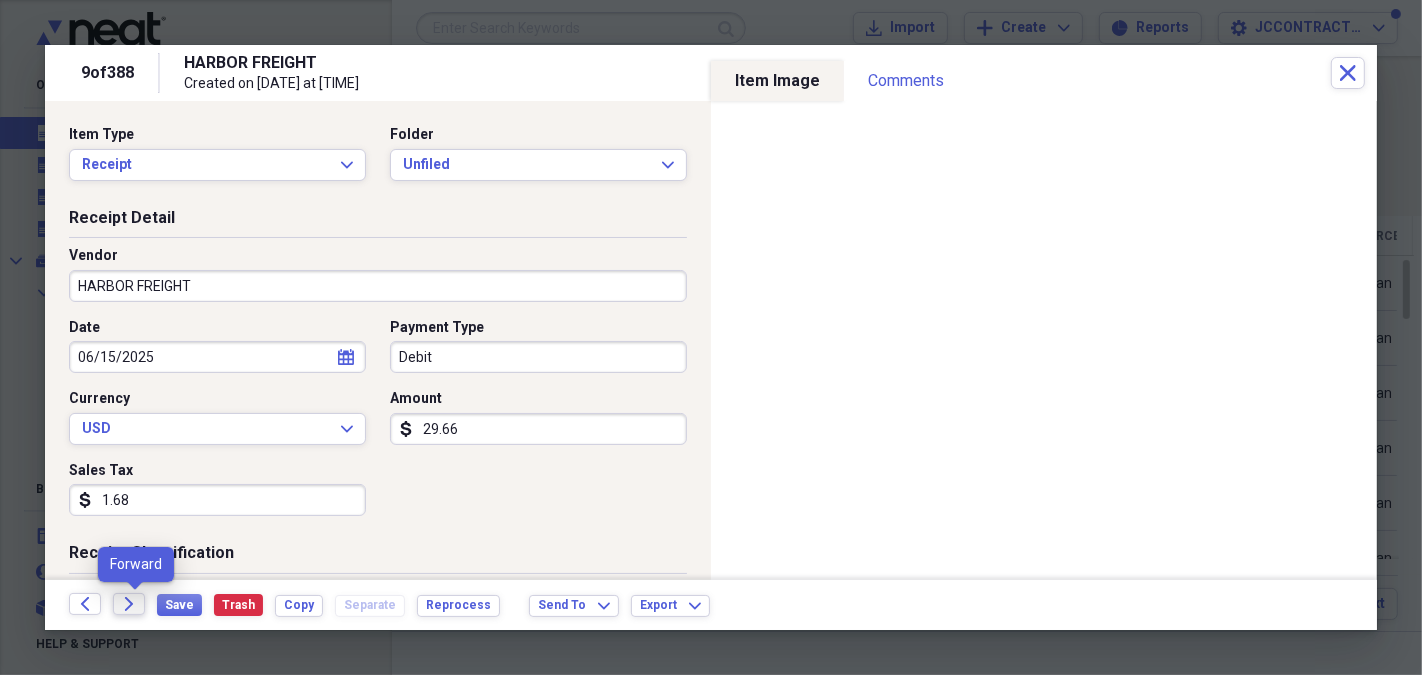 click on "Forward" 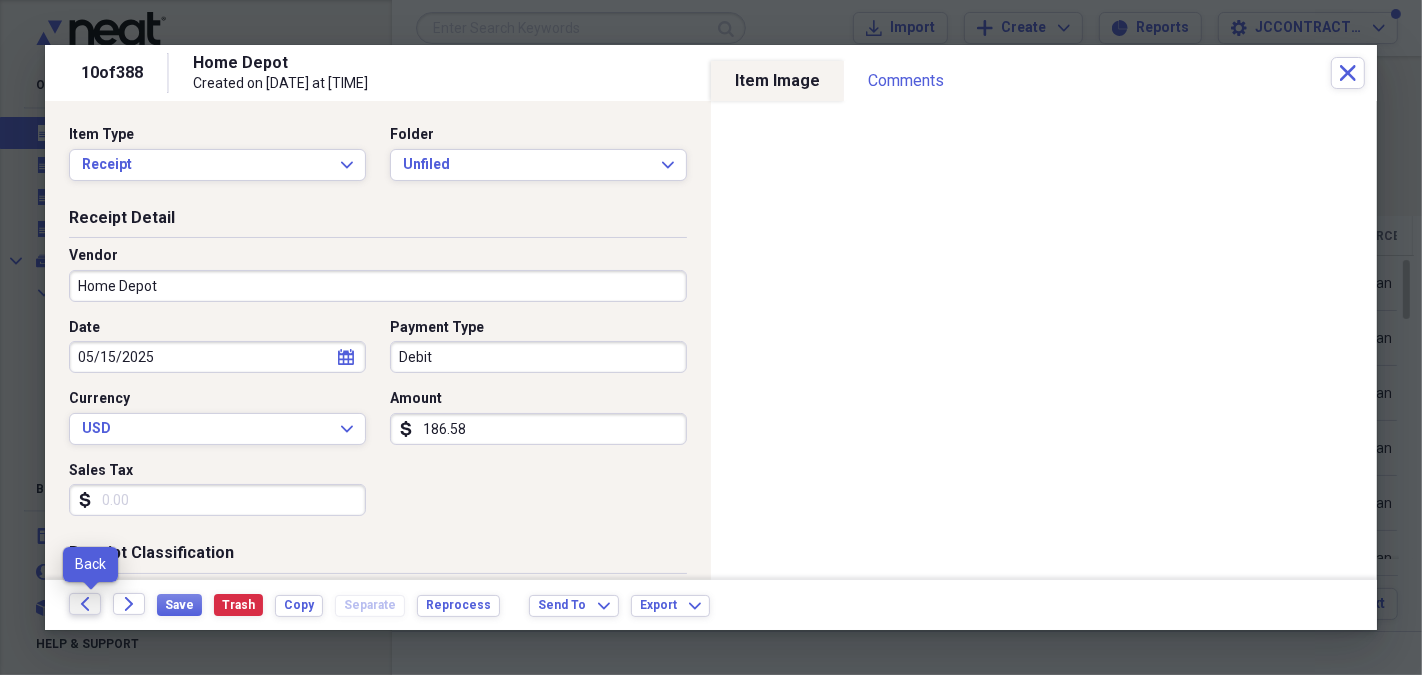 click on "Back" 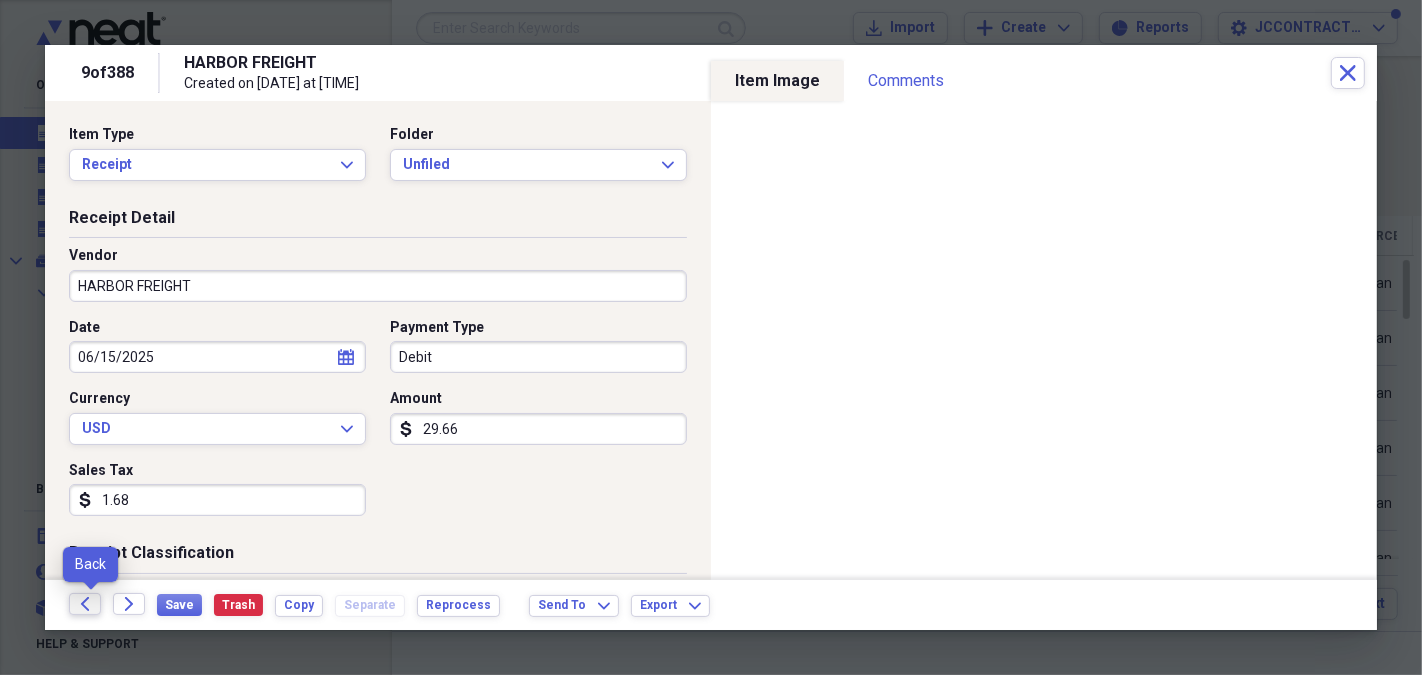 click on "Back" 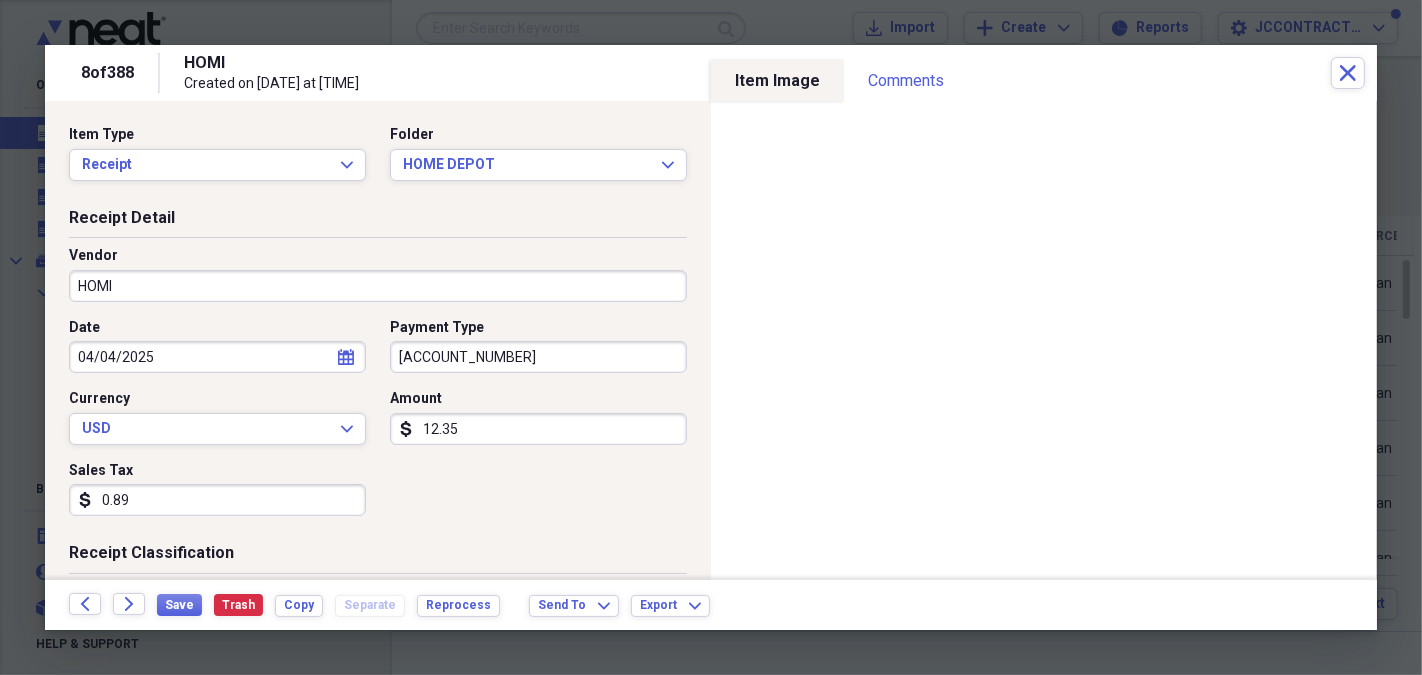 scroll, scrollTop: 541, scrollLeft: 0, axis: vertical 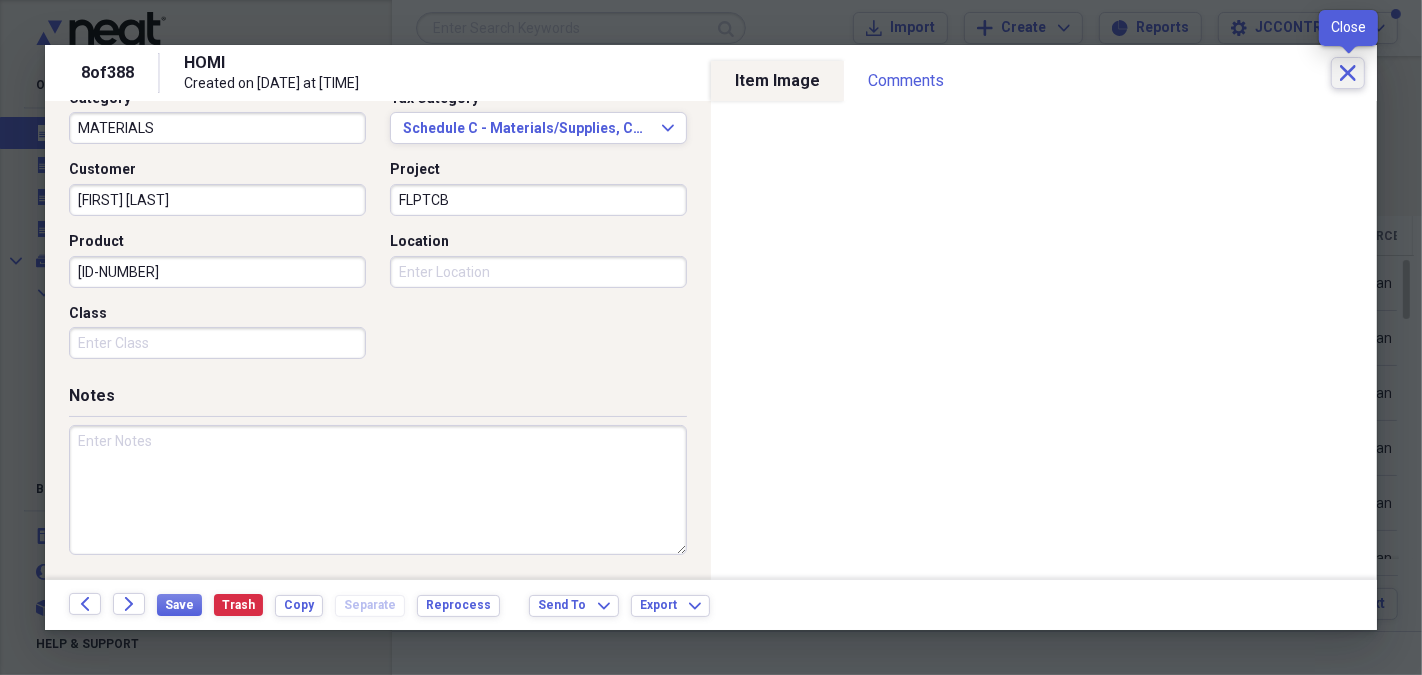 click on "Close" 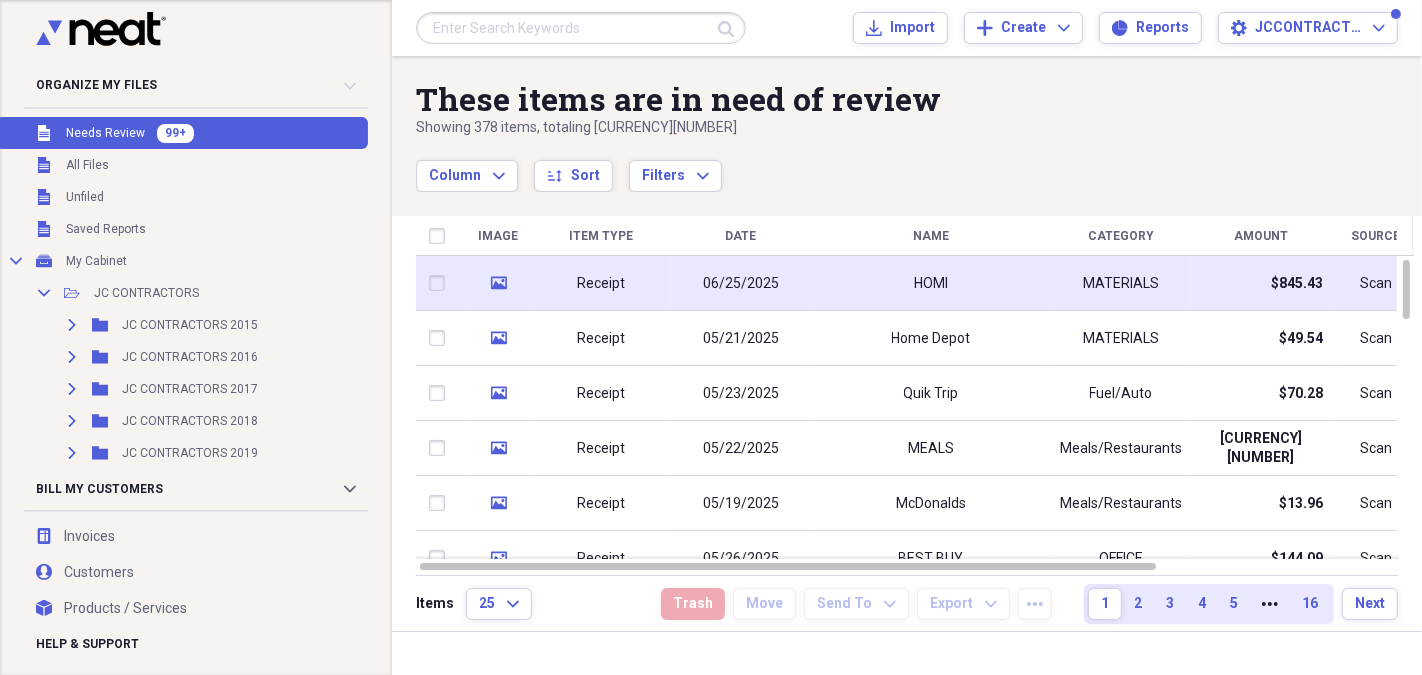 click on "HOMI" at bounding box center [931, 283] 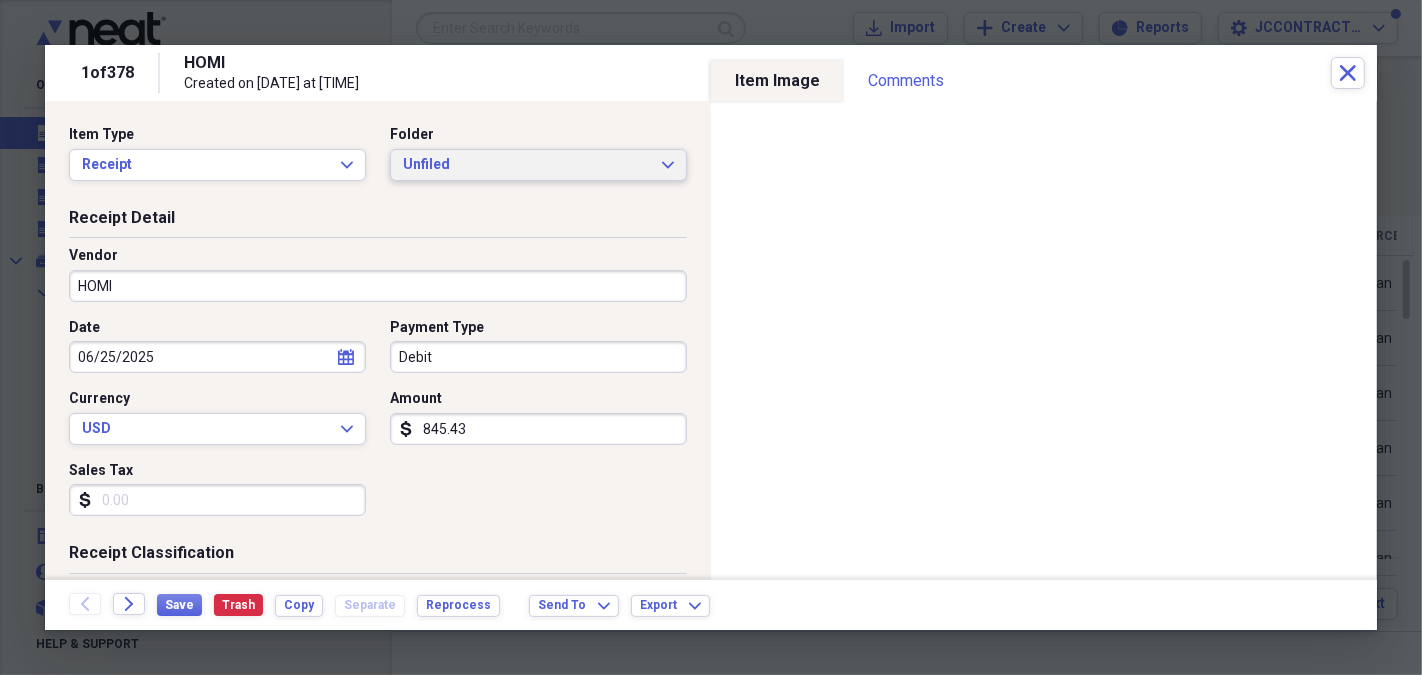 click on "Unfiled Expand" at bounding box center (538, 165) 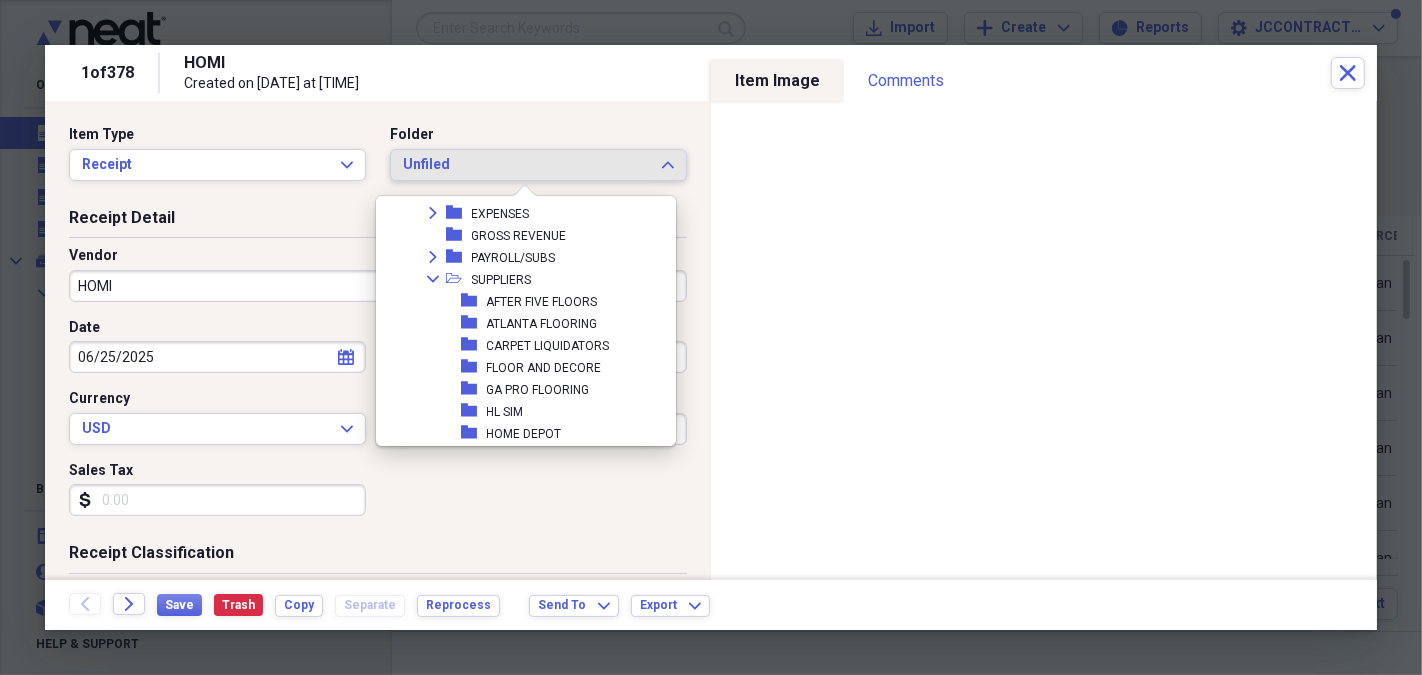 scroll, scrollTop: 263, scrollLeft: 0, axis: vertical 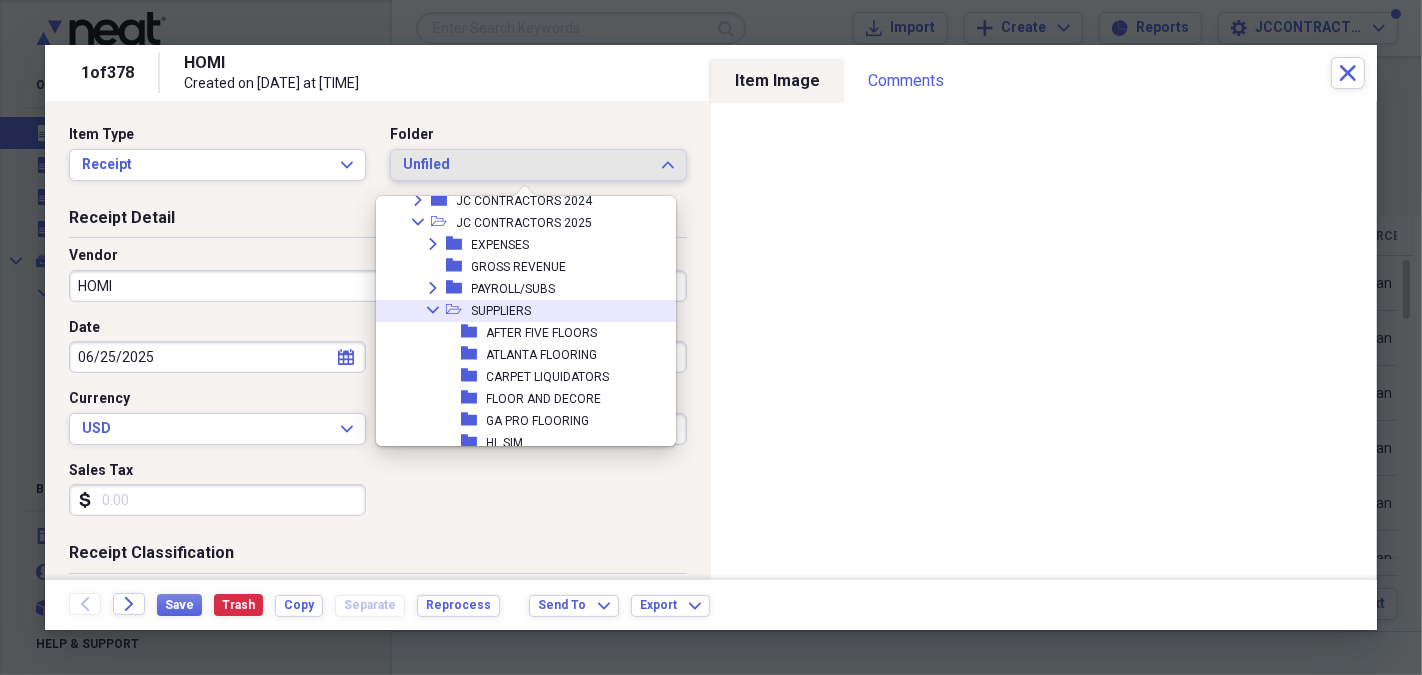 click on "Collapse" 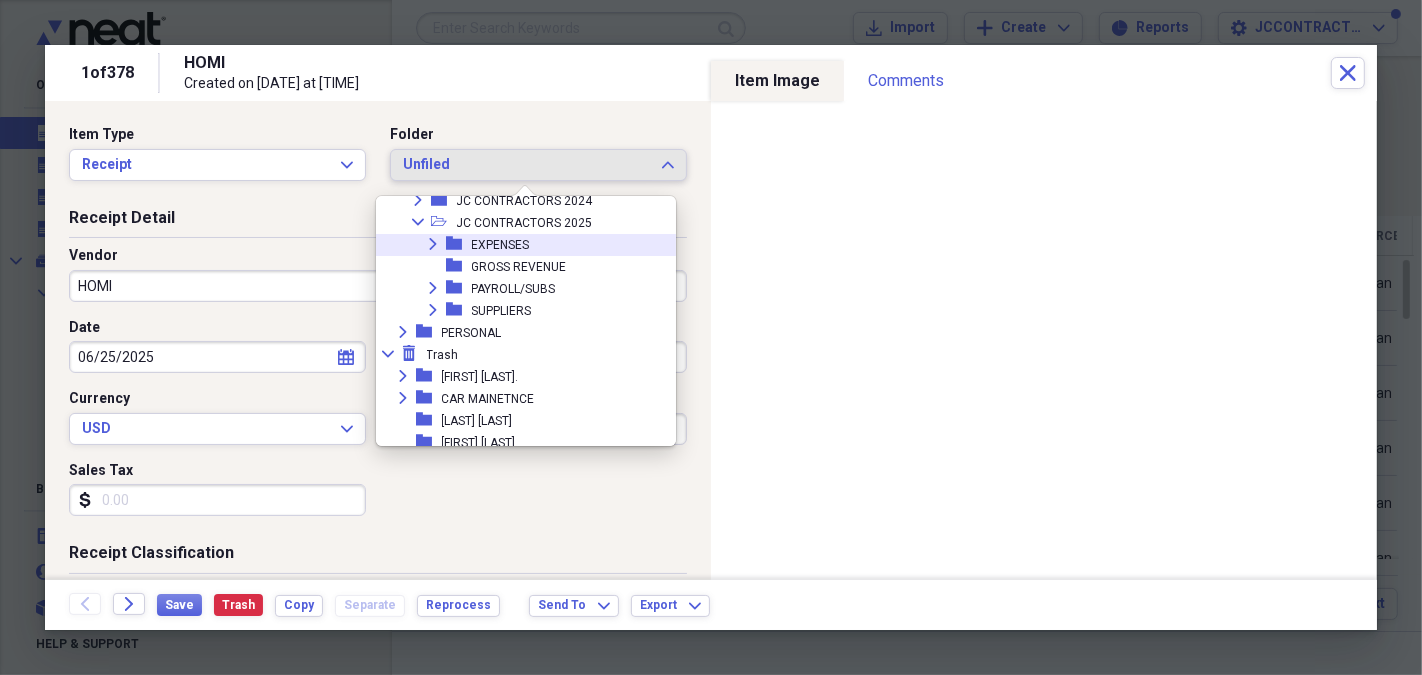 click on "Expand" 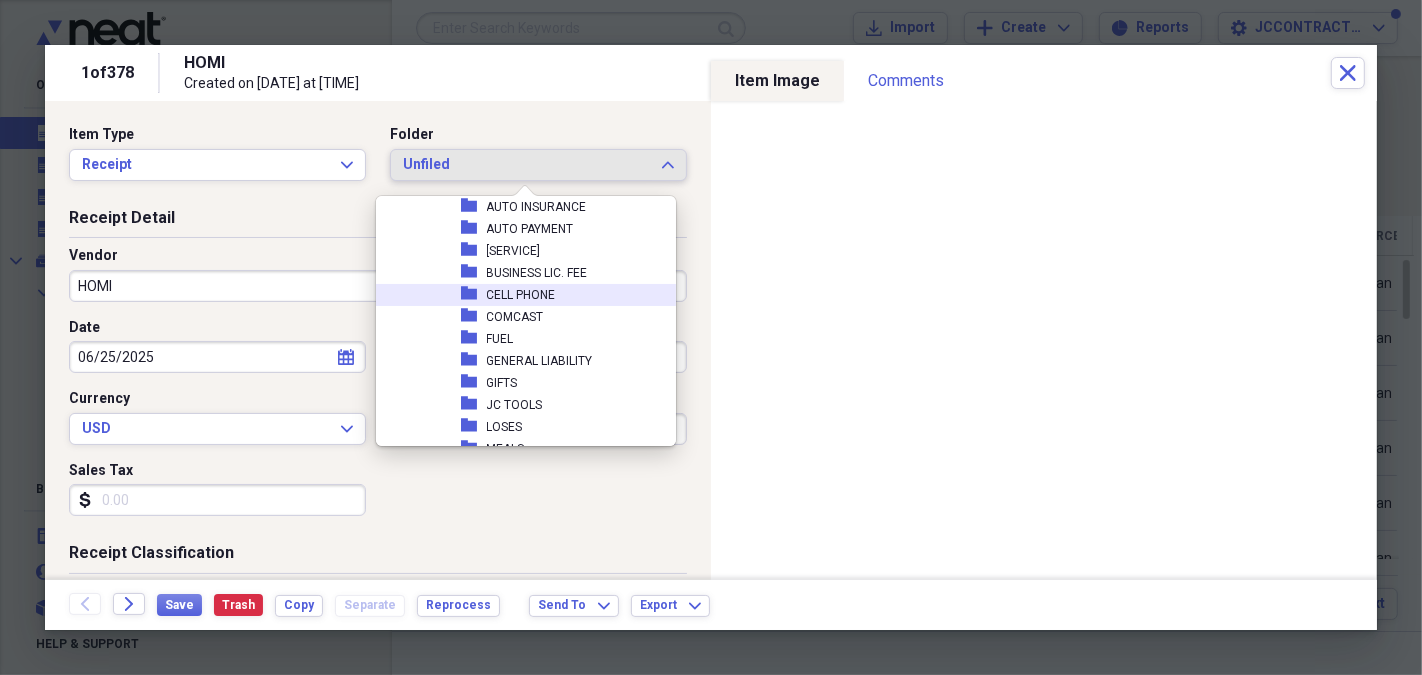 scroll, scrollTop: 346, scrollLeft: 0, axis: vertical 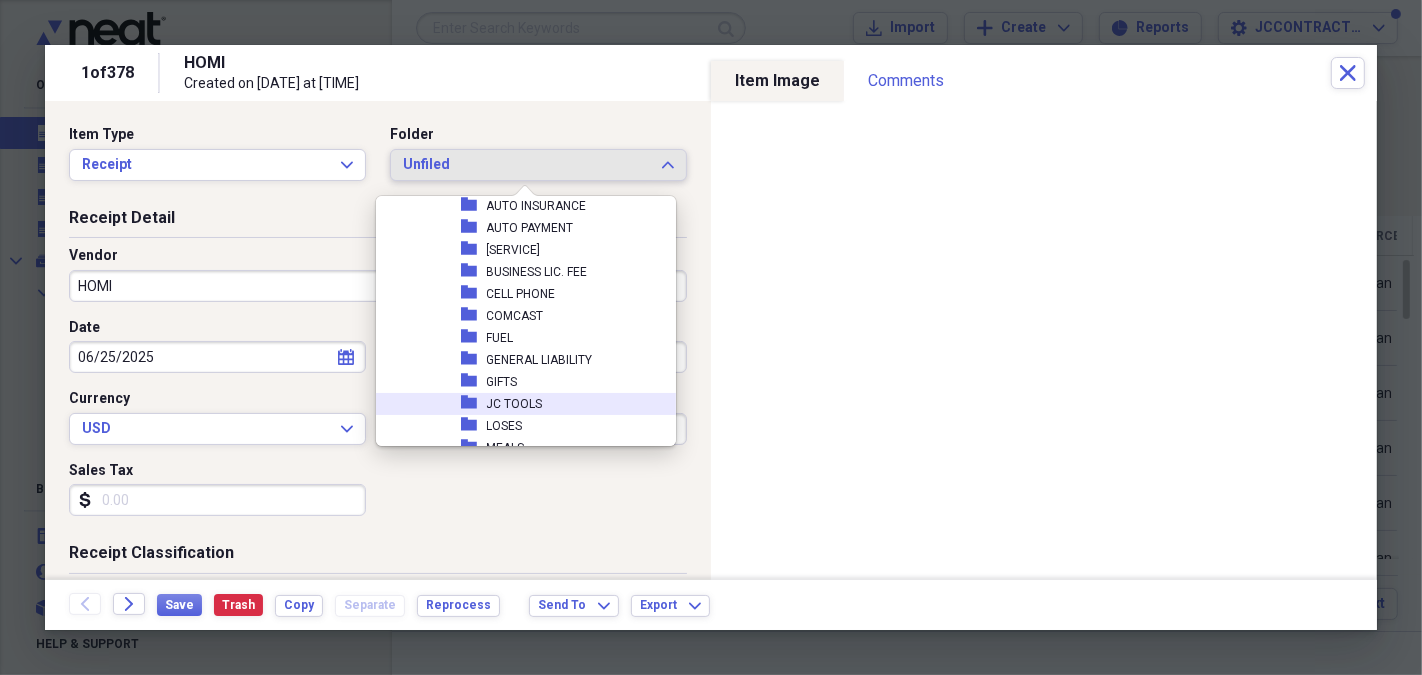 click on "JC TOOLS" at bounding box center [515, 404] 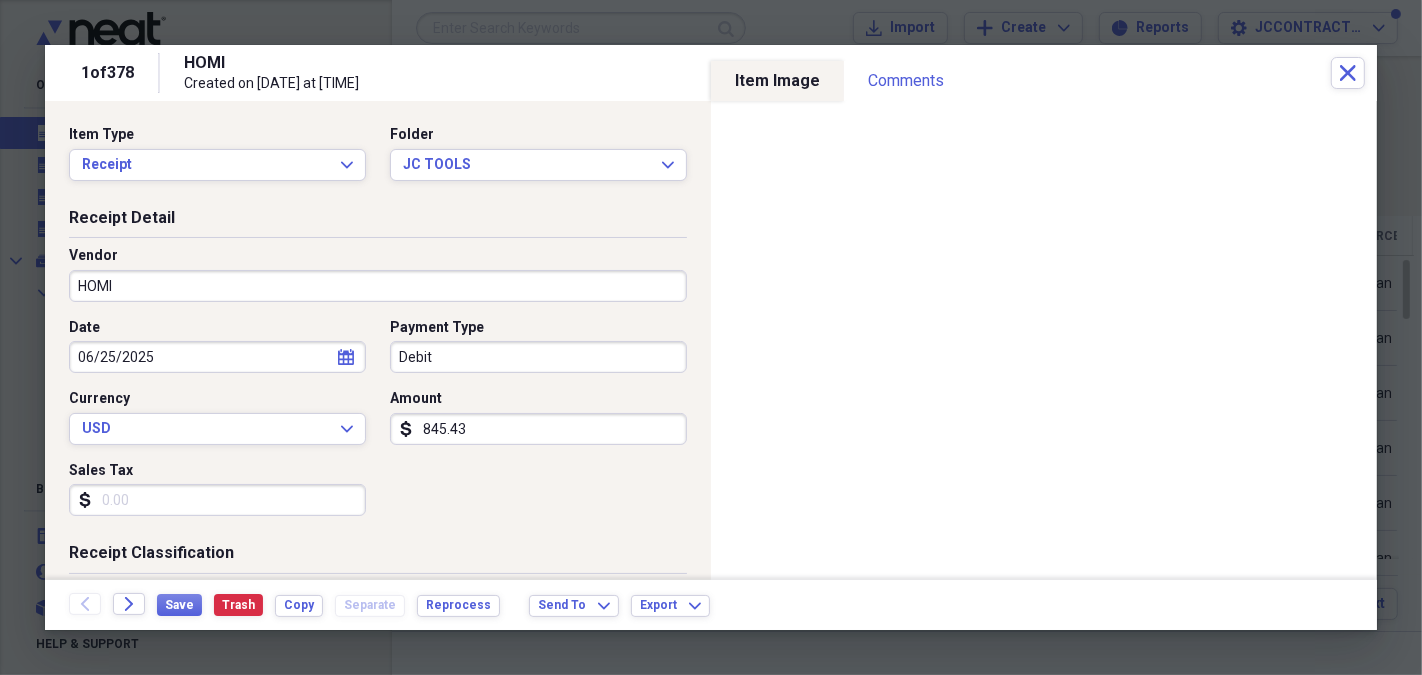 click on "HOMI" at bounding box center (378, 286) 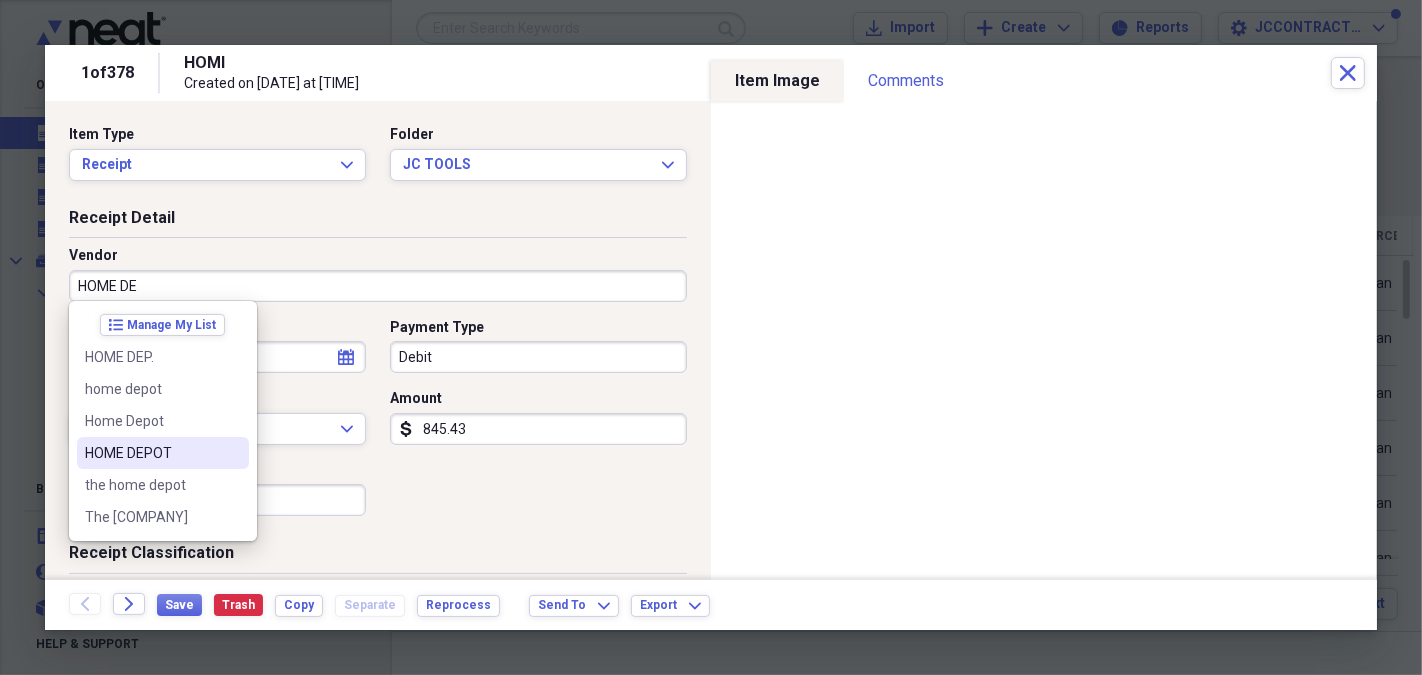 click on "HOME DEPOT" at bounding box center (151, 453) 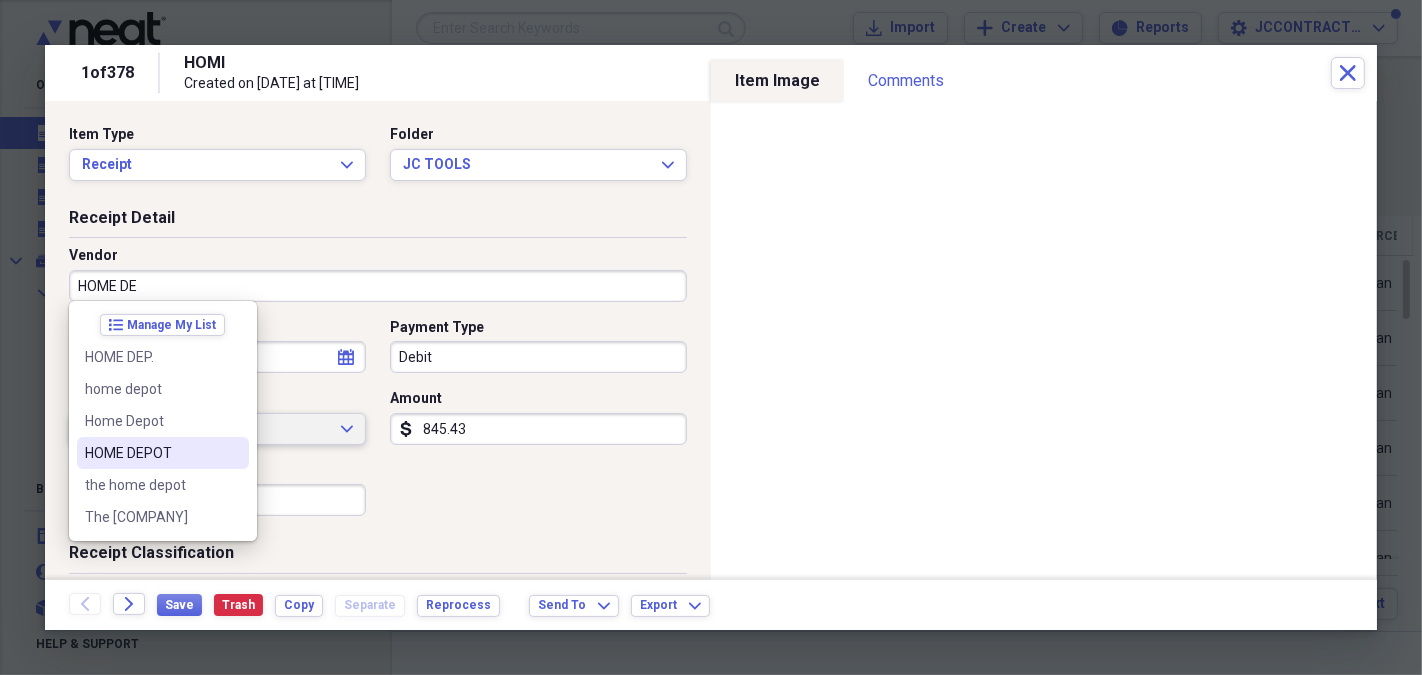 type on "HOME DEPOT" 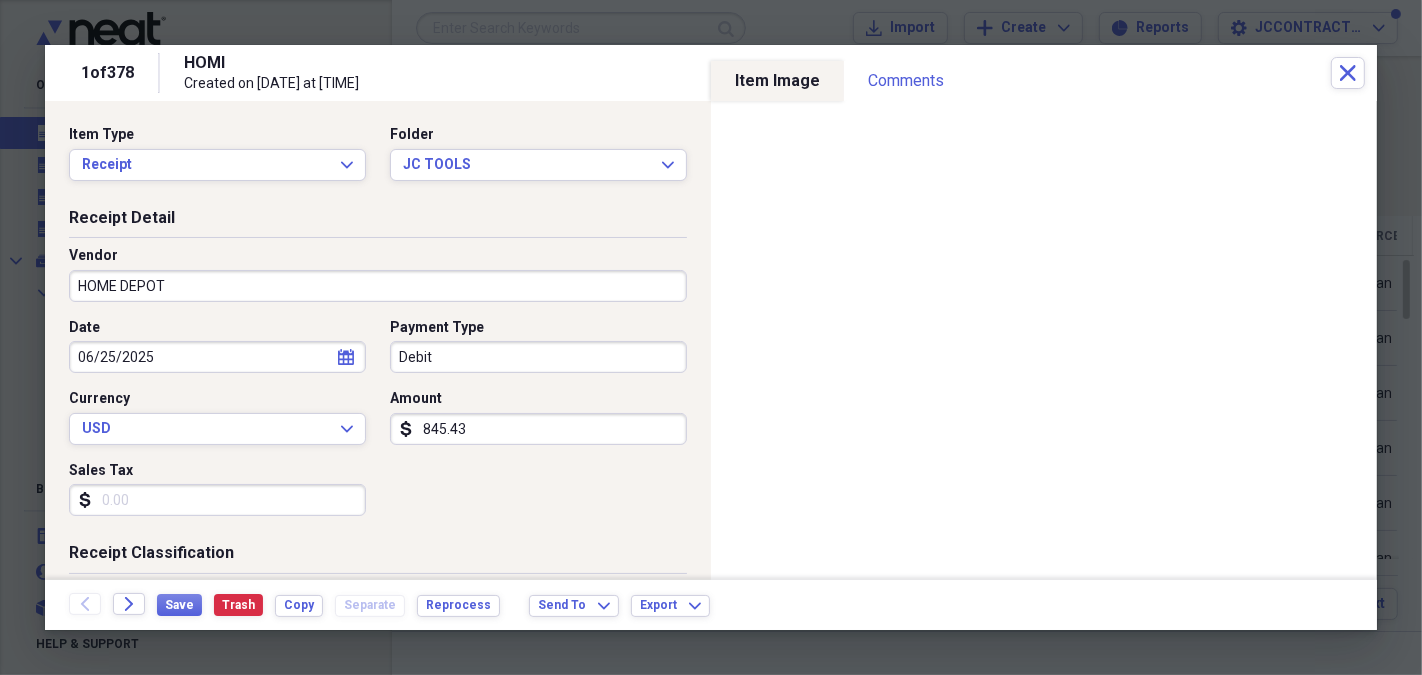 click on "Debit" at bounding box center (538, 357) 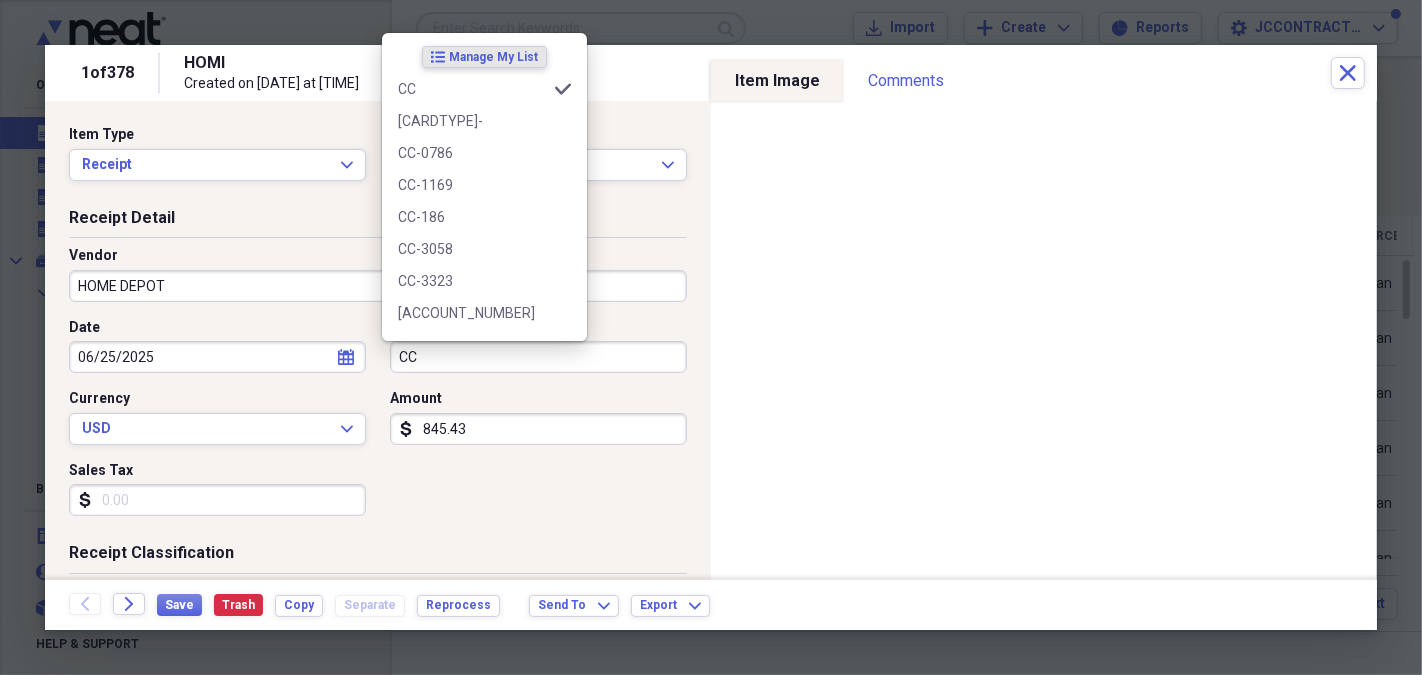 type on "C" 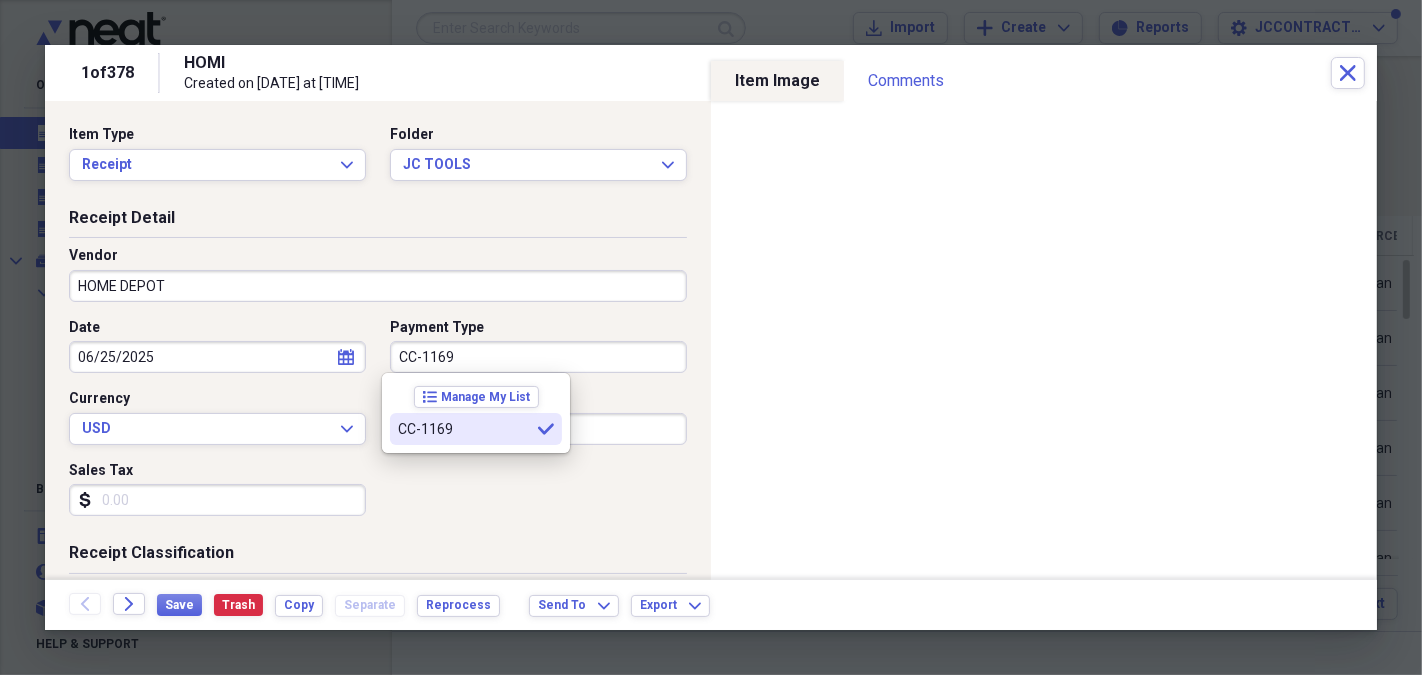 type on "CC-1169" 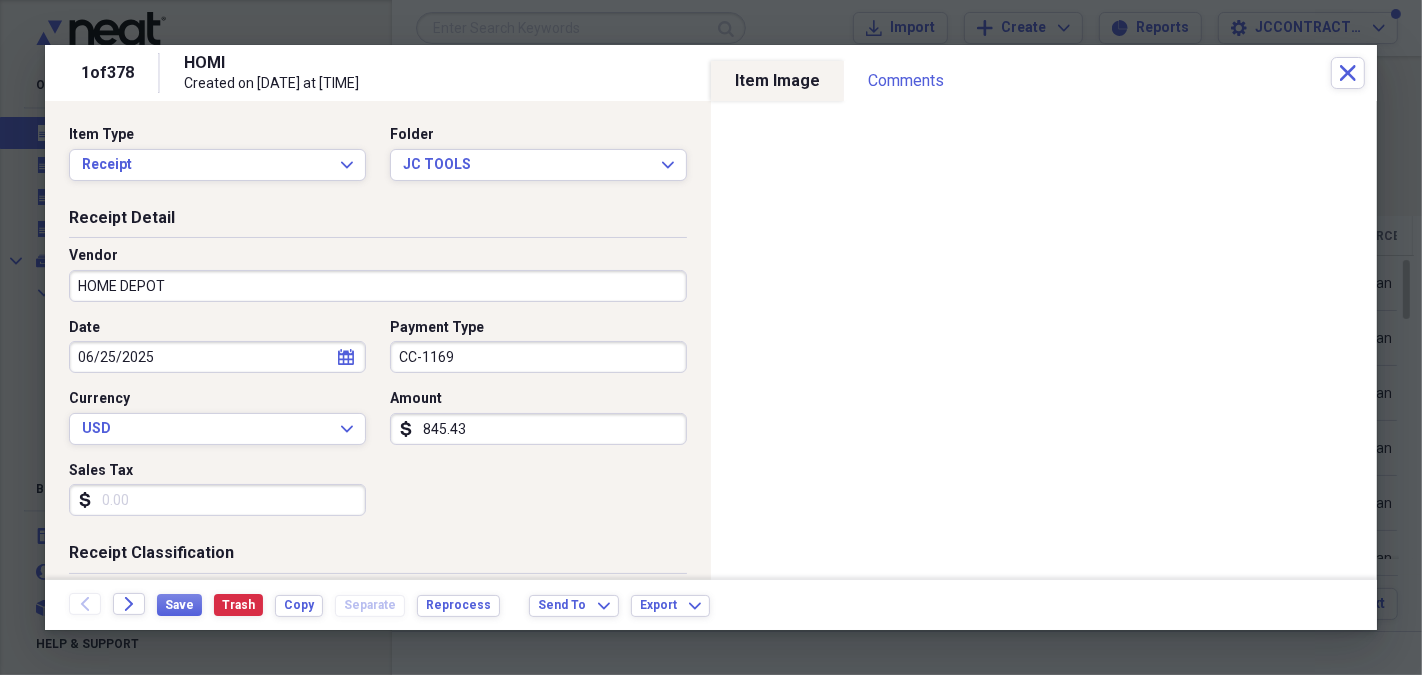 click on "Sales Tax" at bounding box center [217, 500] 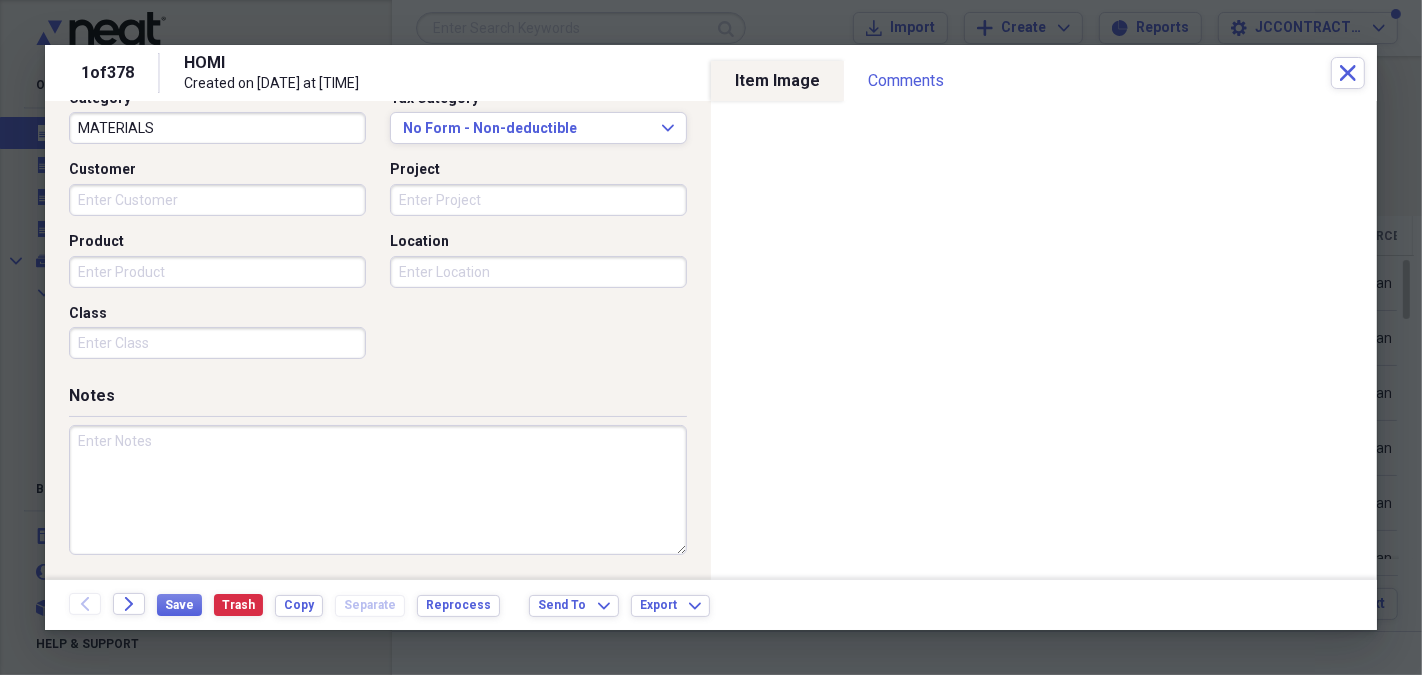 scroll, scrollTop: 536, scrollLeft: 0, axis: vertical 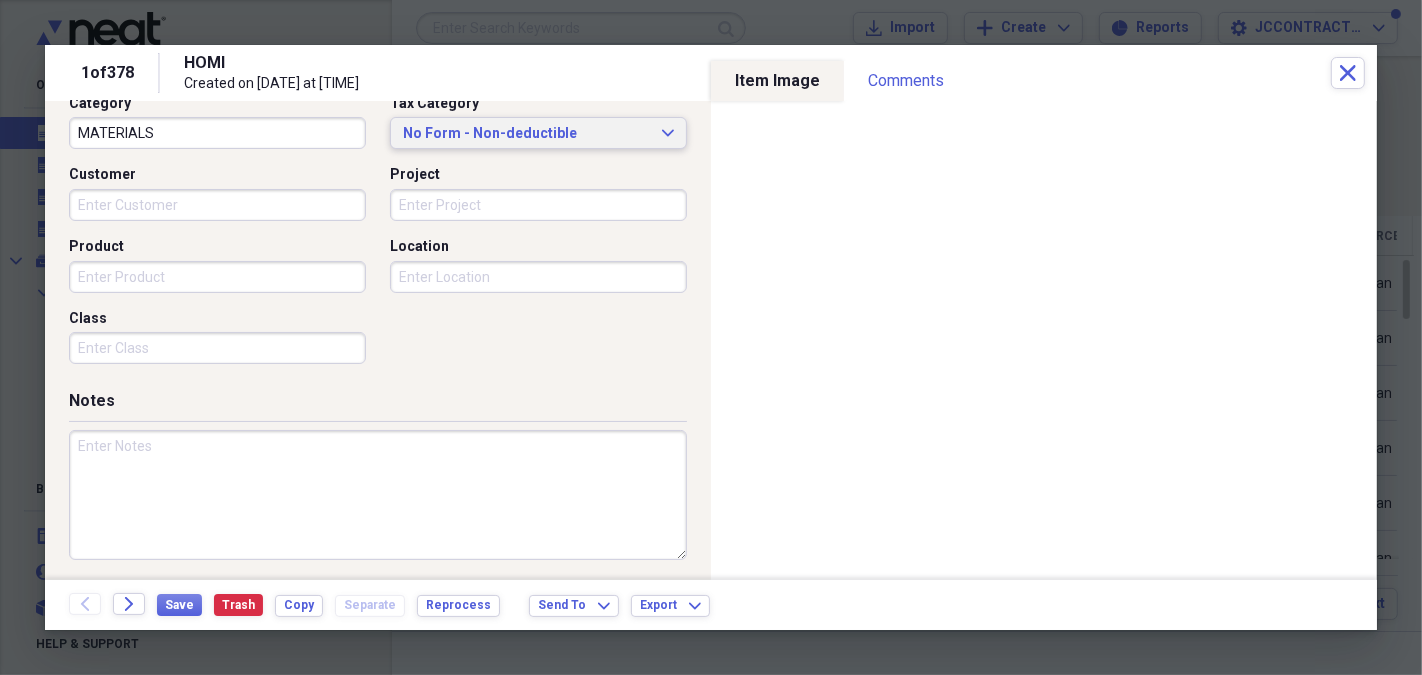 type on "47.75" 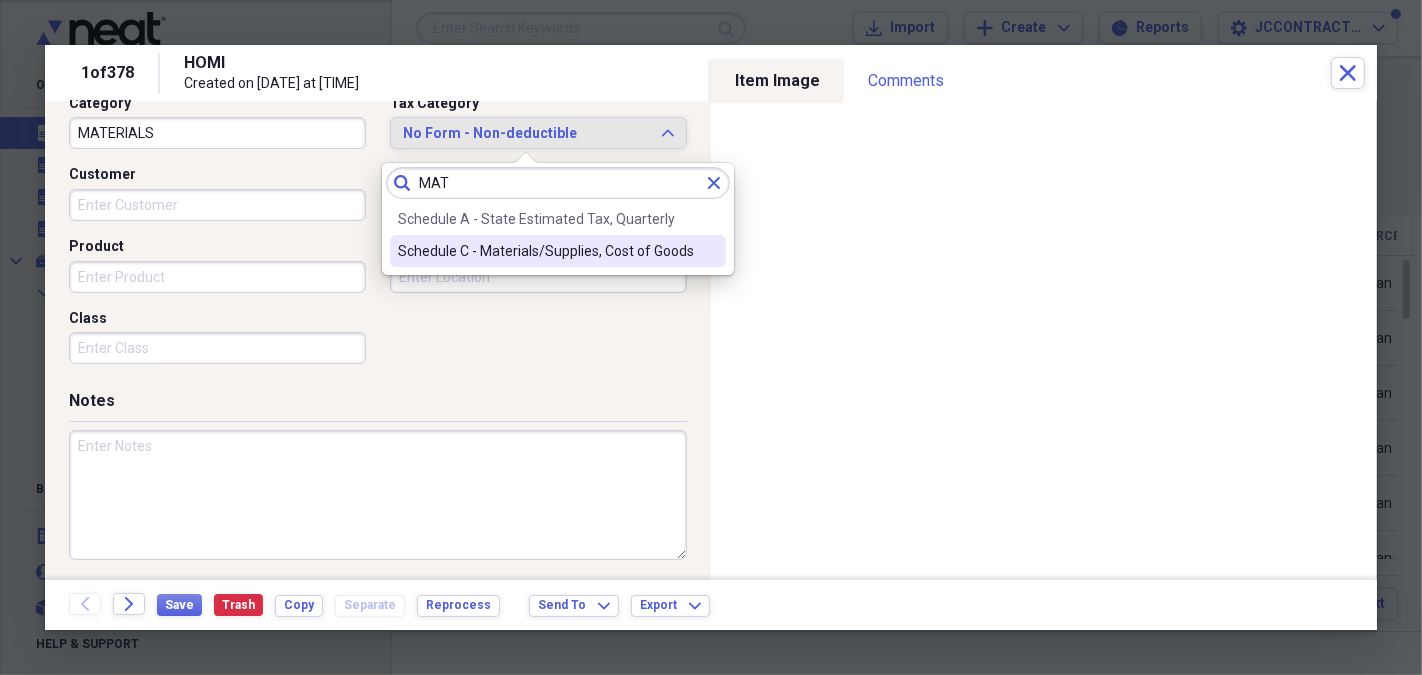 type on "MAT" 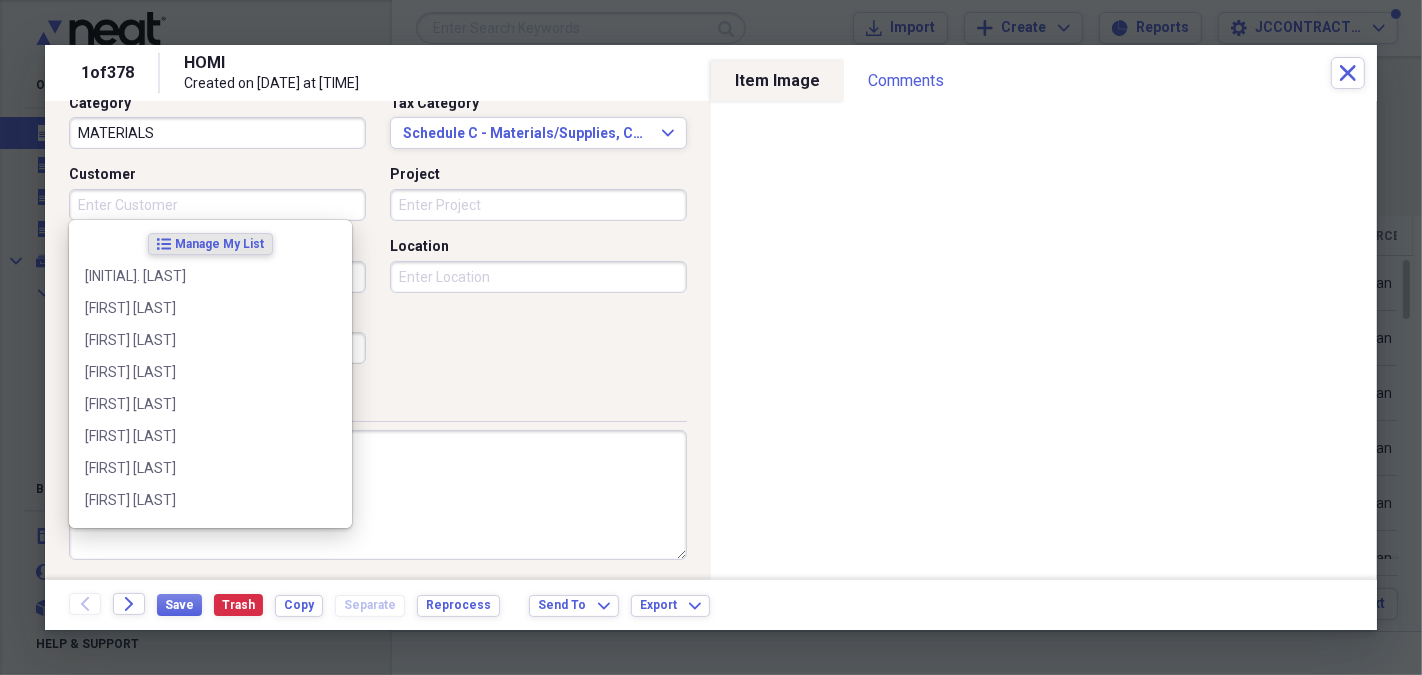 click on "Customer" at bounding box center (217, 205) 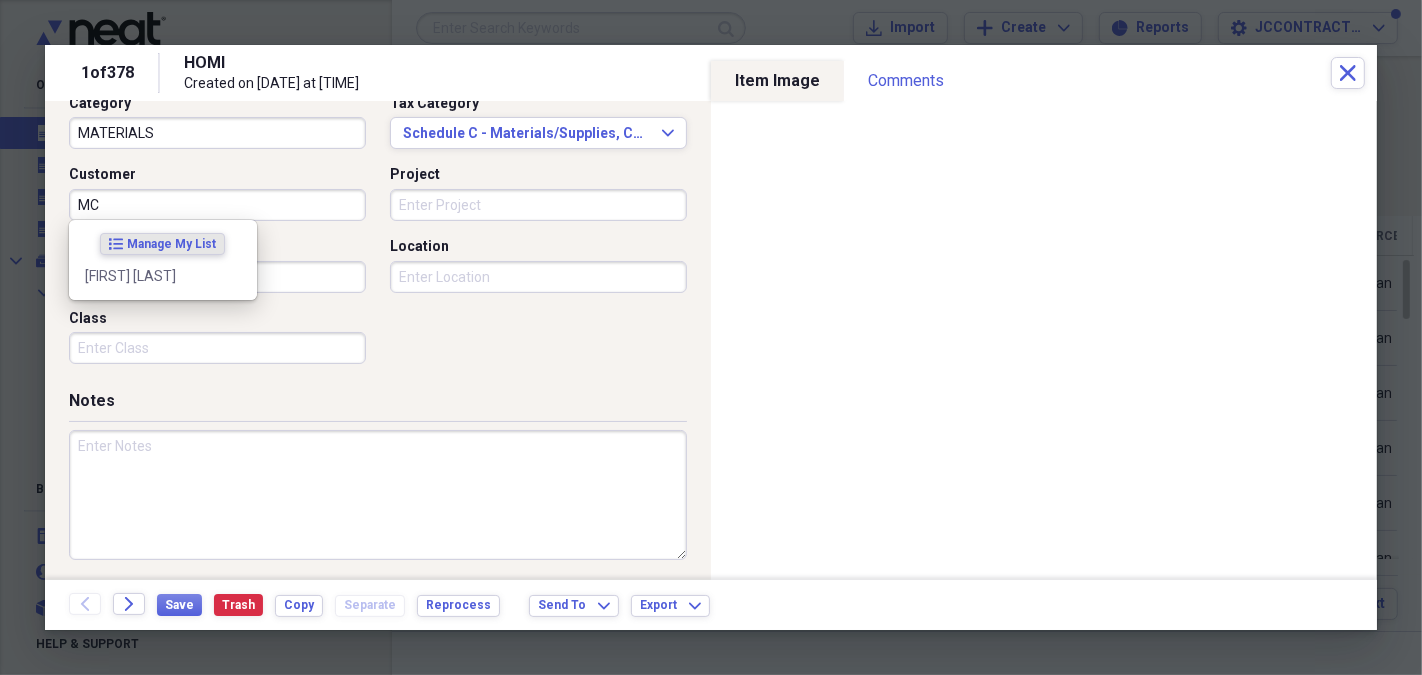type on "M" 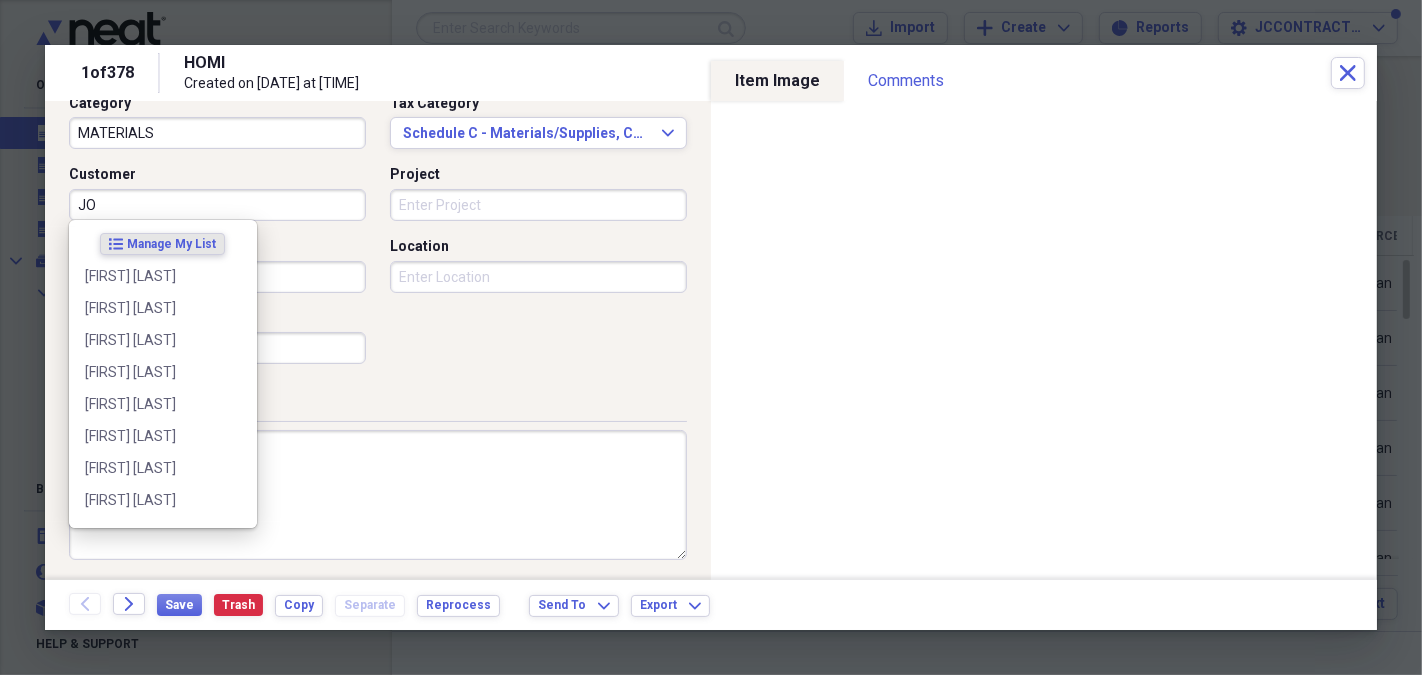 type on "J" 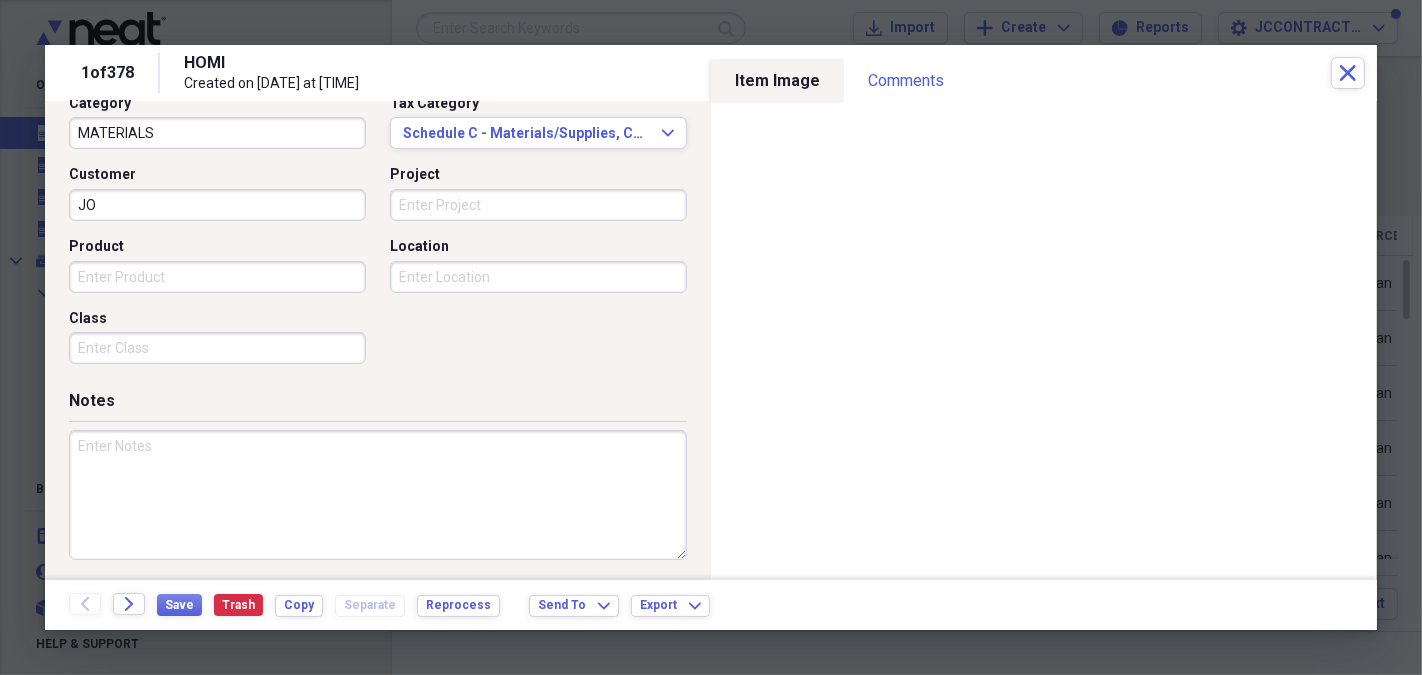 type on "J" 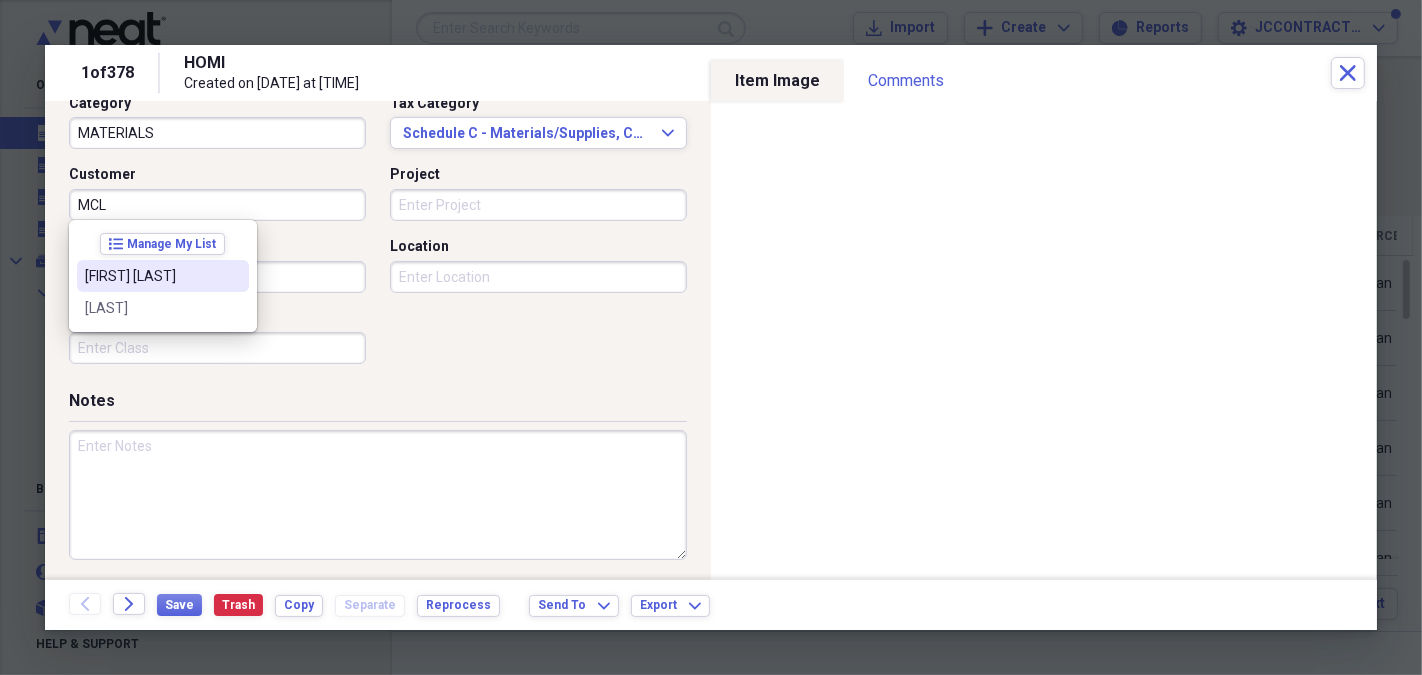 click on "[FIRST] [LAST]" at bounding box center (151, 276) 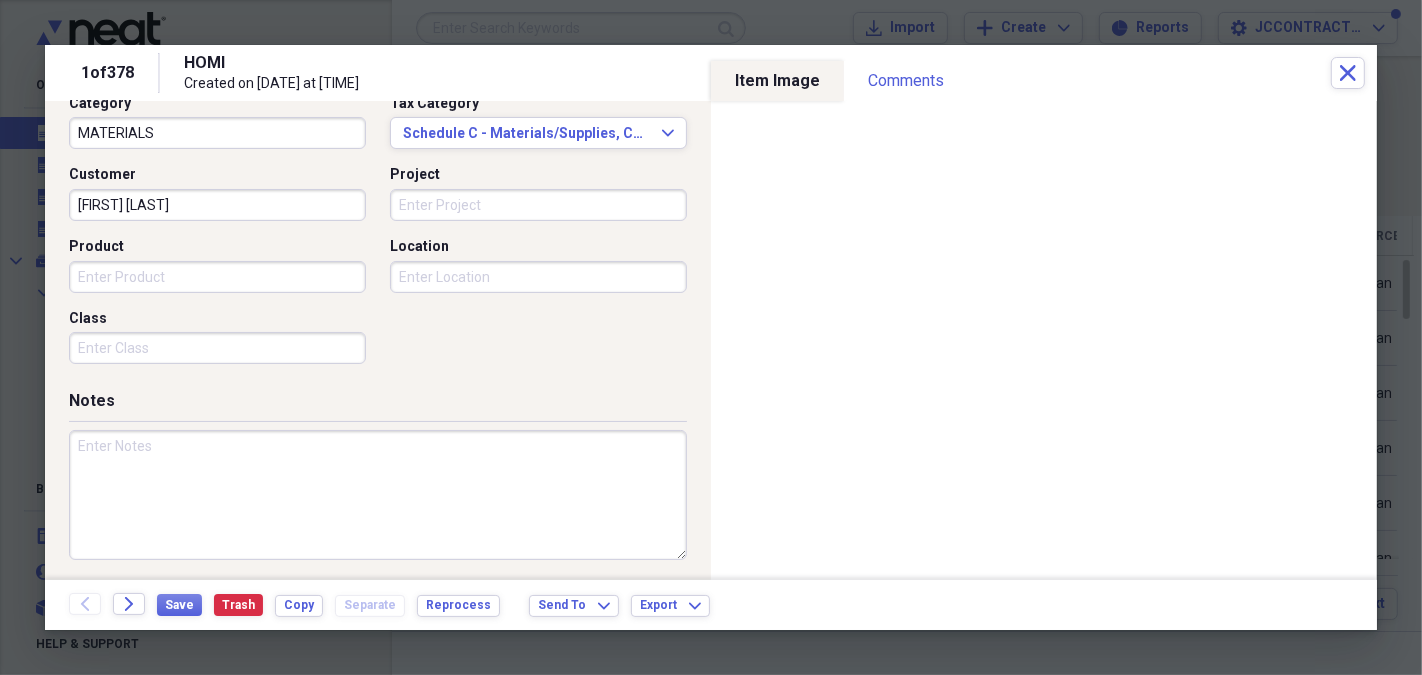 click on "Product" at bounding box center [217, 277] 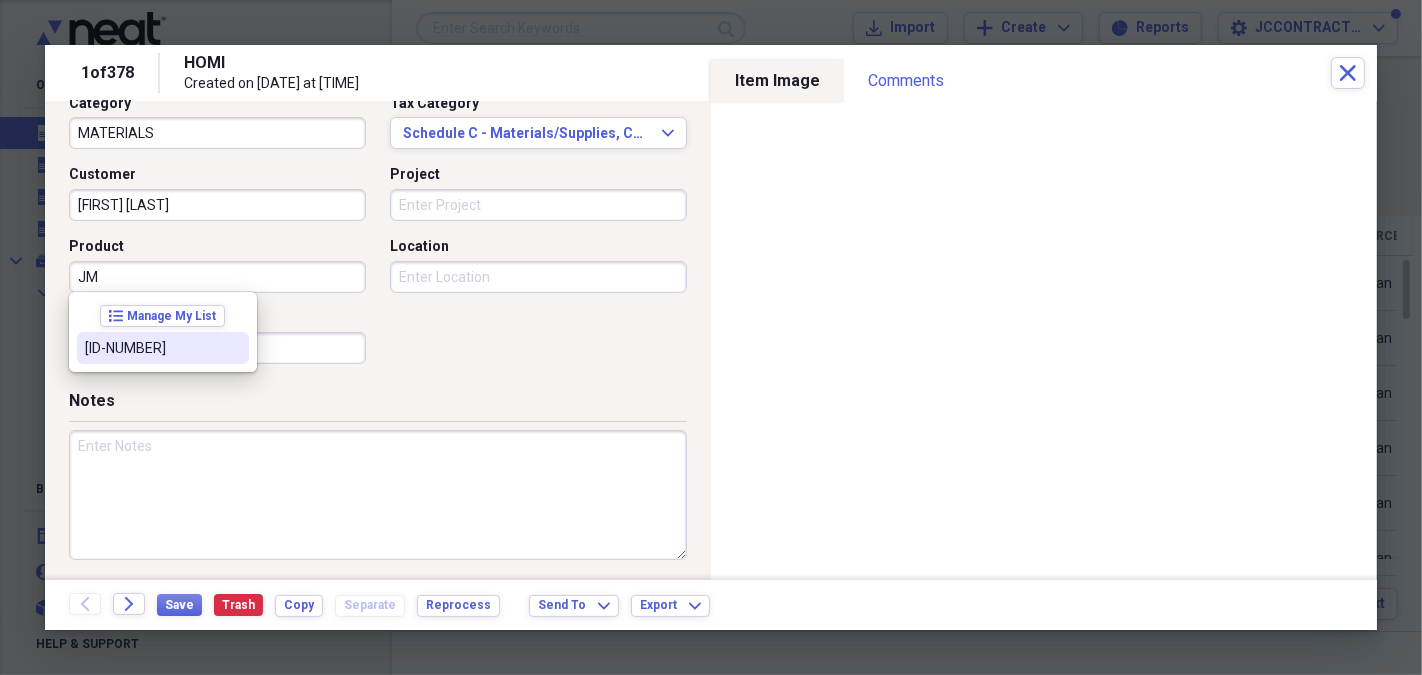 click on "[ID-NUMBER]" at bounding box center [151, 348] 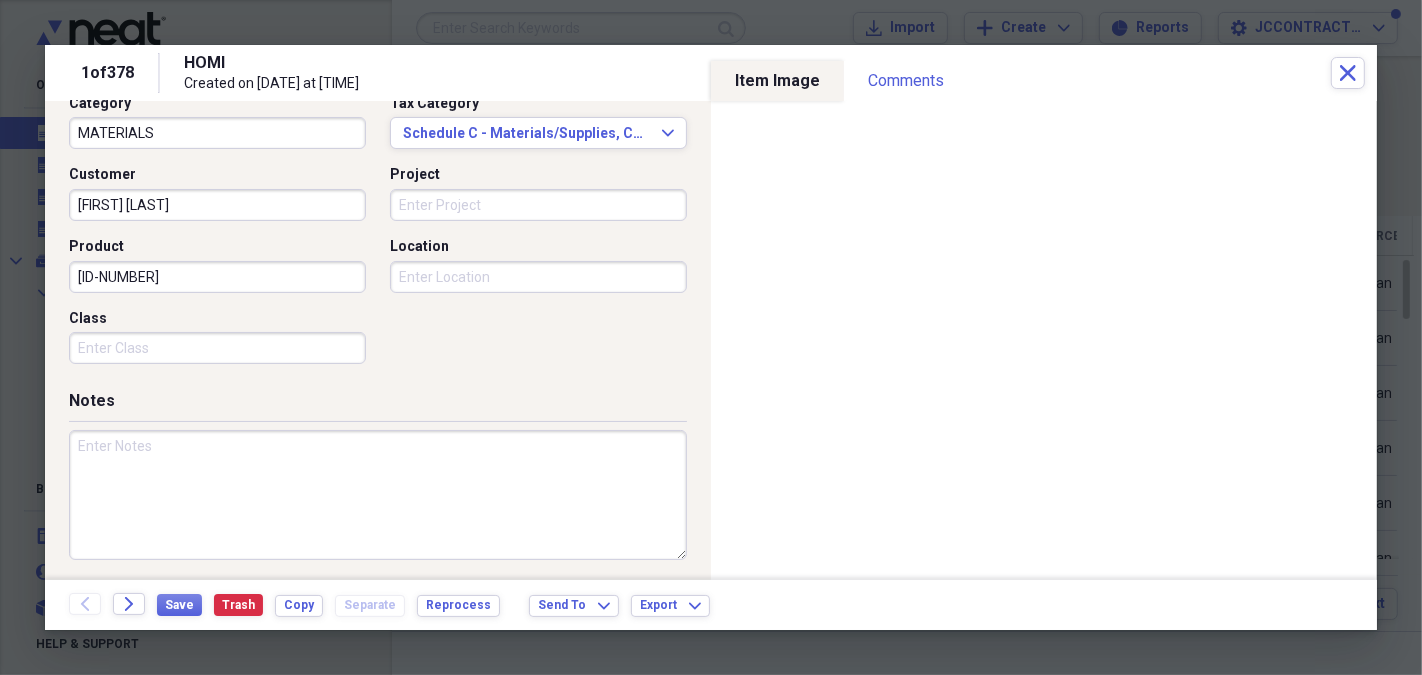 click on "Project" at bounding box center [538, 205] 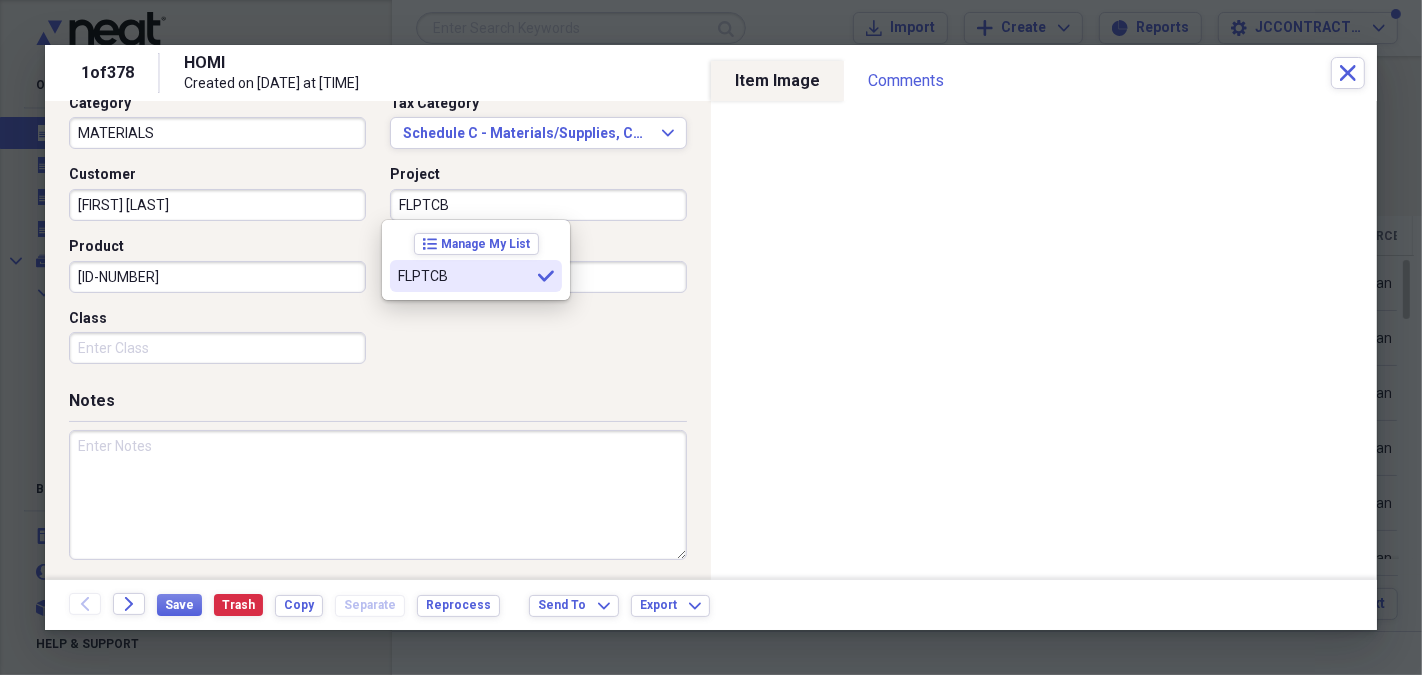 type on "FLPTCB" 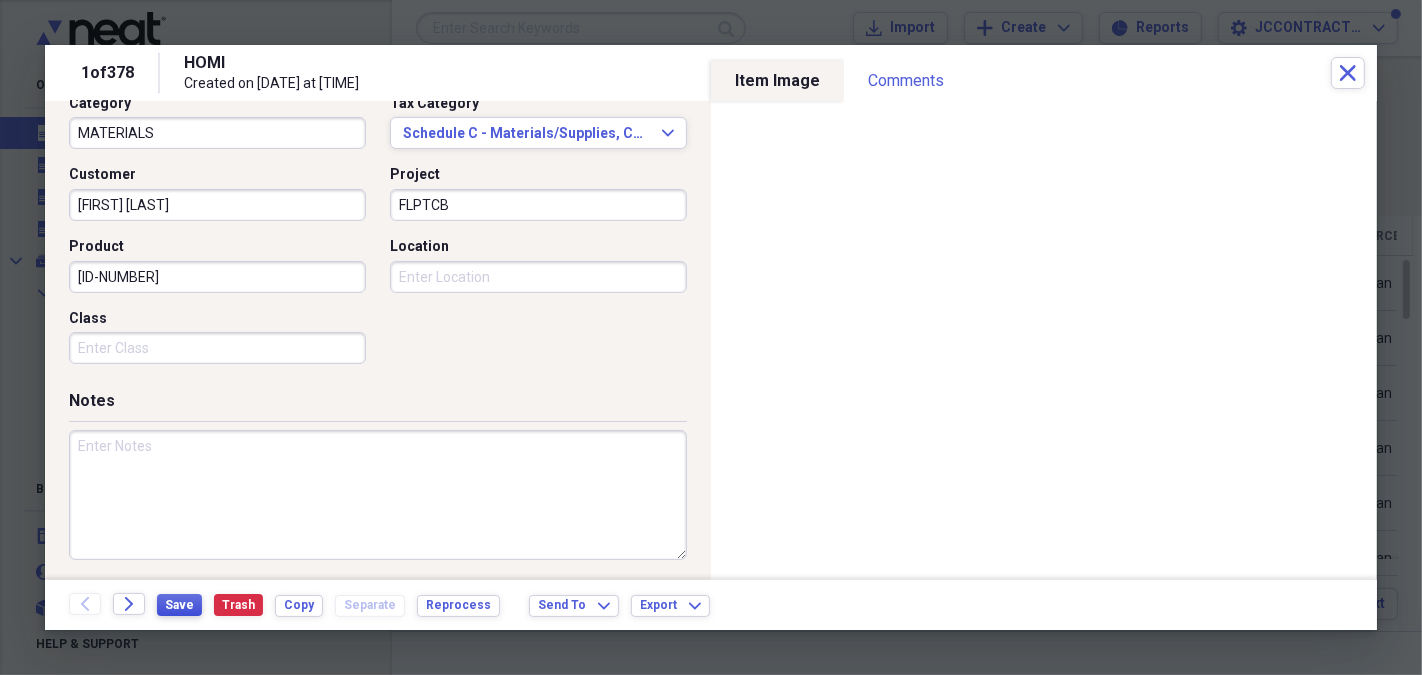 click on "Save" at bounding box center [179, 605] 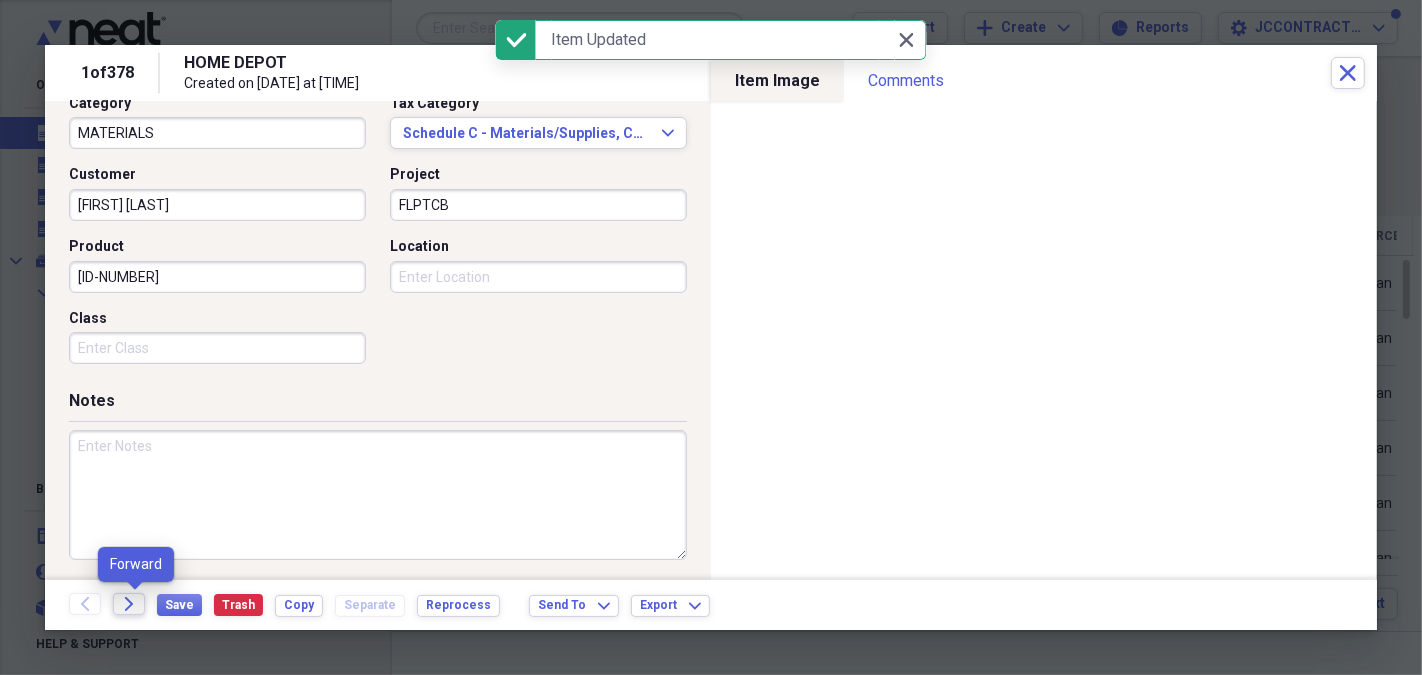 click on "Forward" at bounding box center (129, 604) 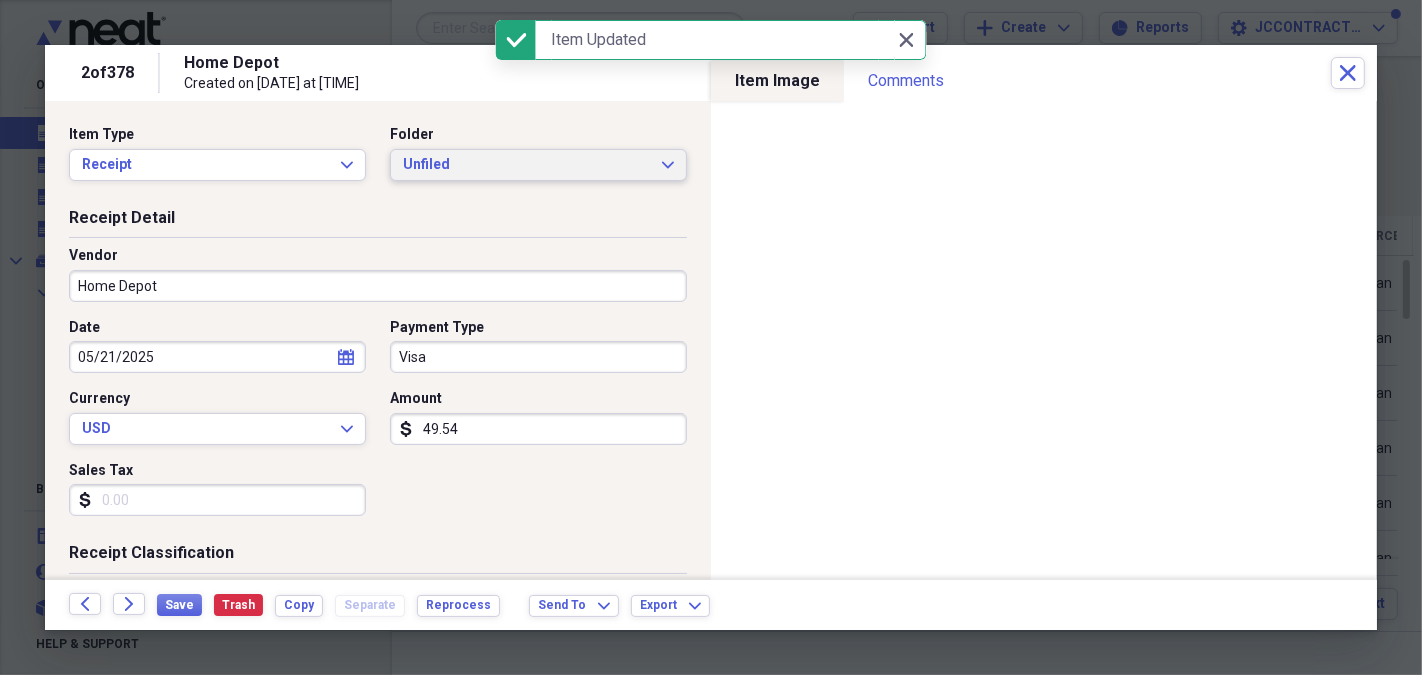 click on "Expand" 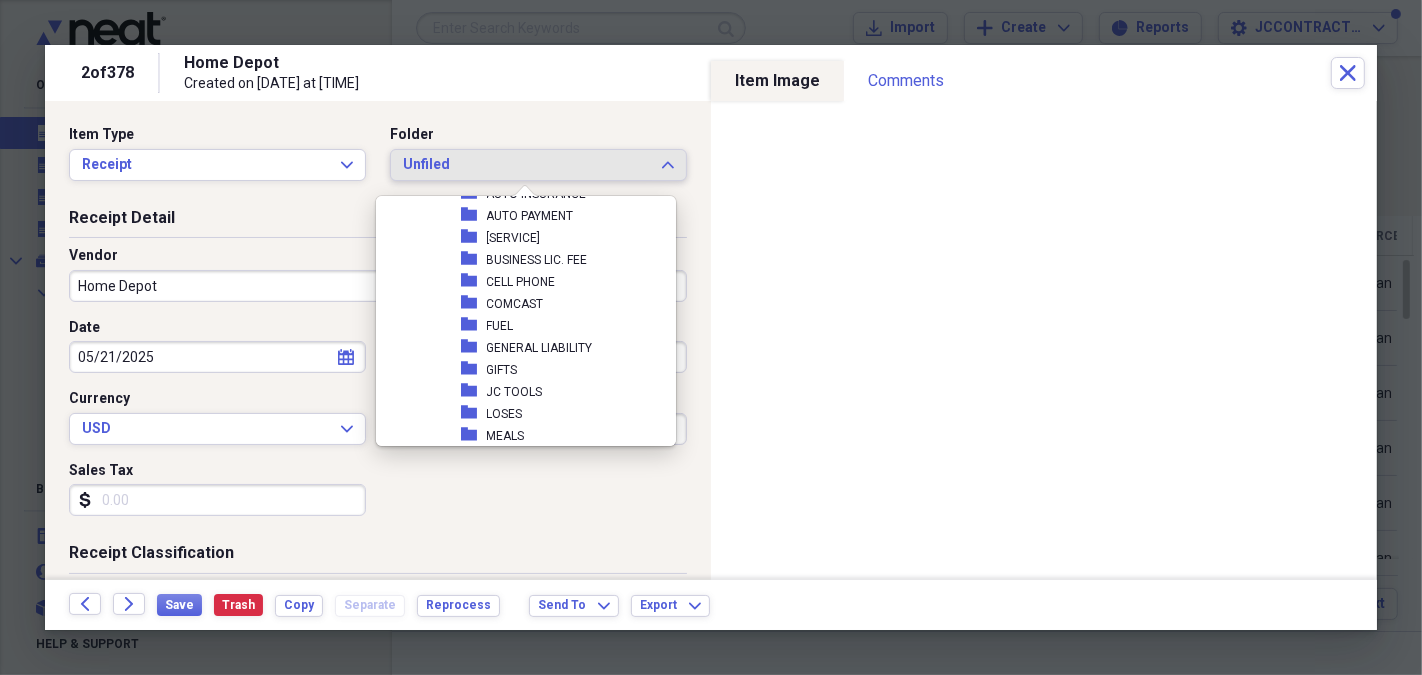 scroll, scrollTop: 361, scrollLeft: 0, axis: vertical 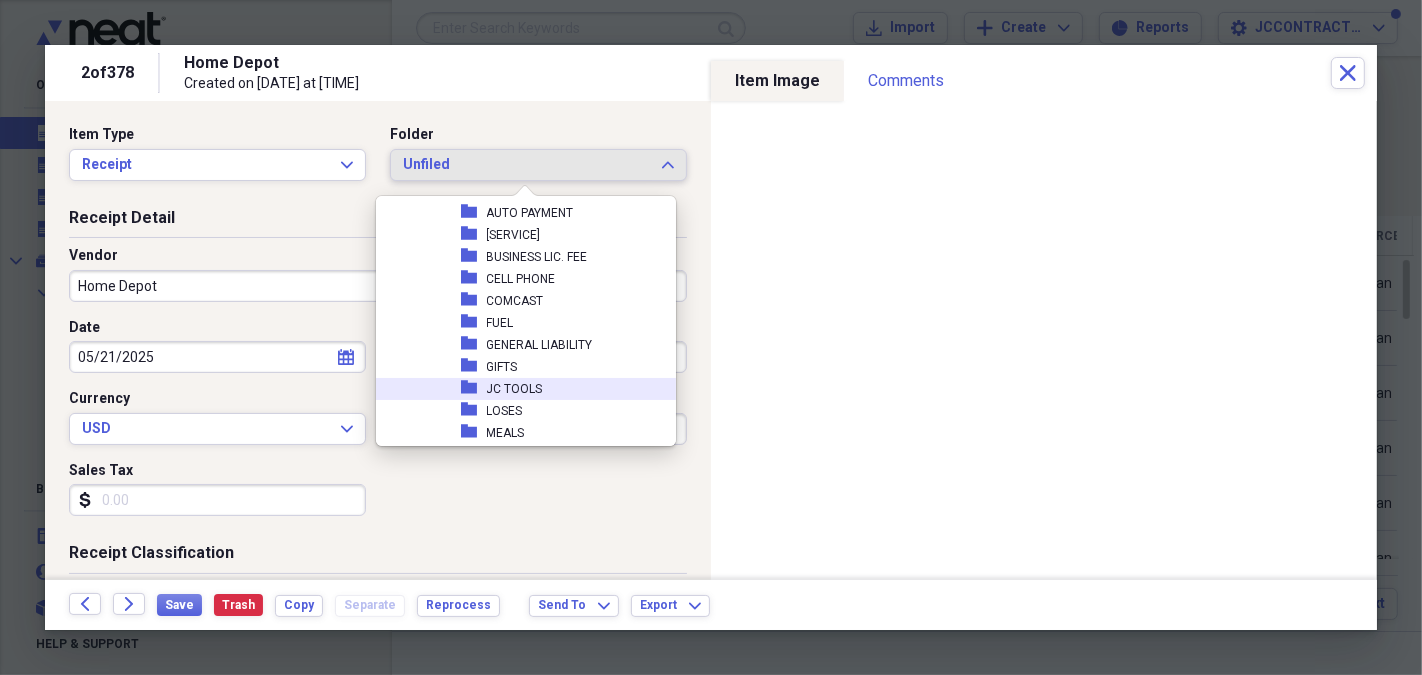 click on "JC TOOLS" at bounding box center (515, 389) 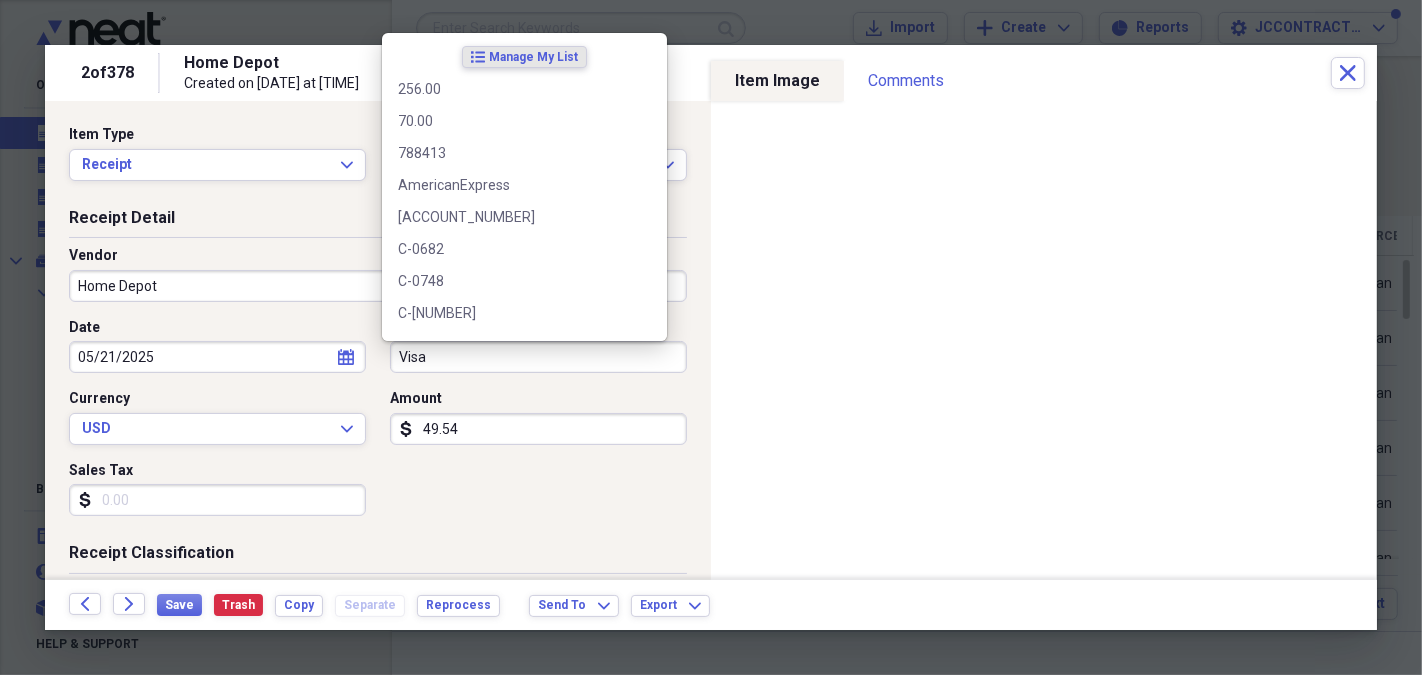 click on "Visa" at bounding box center [538, 357] 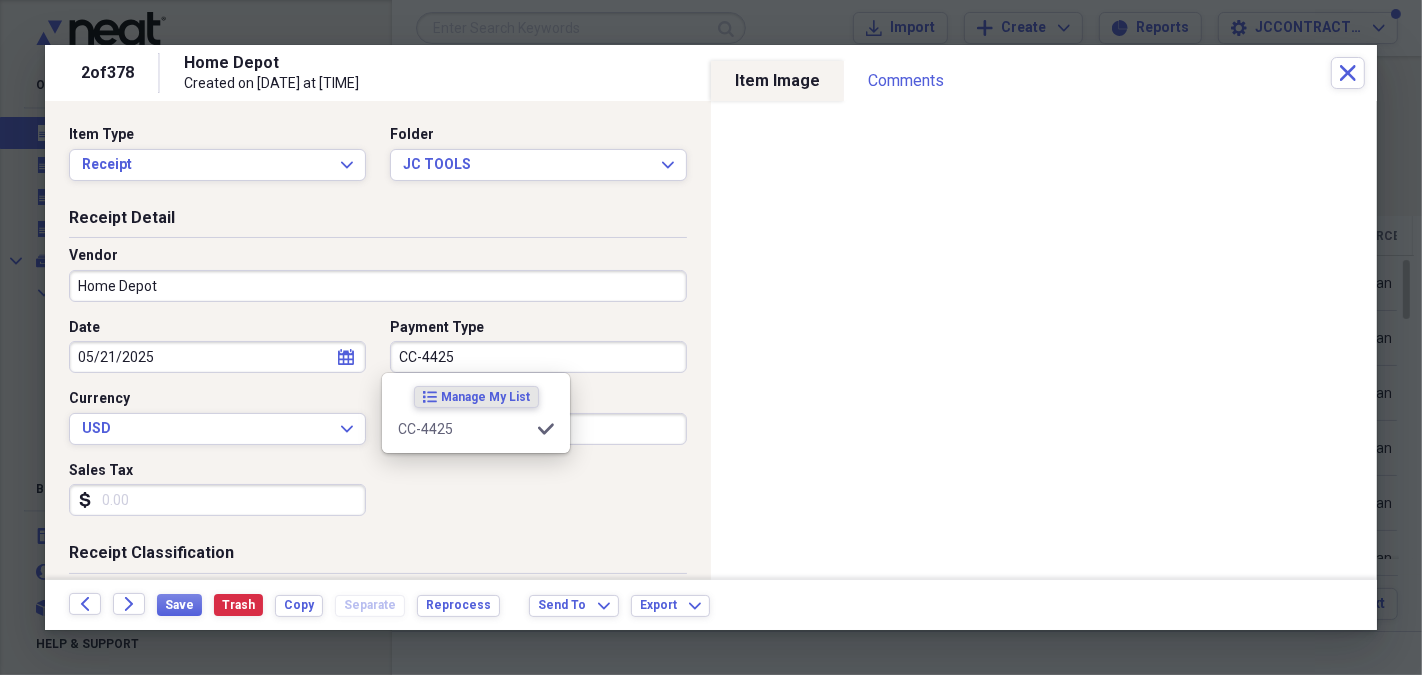 type on "CC-4425" 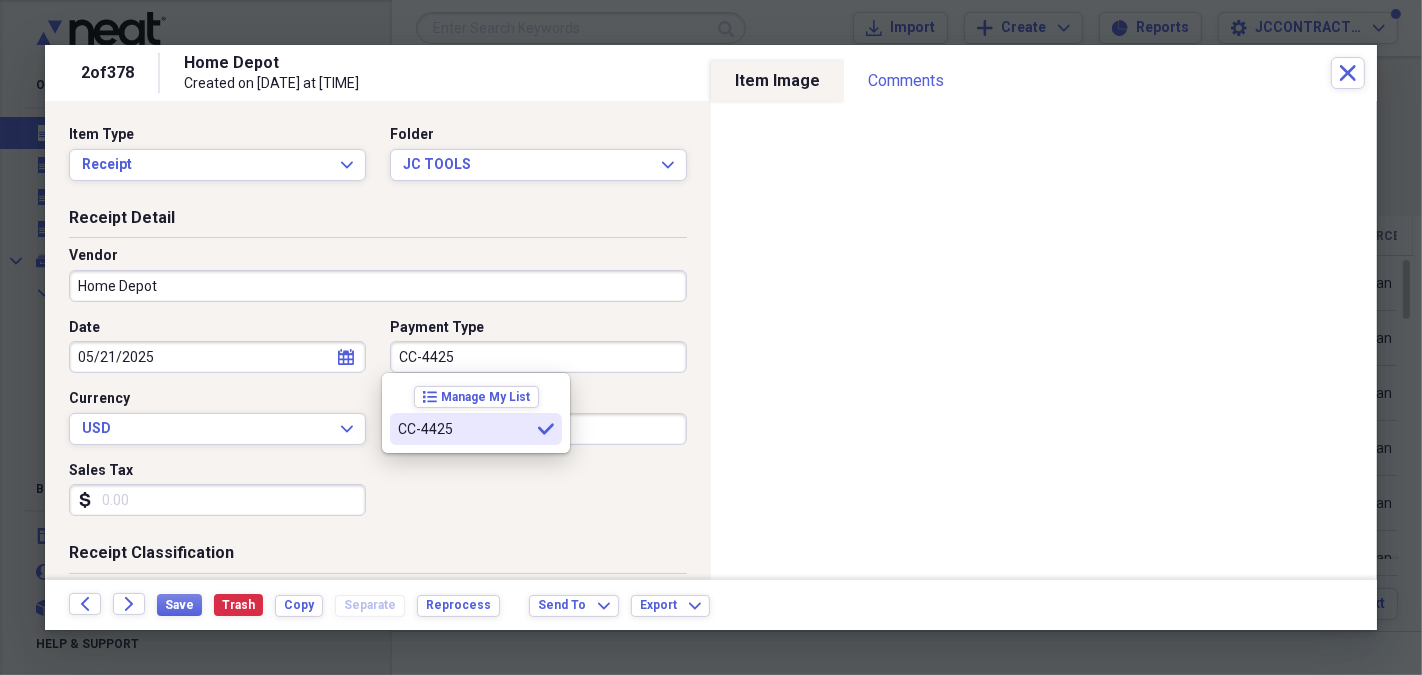 click on "[CODE] selected" at bounding box center [476, 429] 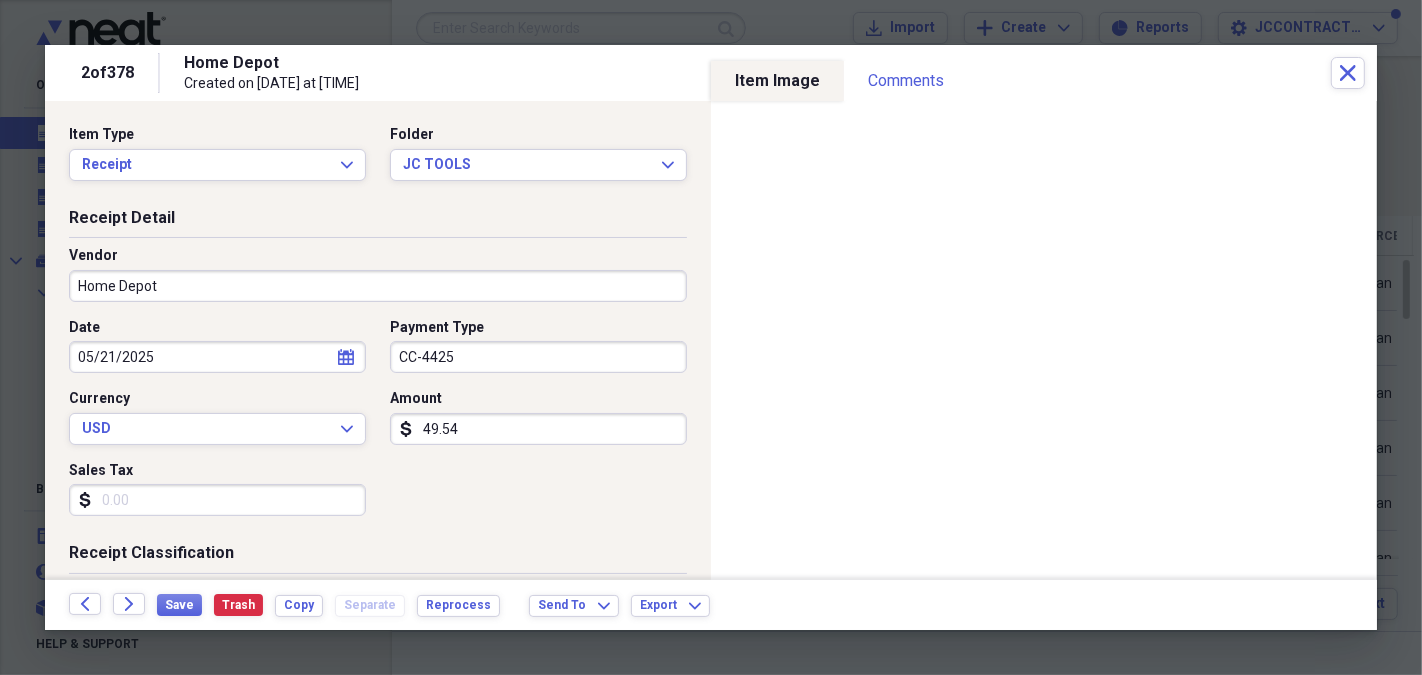 click on "Sales Tax" at bounding box center [217, 500] 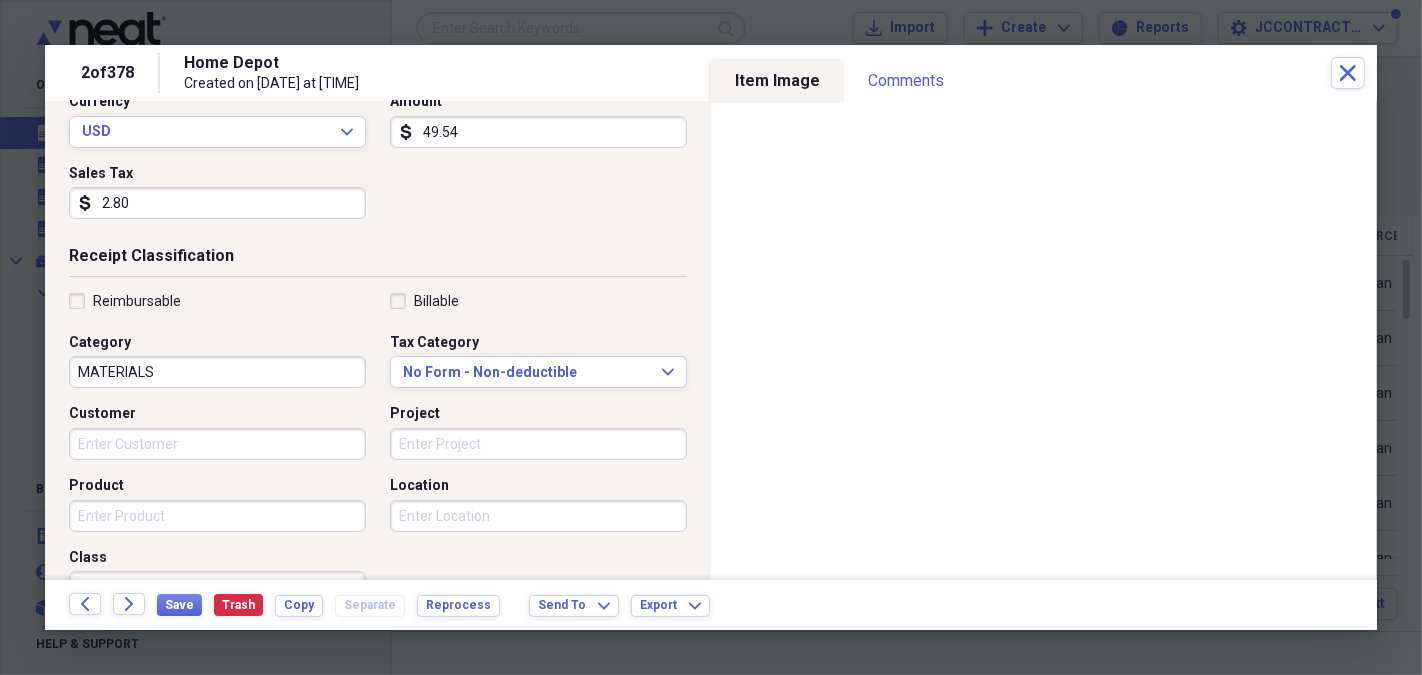 scroll, scrollTop: 323, scrollLeft: 0, axis: vertical 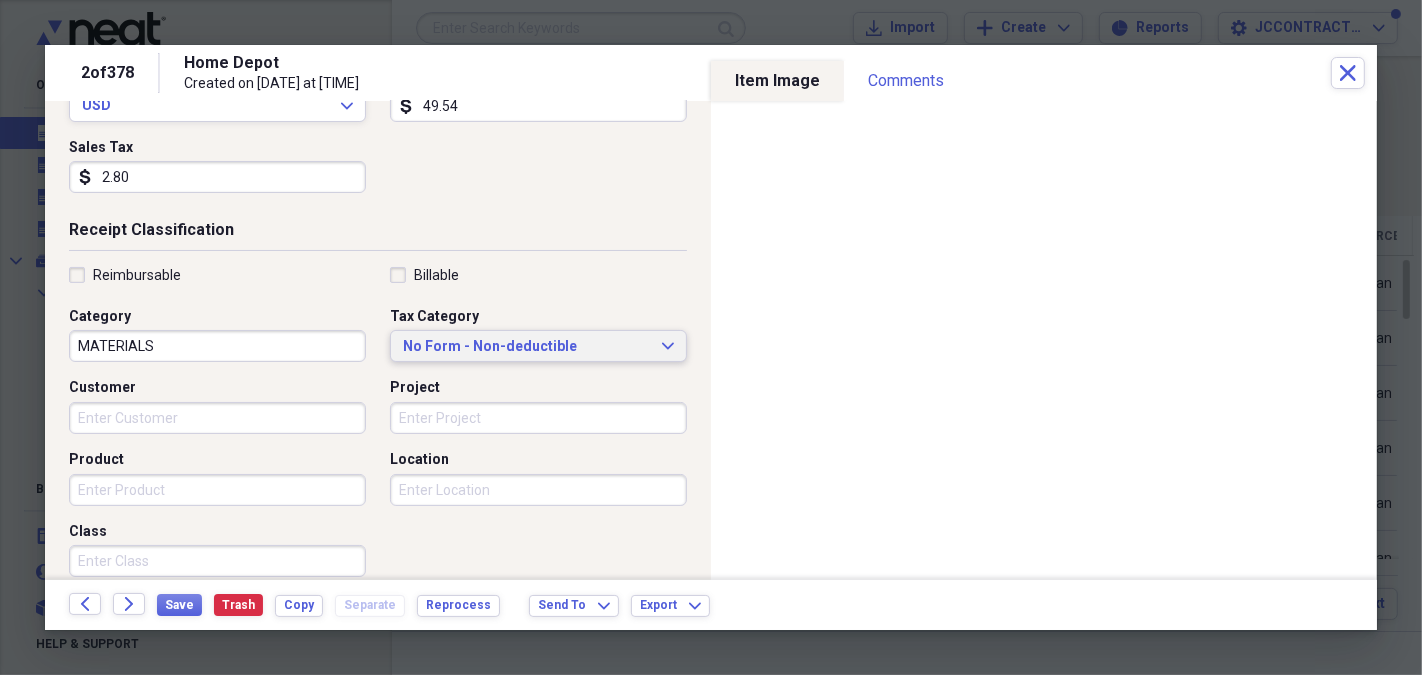 type on "2.80" 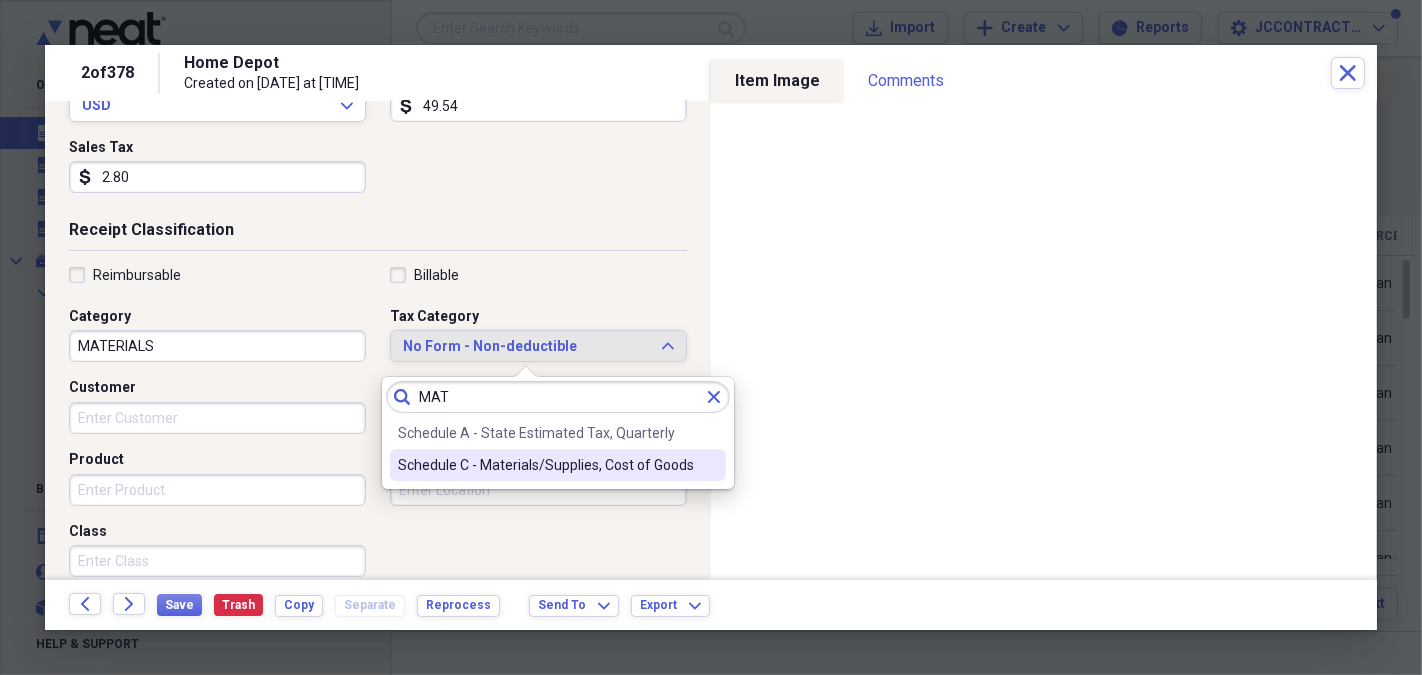 type on "MAT" 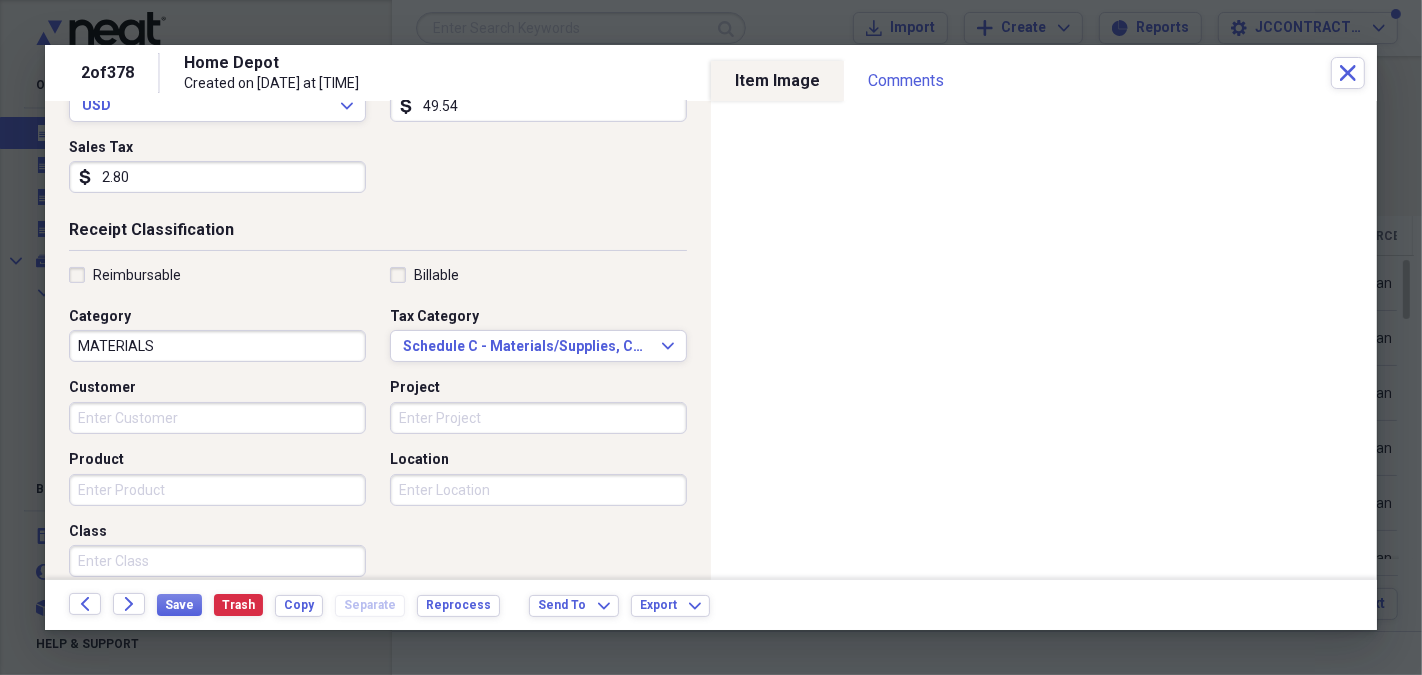 click on "Customer" at bounding box center [217, 418] 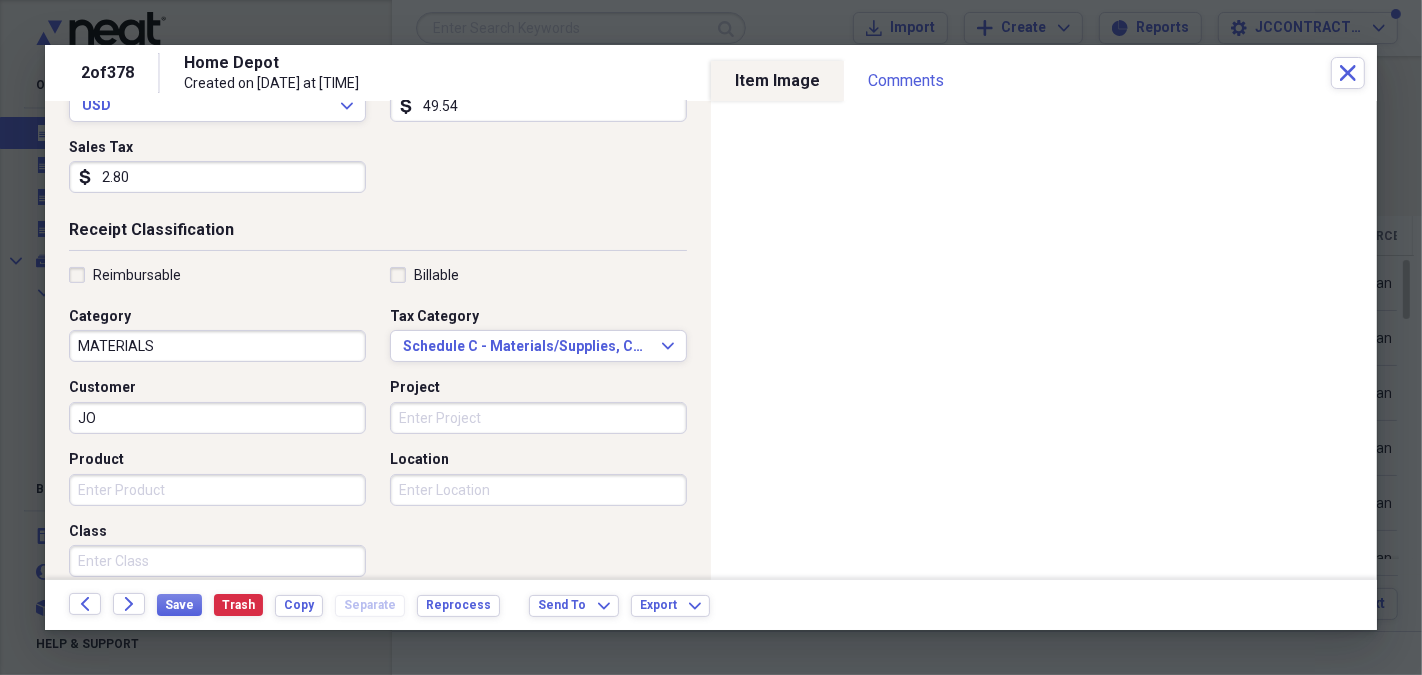 type on "J" 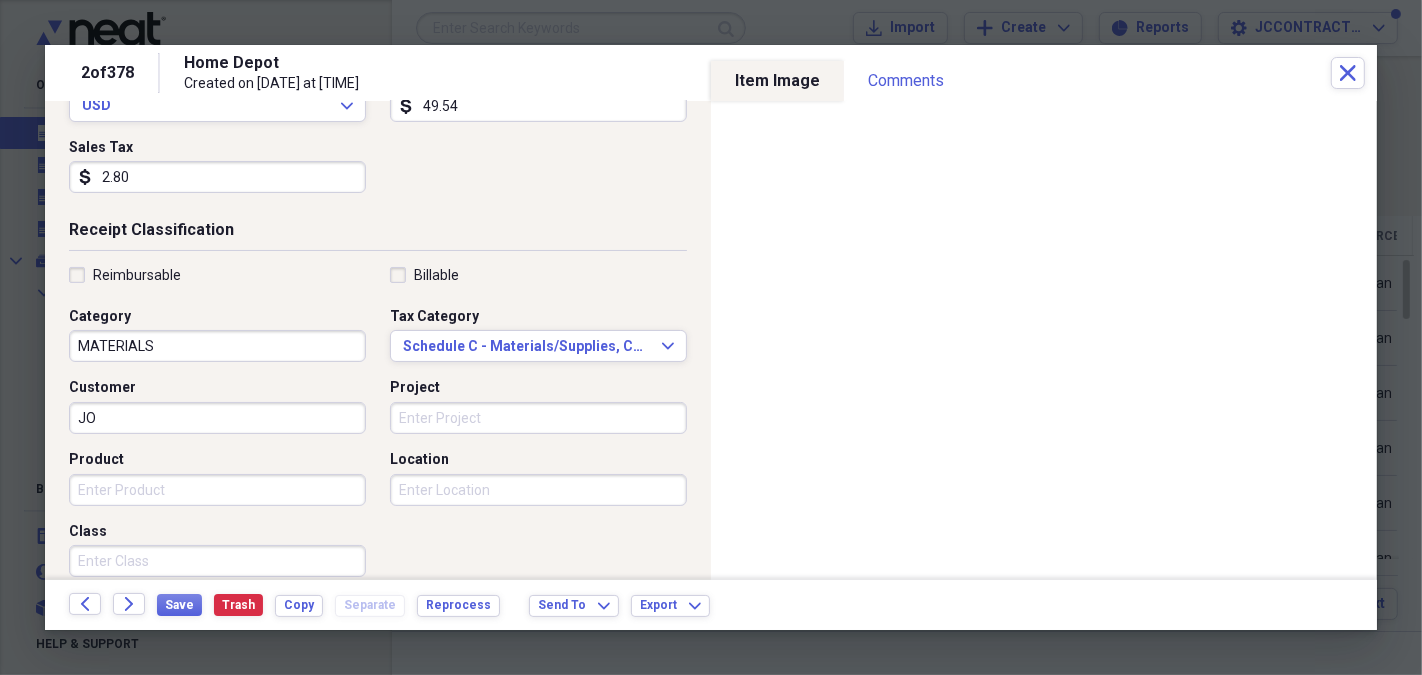 type on "J" 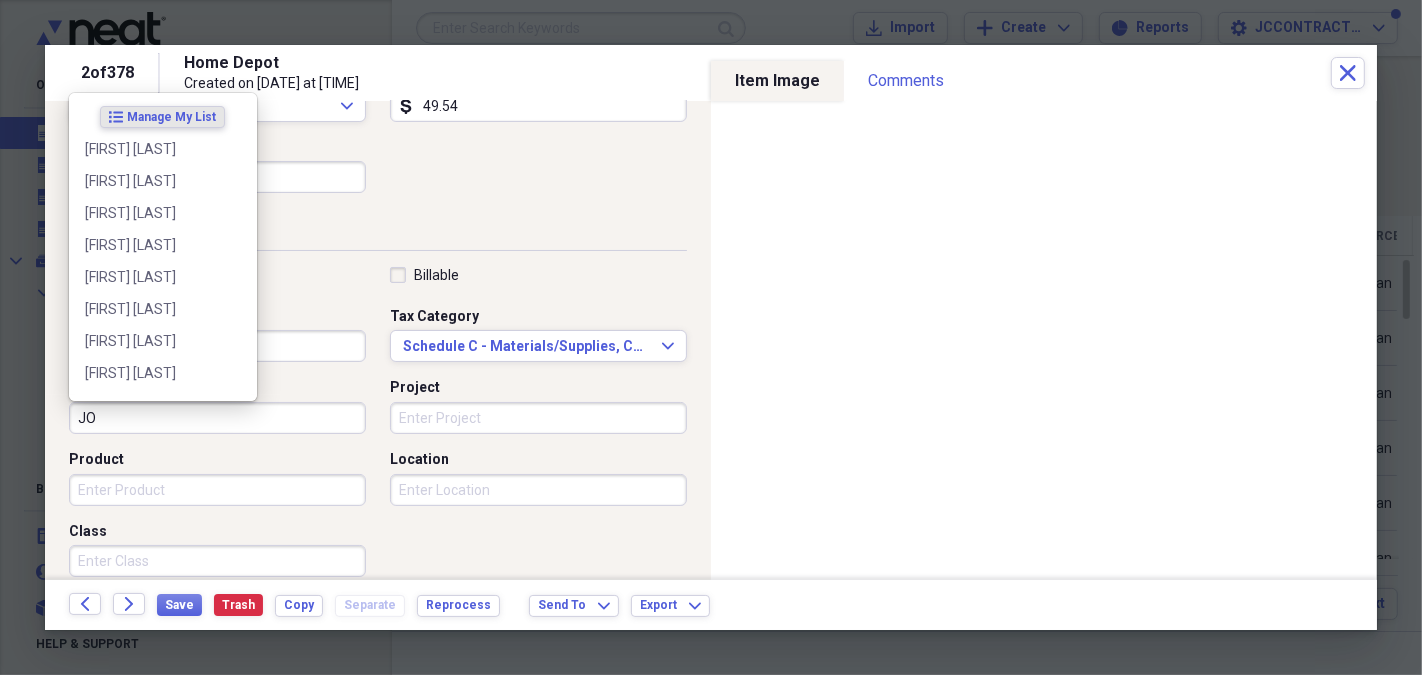 type on "J" 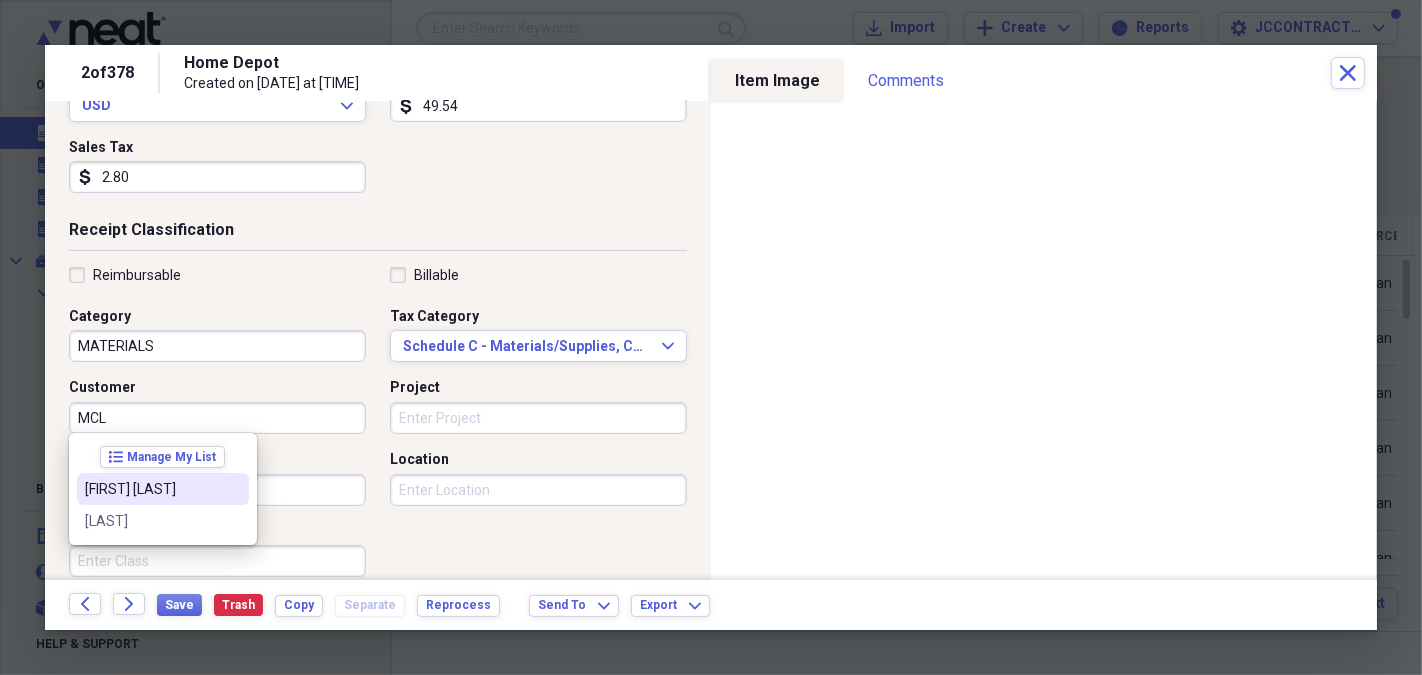 click on "[FIRST] [LAST]" at bounding box center (151, 489) 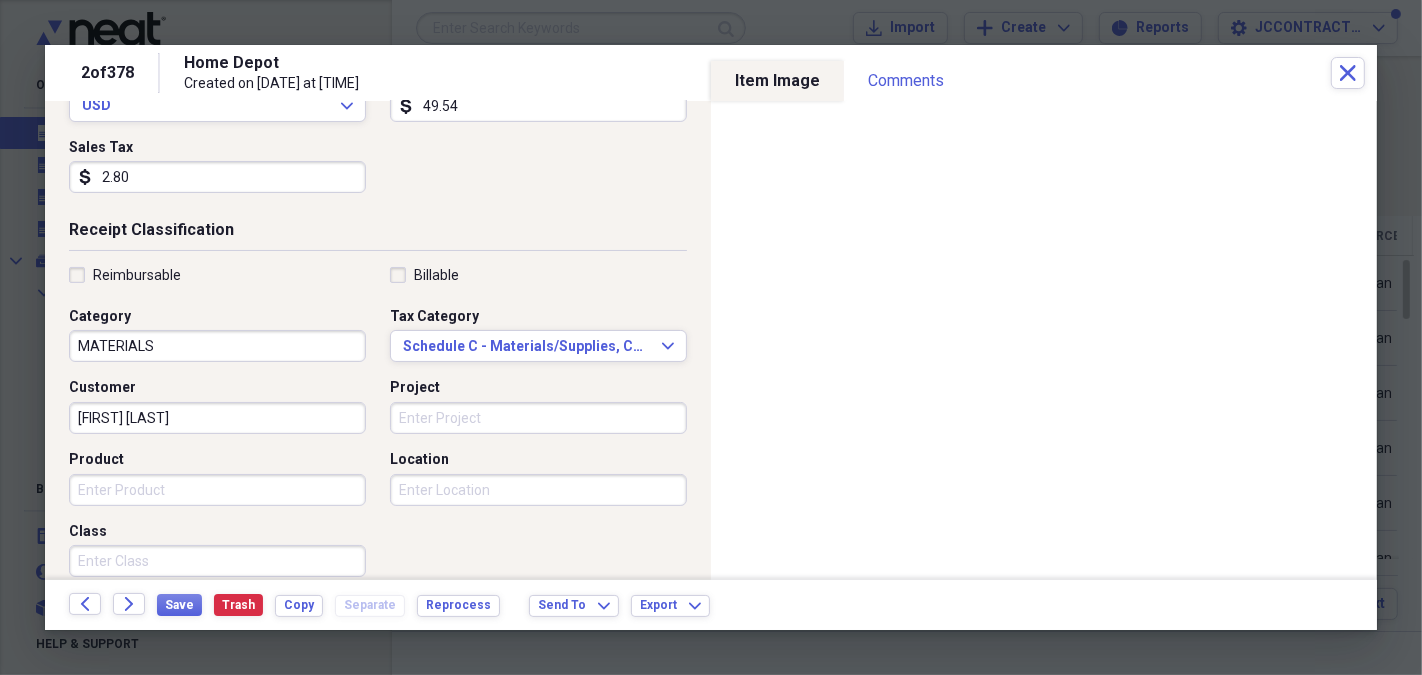 click on "Project" at bounding box center [538, 418] 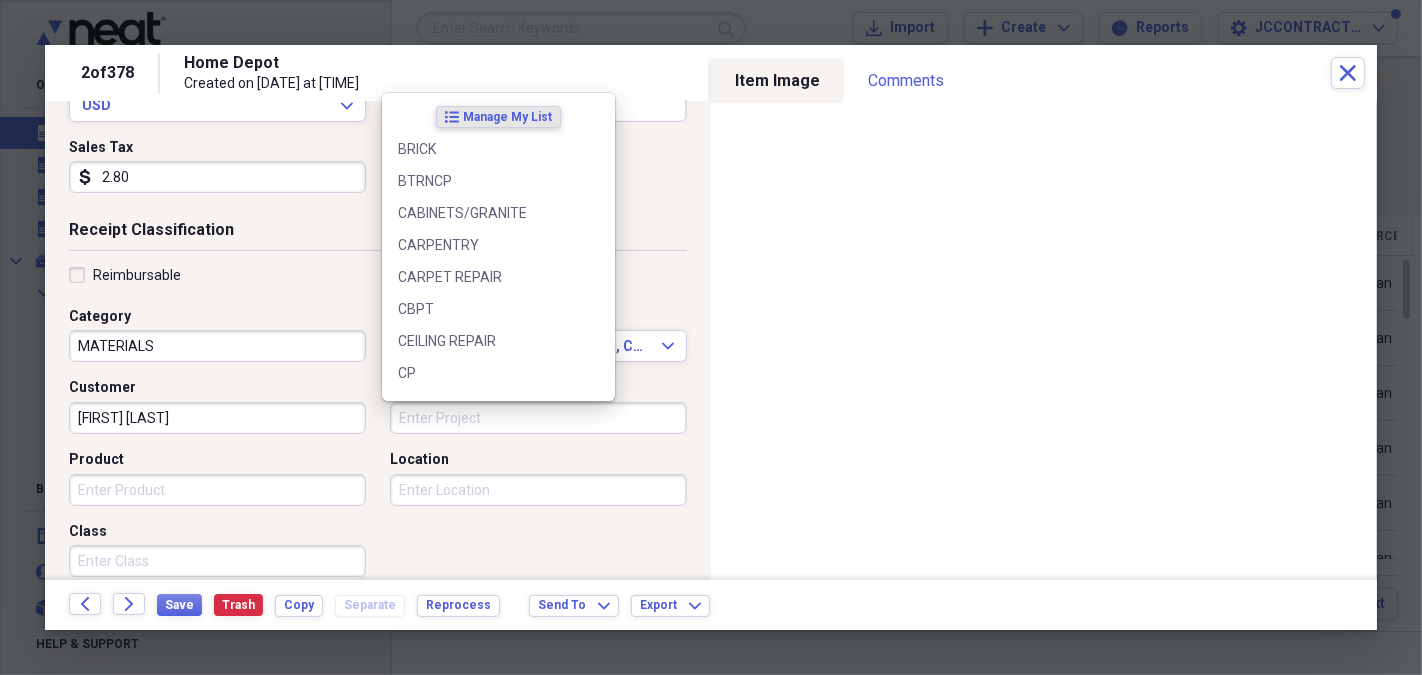 click on "Organize My Files 99+ Collapse Unfiled Needs Review 99+ Unfiled All Files Unfiled Unfiled Unfiled Saved Reports Collapse My Cabinet My Cabinet Add Folder Collapse Open Folder JC CONTRACTORS Add Folder Expand Folder JC CONTRACTORS 2015 Add Folder Expand Folder JC CONTRACTORS 2016 Add Folder Expand Folder JC CONTRACTORS 2017 Add Folder Expand Folder JC CONTRACTORS 2018 Add Folder Expand Folder JC CONTRACTORS 2019 Add Folder Expand Folder JC CONTRACTORS 2020 Add Folder Expand Folder JC CONTRACTORS 2022 Add Folder Expand Folder JC CONTRACTORS 2023 Add Folder Expand Folder JC CONTRACTORS 2024 Add Folder Collapse Open Folder JC CONTRACTORS 2025 Add Folder Expand Folder EXPENSES Add Folder Folder GROSS REVENUE Add Folder Expand Folder PAYROLL/SUBS Add Folder Collapse Open Folder SUPPLIERS Add Folder Folder AFTER FIVE FLOORS Add Folder Folder ATLANTA FLOORING Add Folder Folder CARPET LIQUIDATORS Add Folder Folder FLOOR AND DECORE Add Folder Folder GA PRO FLOORING Add Folder Folder HL SIM Add Folder Folder HOME DEPOT" at bounding box center (711, 337) 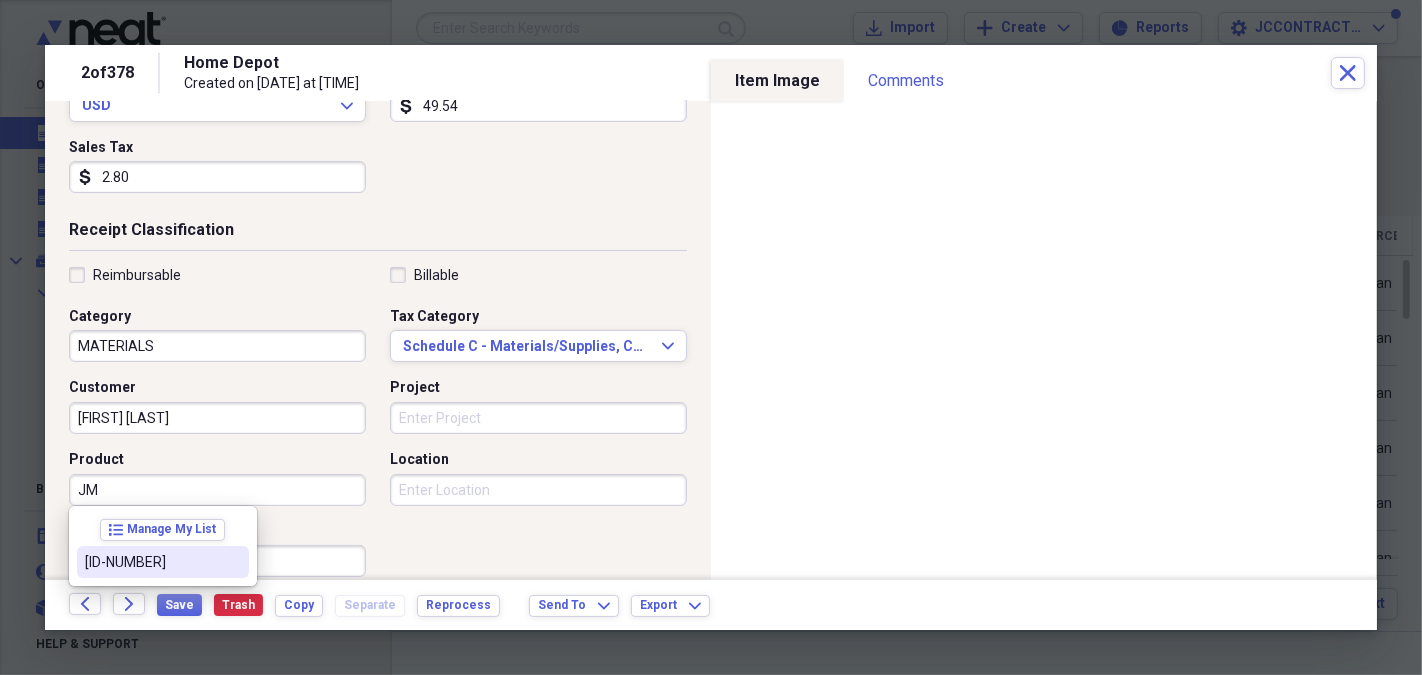 click on "[ID-NUMBER]" at bounding box center (163, 562) 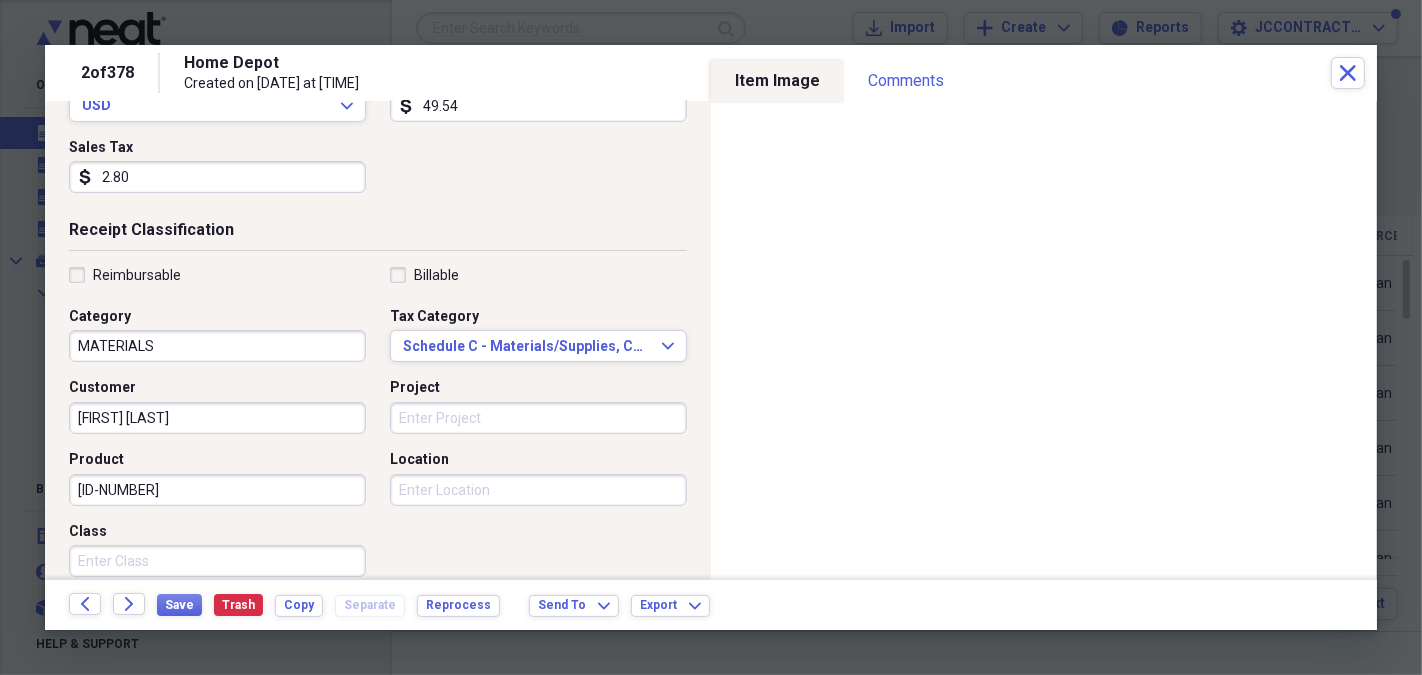 click on "Project" at bounding box center [538, 418] 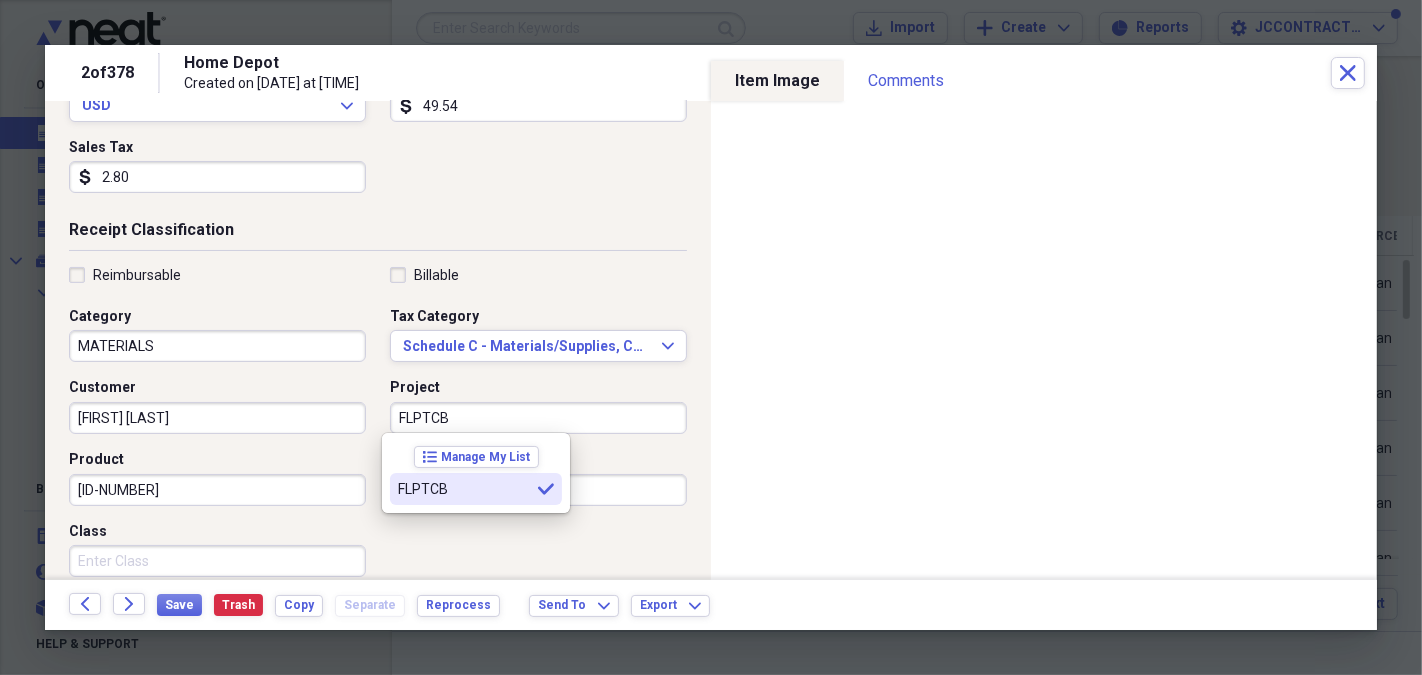 type on "FLPTCB" 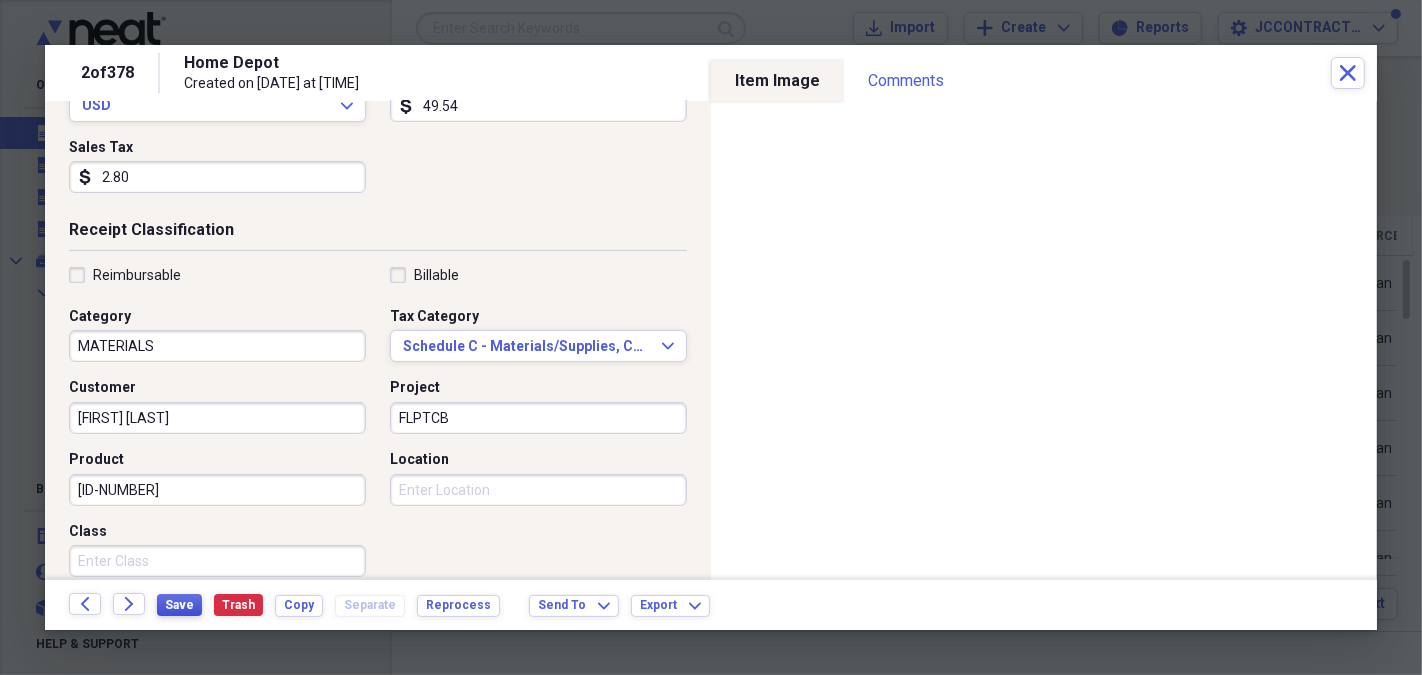 click on "Save" at bounding box center [179, 605] 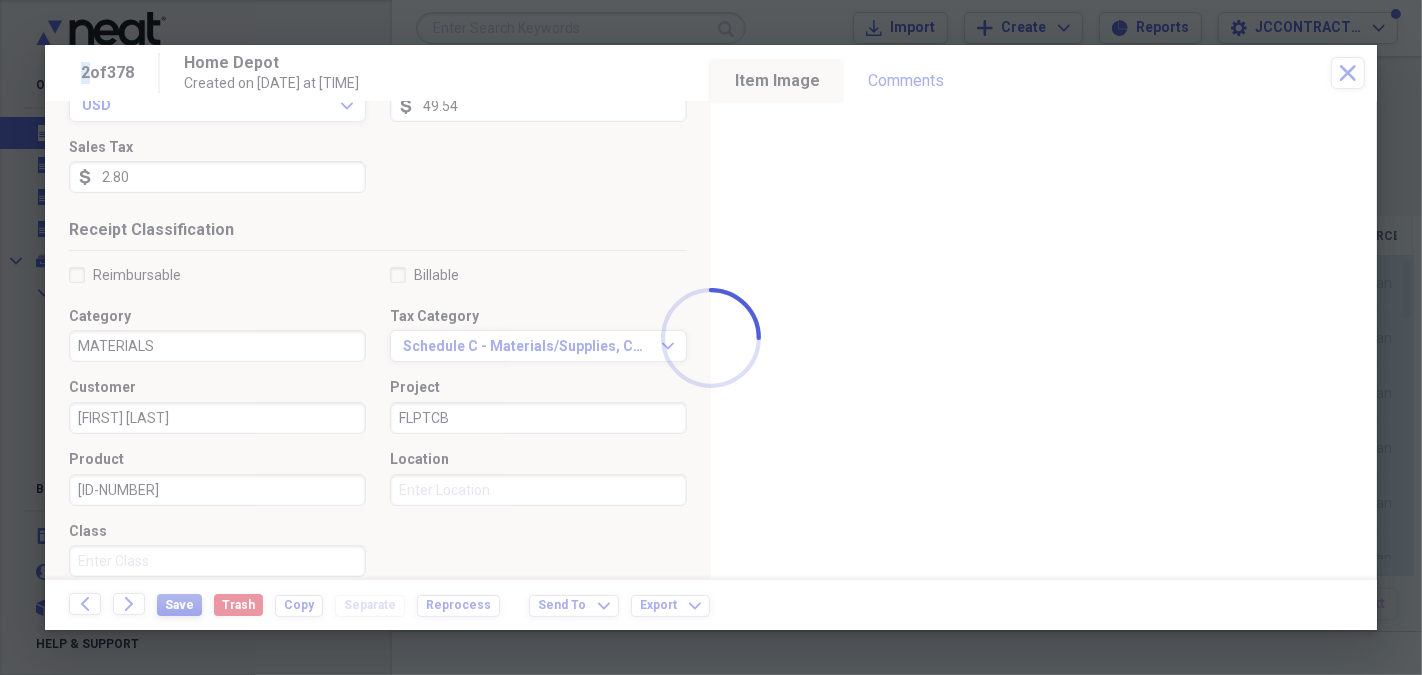 click at bounding box center [711, 337] 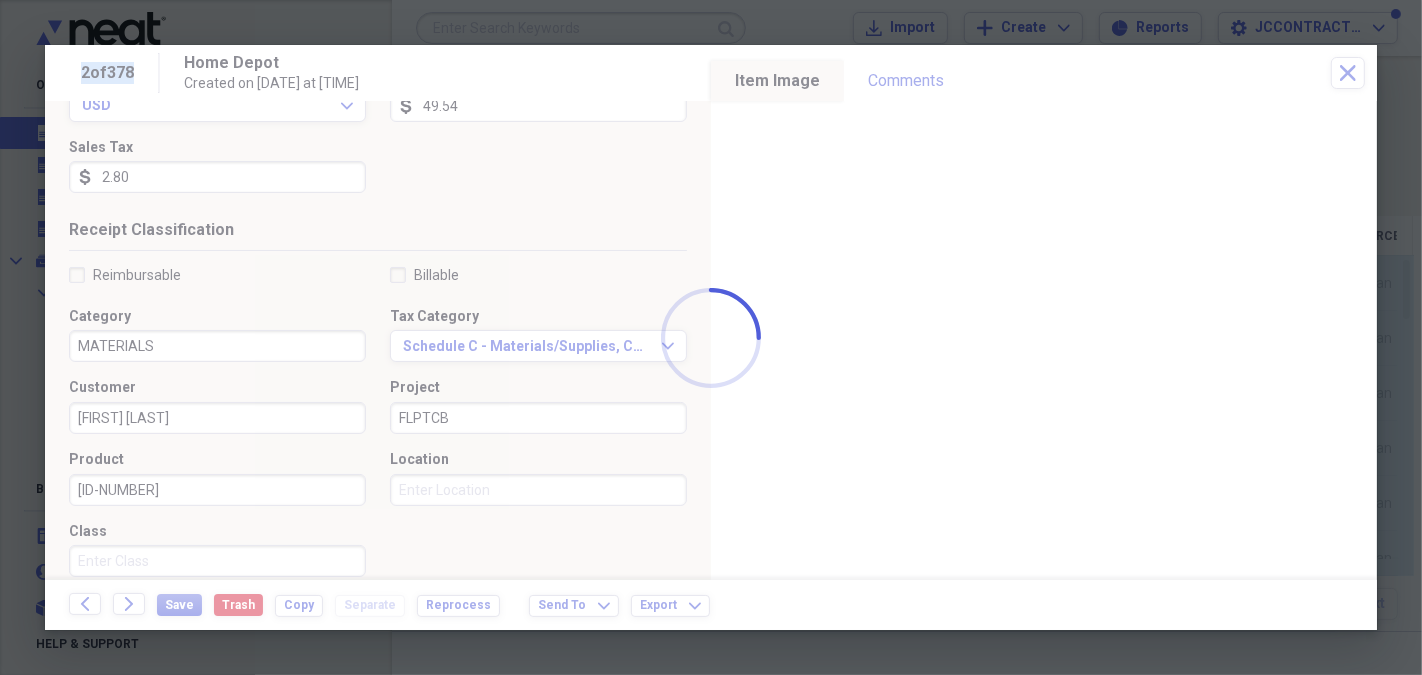 click at bounding box center (711, 337) 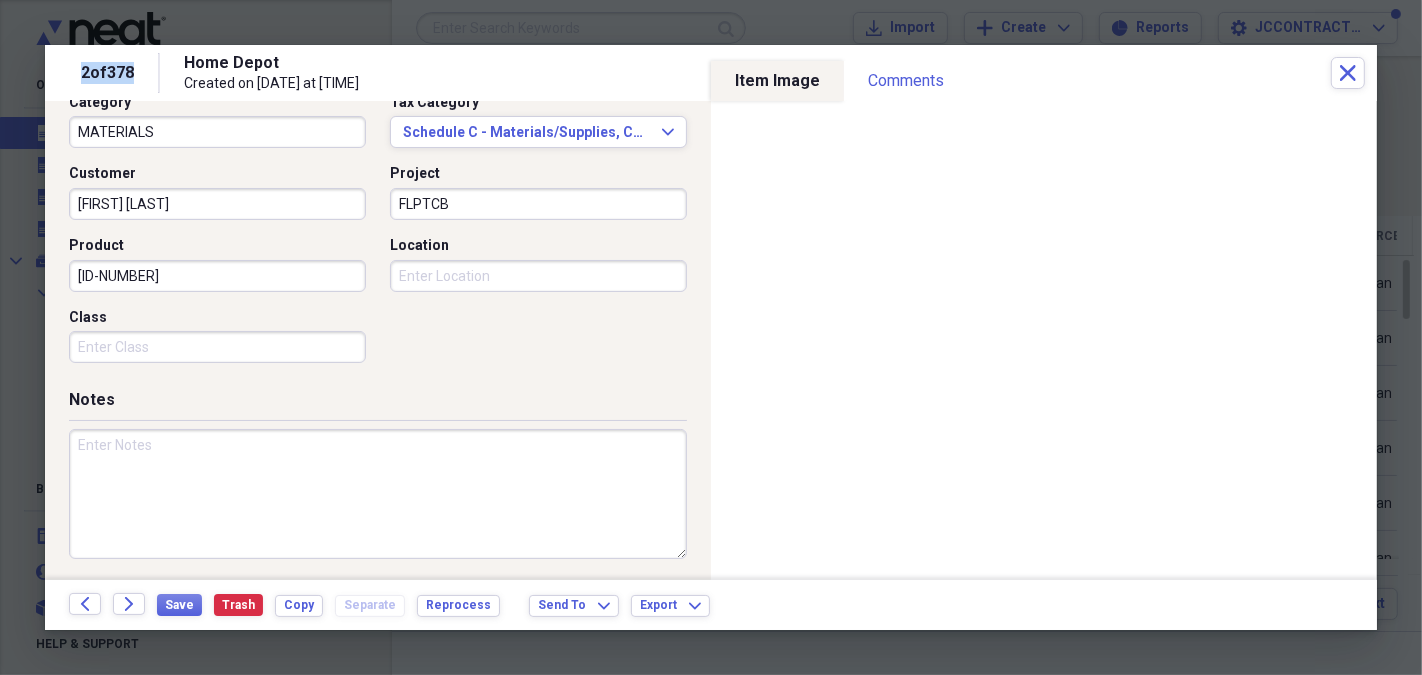 scroll, scrollTop: 541, scrollLeft: 0, axis: vertical 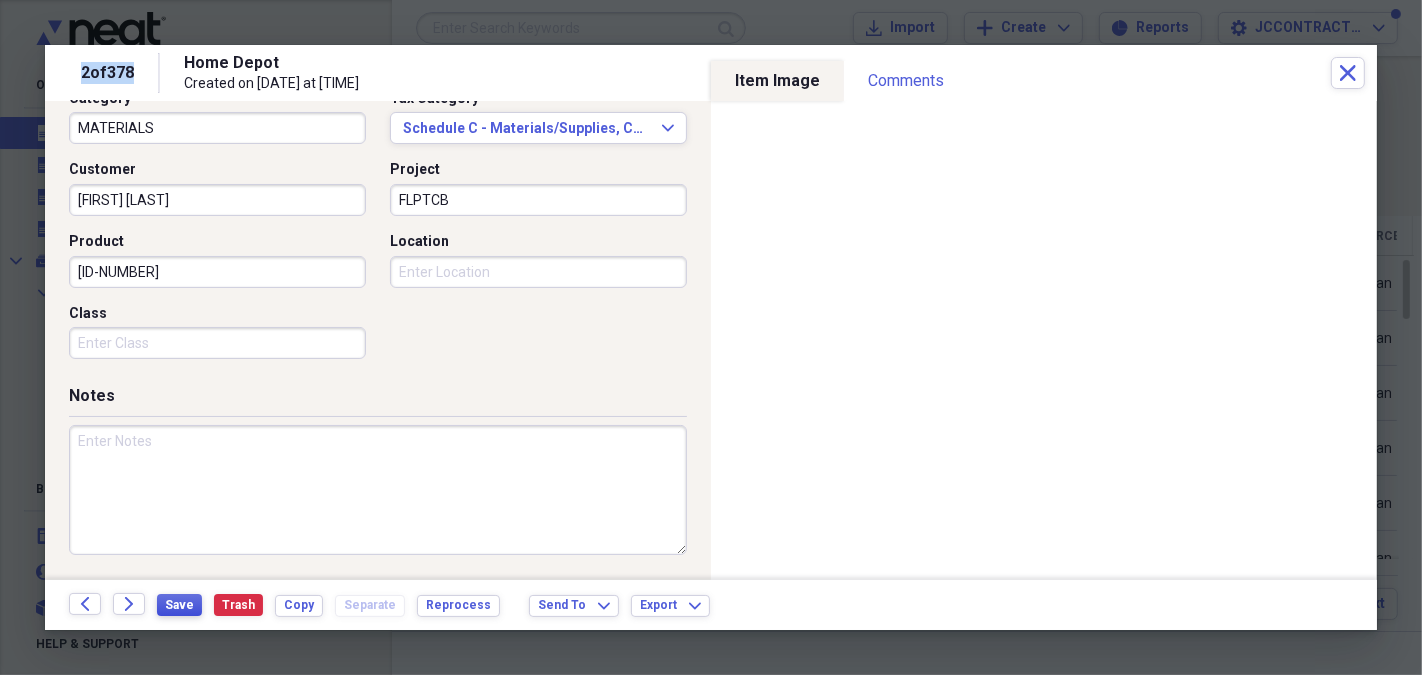 click on "Save" at bounding box center [179, 605] 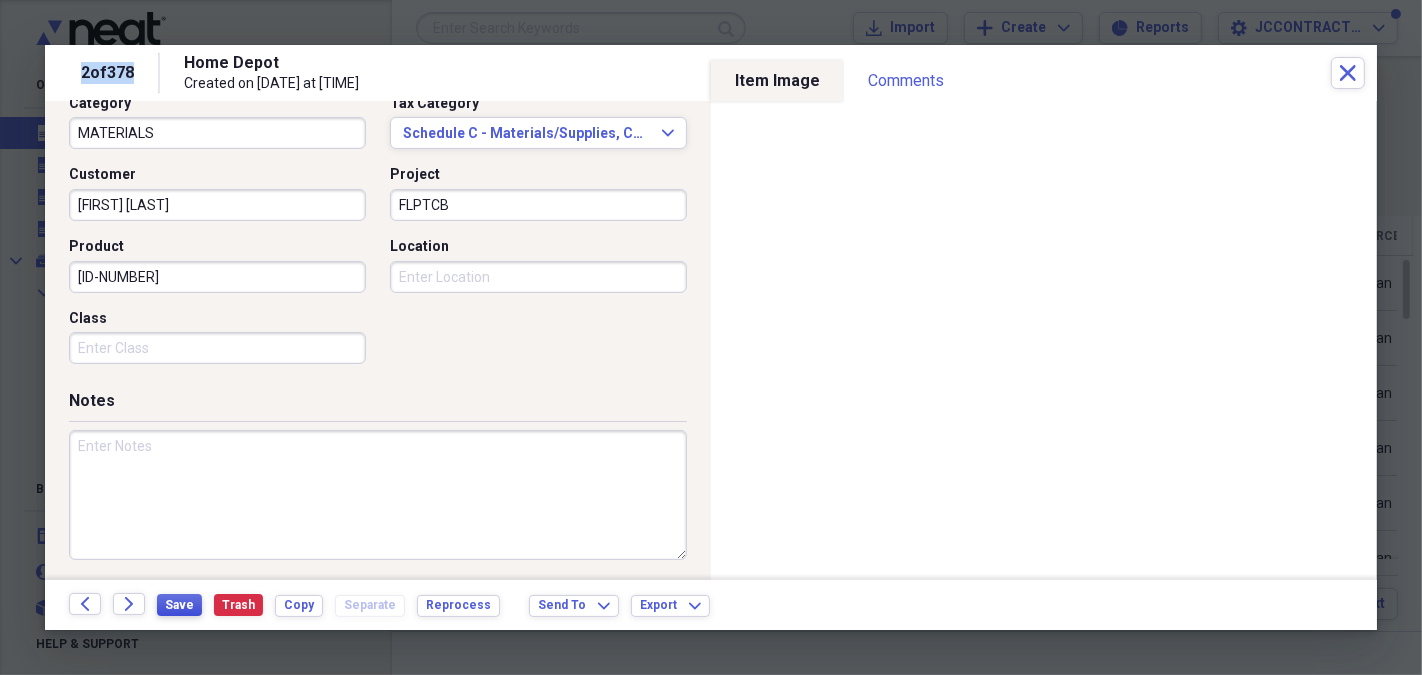 scroll, scrollTop: 541, scrollLeft: 0, axis: vertical 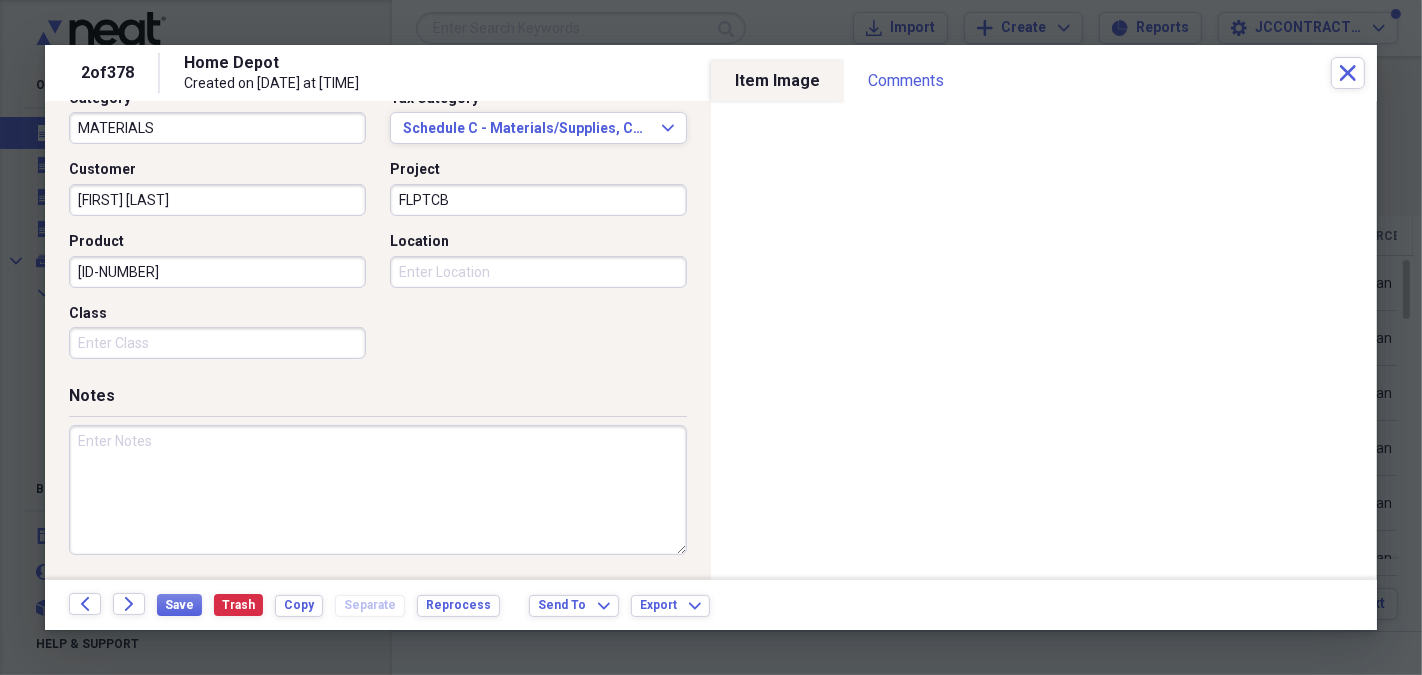 click on "[FIRST] [LAST]" at bounding box center [217, 200] 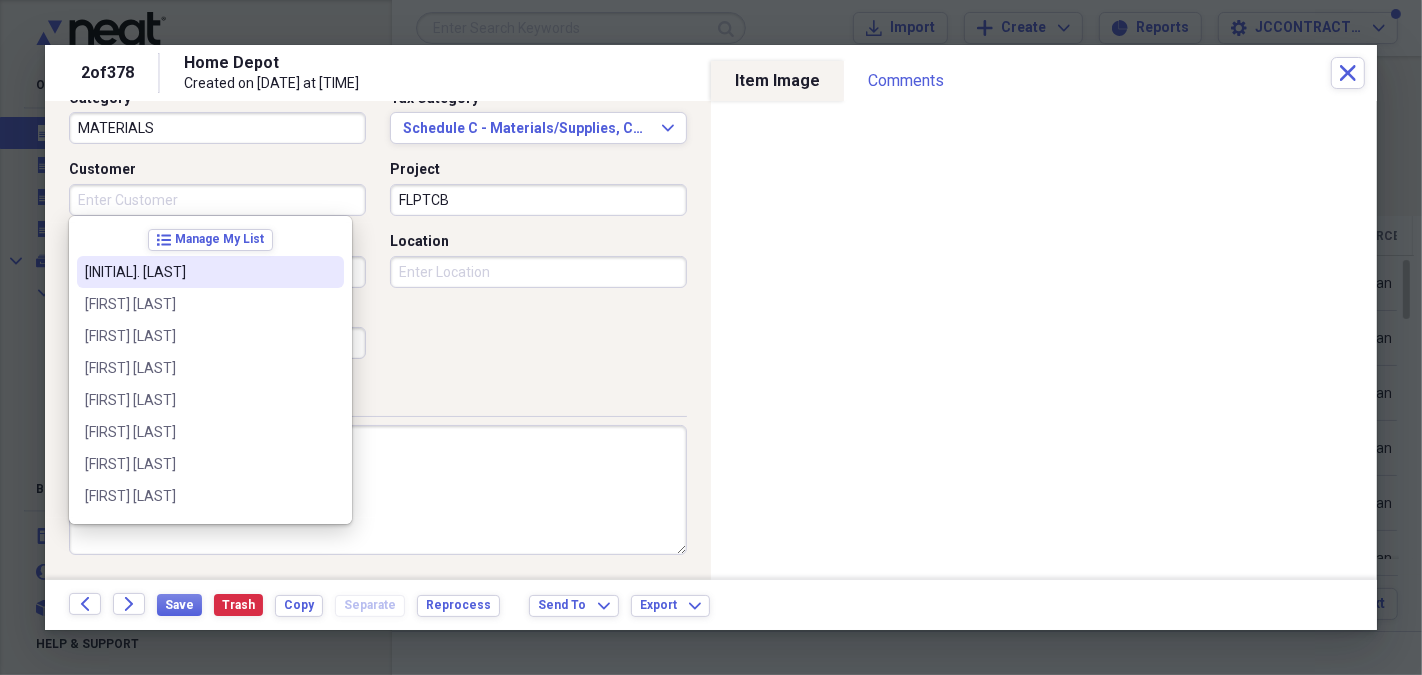 type 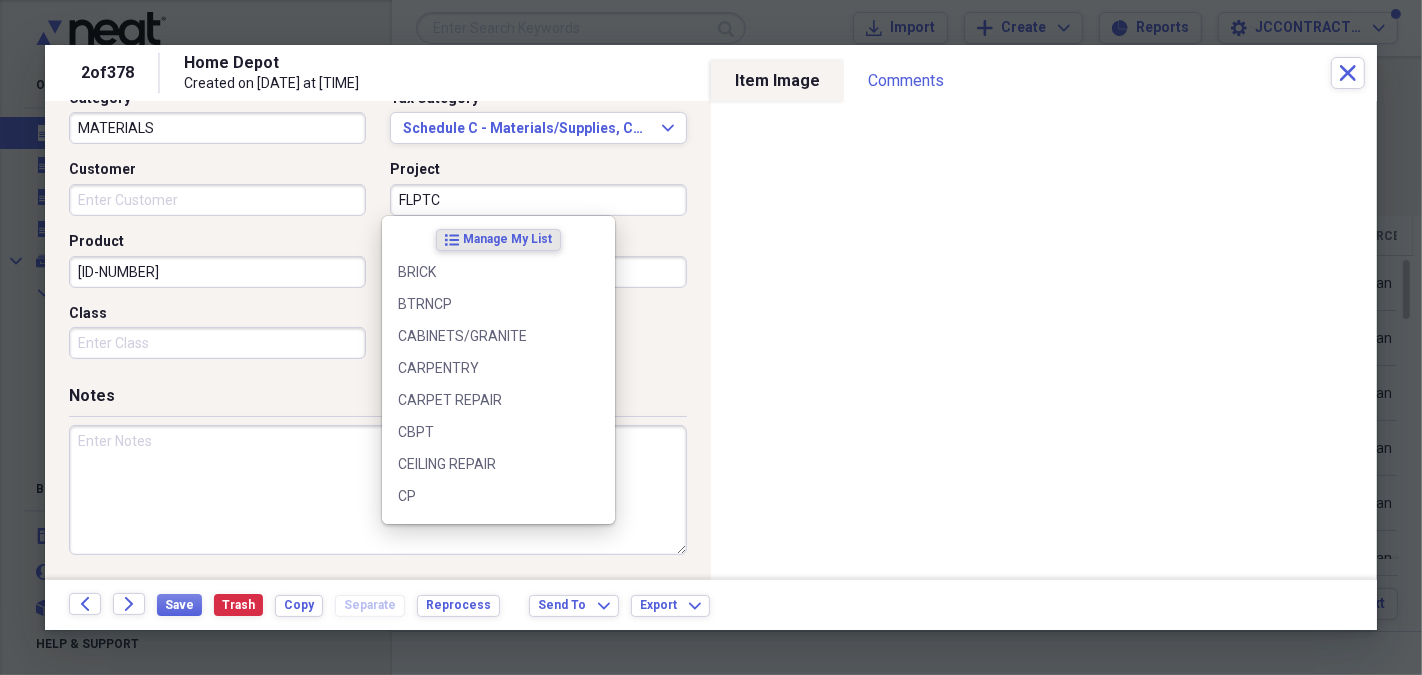 click on "FLPTC" at bounding box center [538, 200] 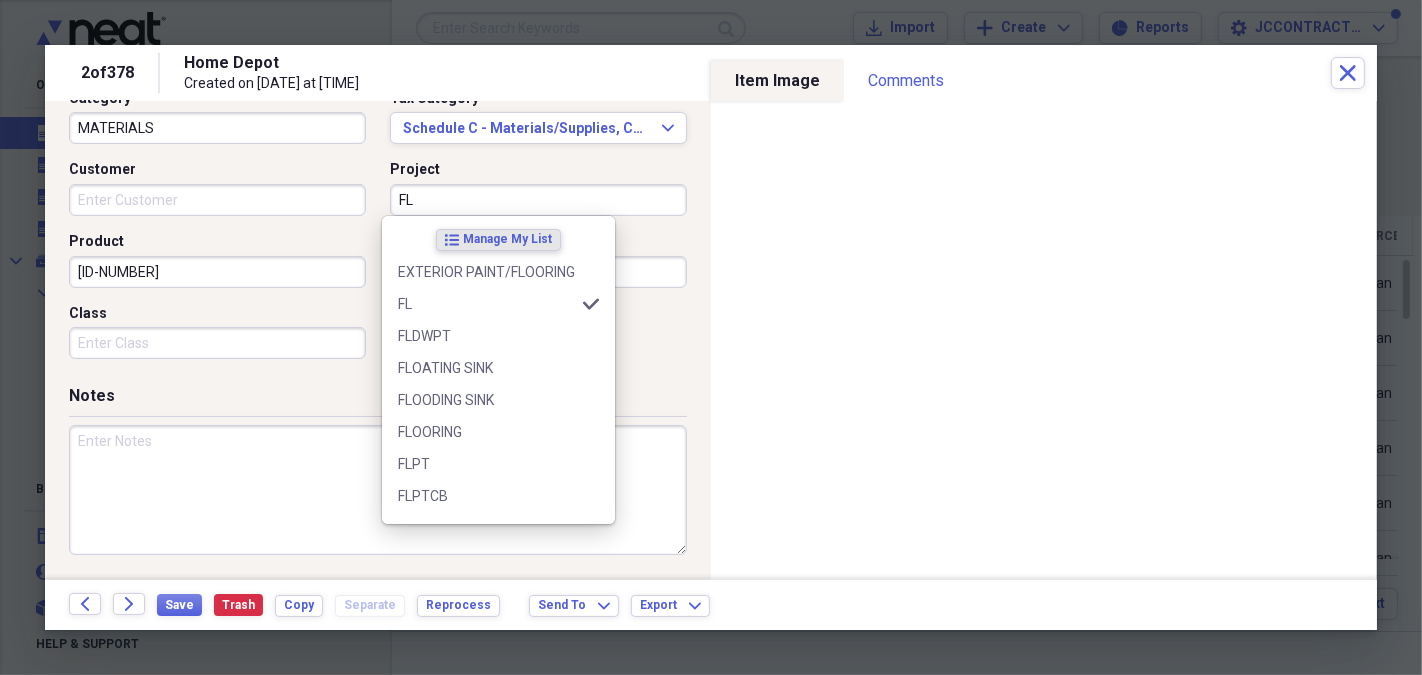 type on "F" 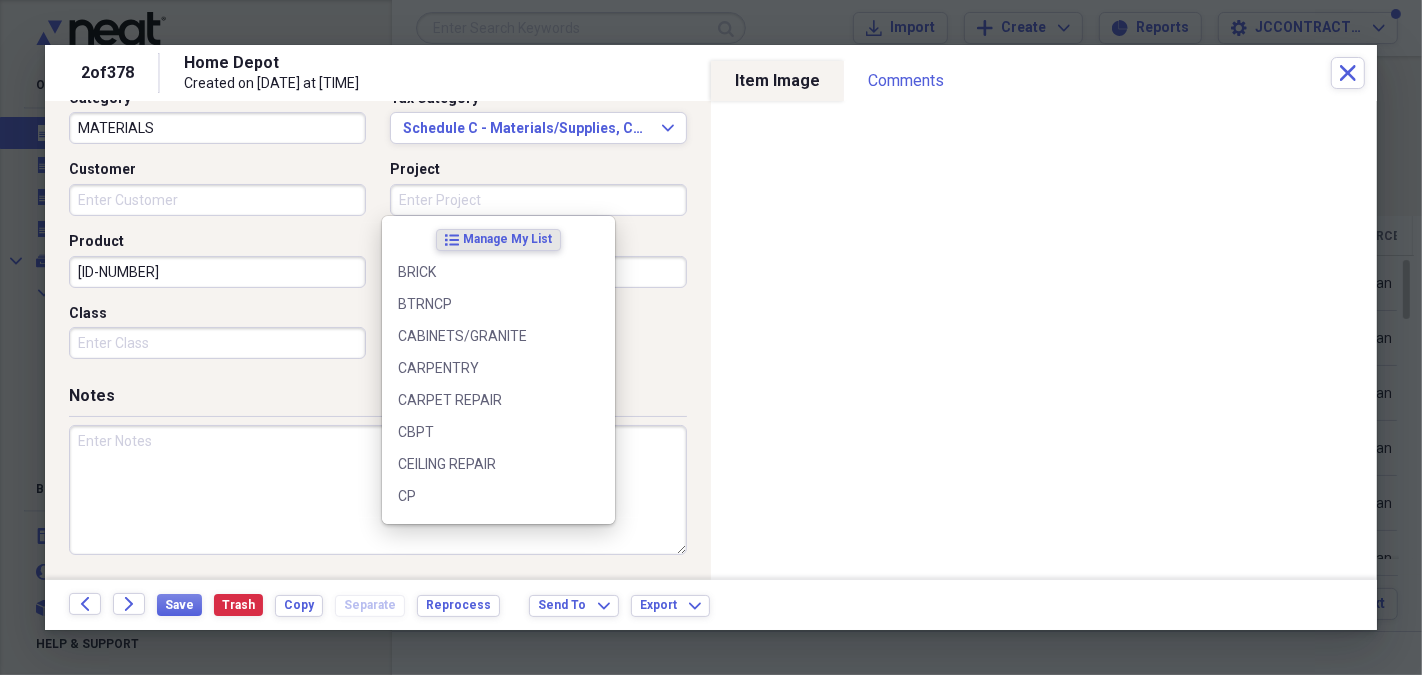 type 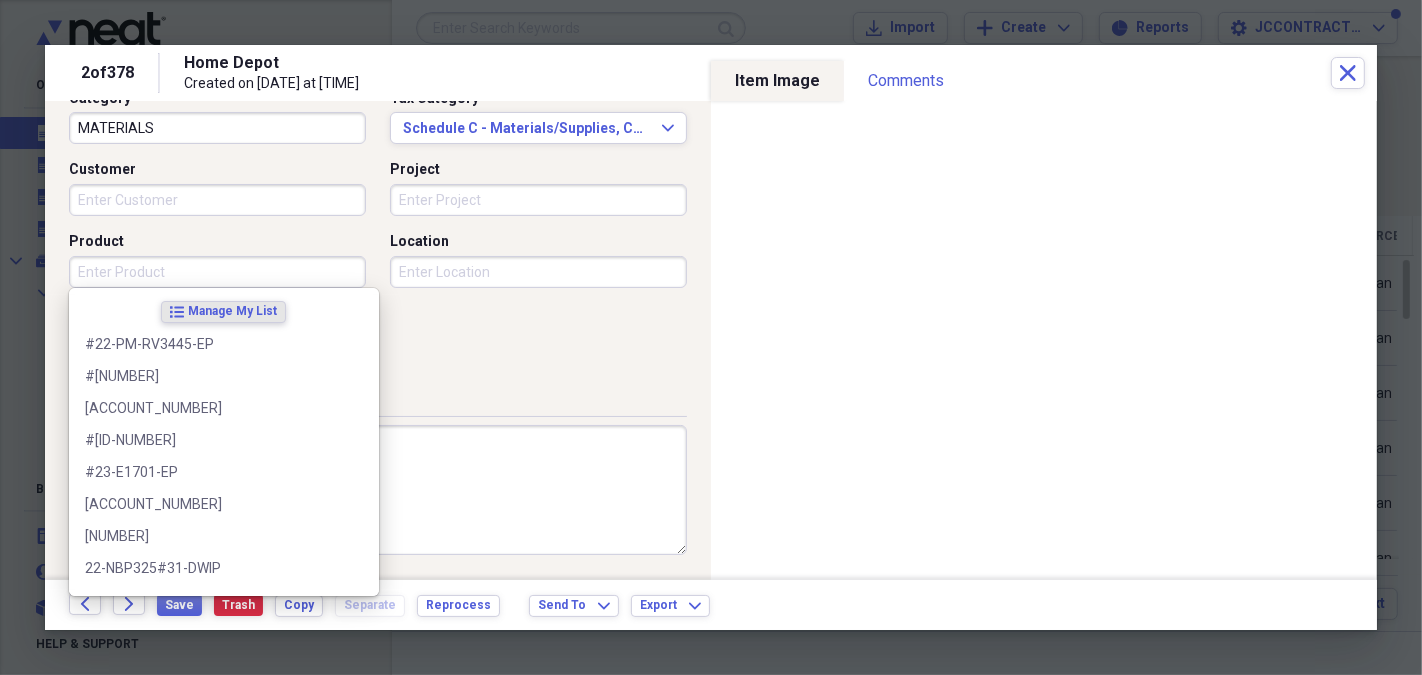 type 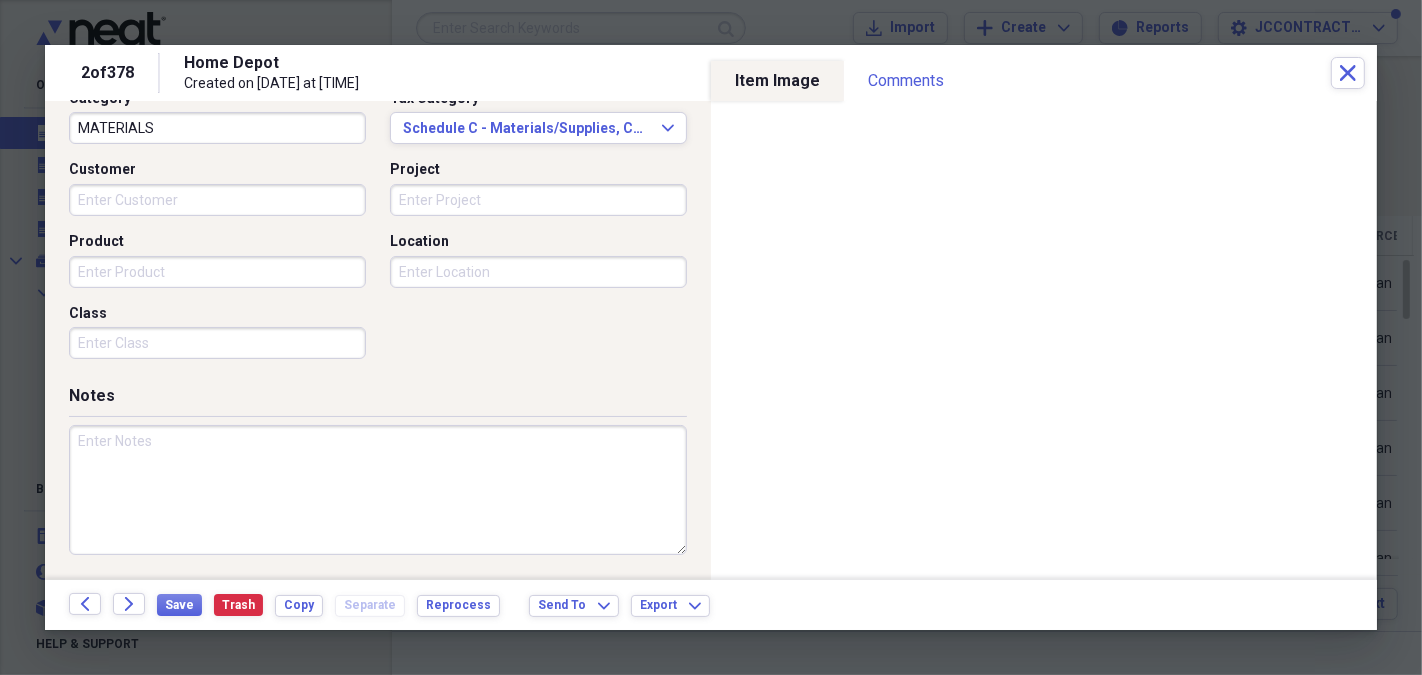 click on "Reimbursable Billable Category MATERIALS Tax Category Schedule C - Materials/Supplies, Cost of Goods Expand Customer Project Product Location Class" at bounding box center (378, 208) 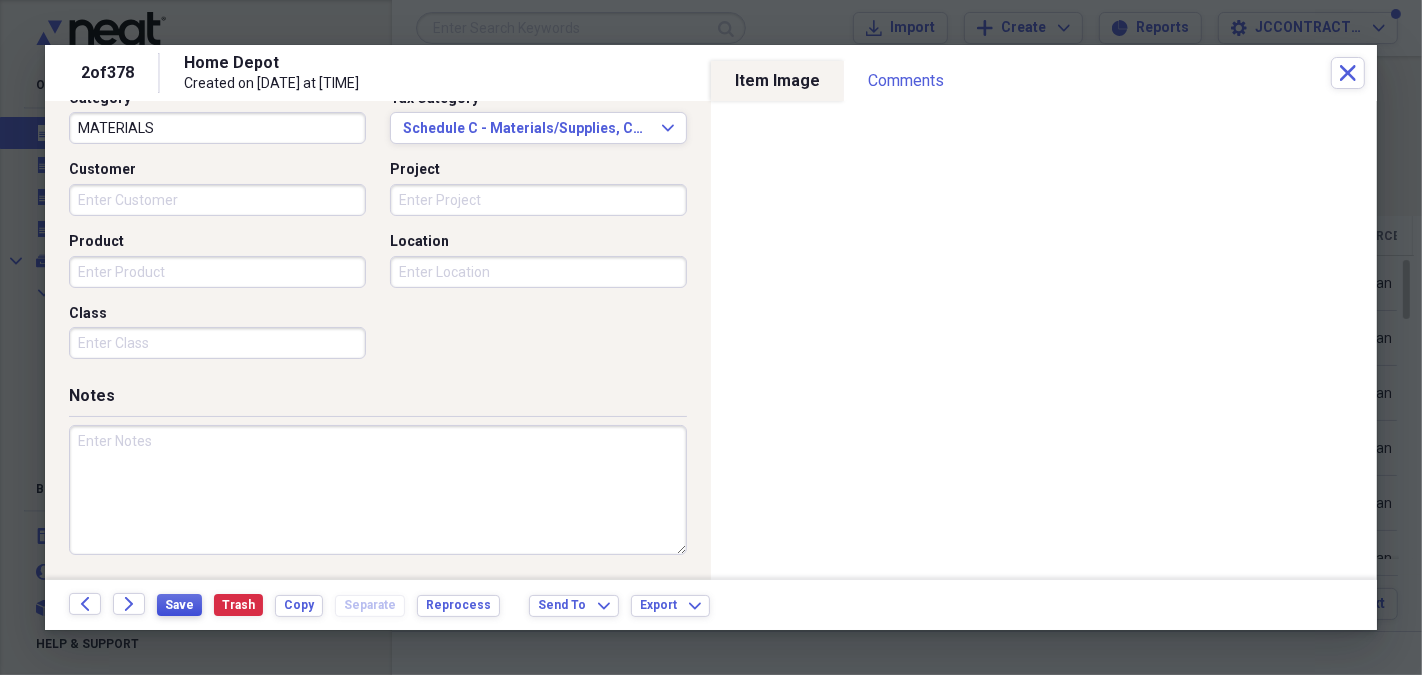 click on "Save" at bounding box center [179, 605] 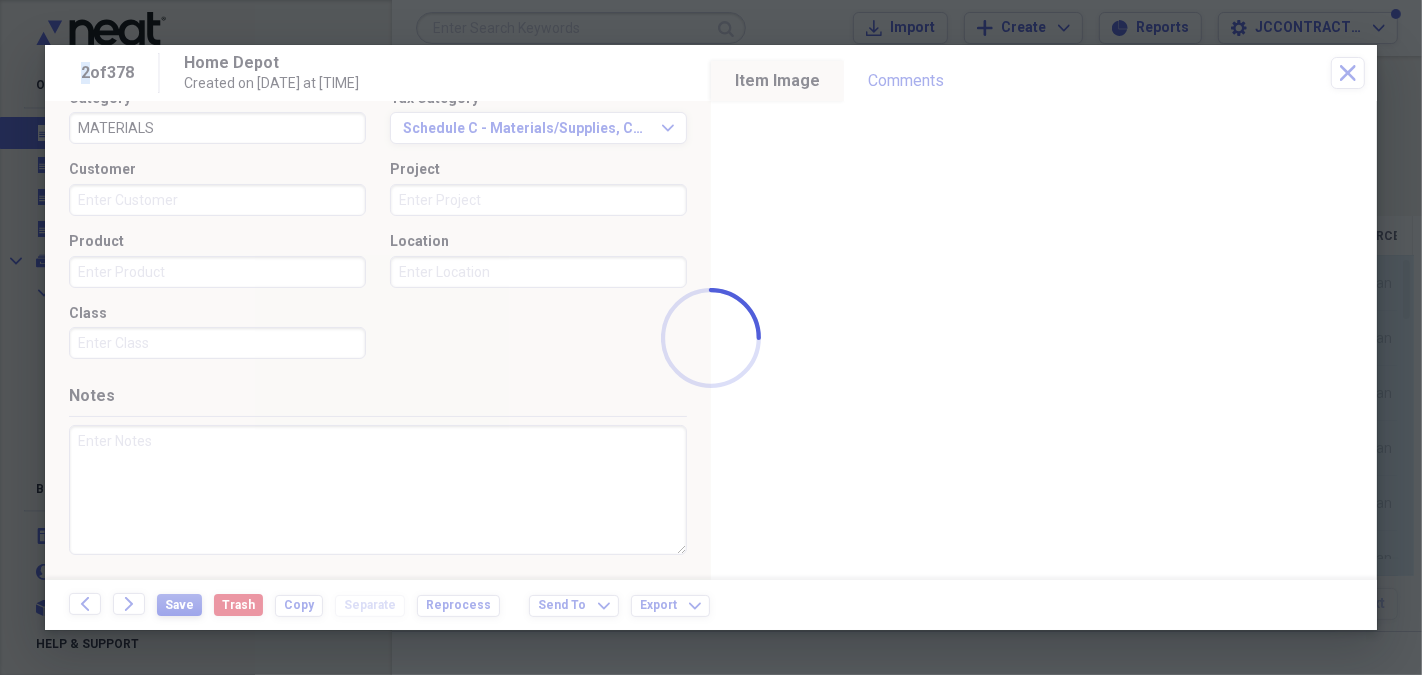click at bounding box center (711, 337) 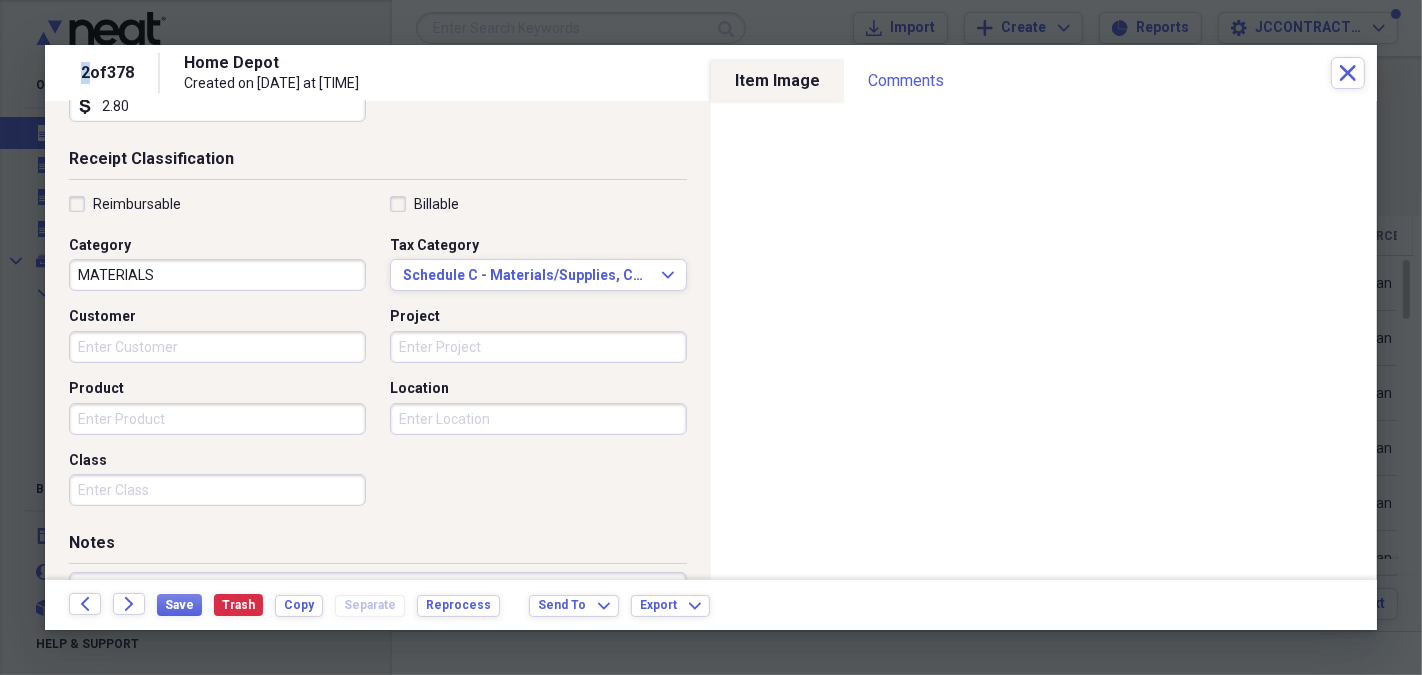 scroll, scrollTop: 395, scrollLeft: 0, axis: vertical 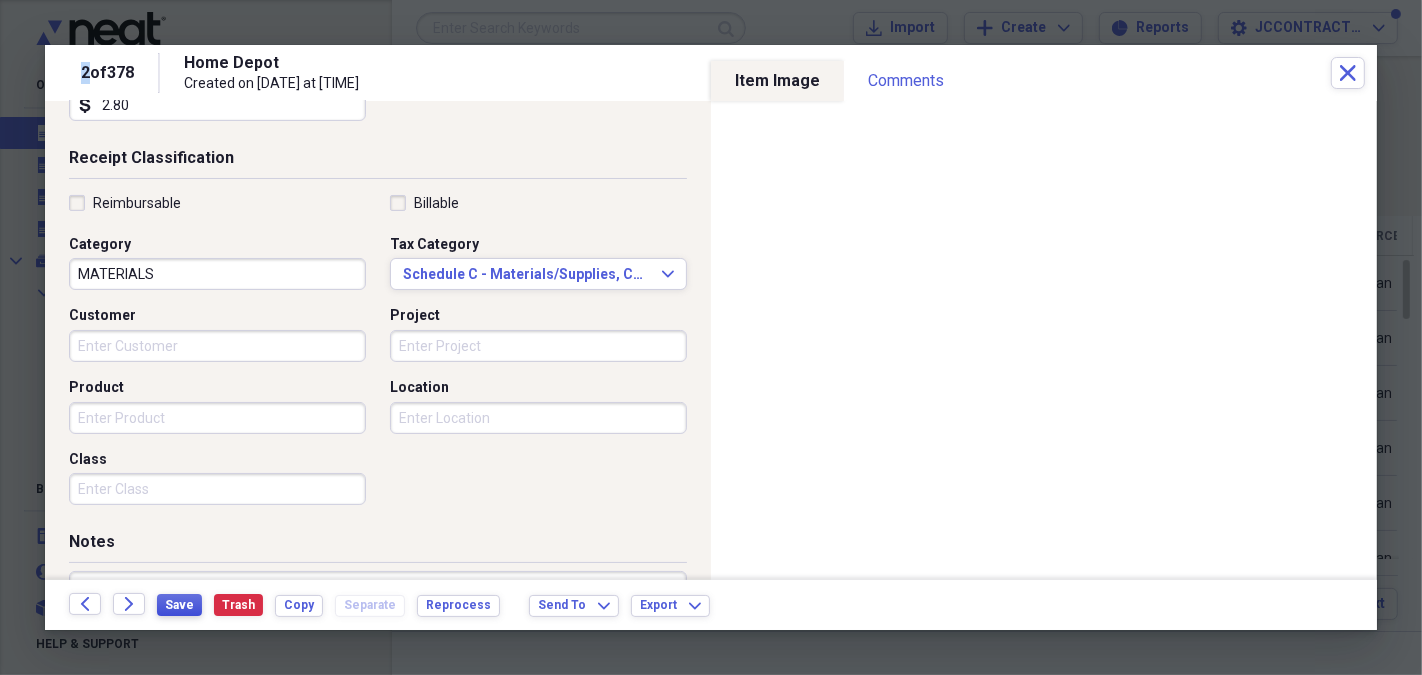 click on "Save" at bounding box center [179, 605] 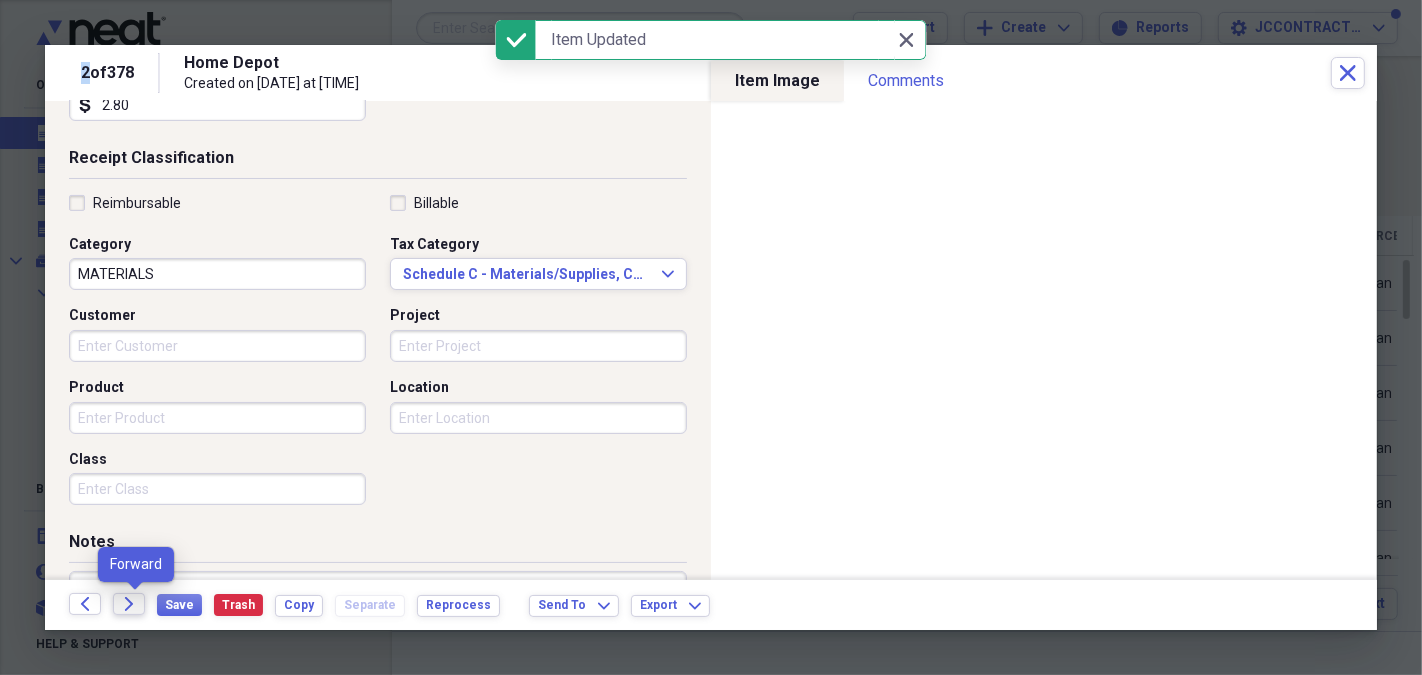 click on "Forward" 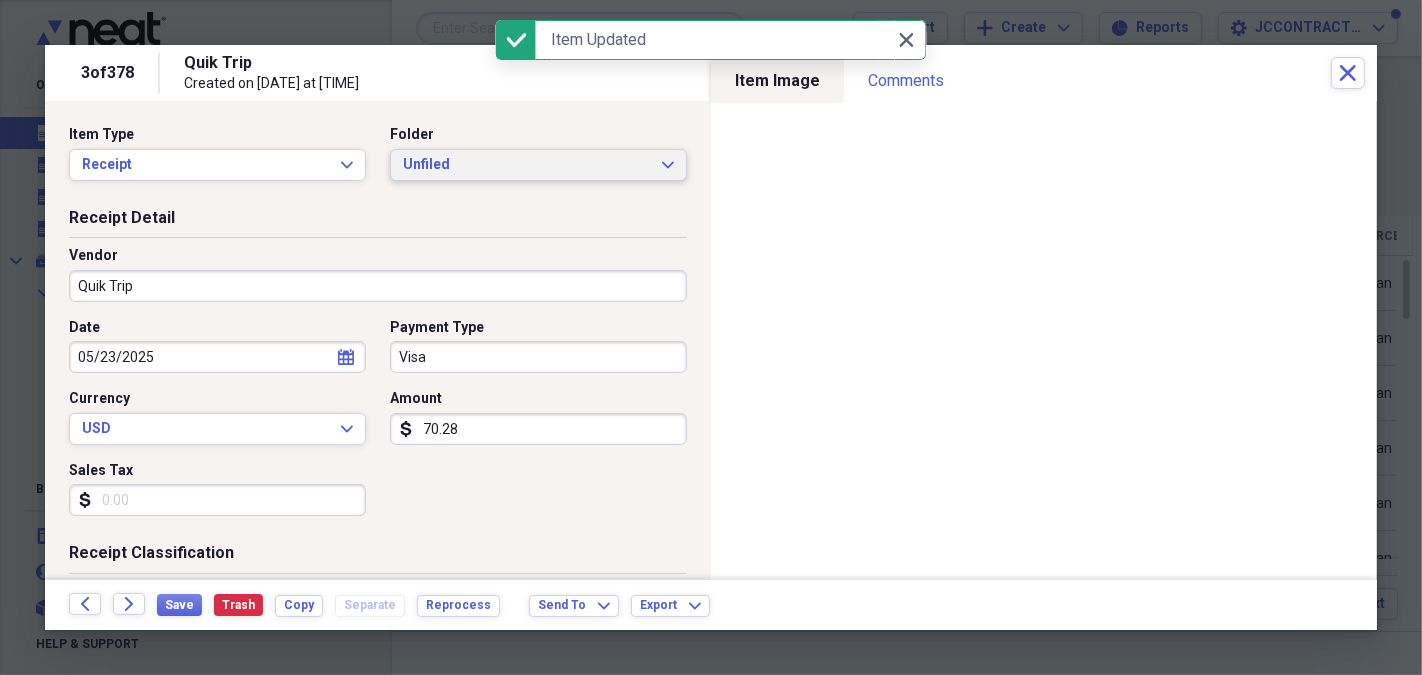 click on "Unfiled Expand" at bounding box center [538, 165] 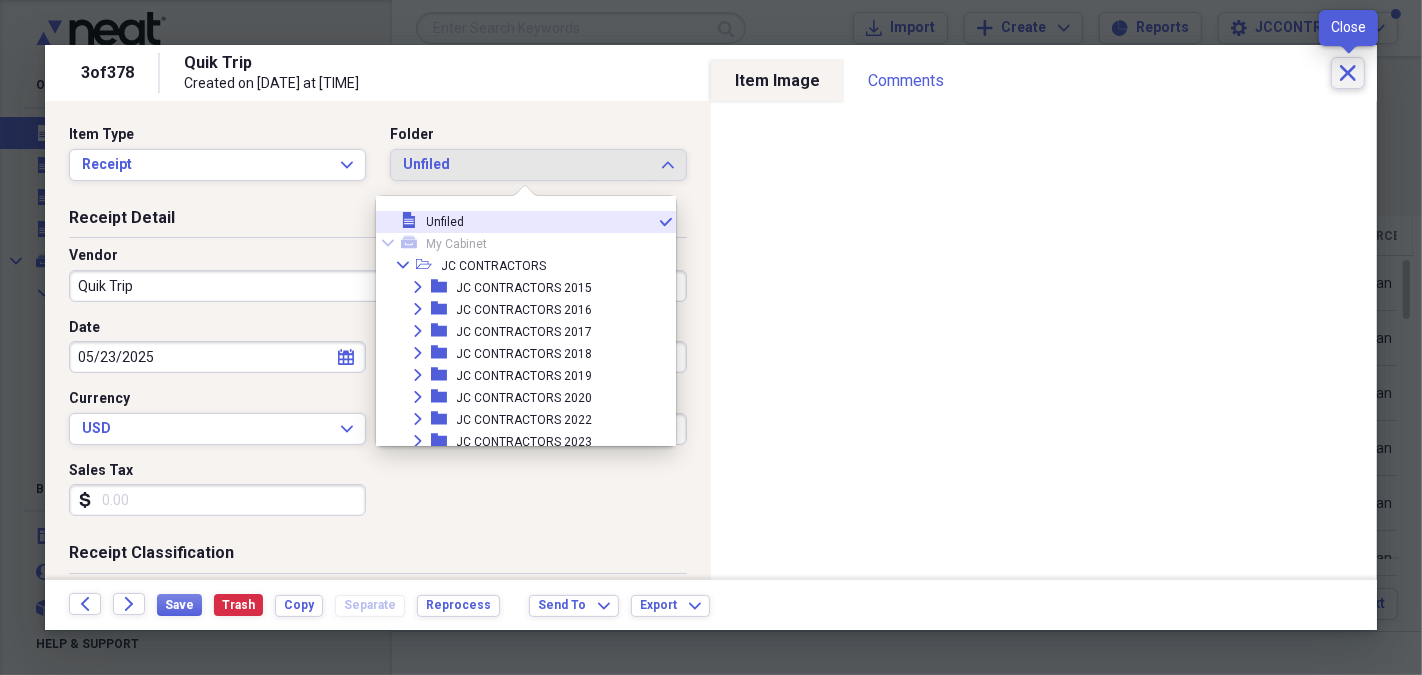 click on "Close" 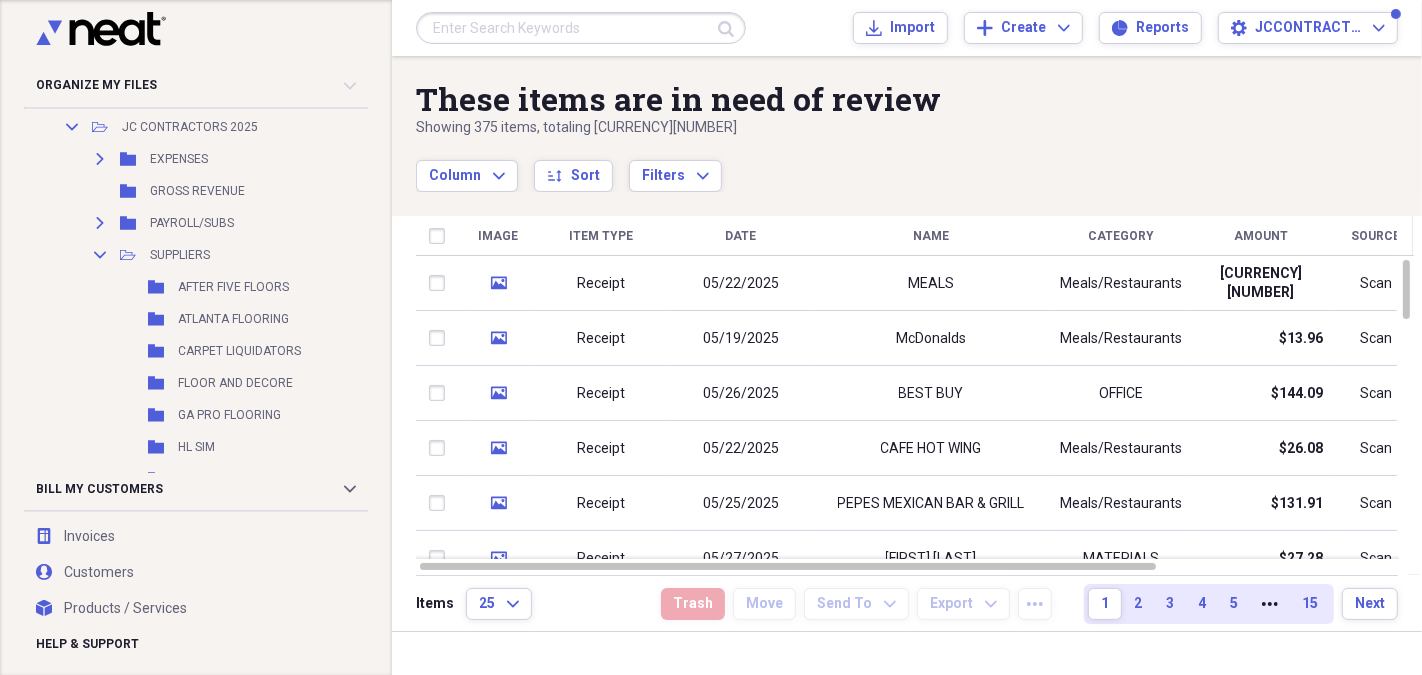 scroll, scrollTop: 490, scrollLeft: 0, axis: vertical 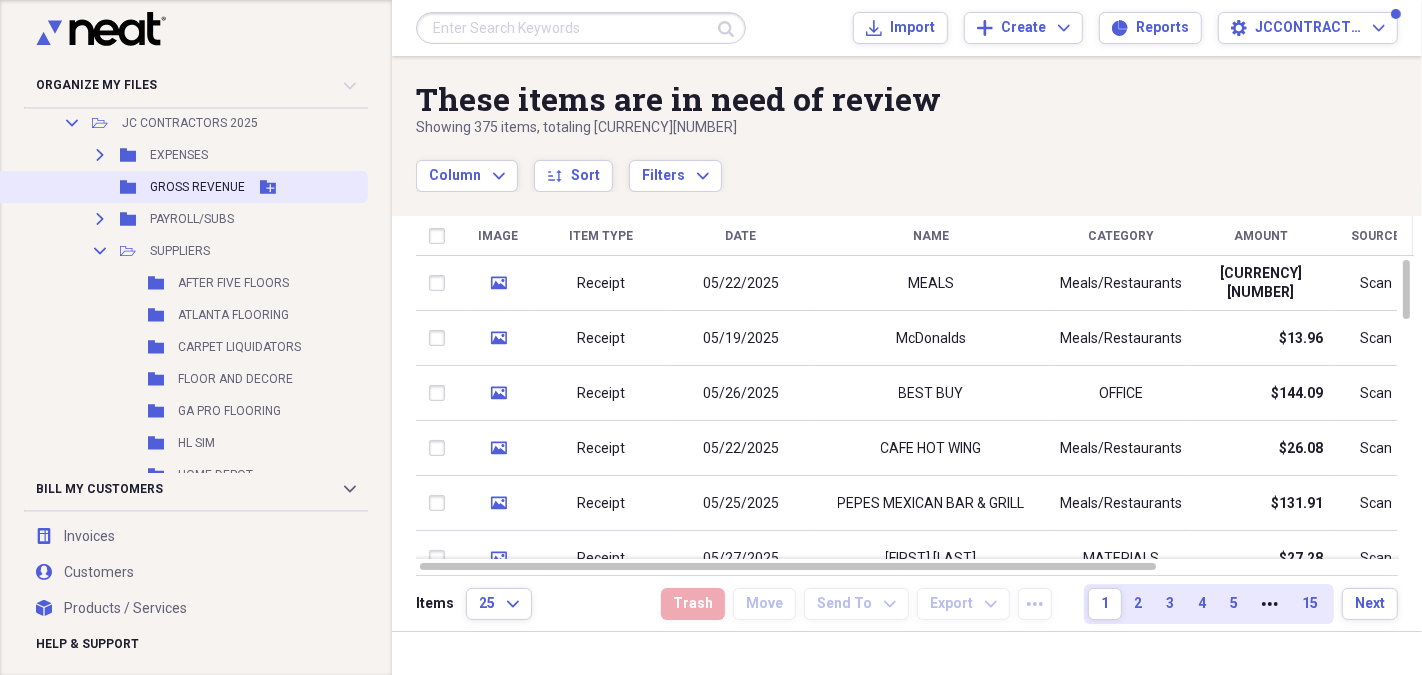 click on "GROSS REVENUE" at bounding box center (197, 187) 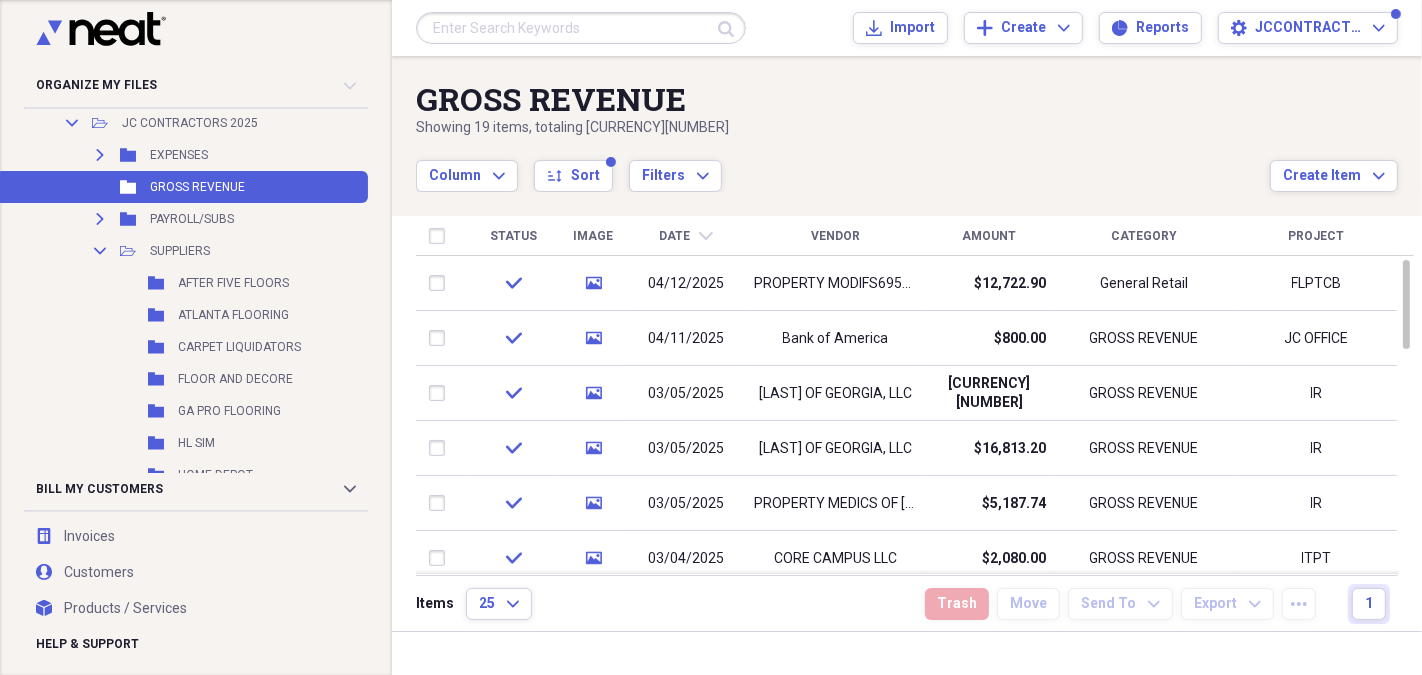 click at bounding box center [581, 28] 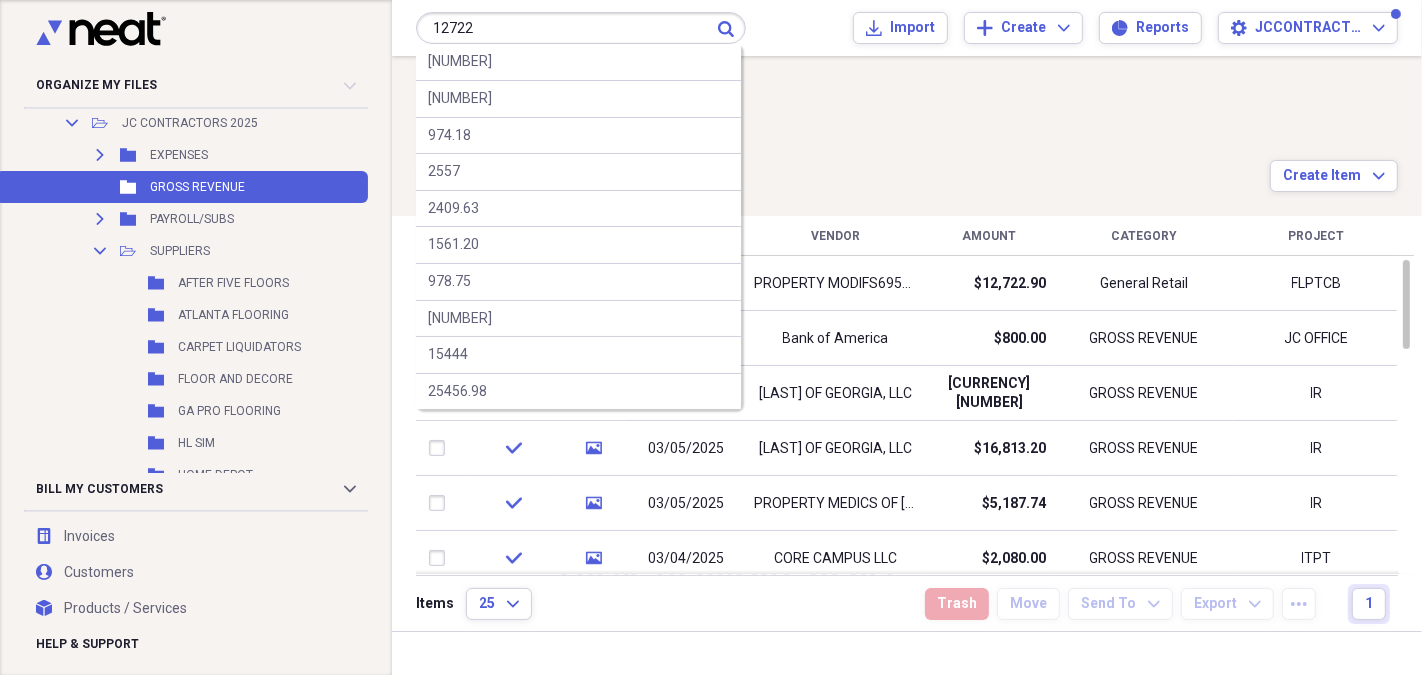 type on "12722" 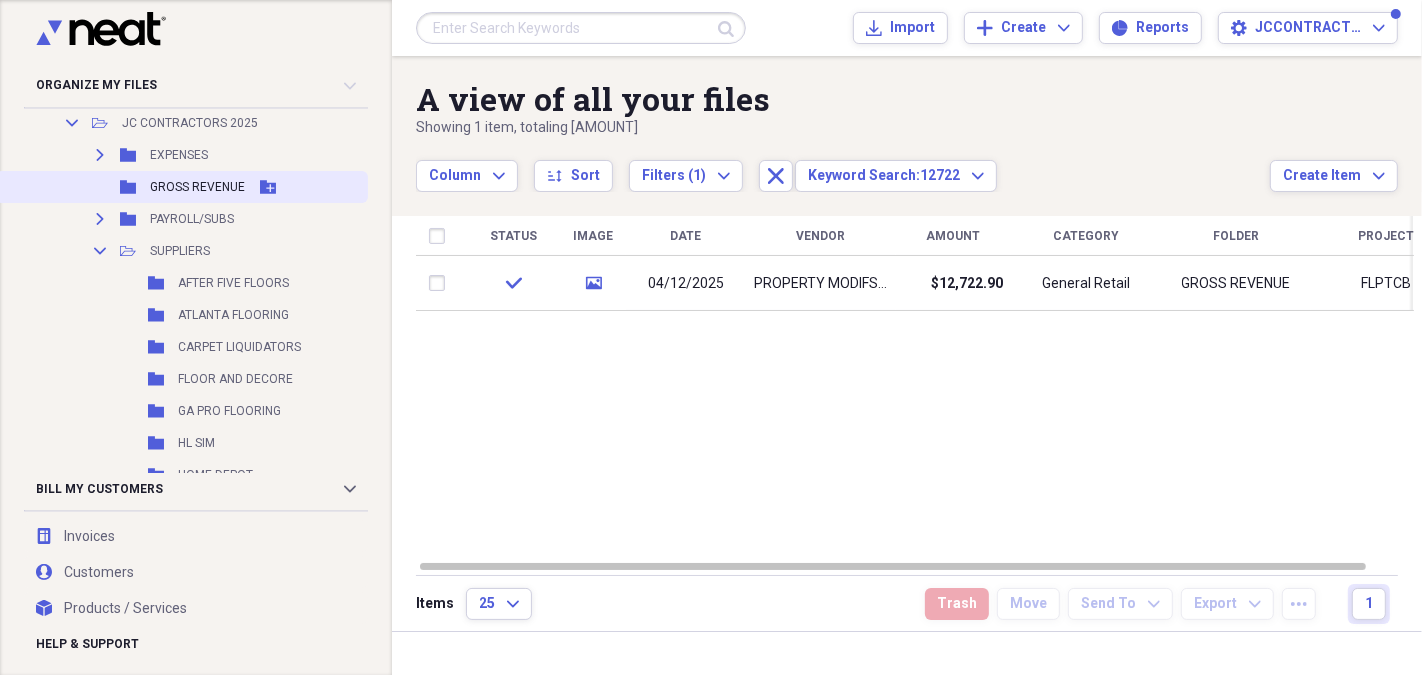 click on "GROSS REVENUE" at bounding box center [197, 187] 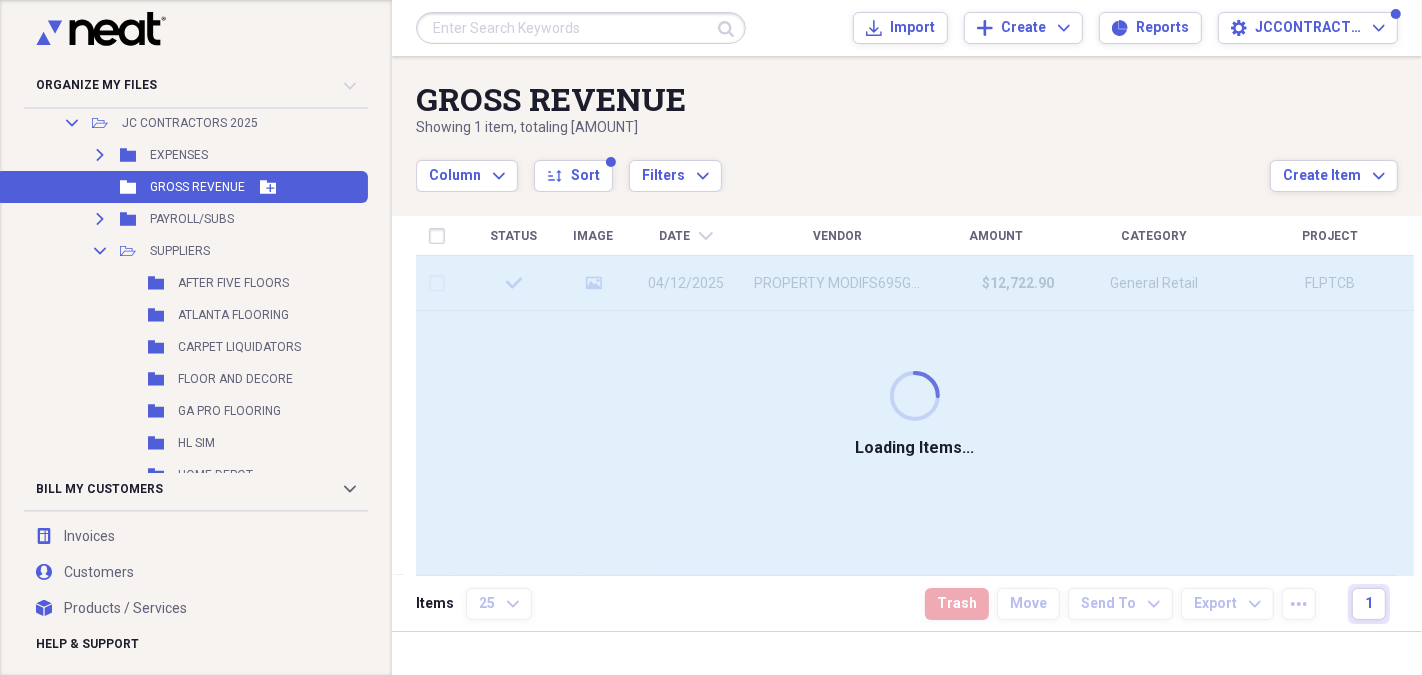 click on "GROSS REVENUE" at bounding box center [197, 187] 